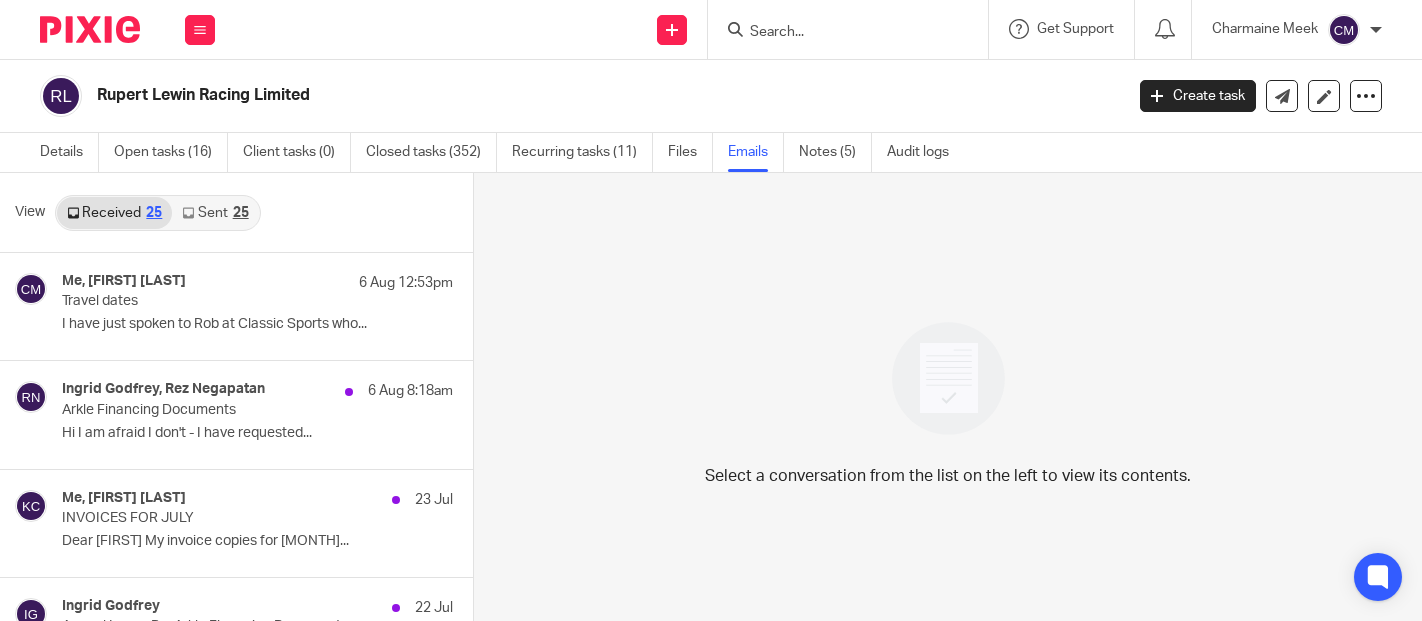 scroll, scrollTop: 0, scrollLeft: 0, axis: both 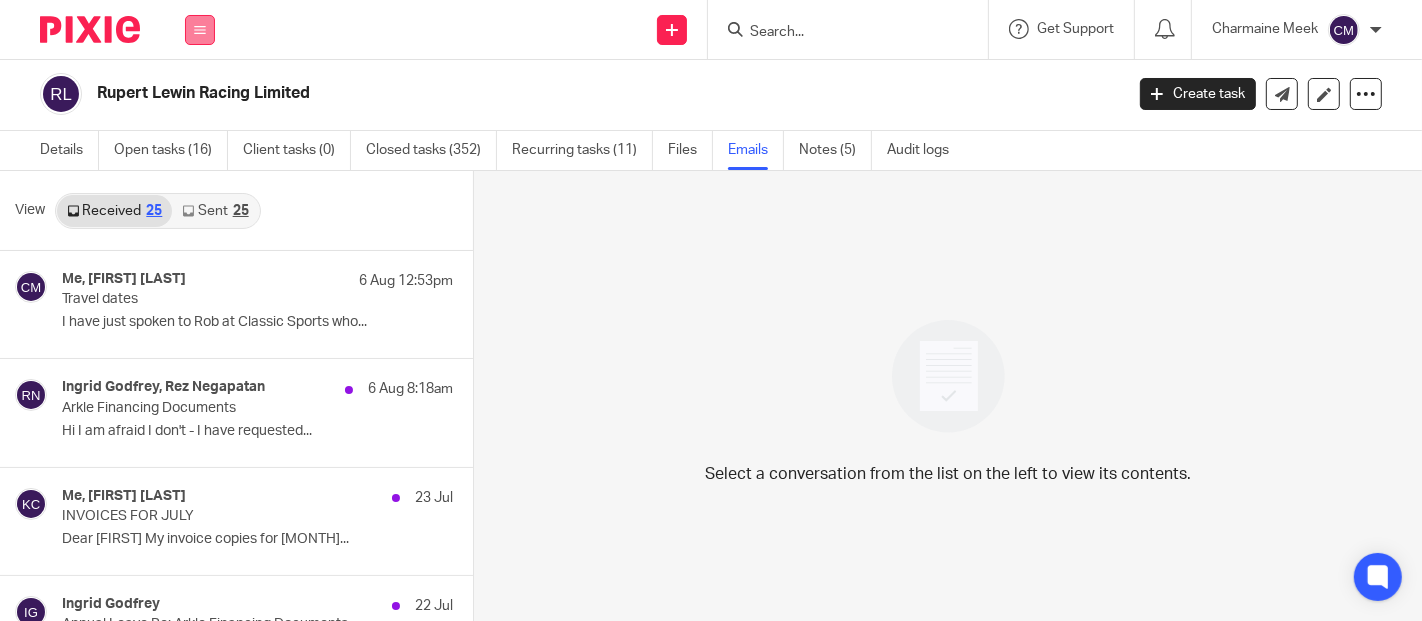click at bounding box center (200, 30) 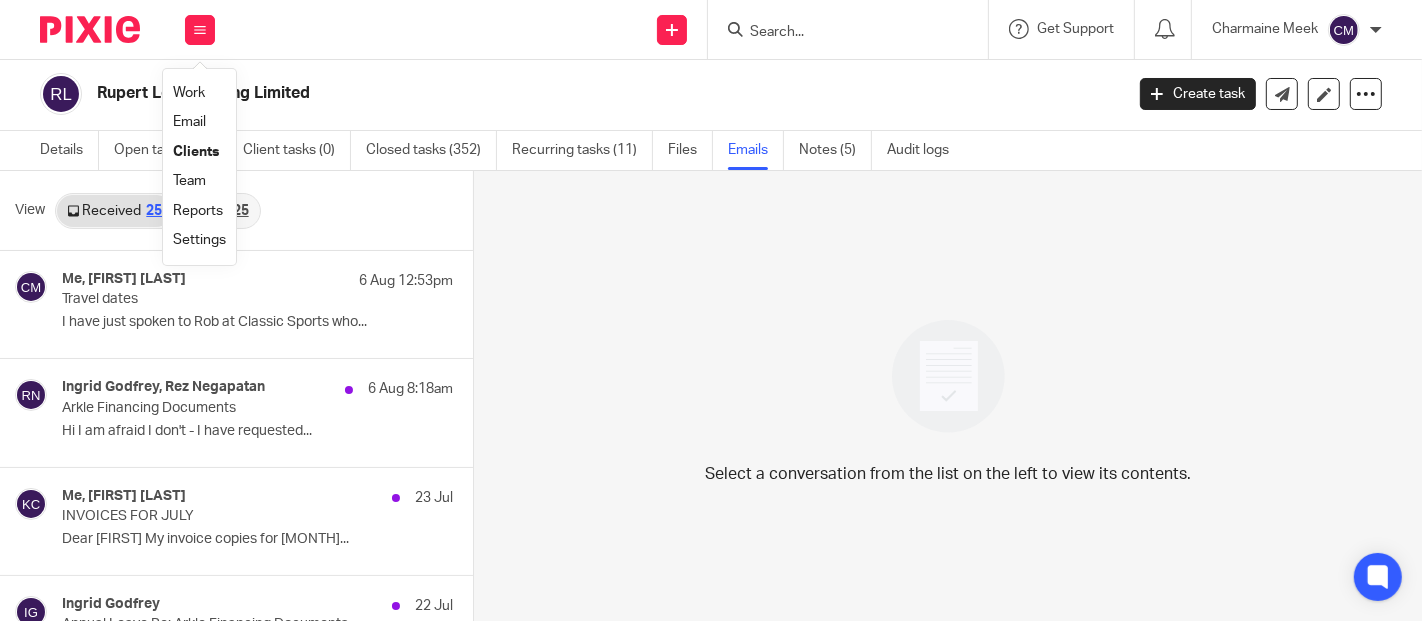 click on "Team" at bounding box center (189, 181) 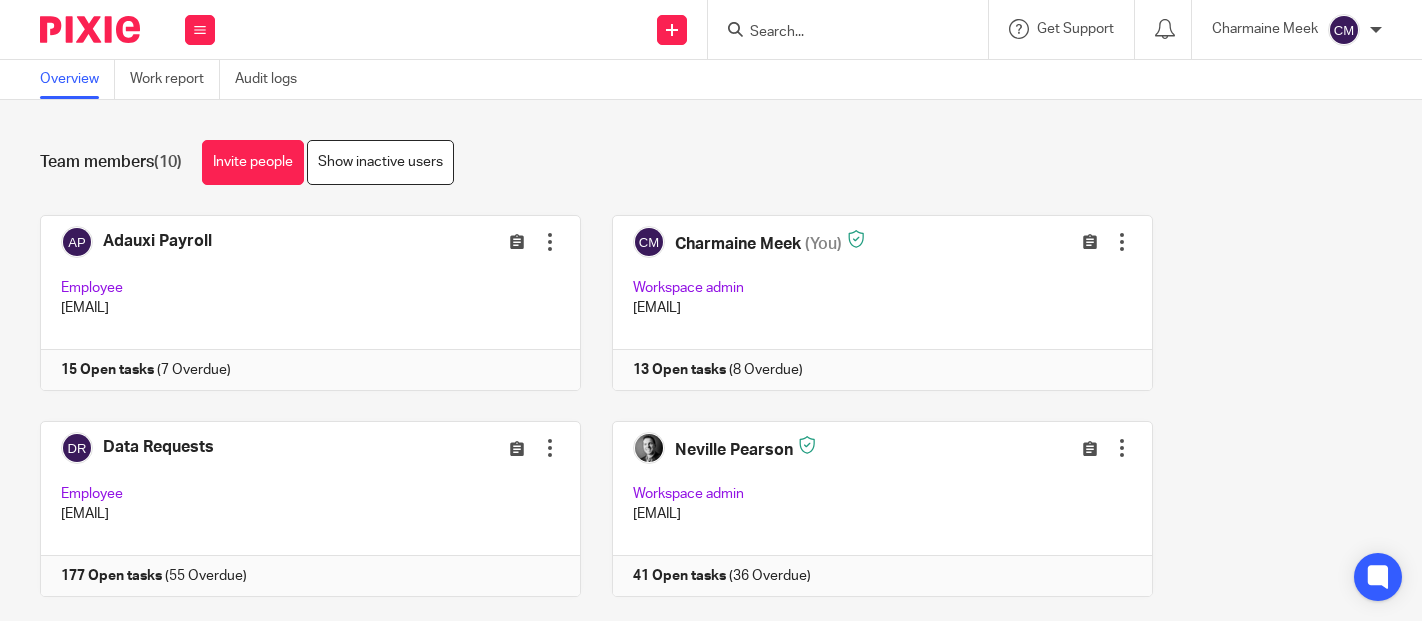 scroll, scrollTop: 0, scrollLeft: 0, axis: both 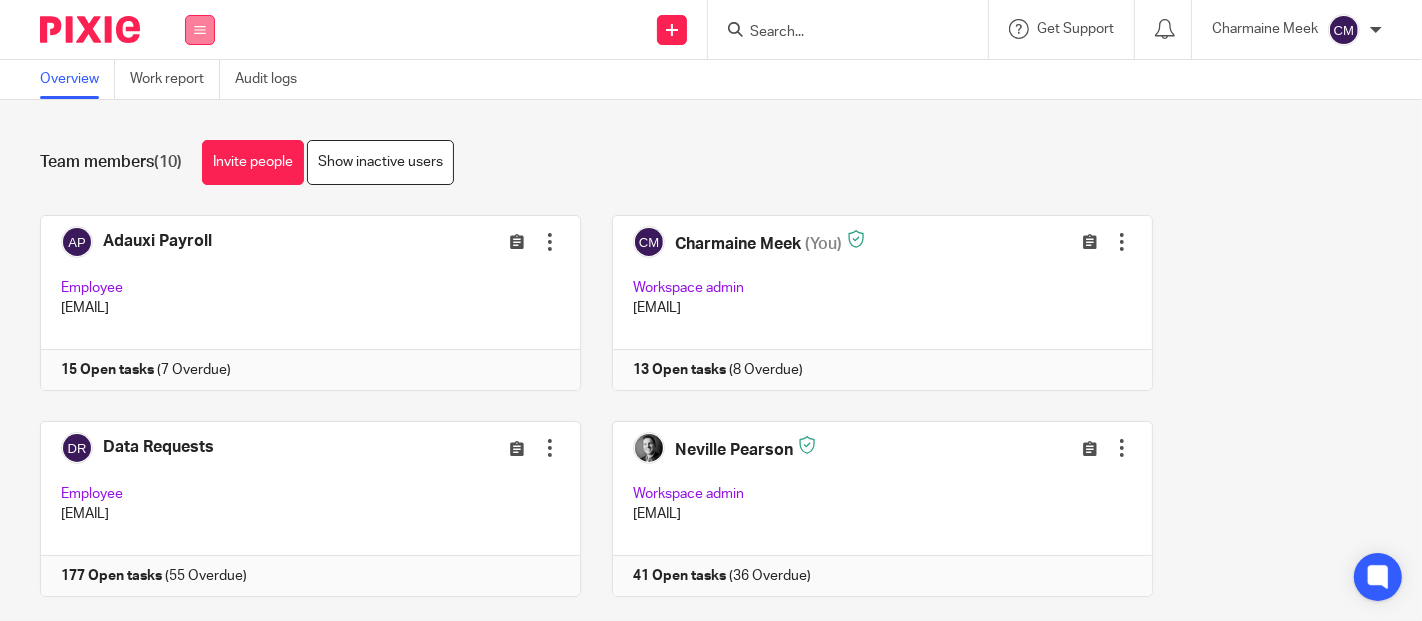 click at bounding box center (200, 30) 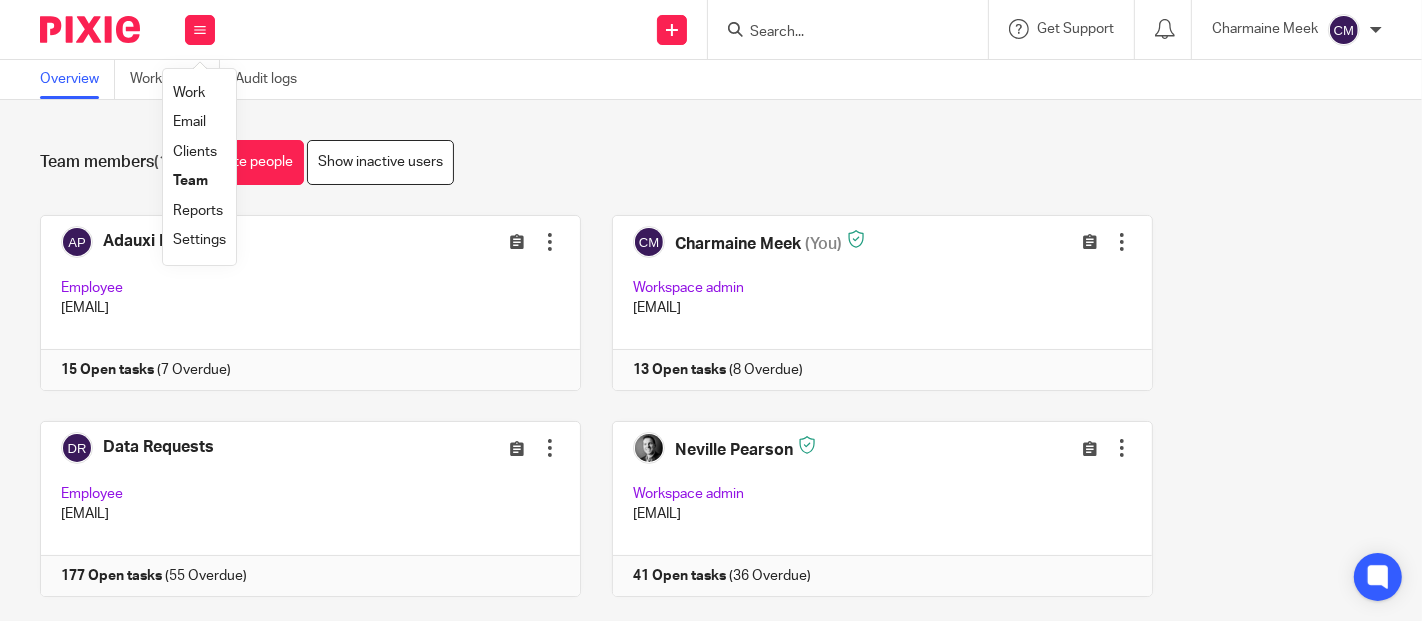 click on "Settings" at bounding box center [199, 240] 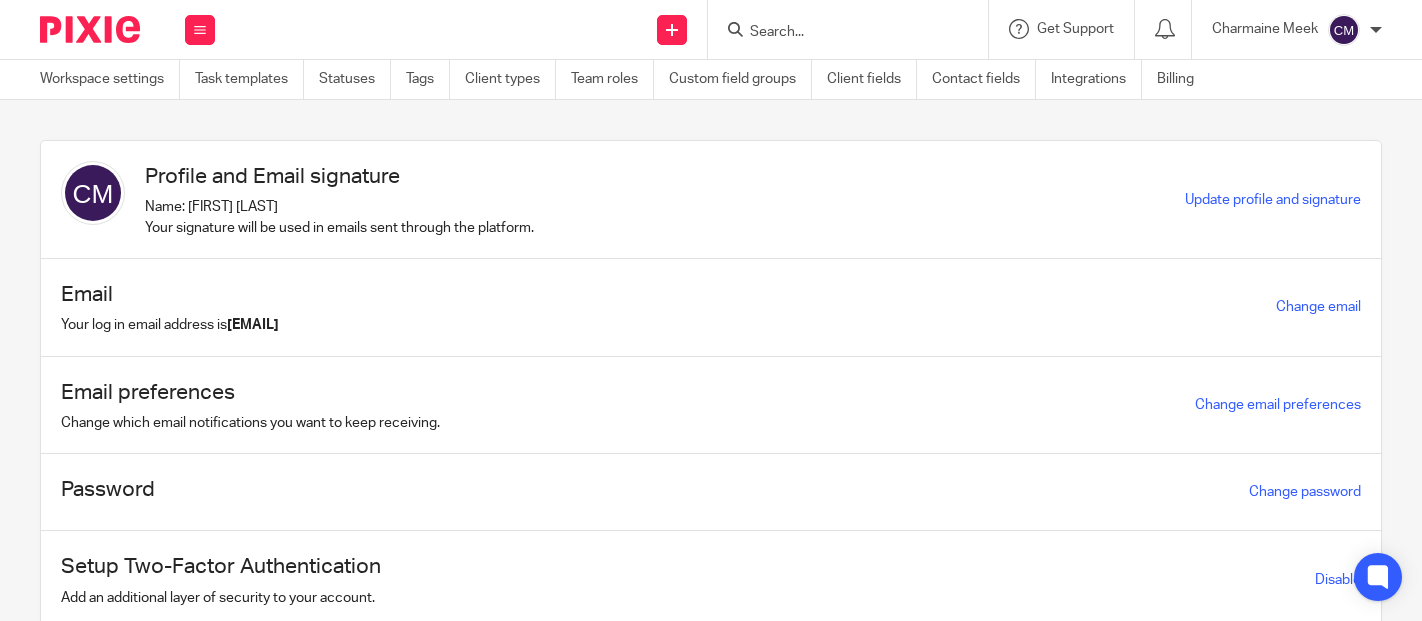 scroll, scrollTop: 0, scrollLeft: 0, axis: both 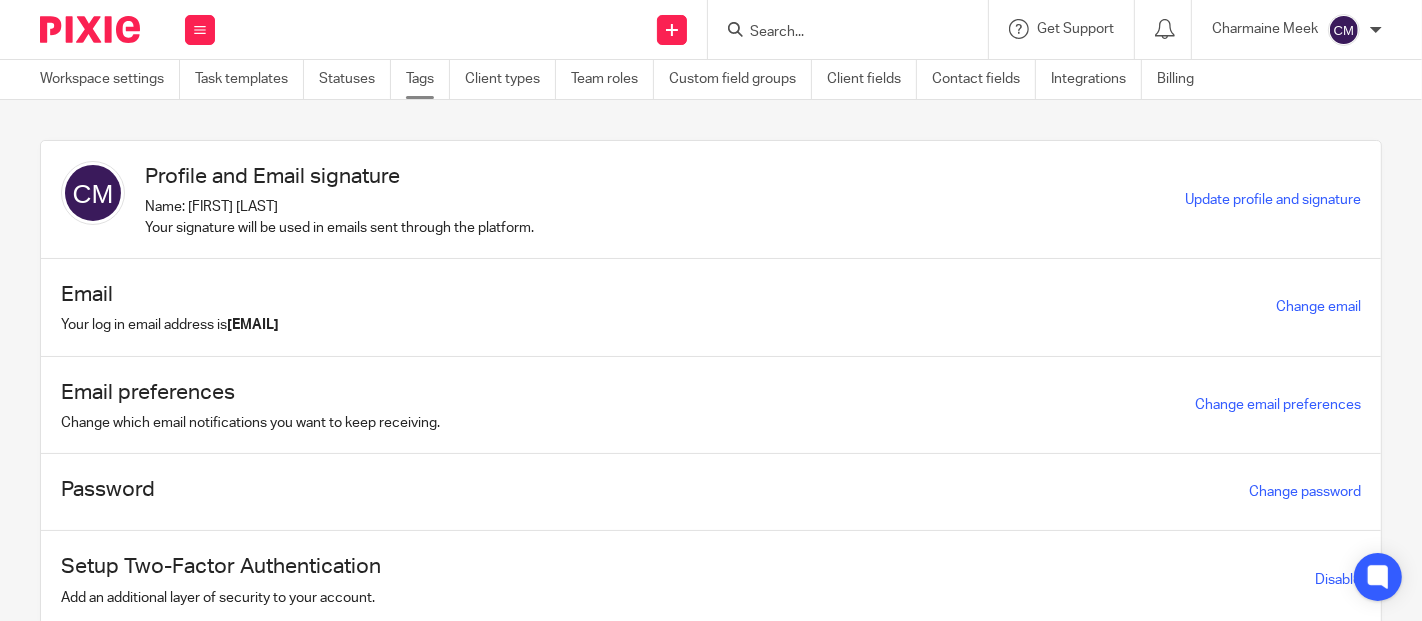 click on "Tags" at bounding box center (428, 79) 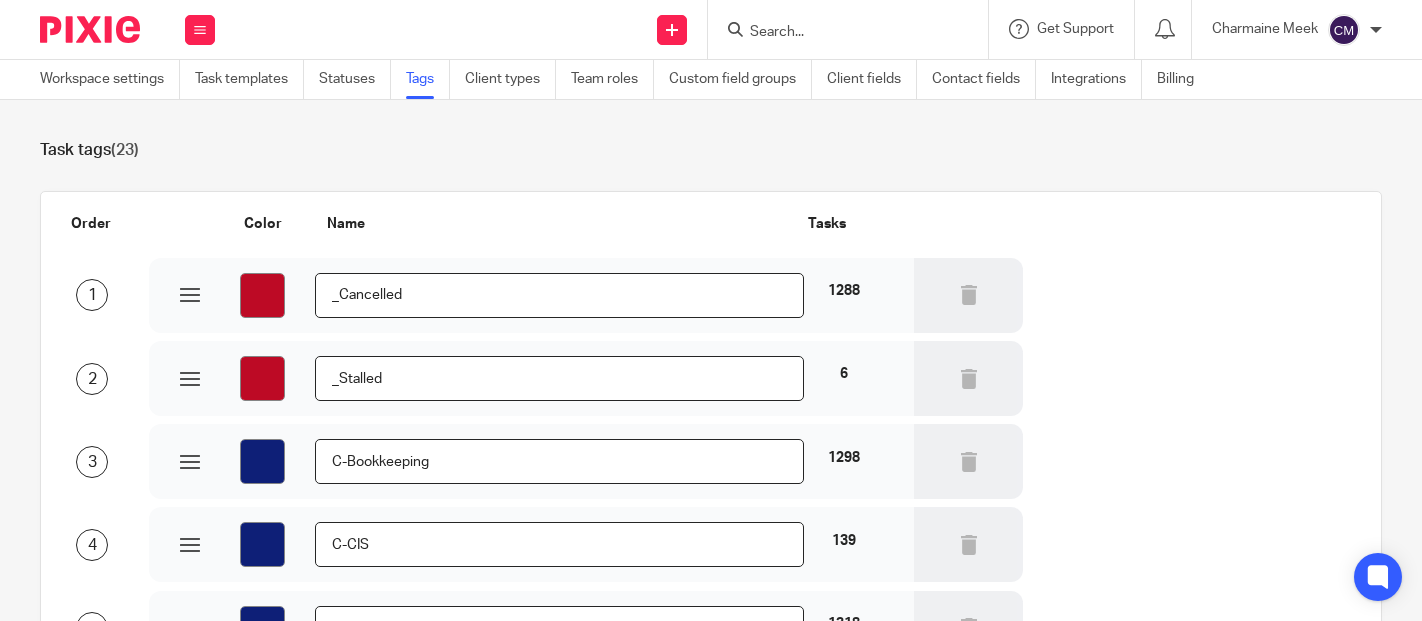 scroll, scrollTop: 0, scrollLeft: 0, axis: both 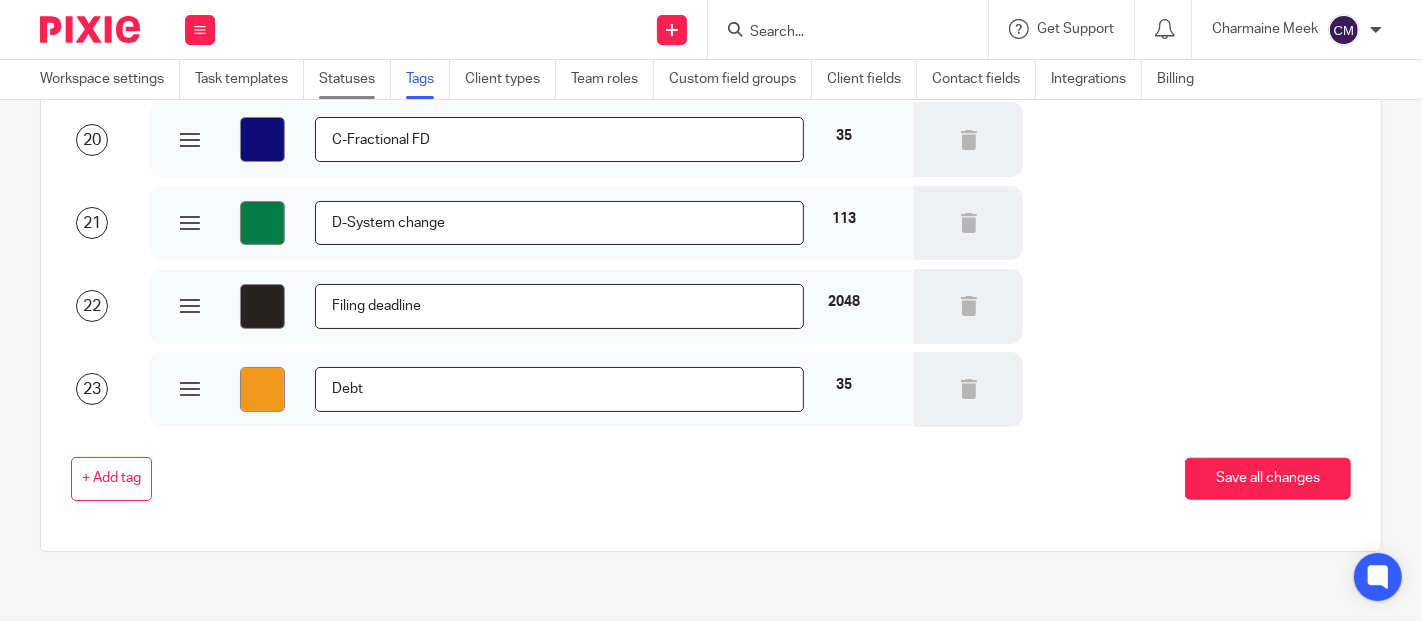 click on "Statuses" at bounding box center [355, 79] 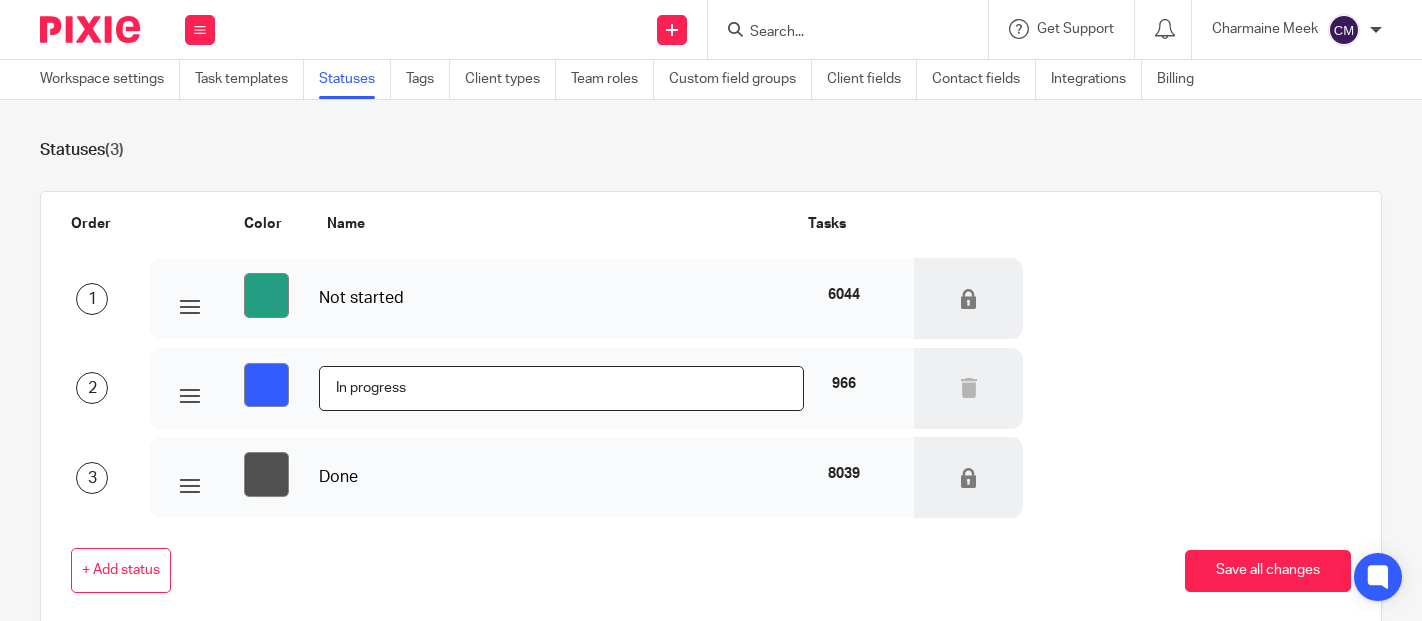 scroll, scrollTop: 0, scrollLeft: 0, axis: both 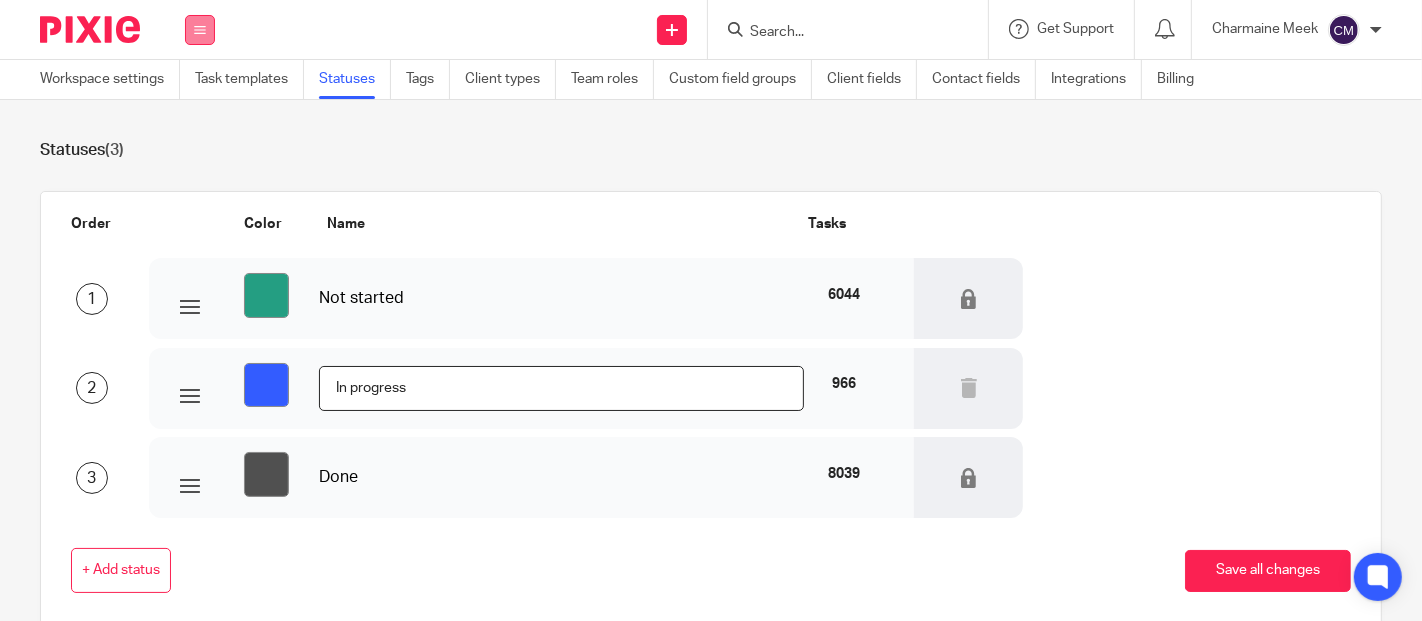 click at bounding box center [200, 30] 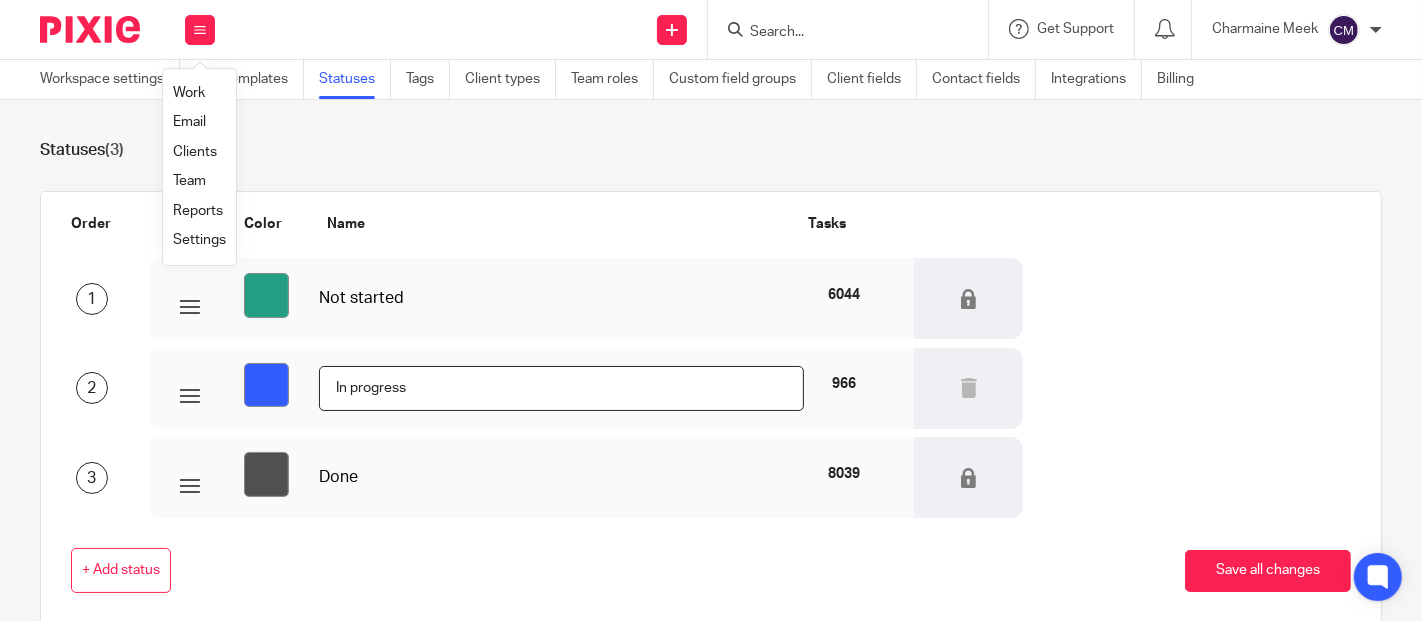 click on "Statuses
(3)
Order   Color   Name   Tasks
1
#249e82
Not started
6044
2
#335cff   In progress     966
3
#505050
Done
8039
+ Add status
Save all changes" at bounding box center [711, 407] 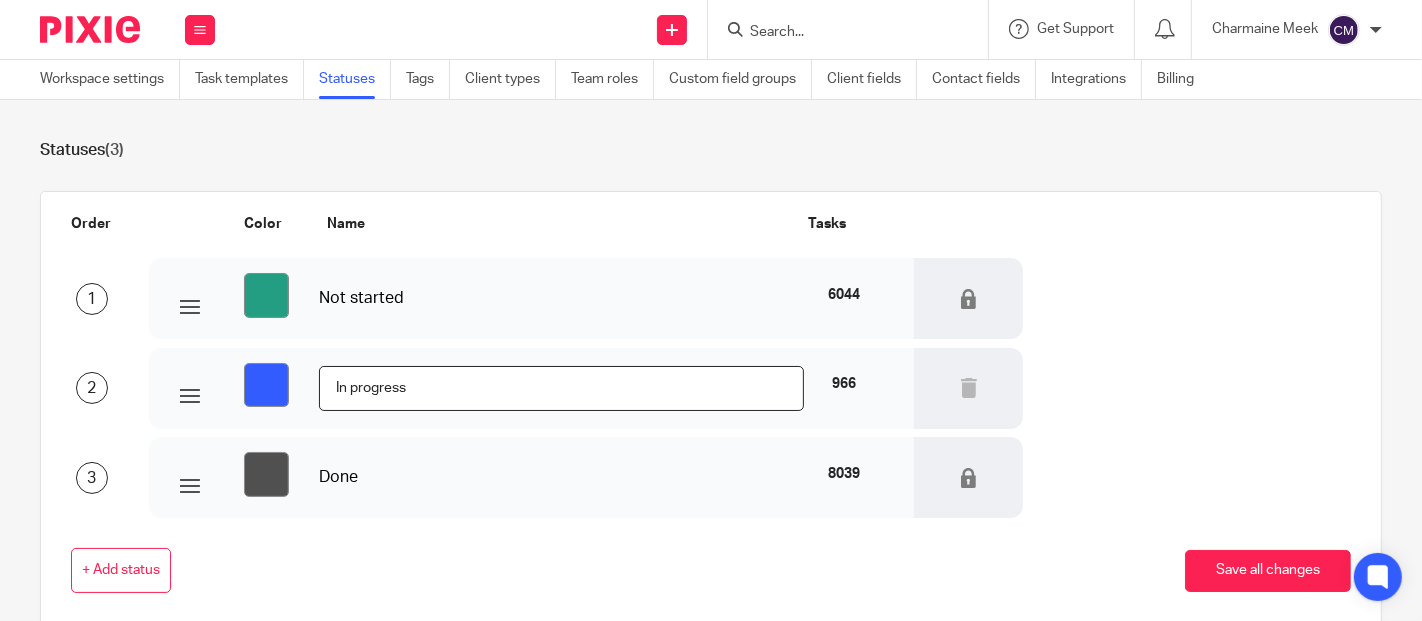 click on "Statuses
(3)" at bounding box center (711, 150) 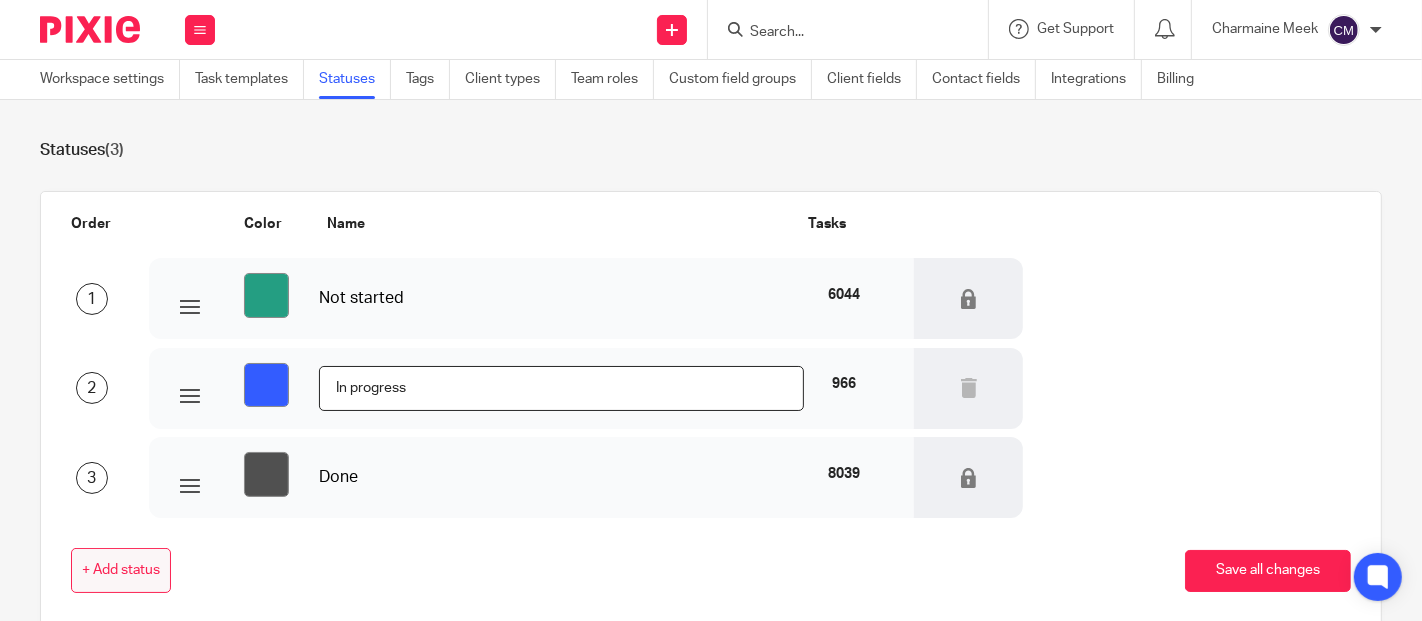 click on "+ Add status" at bounding box center (121, 570) 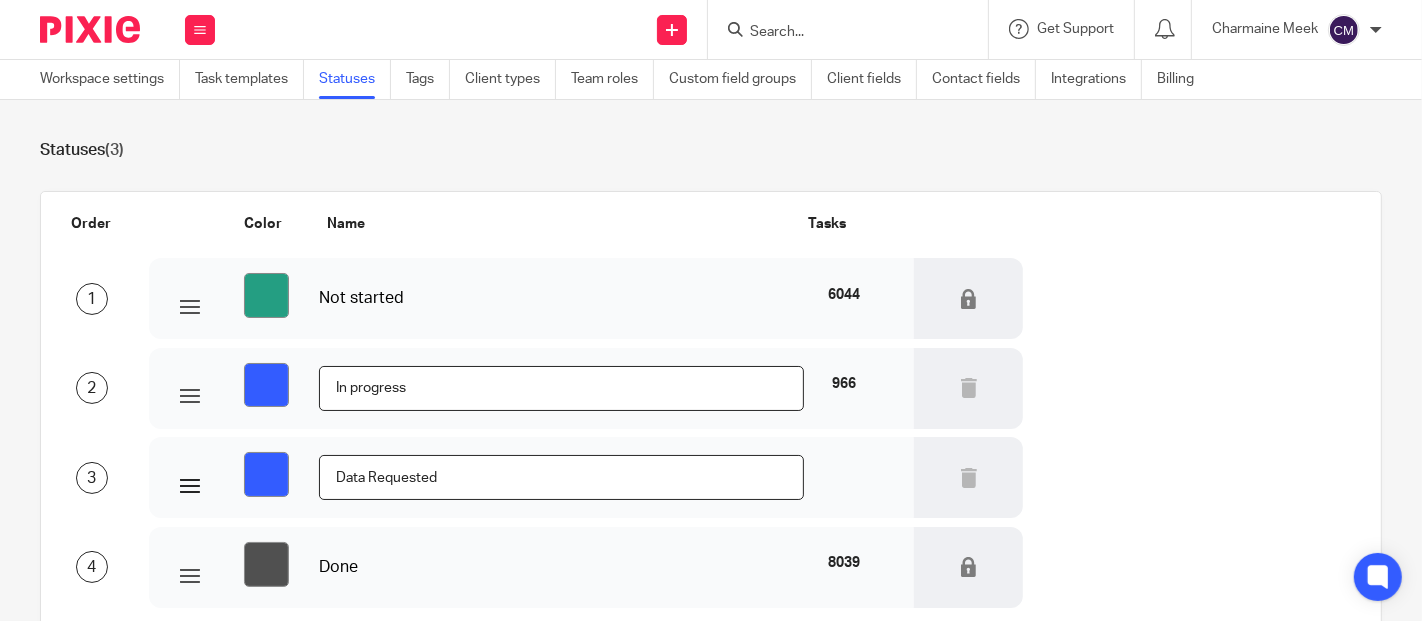 type on "Data Requested" 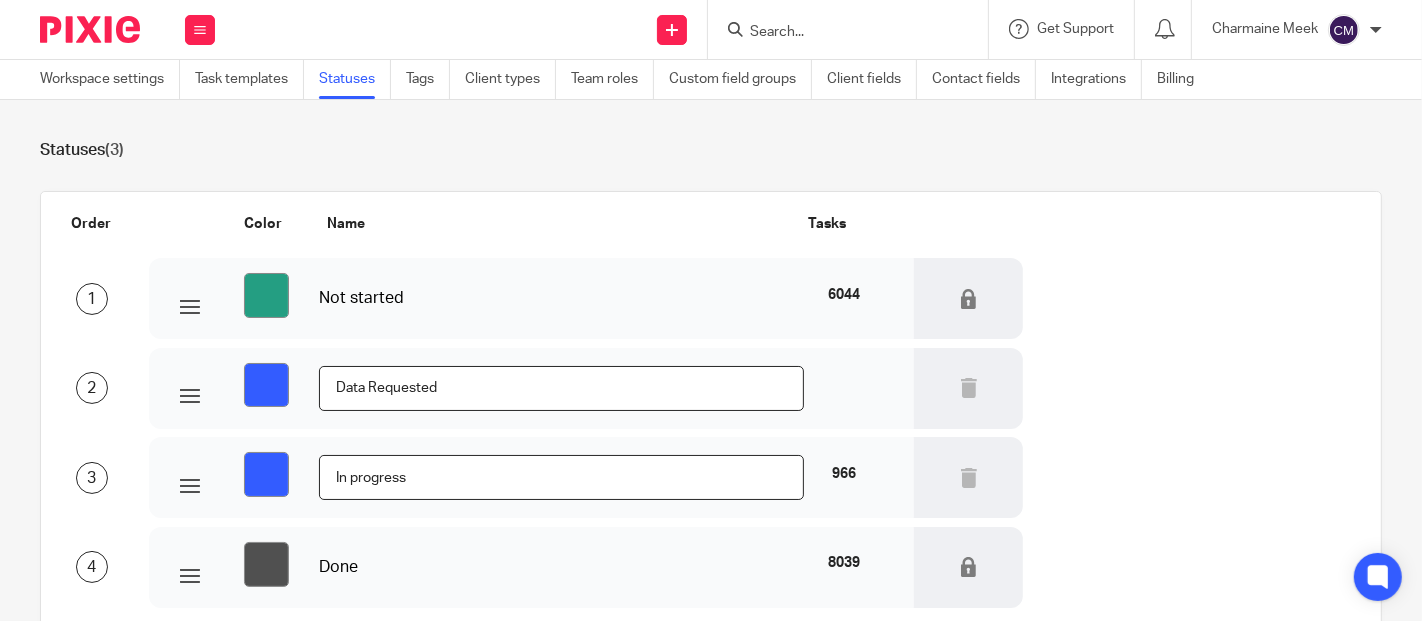 click on "#249e82
Not started
6044" at bounding box center [531, 298] 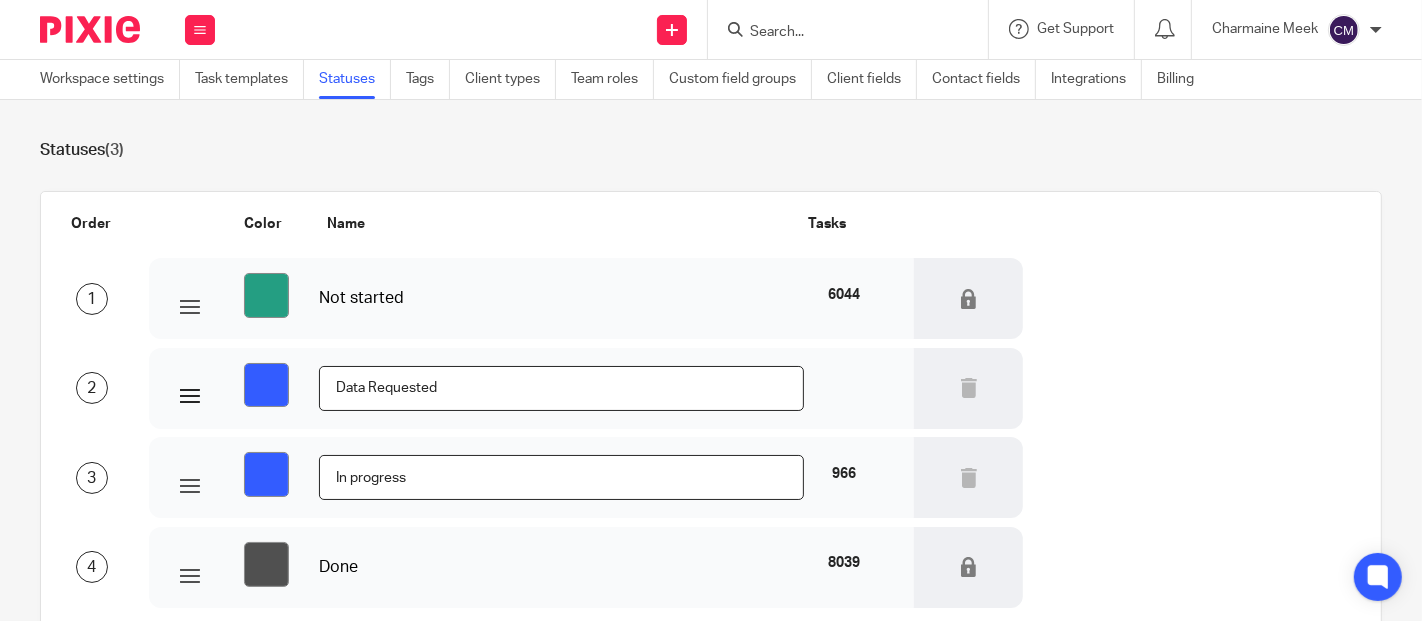 drag, startPoint x: 268, startPoint y: 309, endPoint x: 256, endPoint y: 383, distance: 74.96666 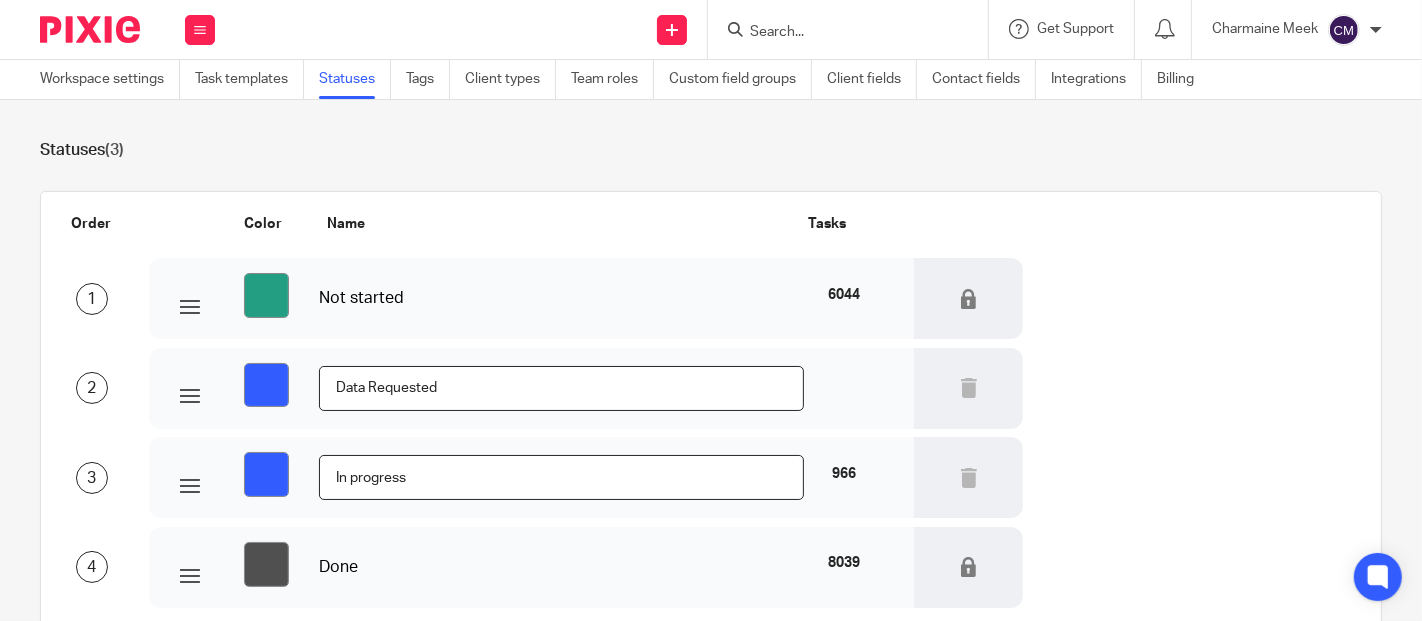 click on "Color" at bounding box center (203, 228) 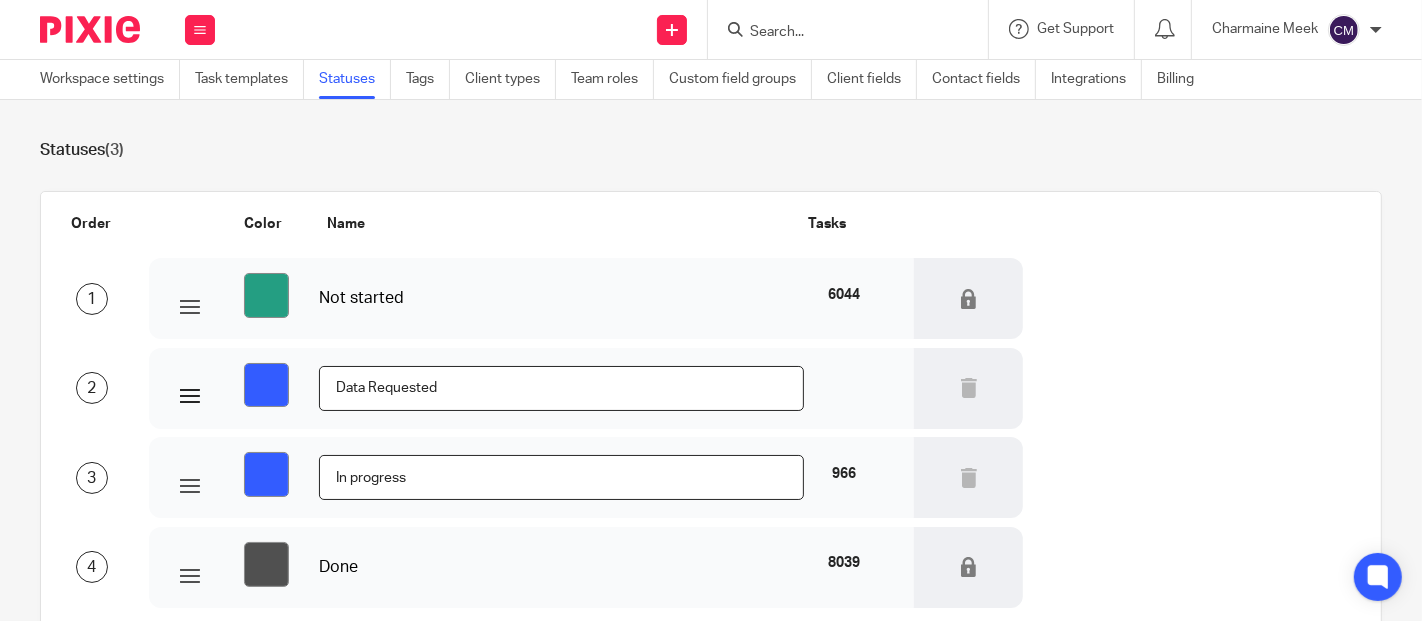 scroll, scrollTop: 111, scrollLeft: 0, axis: vertical 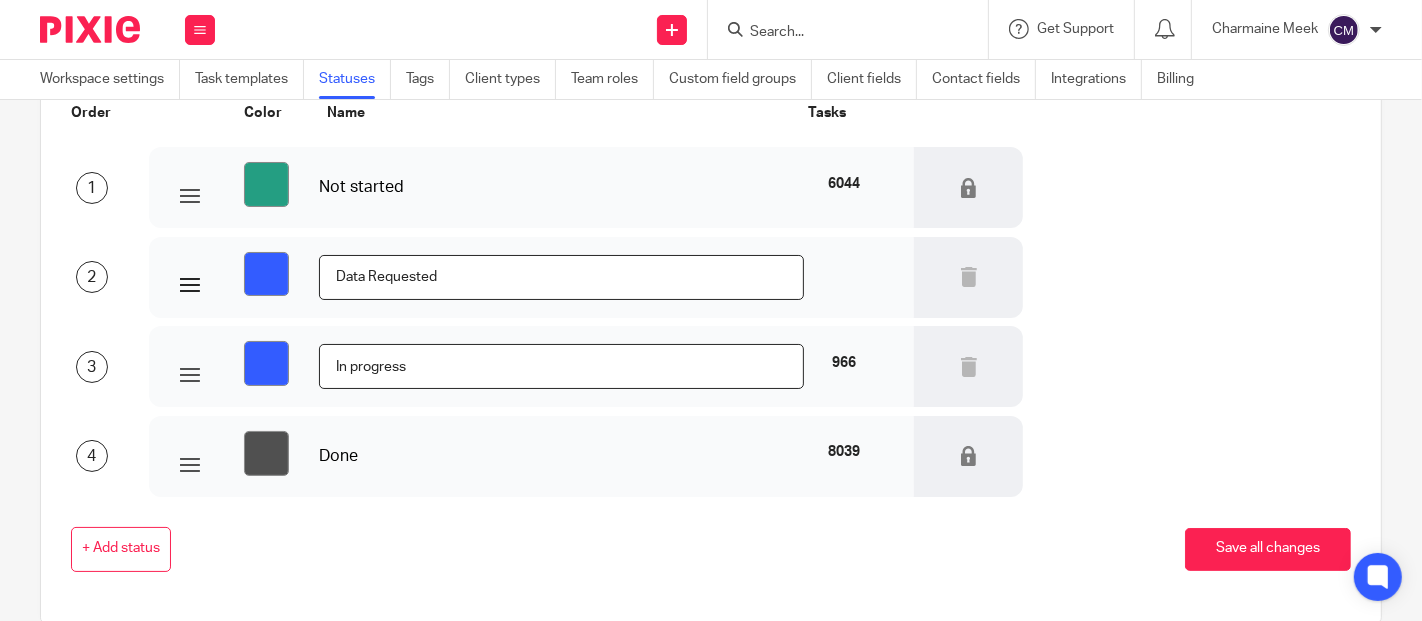 click on "#335cff" at bounding box center (266, 274) 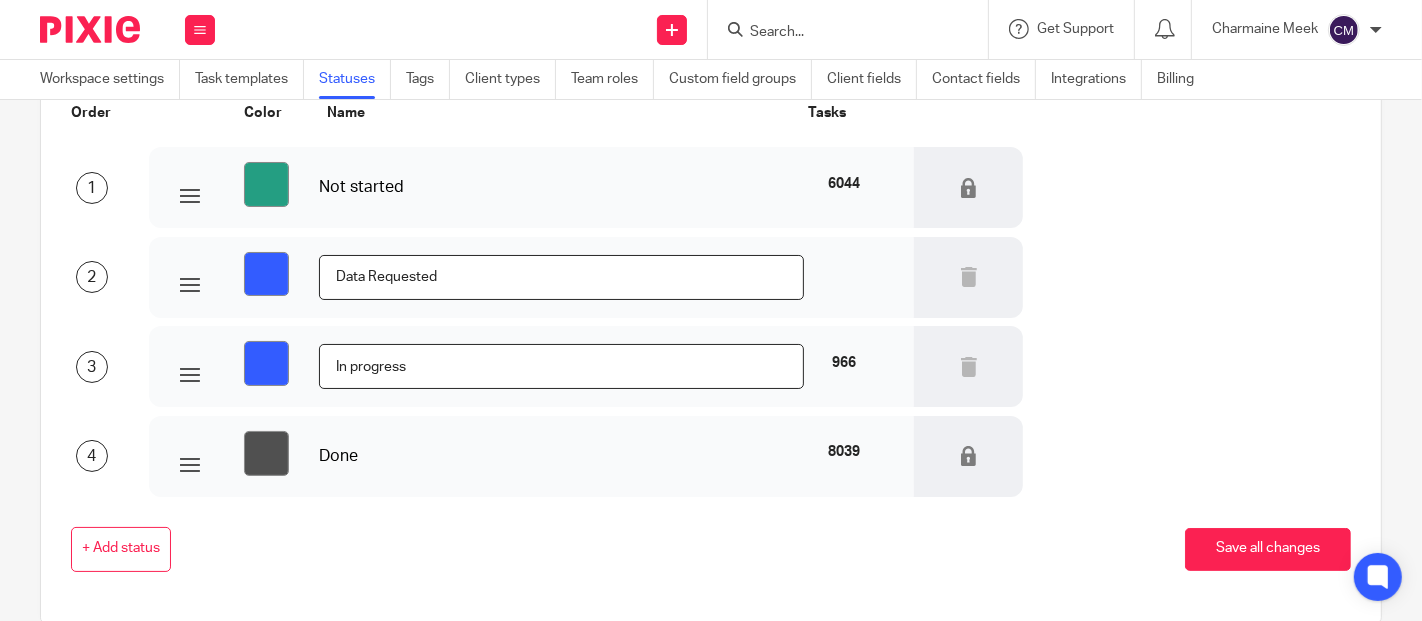 click on "Order   Color   Name   Tasks
1
#249e82
Not started
6044
2
#335cff   Data Requested
3
#335cff   In progress     966
4
#505050
Done
8039
+ Add status
Save all changes" at bounding box center (695, 351) 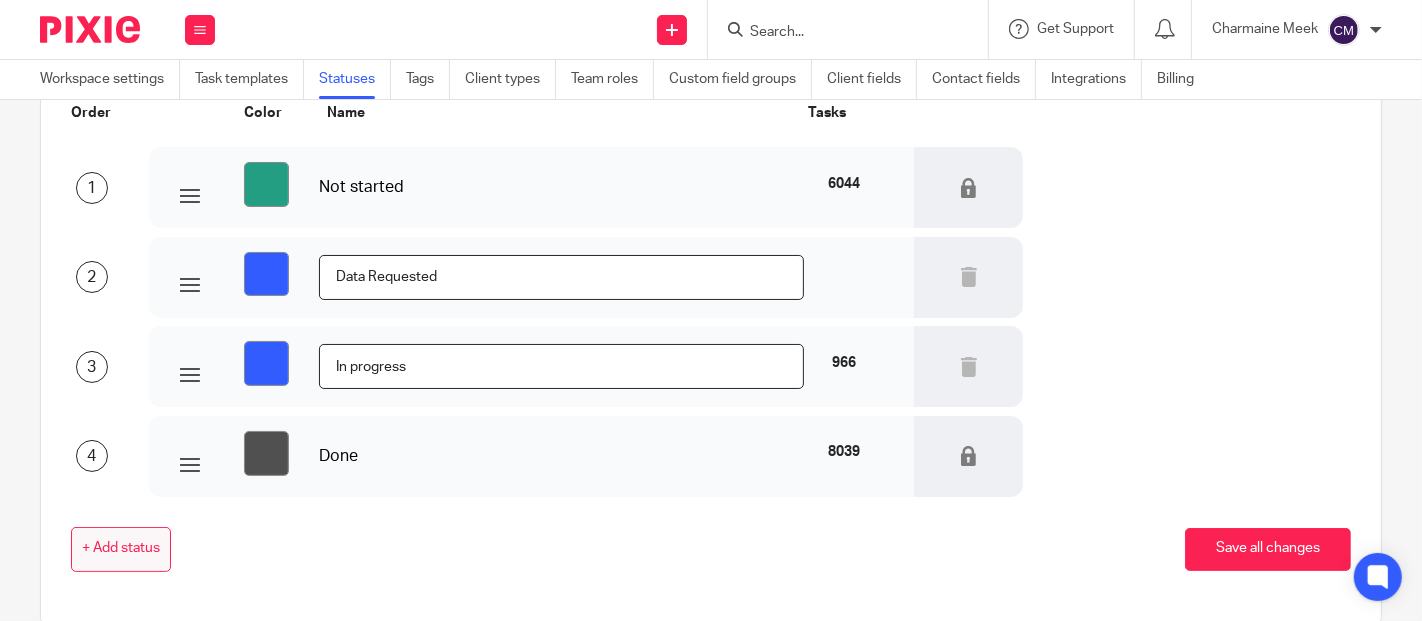 click on "+ Add status" at bounding box center [121, 549] 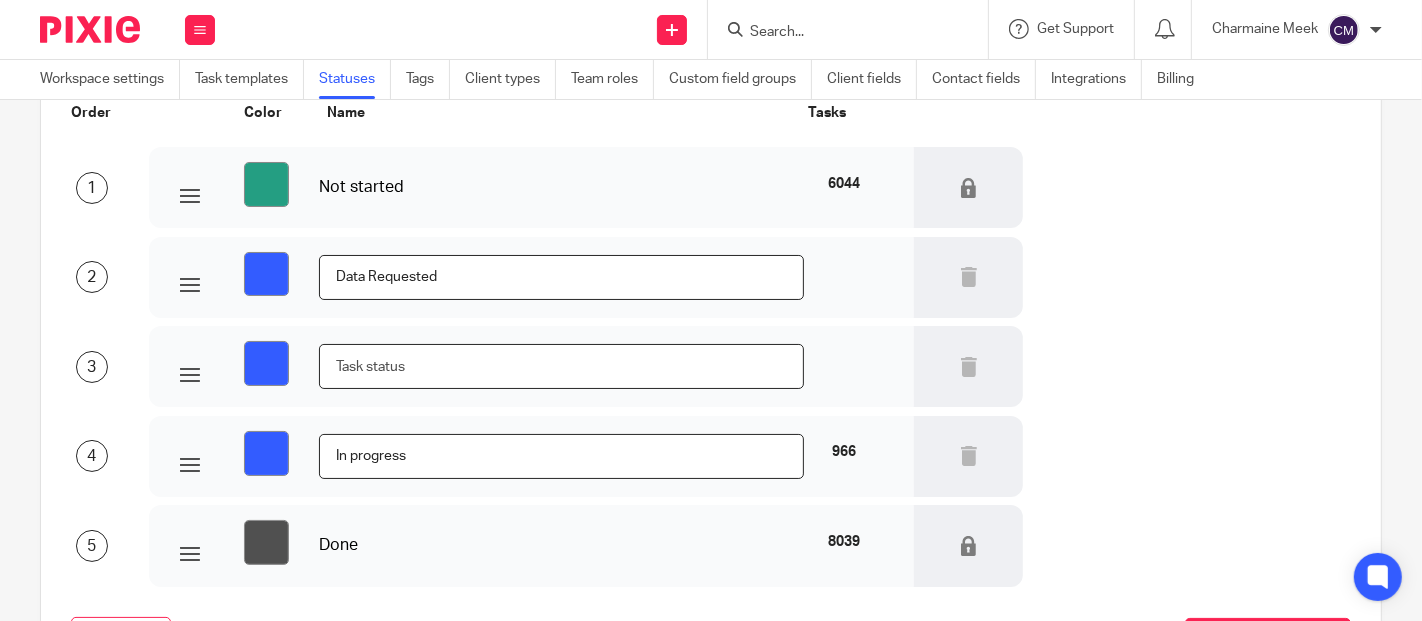 click at bounding box center (561, 366) 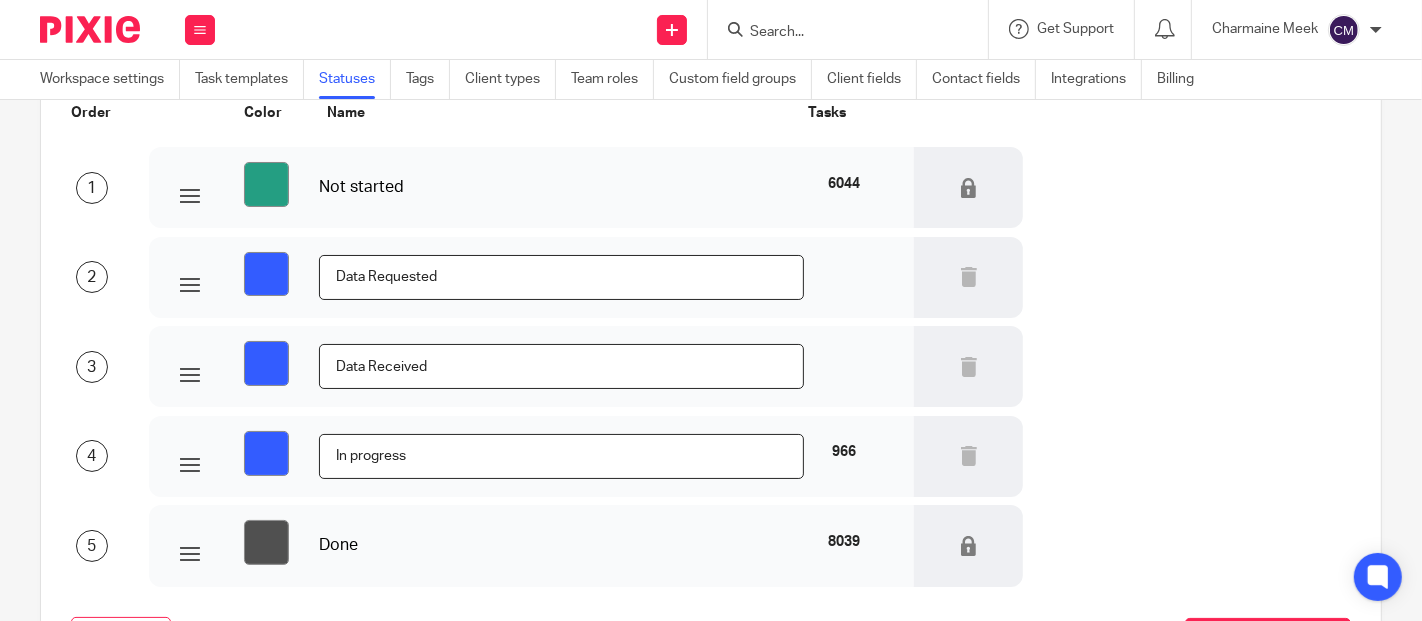 scroll, scrollTop: 222, scrollLeft: 0, axis: vertical 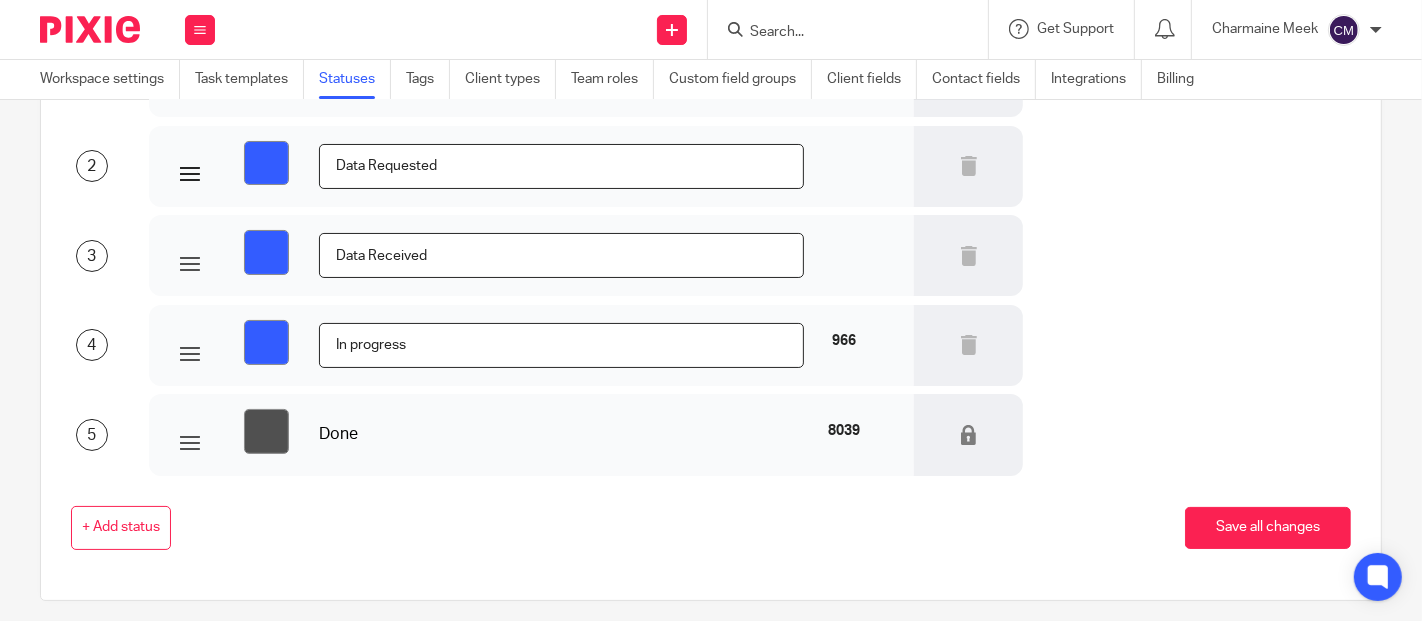 type on "Data Received" 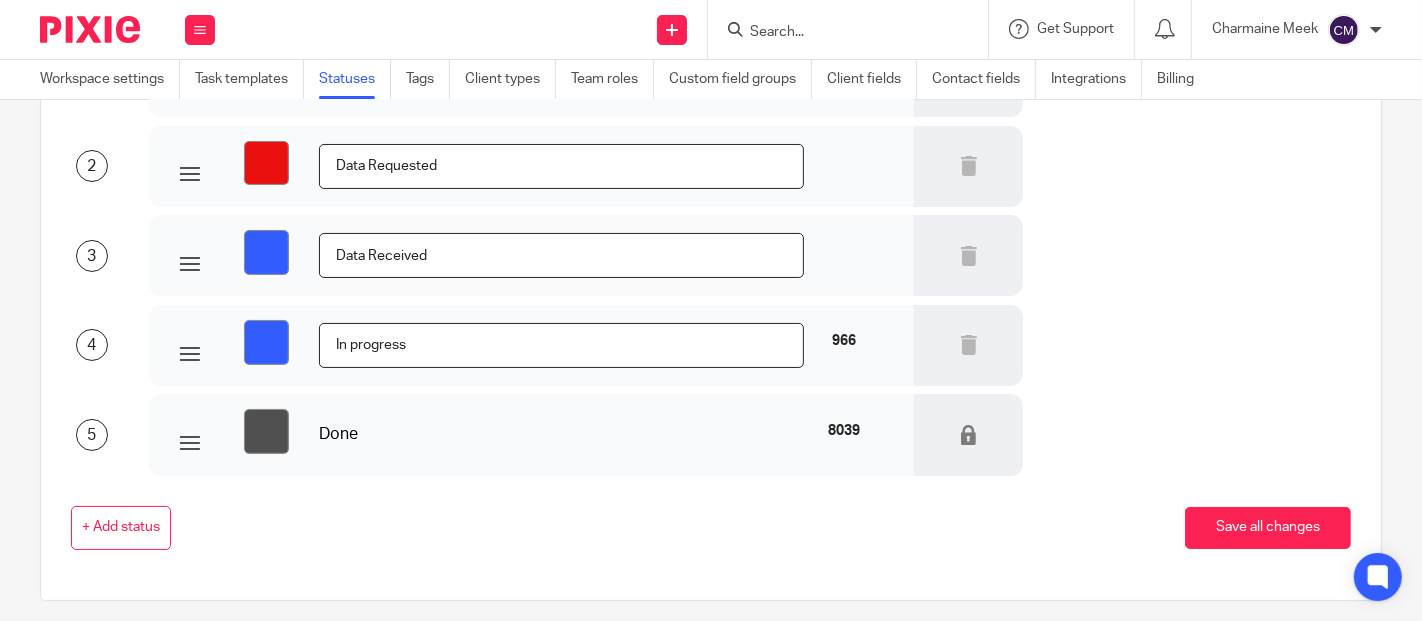 type on "#ea1010" 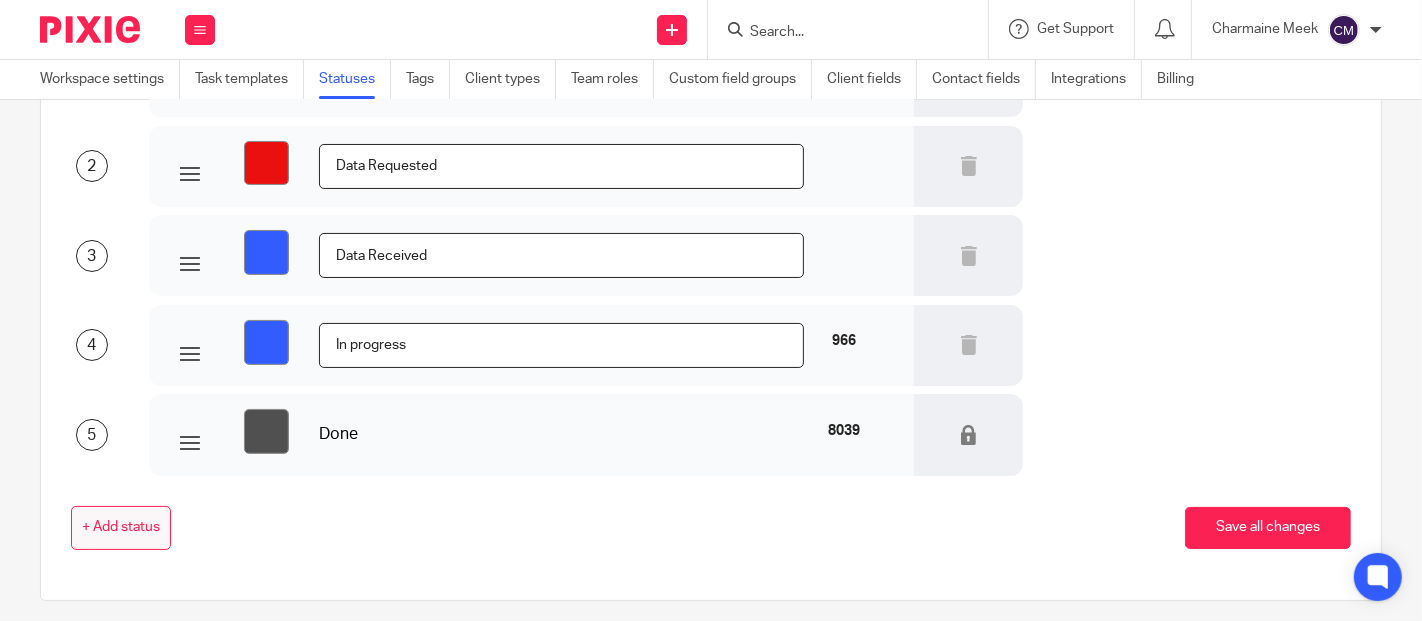 click on "+ Add status" at bounding box center (121, 528) 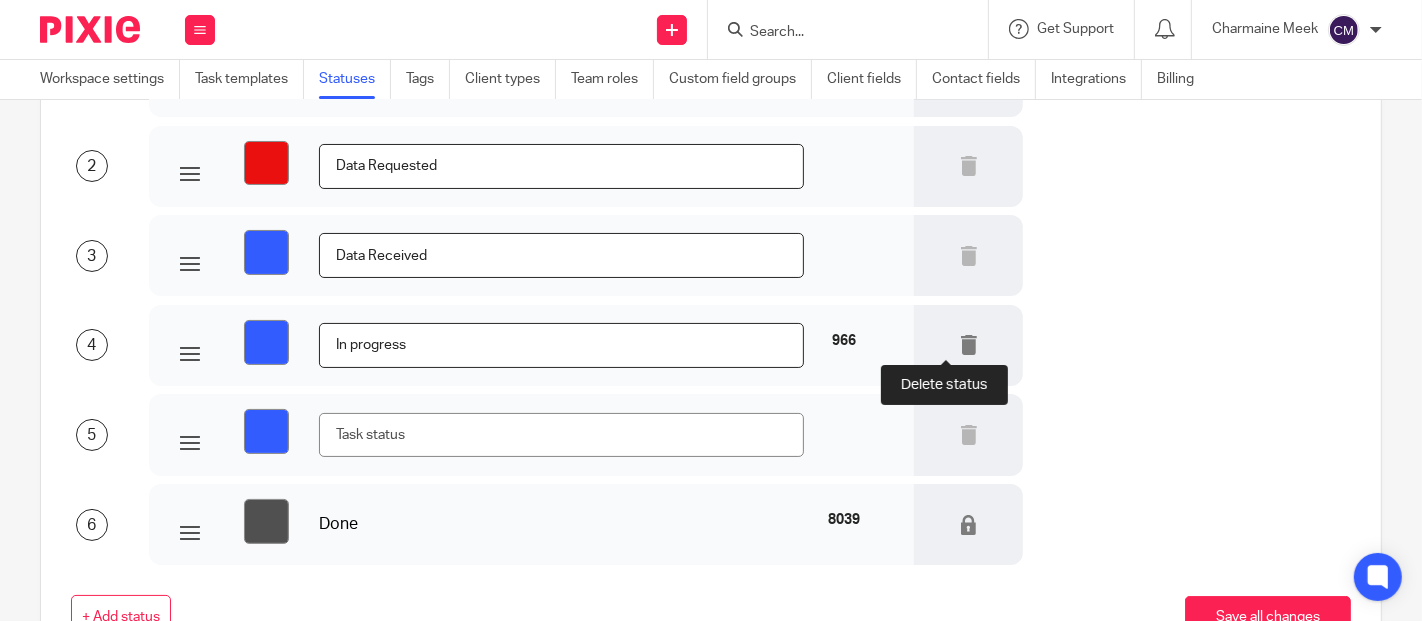 click at bounding box center [969, 345] 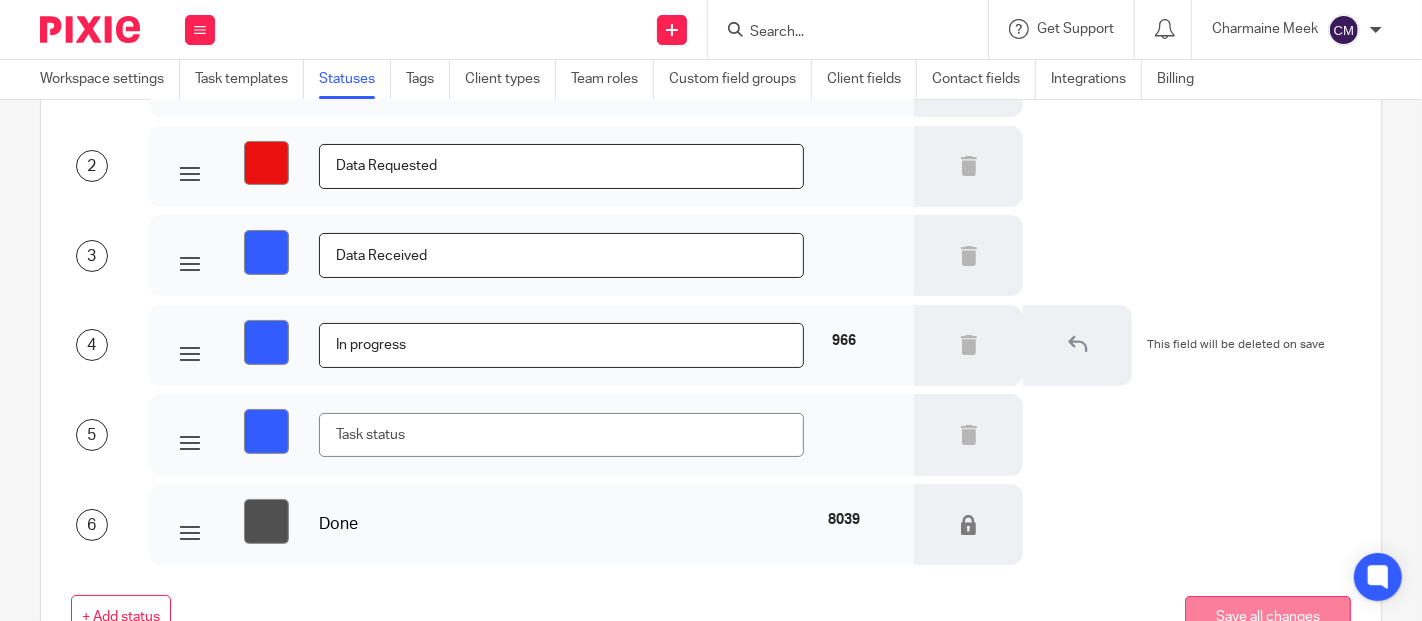 click on "Save all changes" at bounding box center (1268, 617) 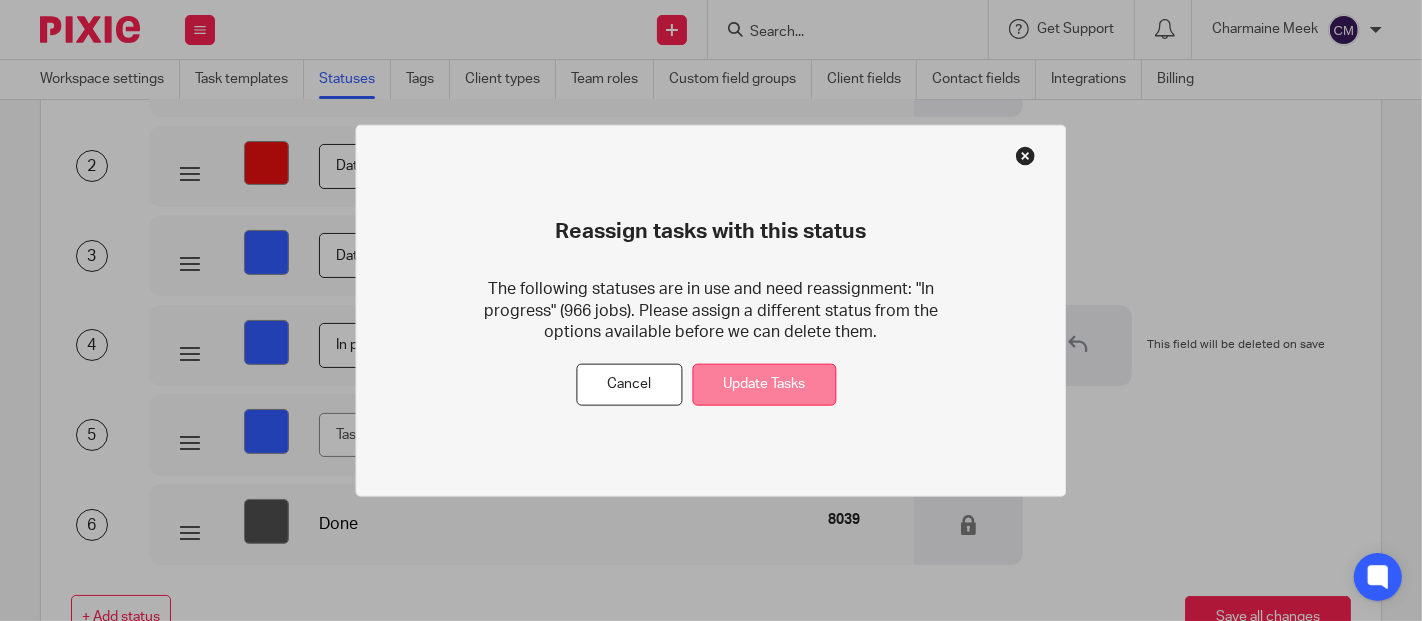 click on "Update Tasks" at bounding box center (764, 384) 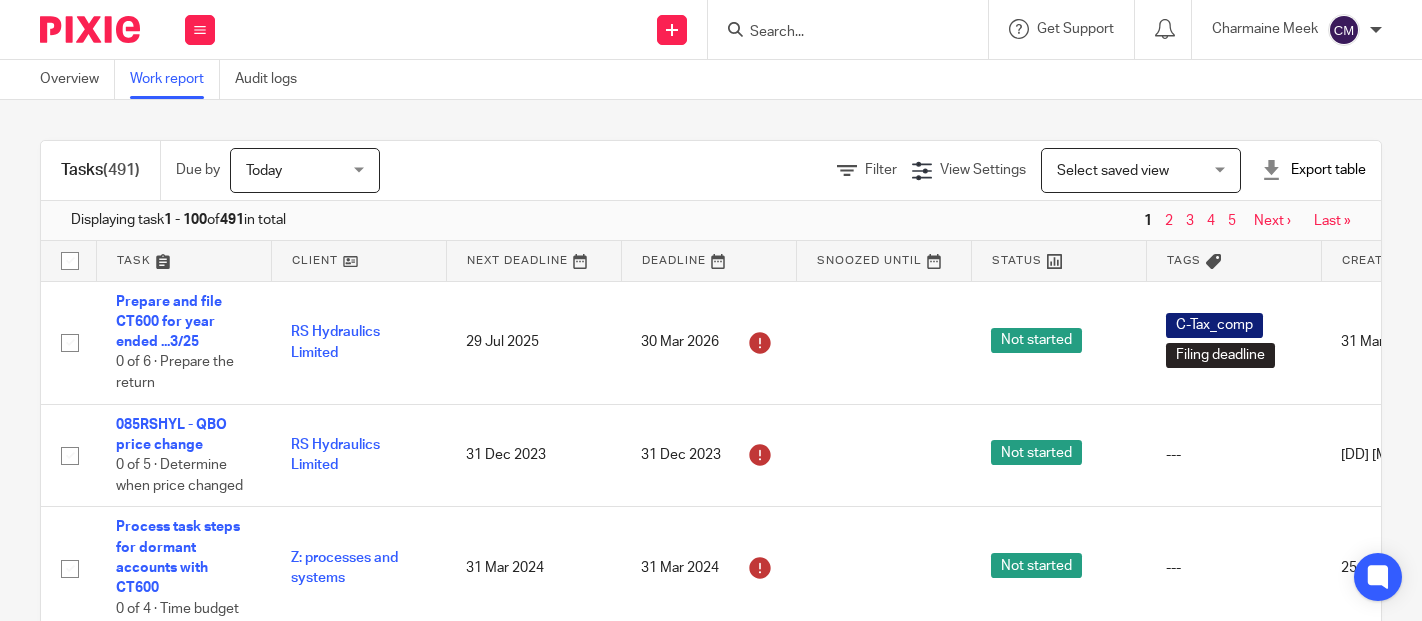 scroll, scrollTop: 0, scrollLeft: 0, axis: both 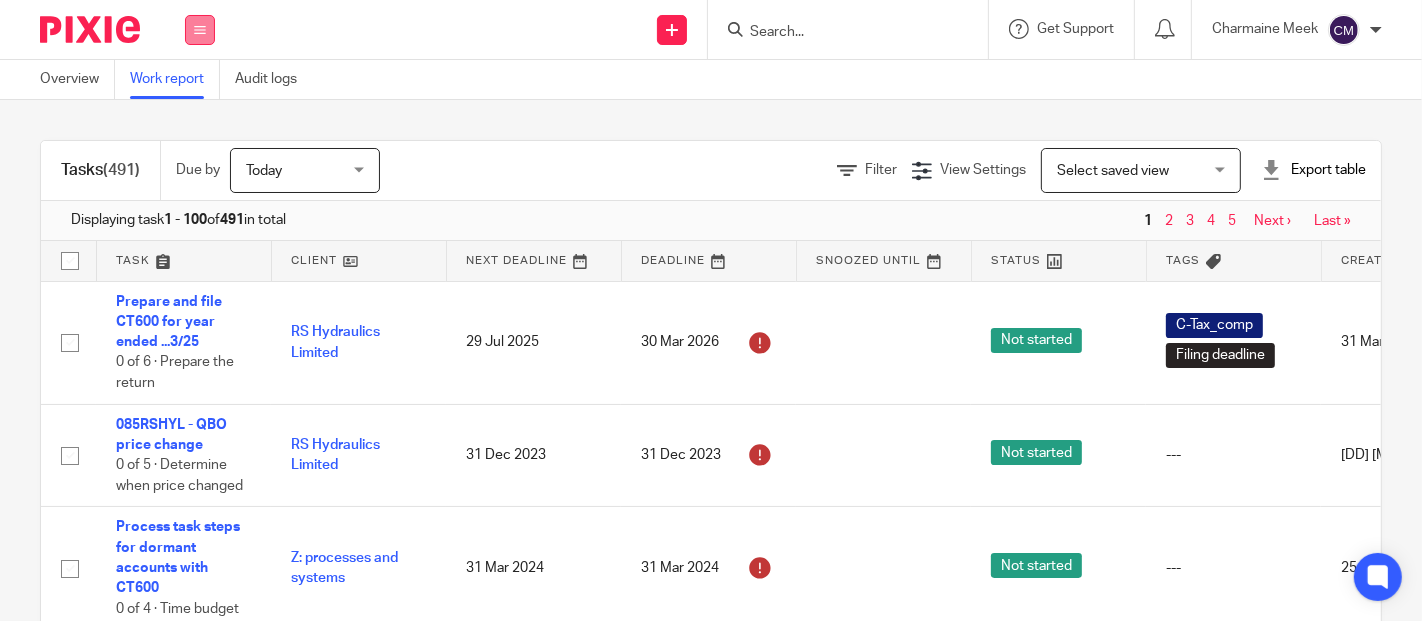 click at bounding box center (200, 30) 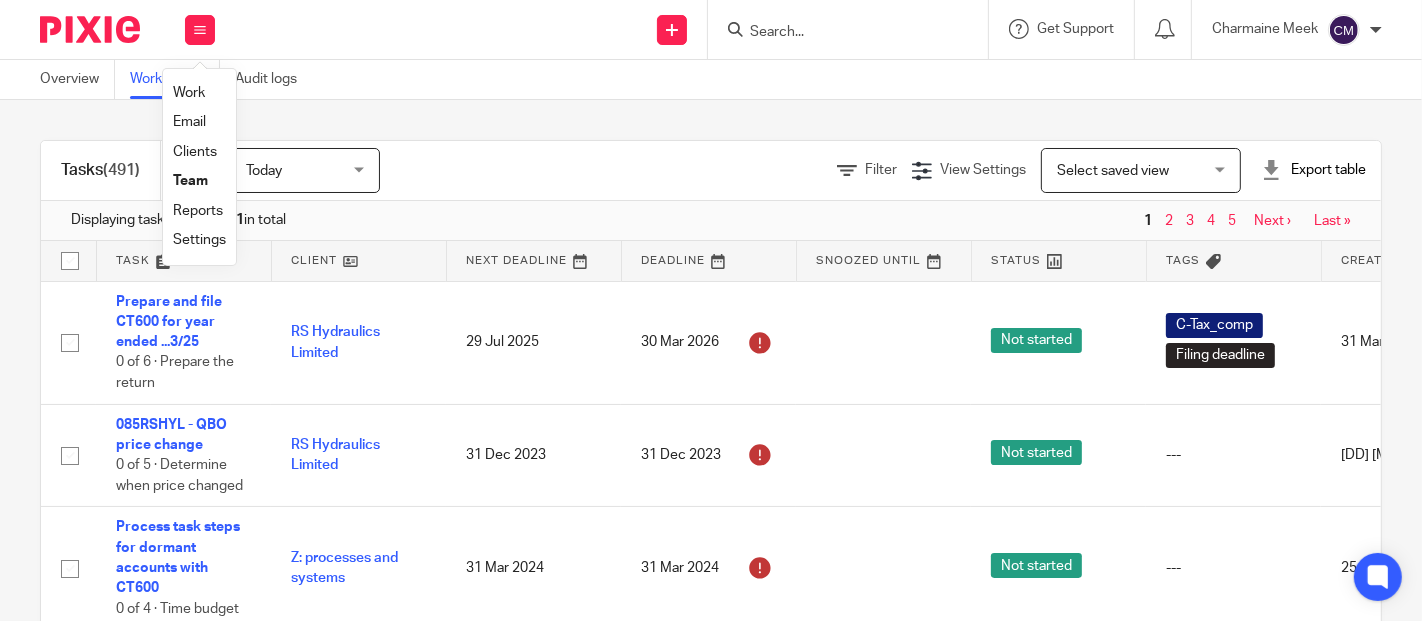 click on "Settings" at bounding box center (199, 240) 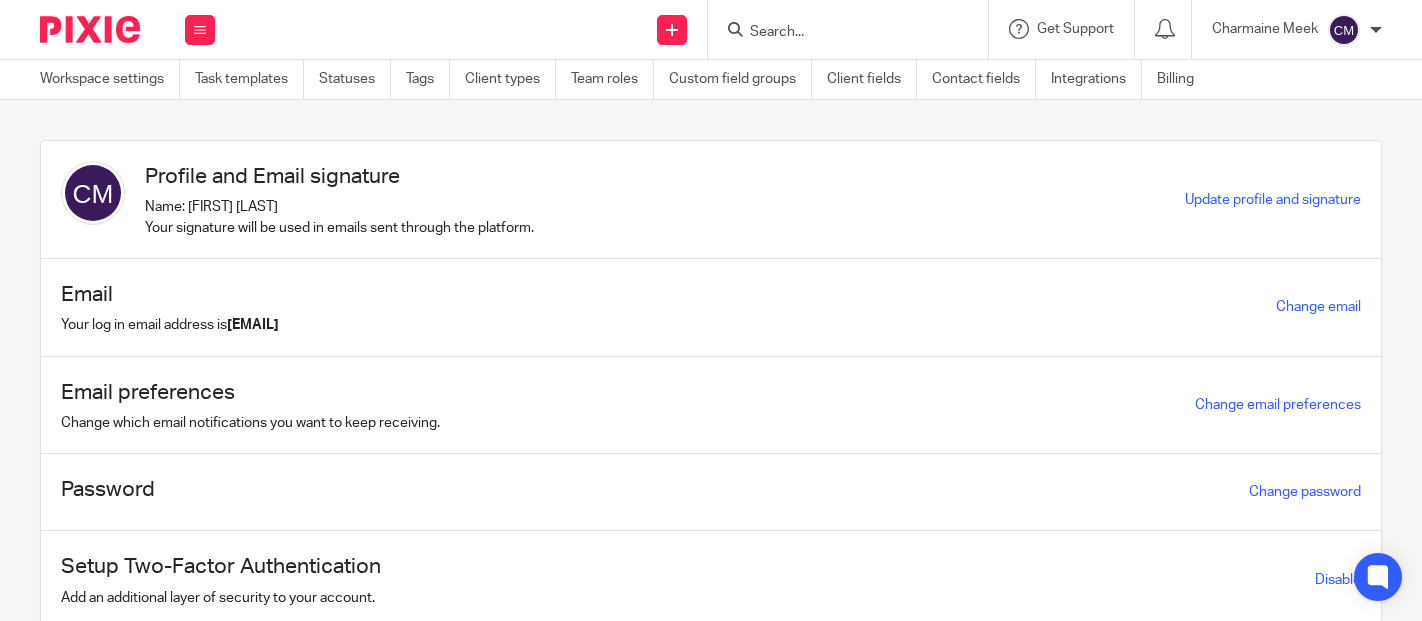 scroll, scrollTop: 0, scrollLeft: 0, axis: both 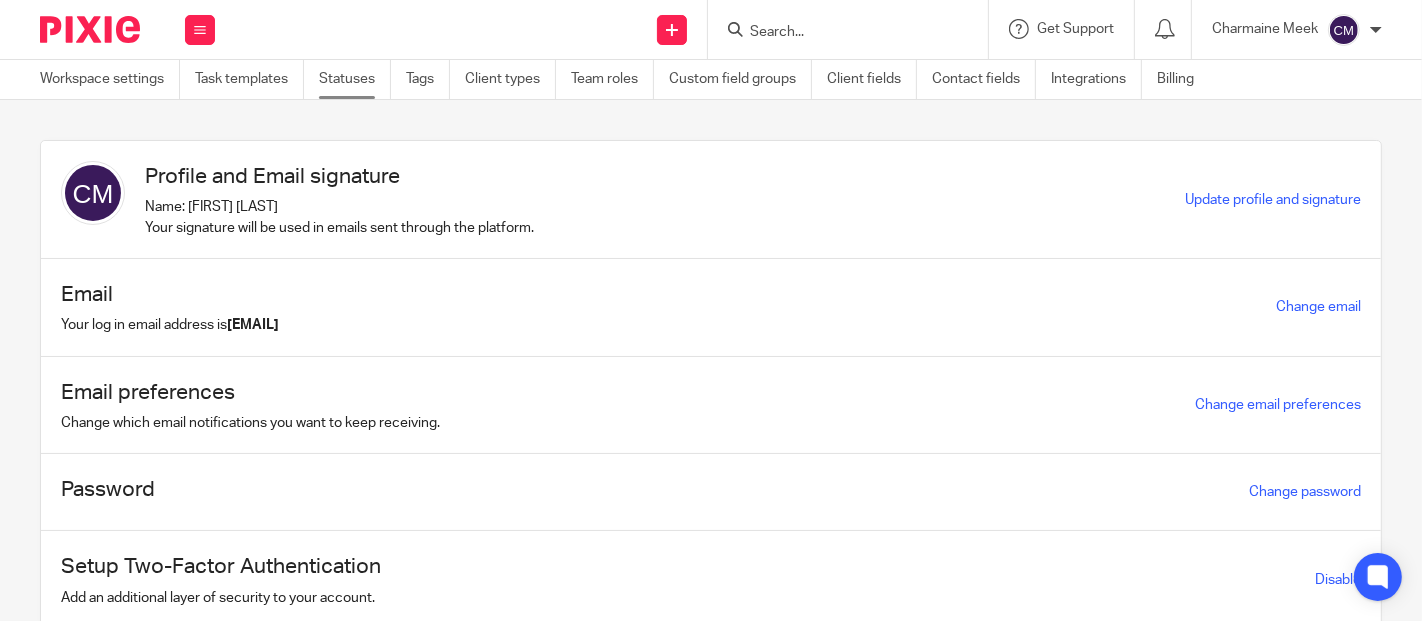 click on "Statuses" at bounding box center [355, 79] 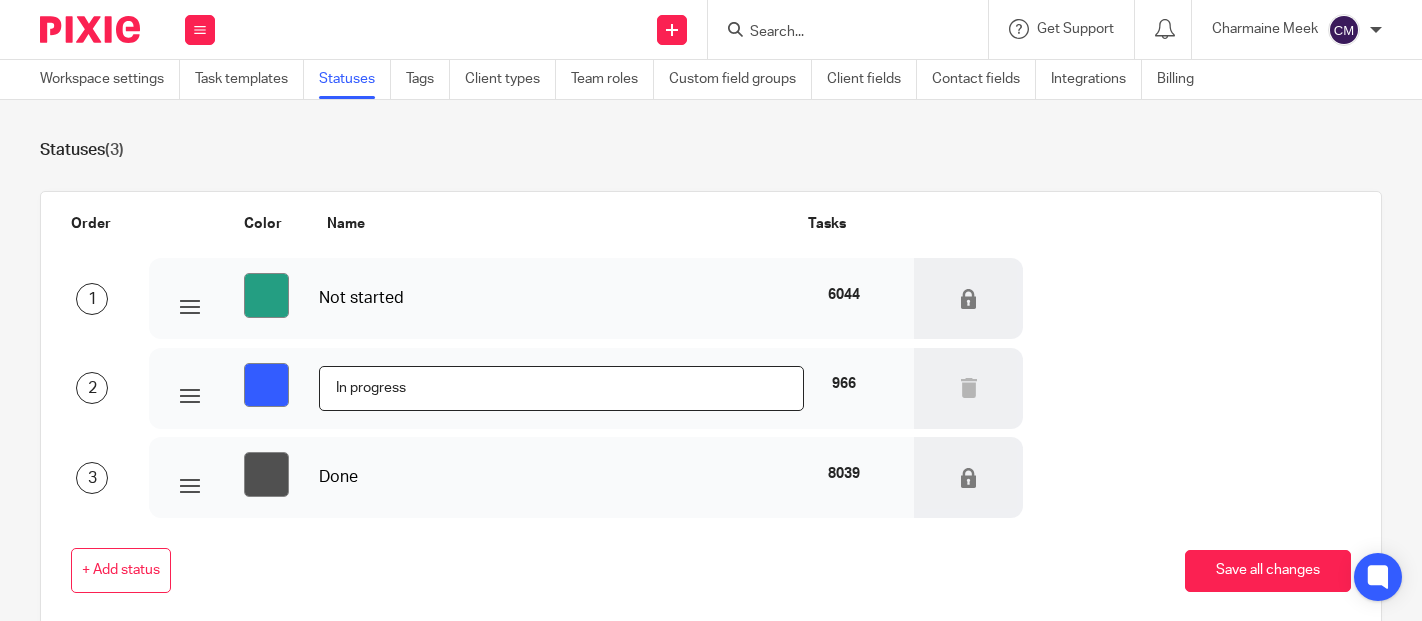 scroll, scrollTop: 0, scrollLeft: 0, axis: both 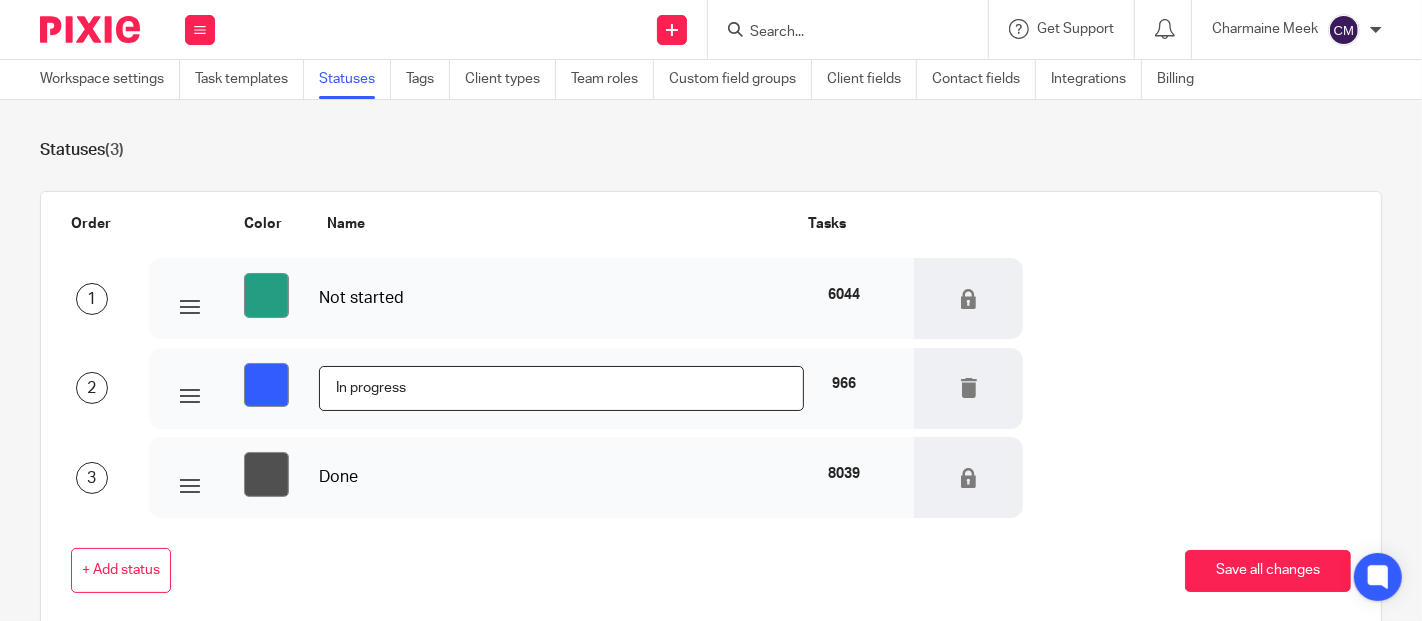 click at bounding box center [968, 388] 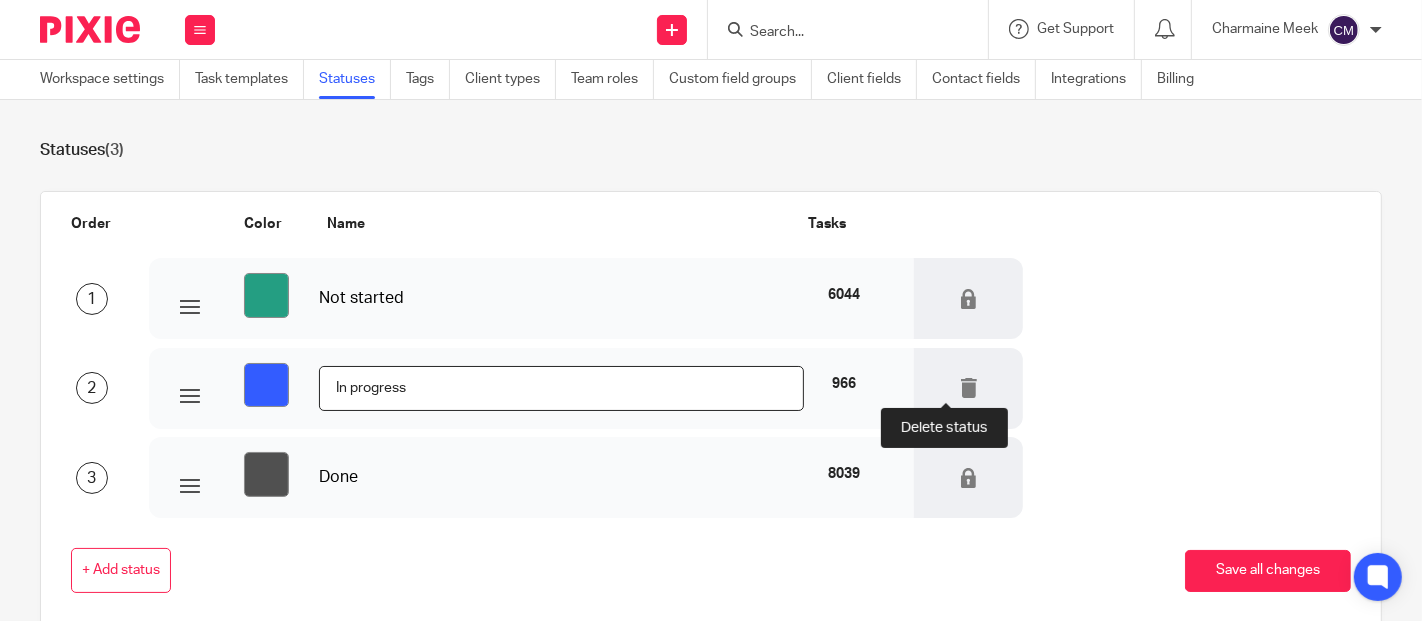 click at bounding box center (969, 388) 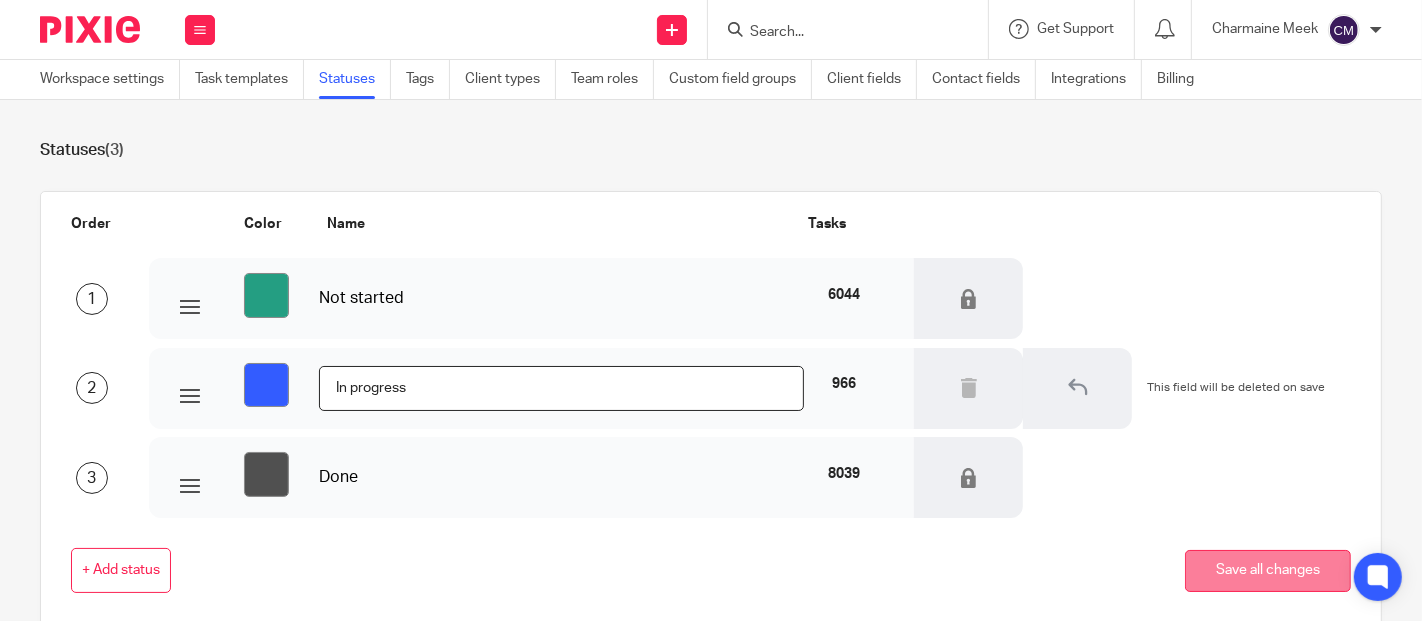 click on "Save all changes" at bounding box center [1268, 571] 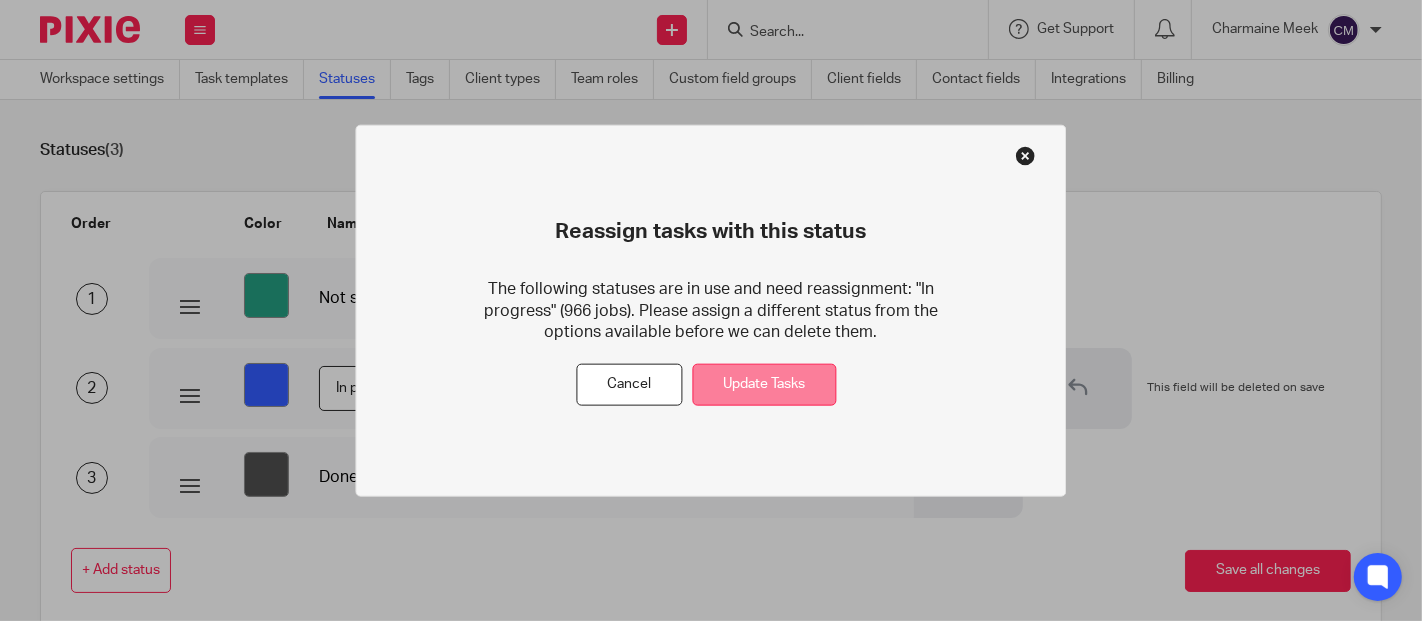 click on "Update Tasks" at bounding box center [764, 384] 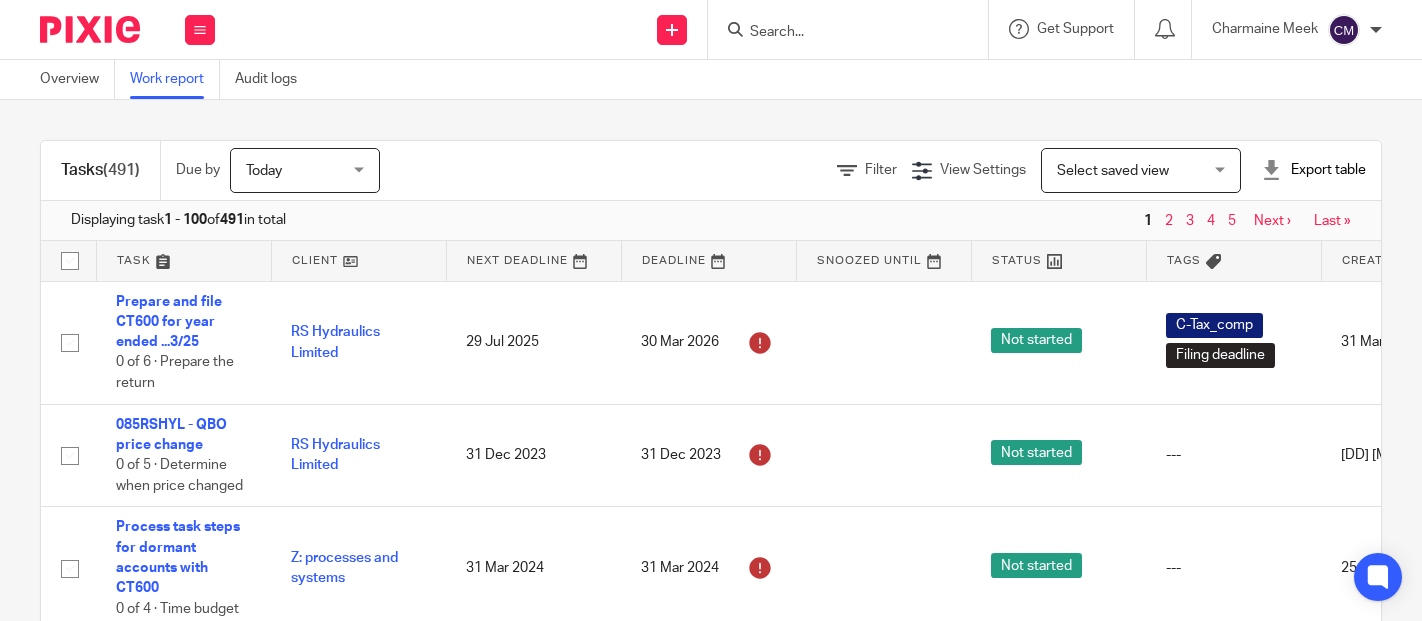 scroll, scrollTop: 0, scrollLeft: 0, axis: both 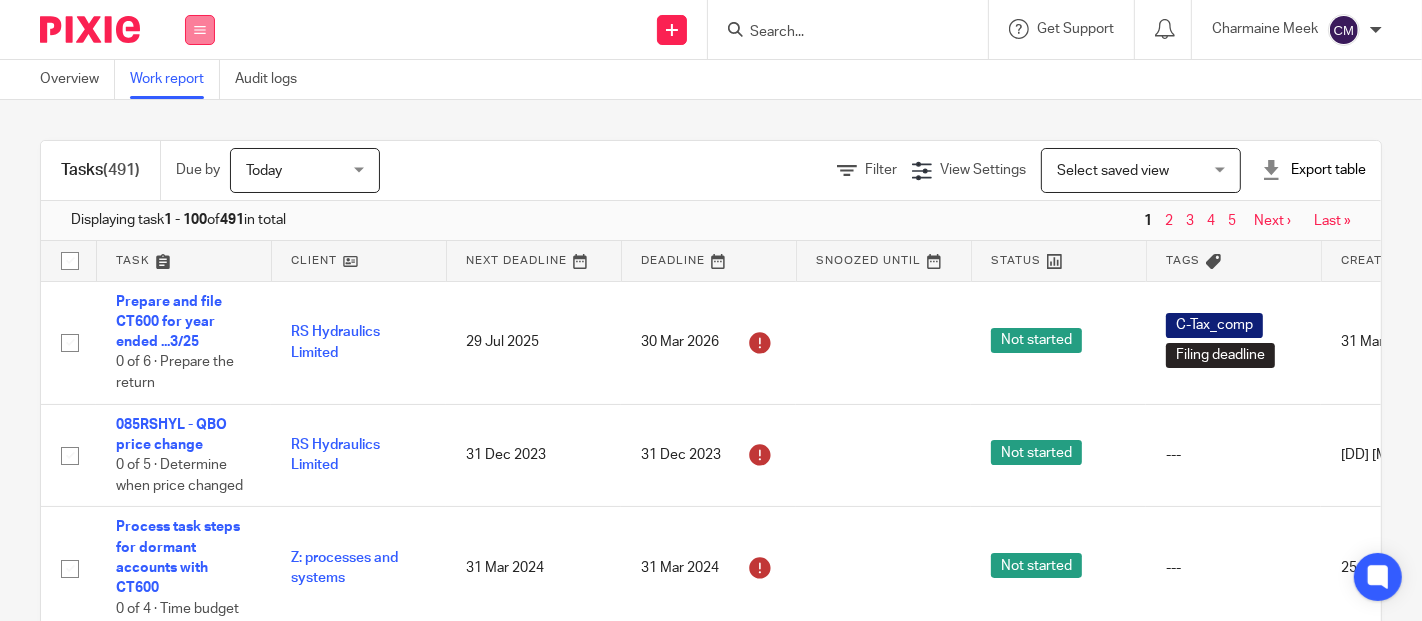 click at bounding box center [200, 30] 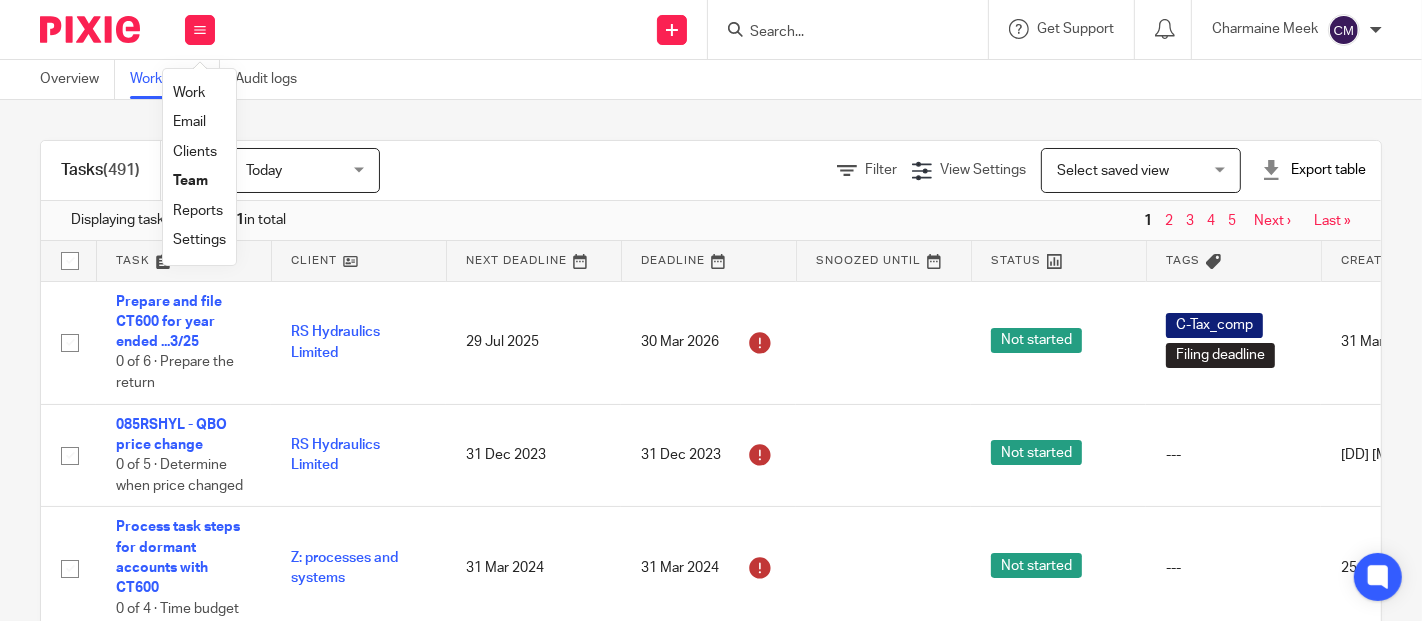 click on "Settings" at bounding box center (199, 240) 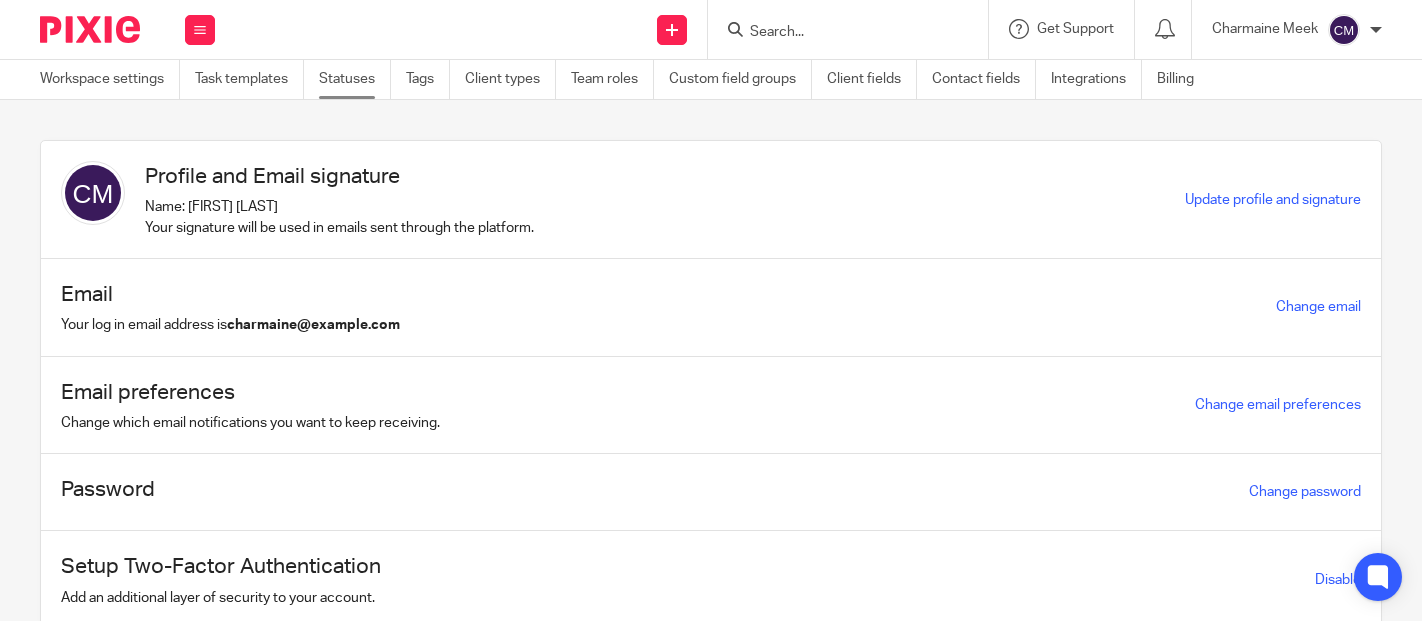 scroll, scrollTop: 0, scrollLeft: 0, axis: both 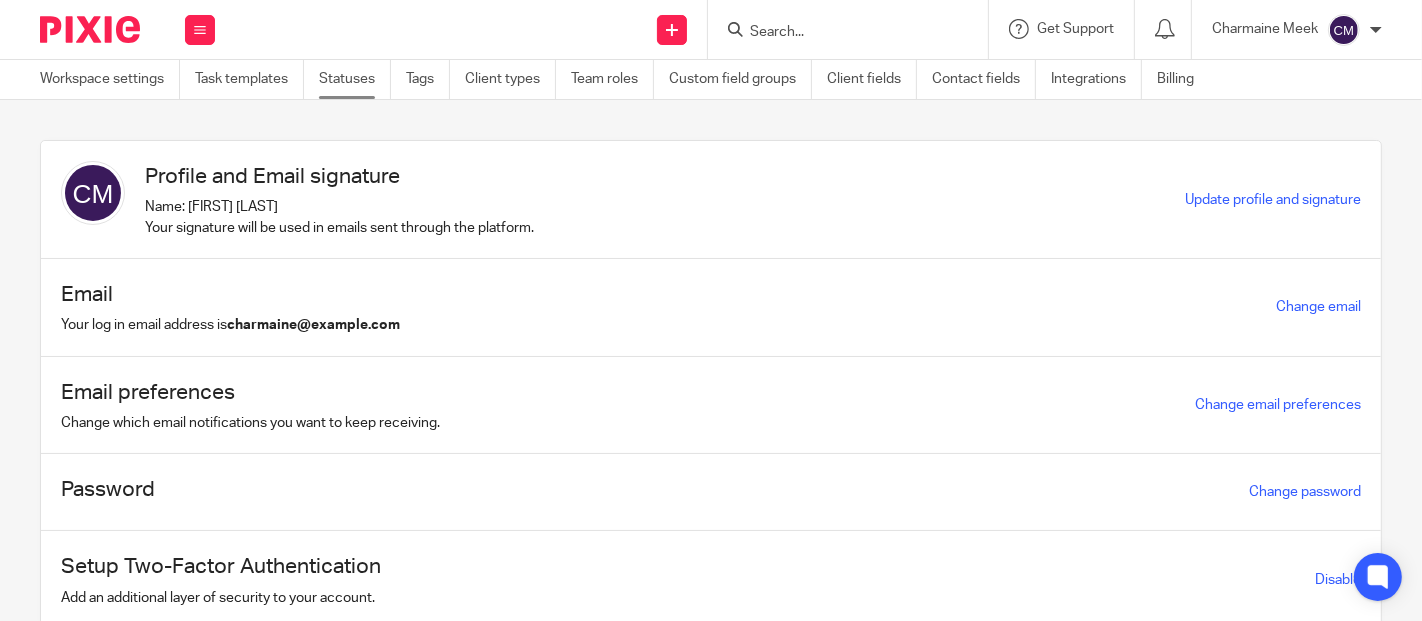 click on "Statuses" at bounding box center [355, 79] 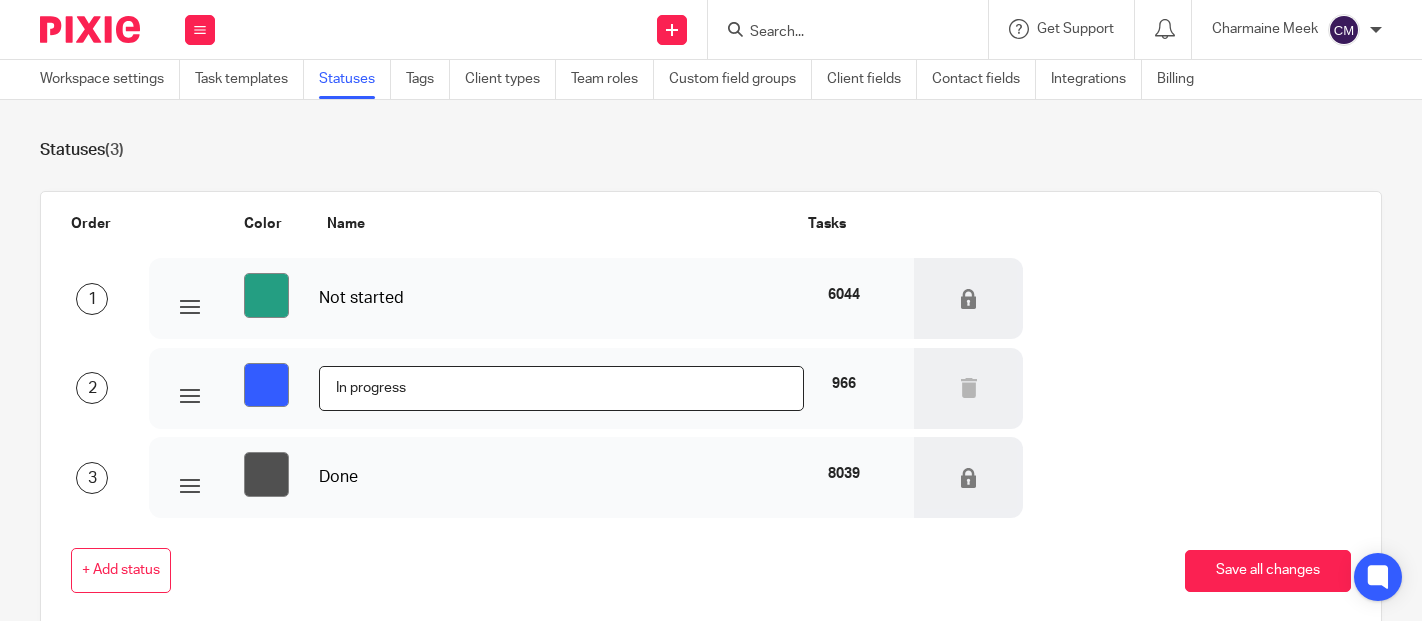 scroll, scrollTop: 0, scrollLeft: 0, axis: both 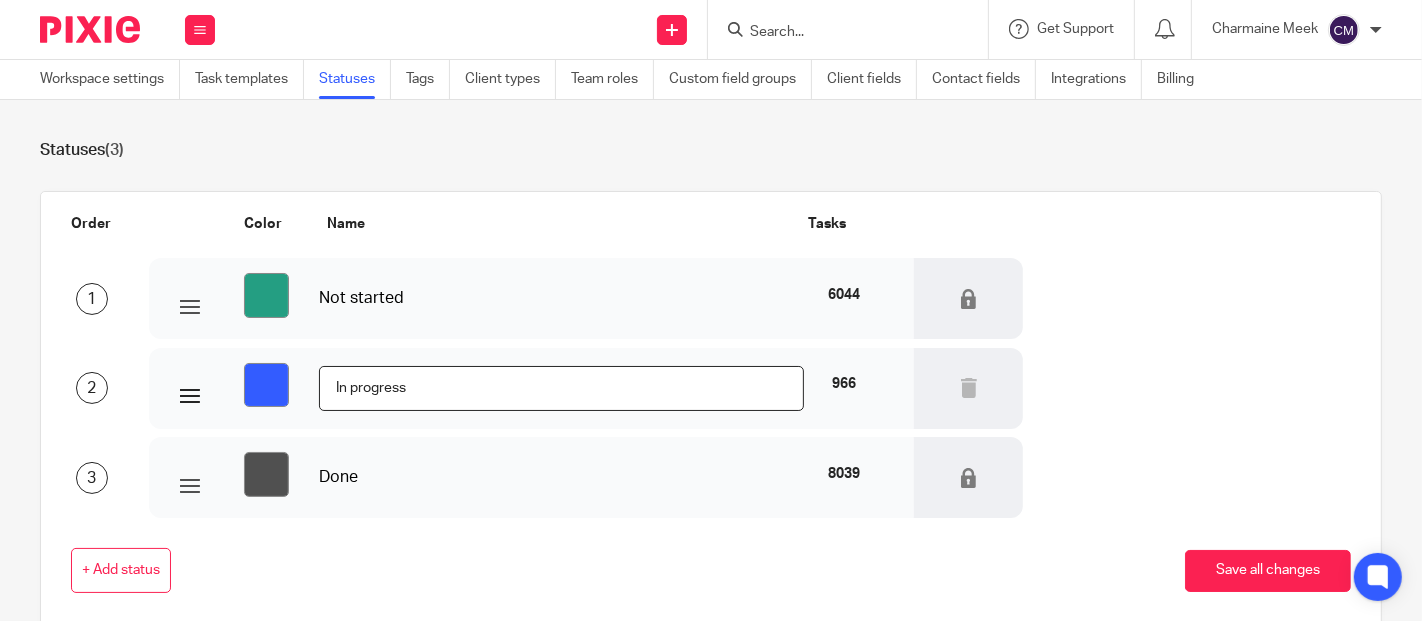 drag, startPoint x: 422, startPoint y: 372, endPoint x: 257, endPoint y: 403, distance: 167.88687 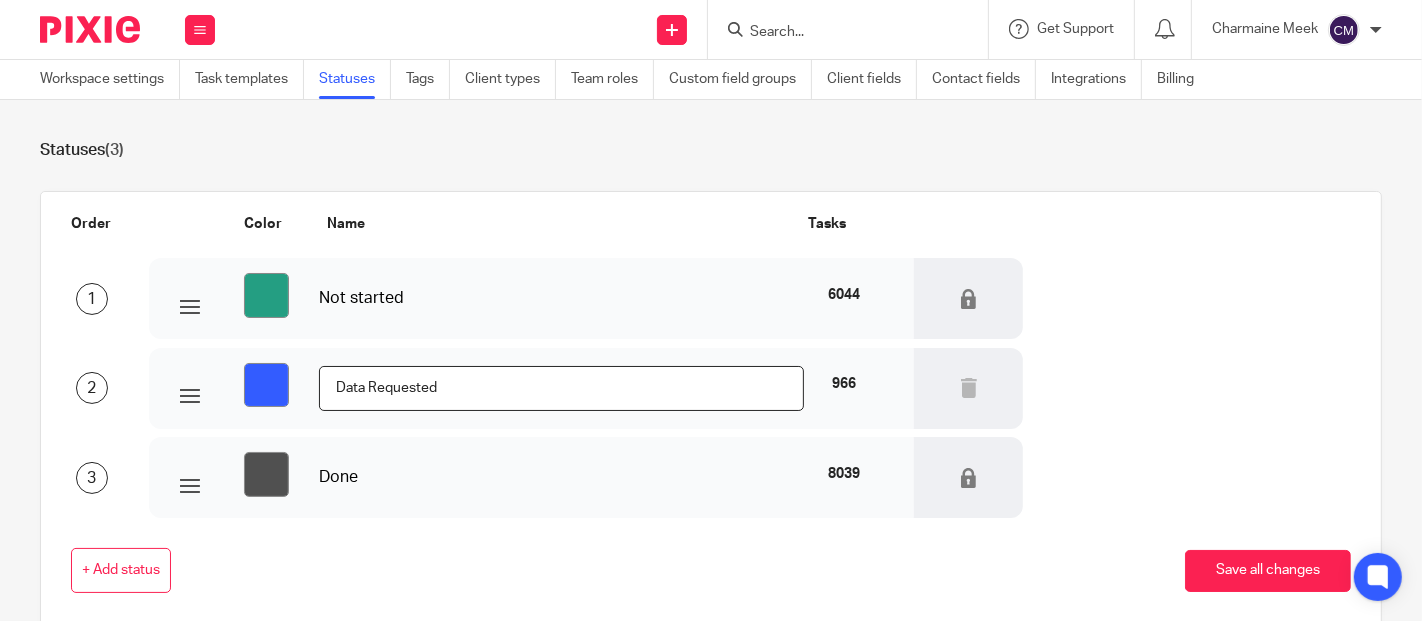 type on "Data Requested" 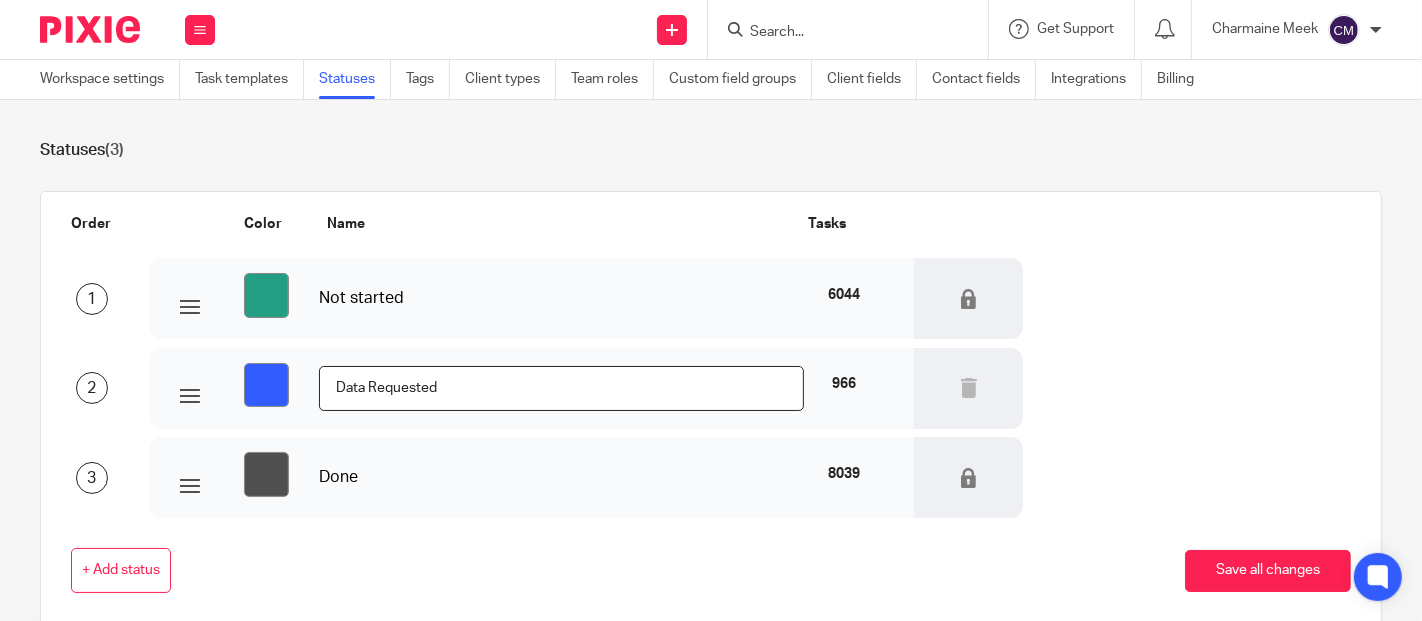 scroll, scrollTop: 92, scrollLeft: 0, axis: vertical 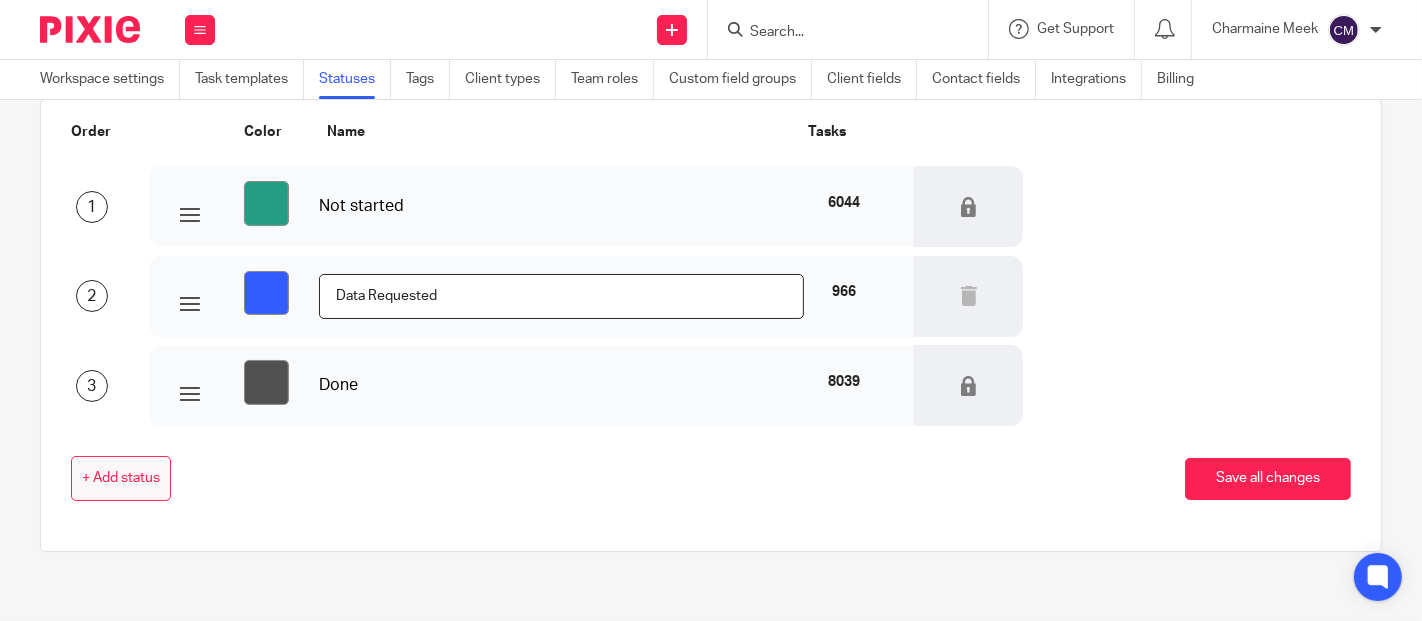 click on "+ Add status" at bounding box center [121, 479] 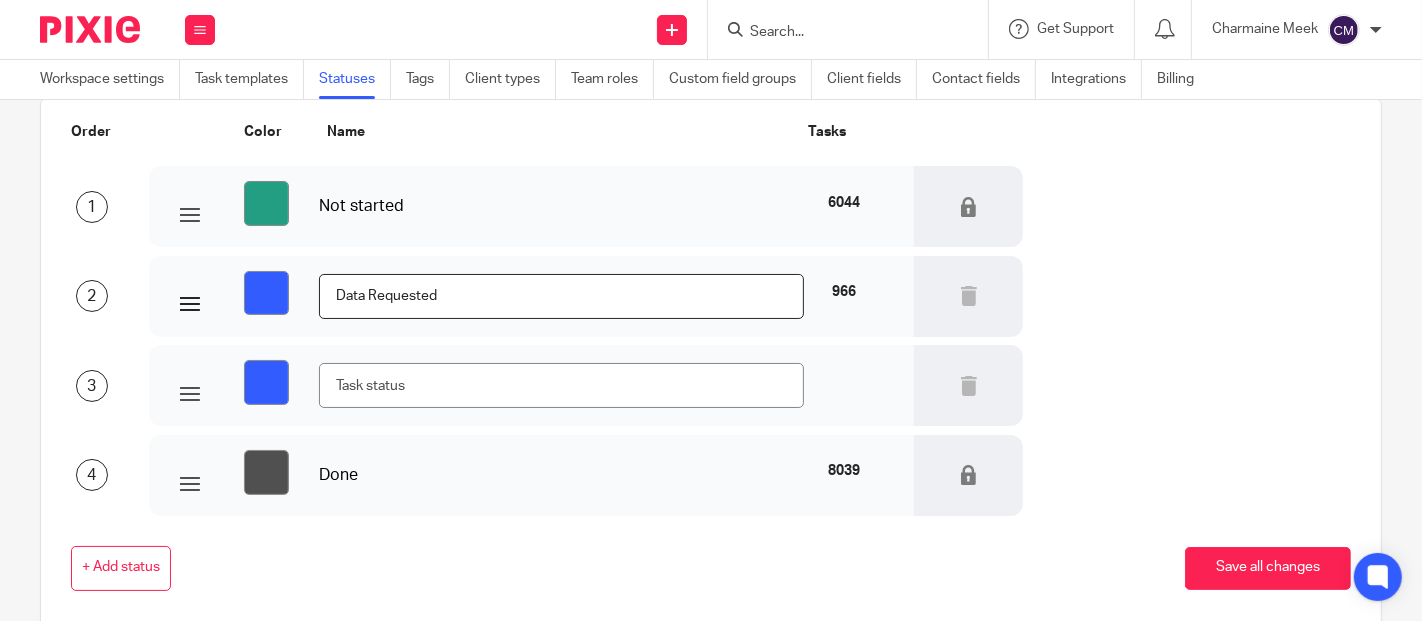 click on "#335cff" at bounding box center [266, 293] 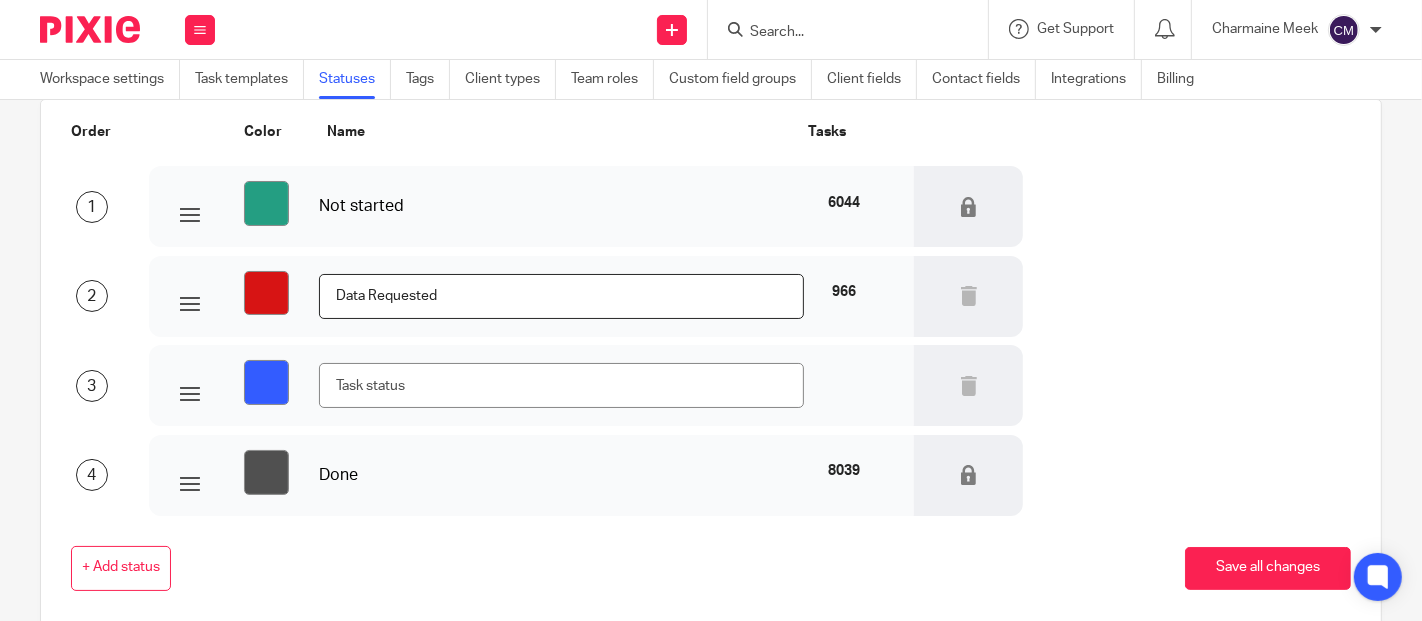 type on "#d71414" 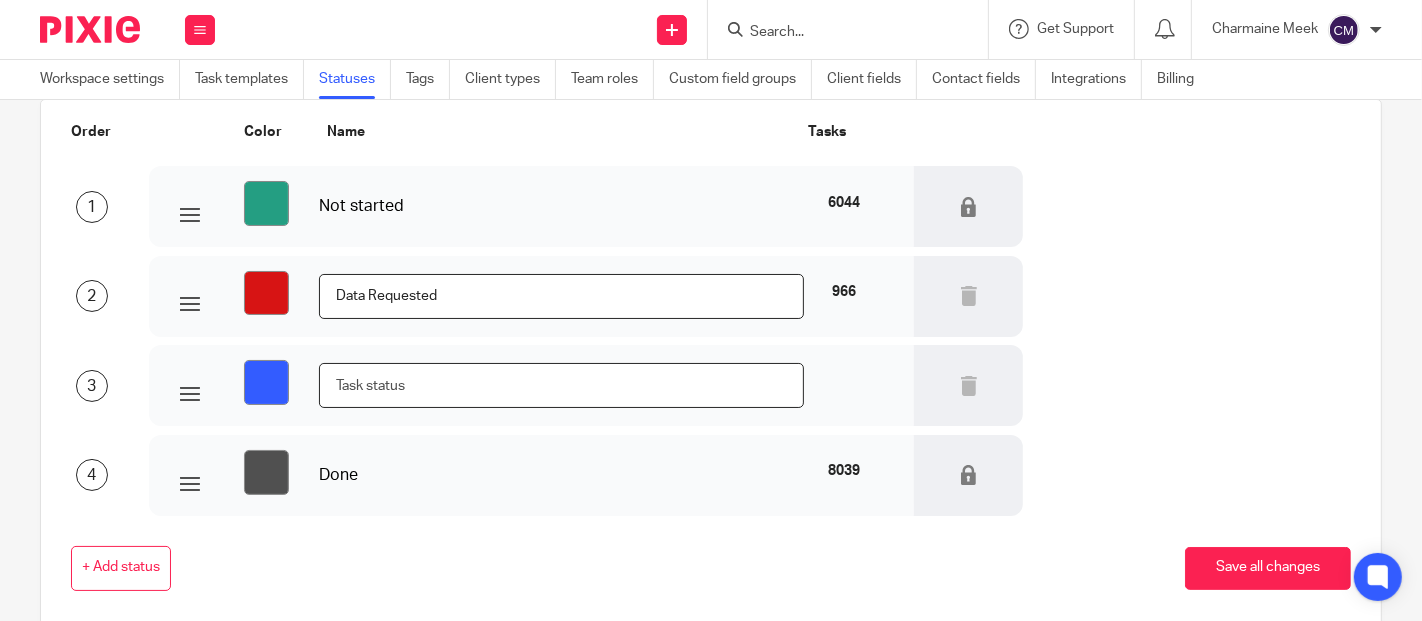 click at bounding box center (561, 385) 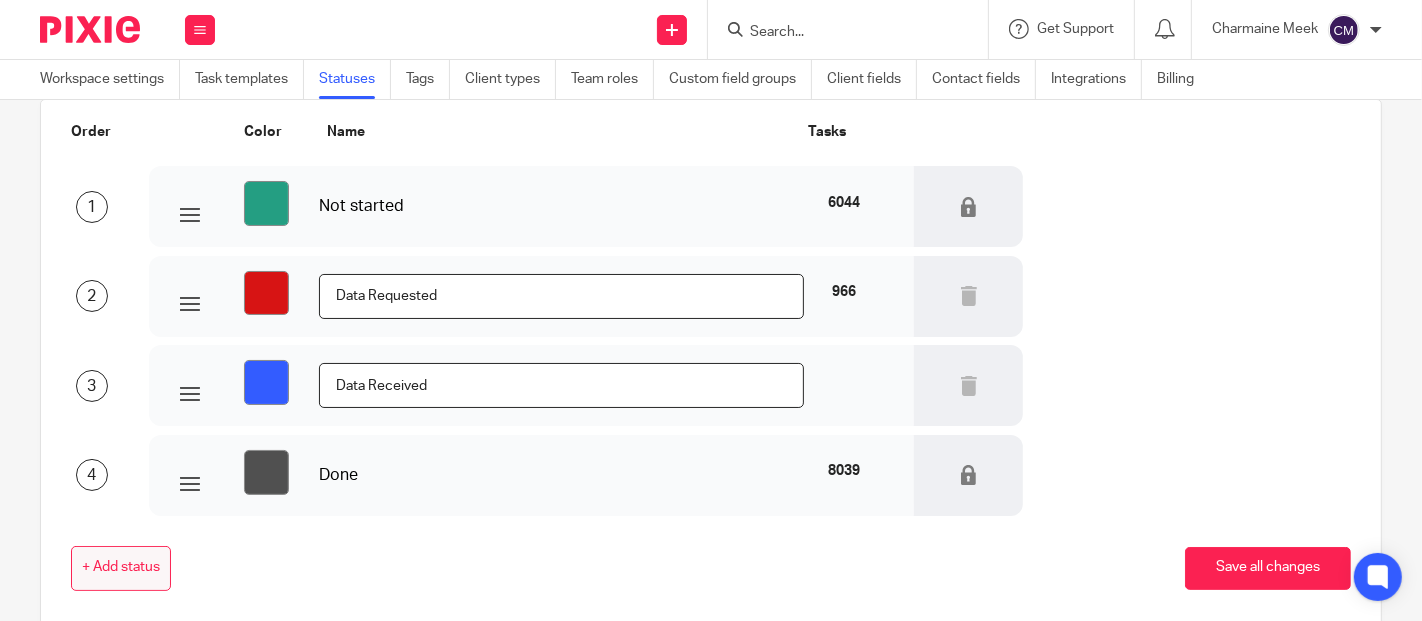 type on "Data Received" 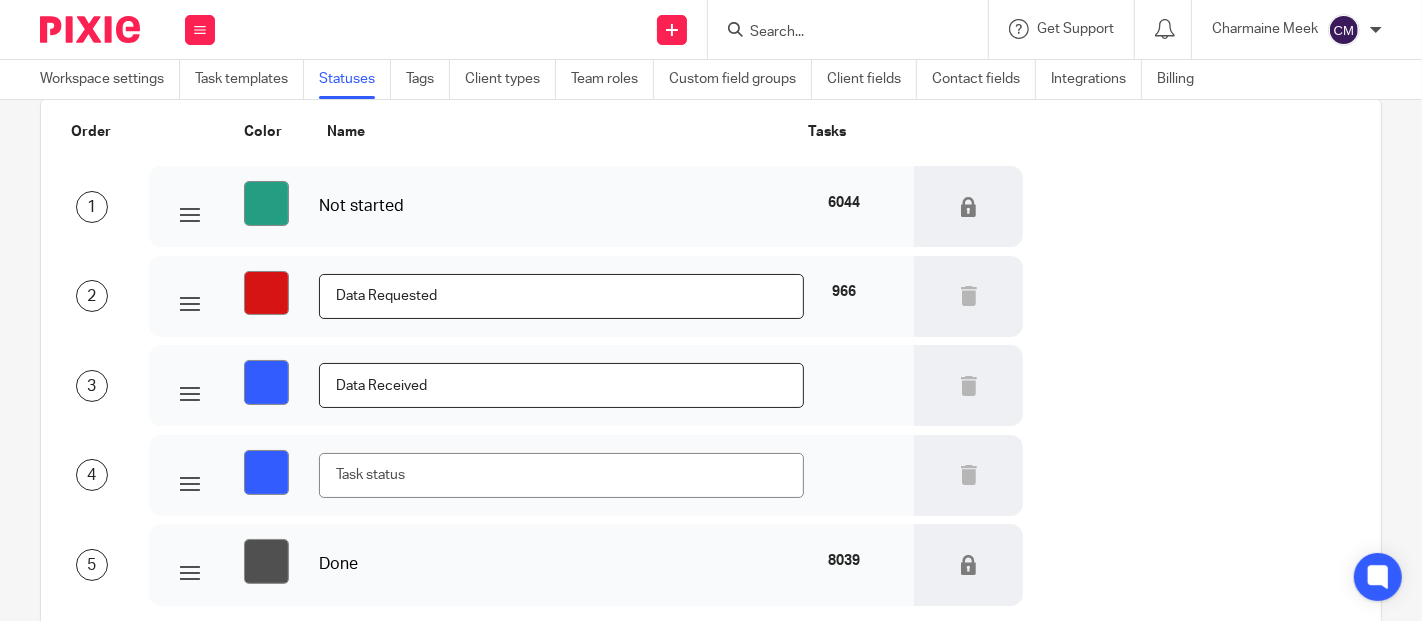 click at bounding box center [561, 475] 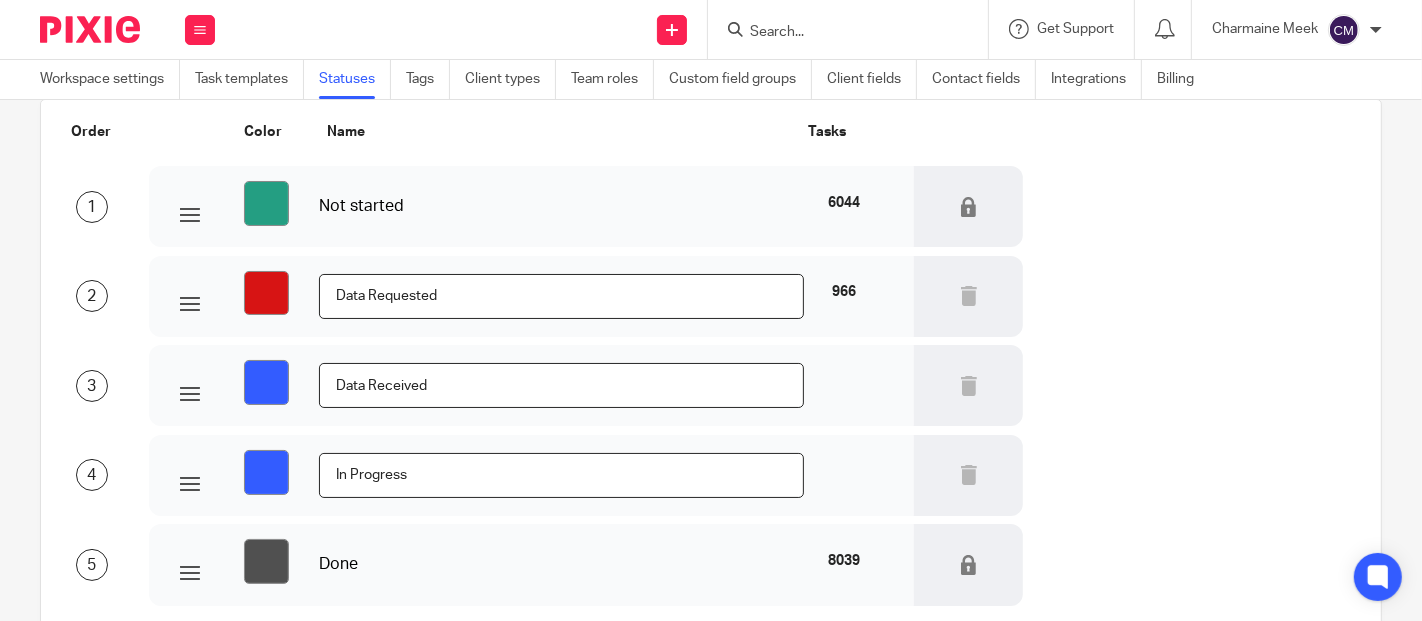 scroll, scrollTop: 203, scrollLeft: 0, axis: vertical 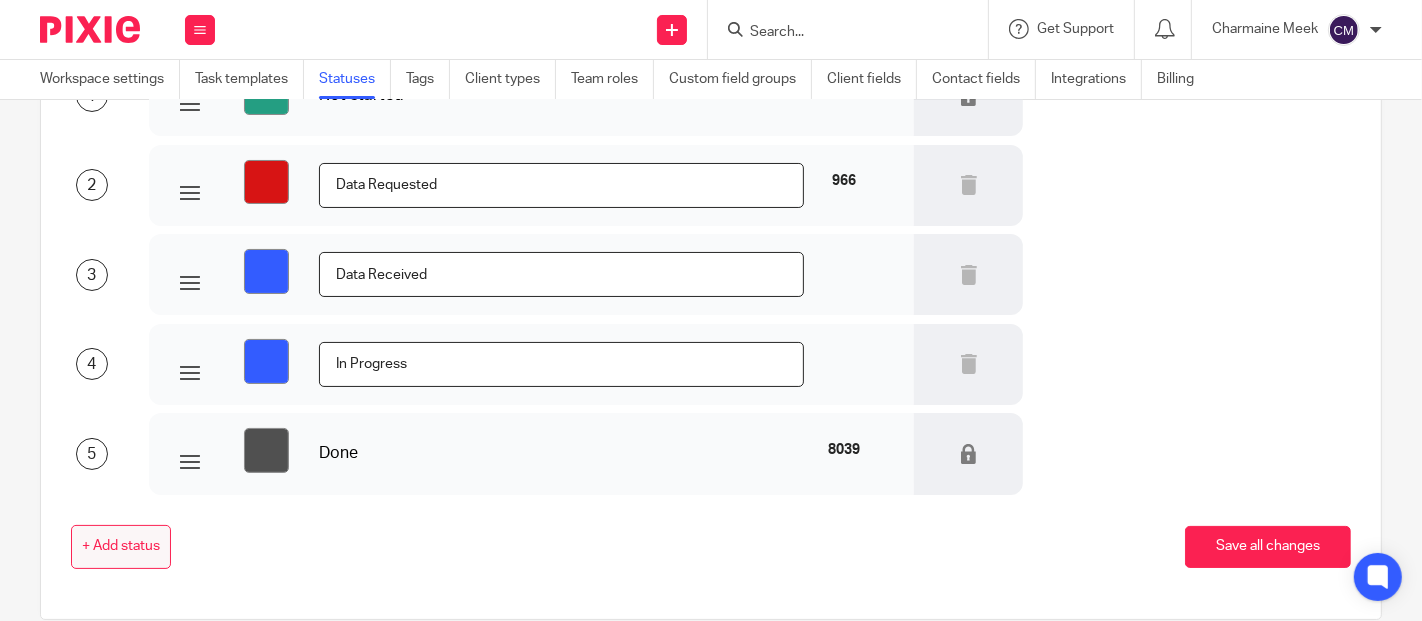 type on "In Progress" 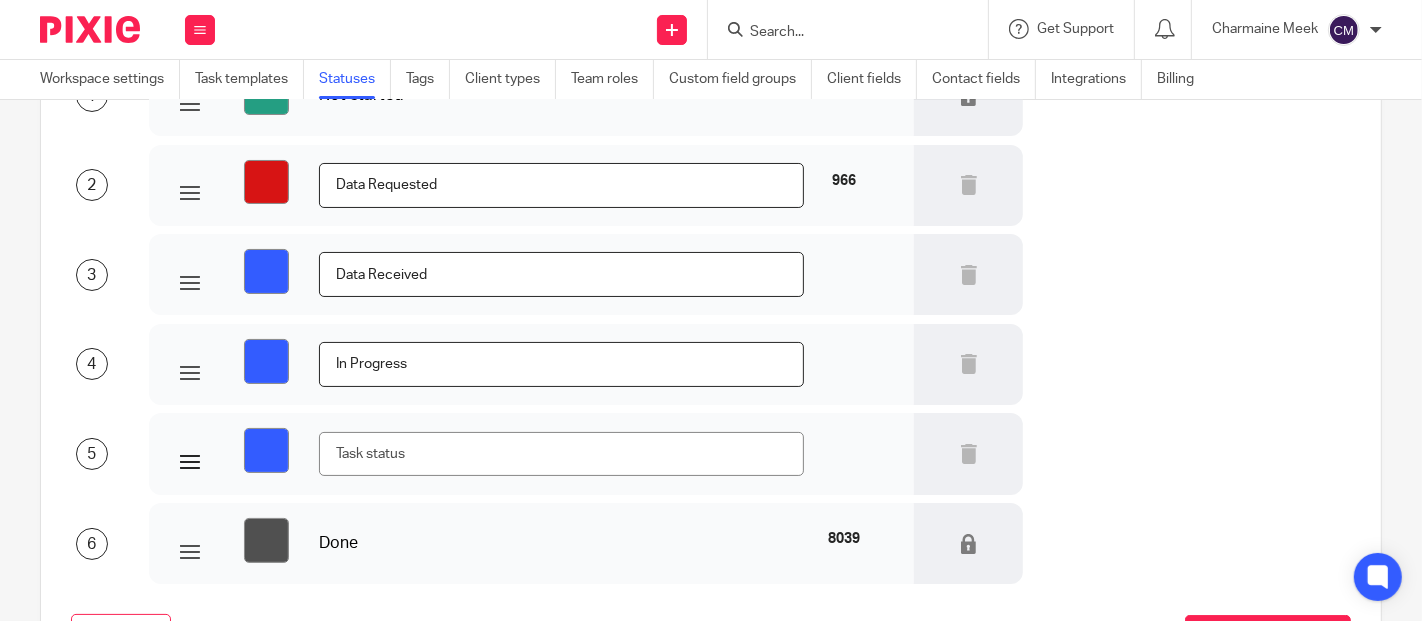 click on "#335cff" at bounding box center [266, 450] 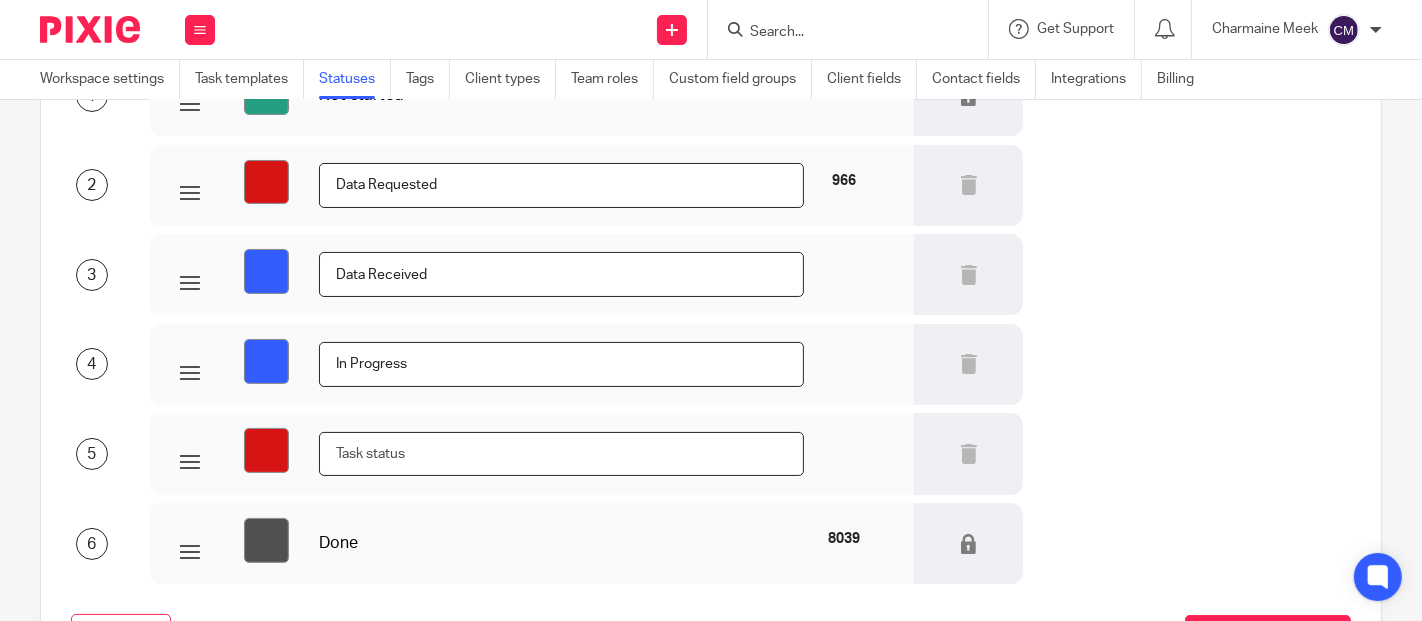 type on "#d71414" 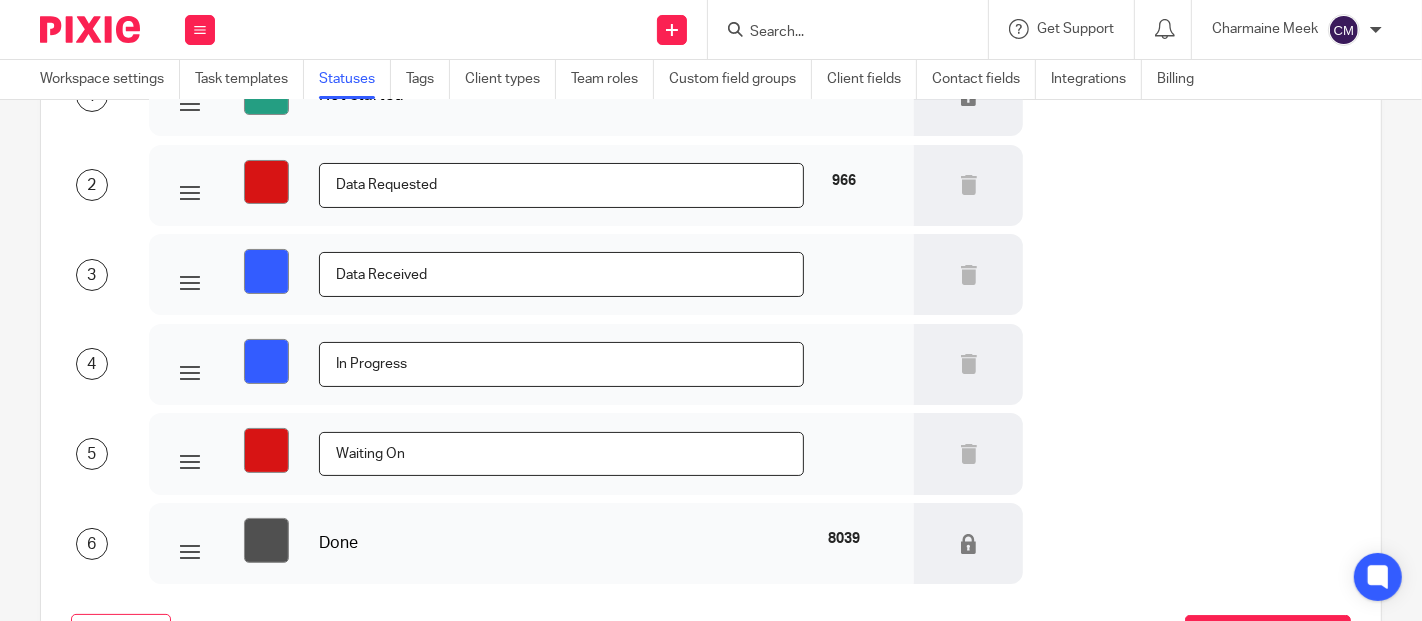 scroll, scrollTop: 314, scrollLeft: 0, axis: vertical 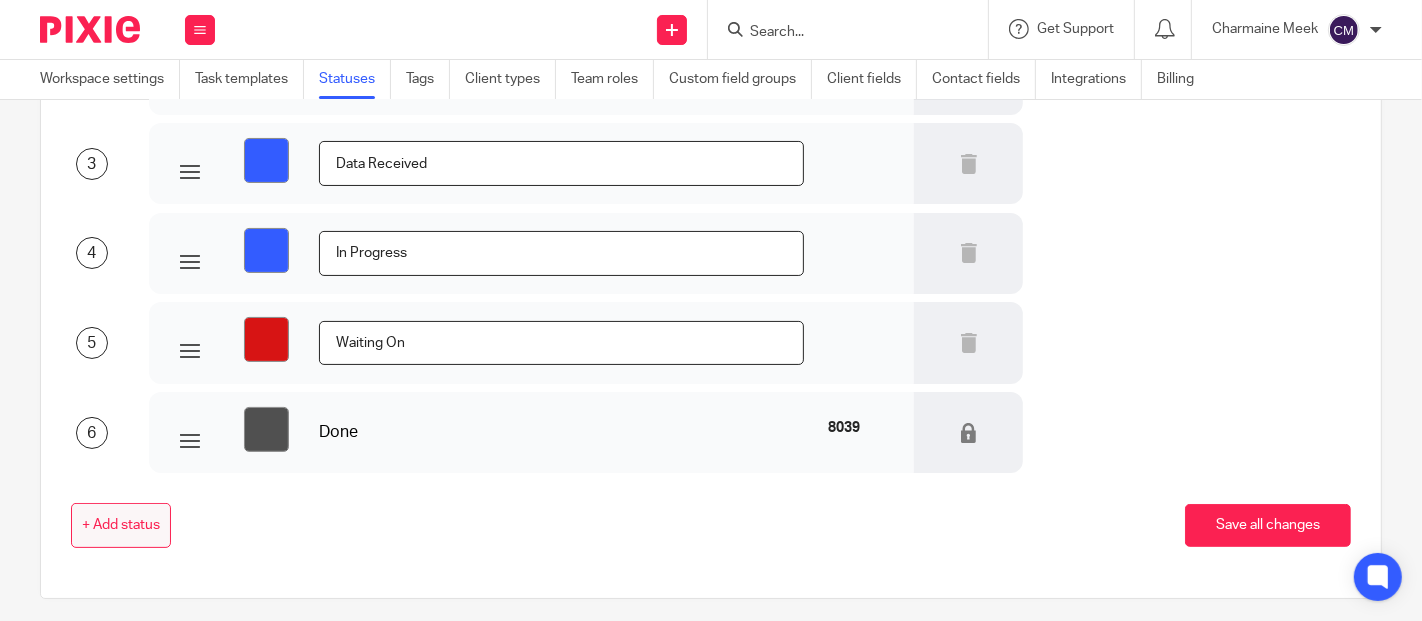 type on "Waiting On" 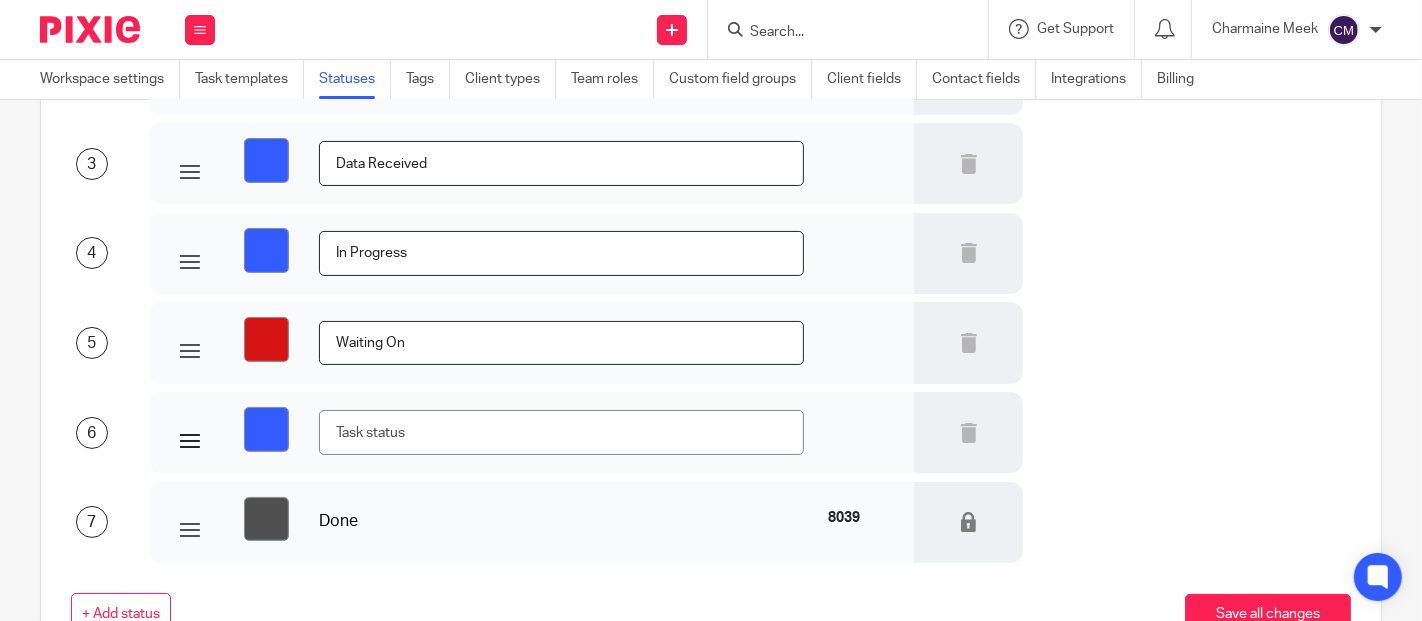 click on "#335cff" at bounding box center (266, 429) 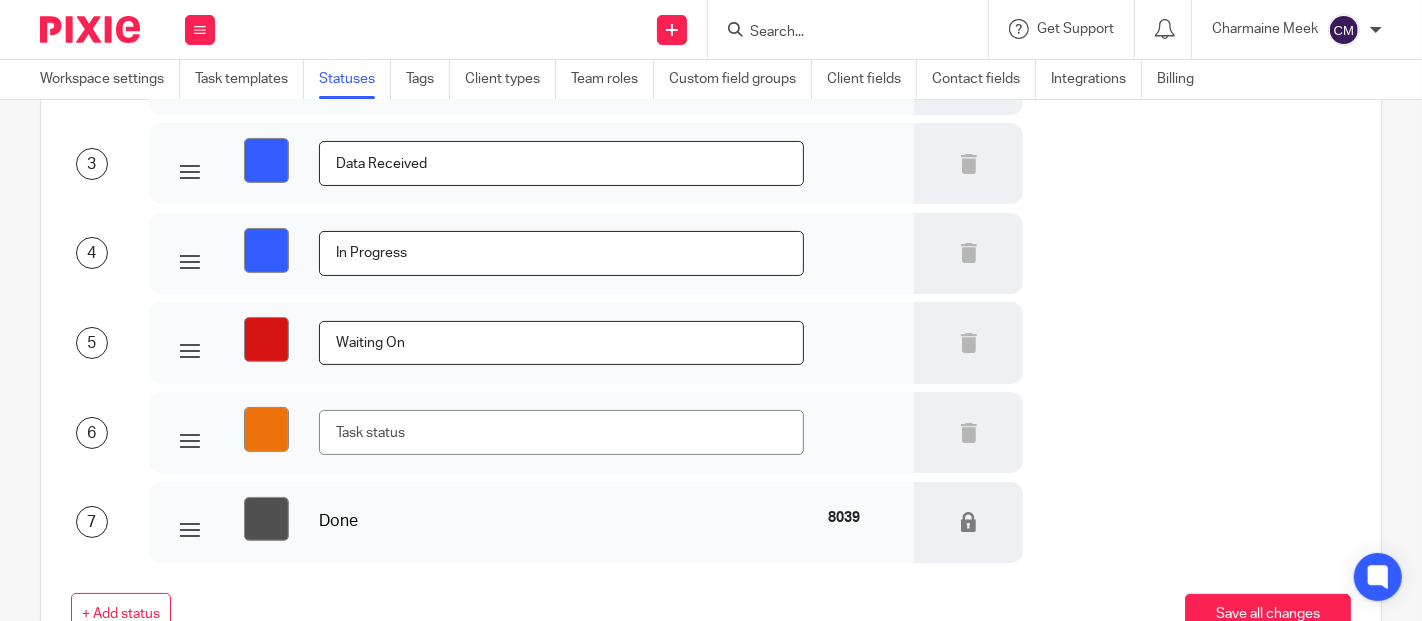 type on "#ed720c" 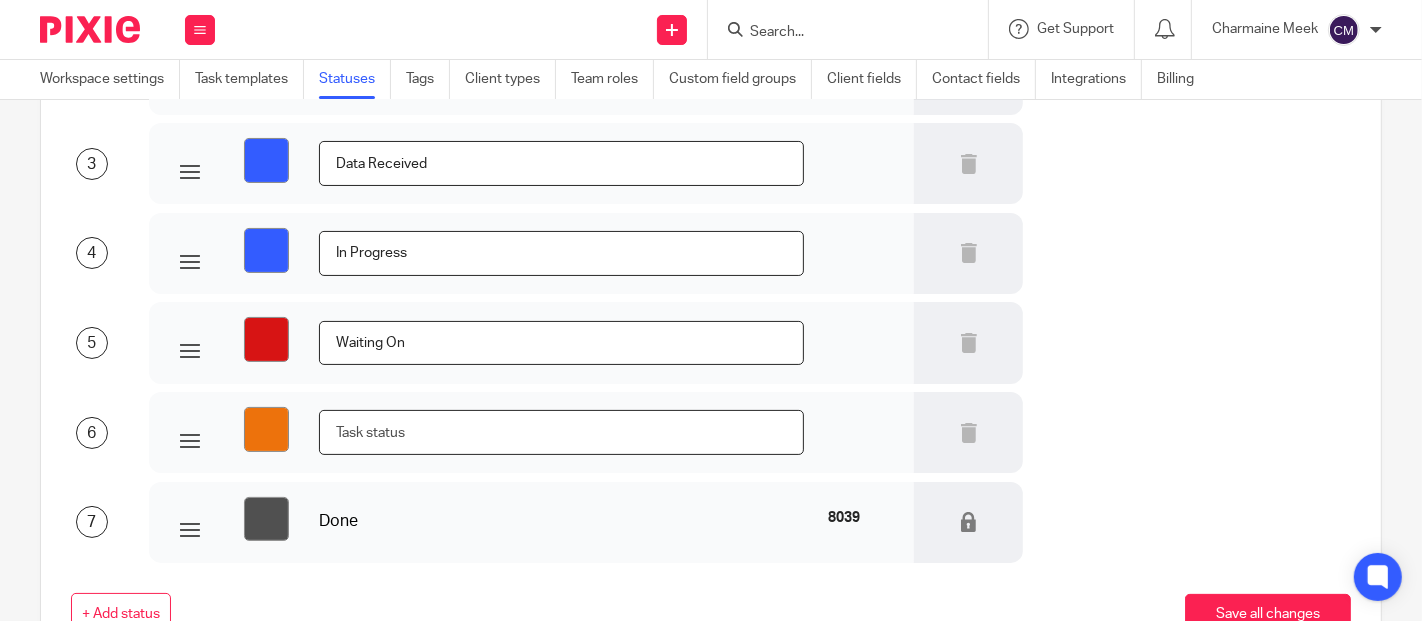 click at bounding box center [561, 432] 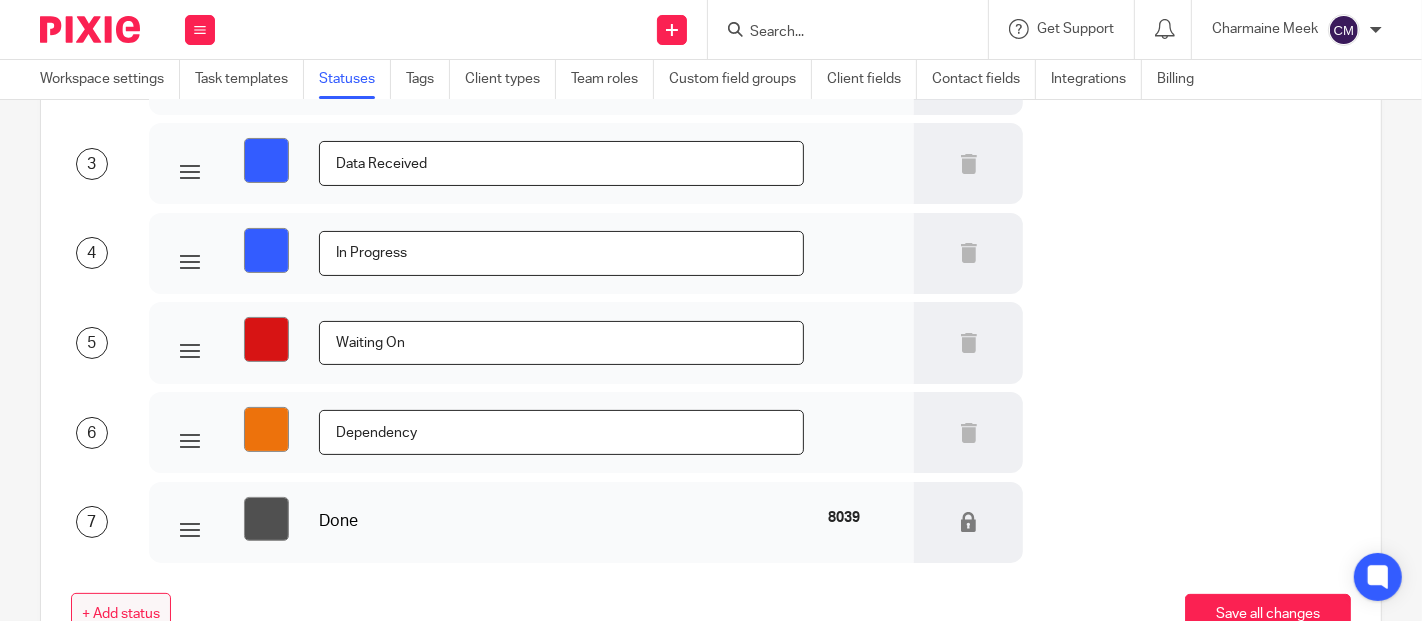 type on "Dependency" 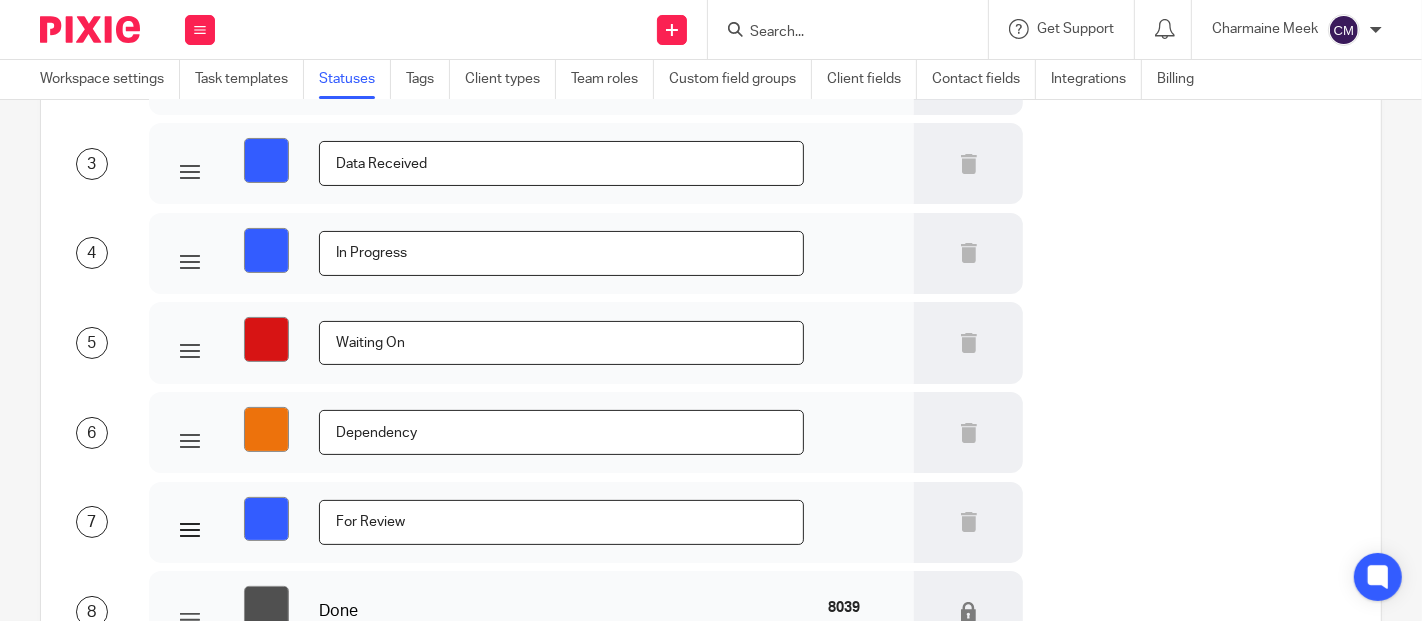 type on "For Review" 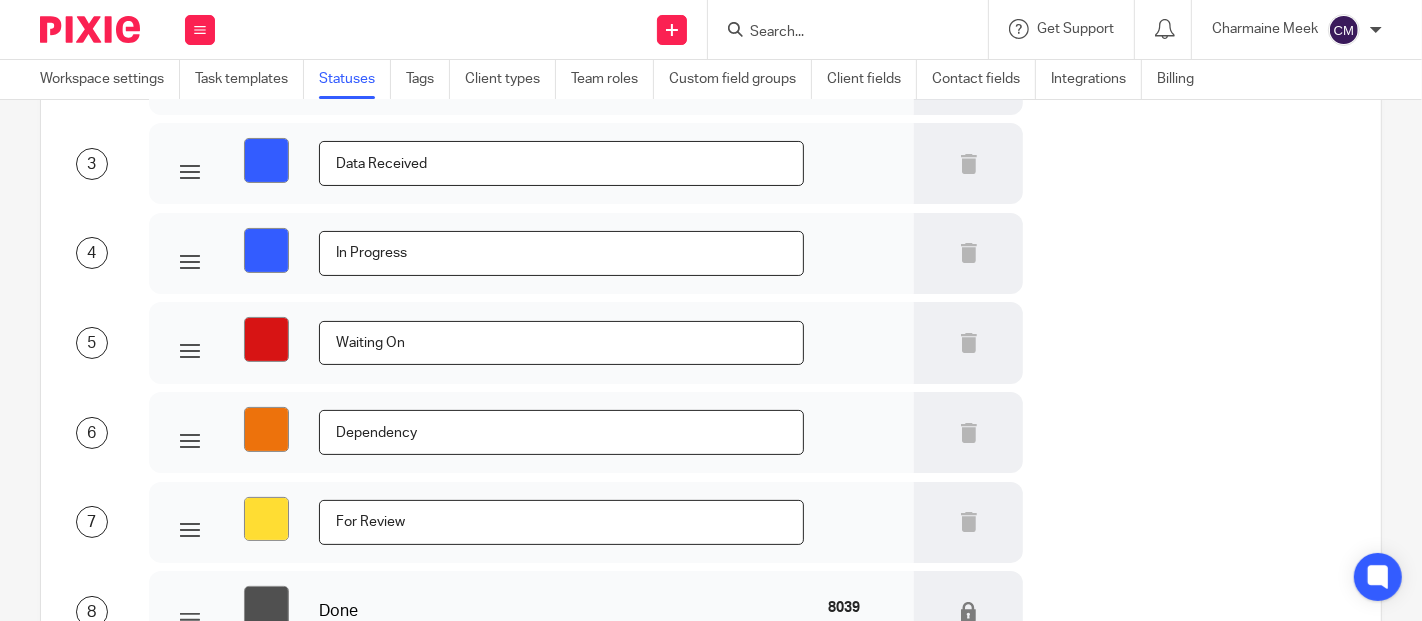 click on "7
#ffdd33   For Review" at bounding box center (695, 520) 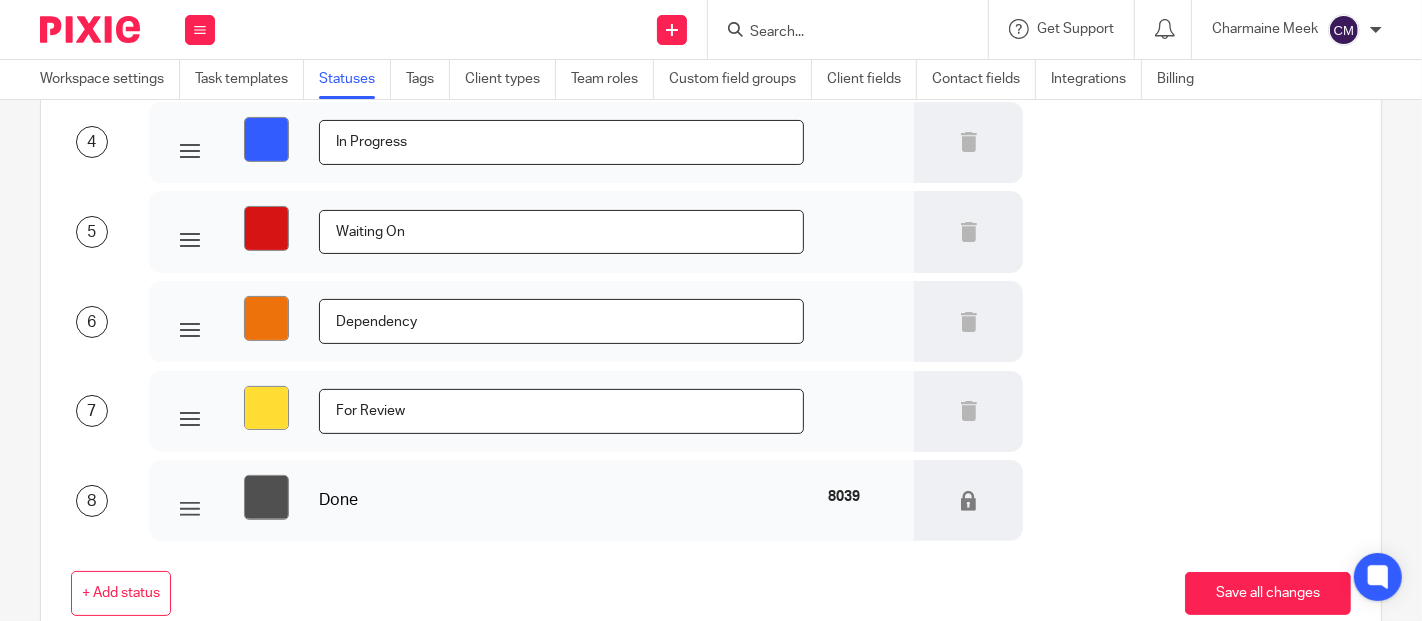 click on "For Review" at bounding box center [561, 411] 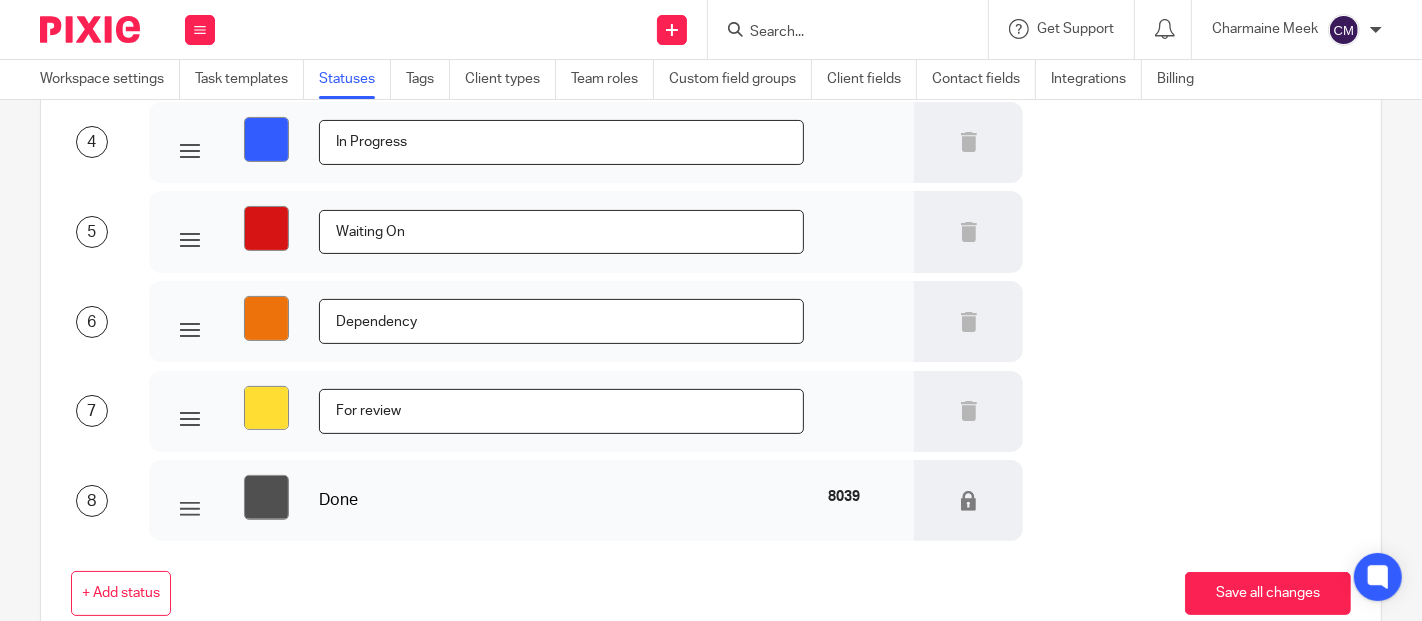 type on "For review" 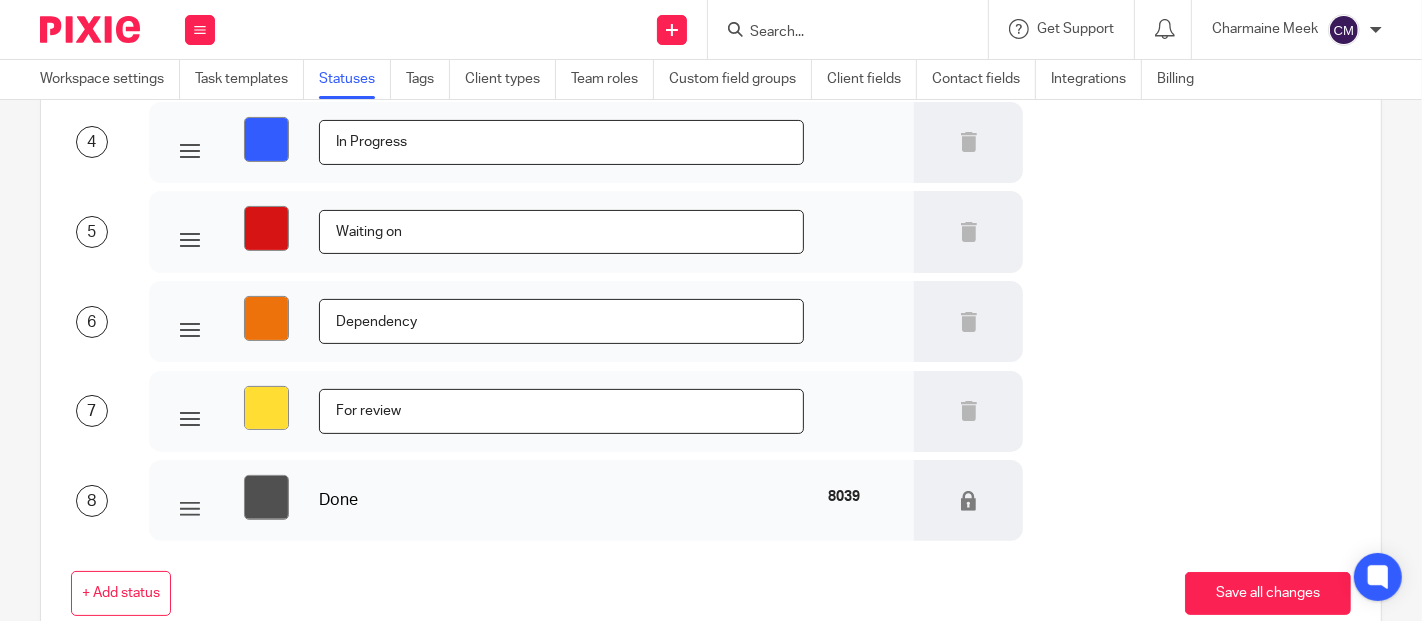 type on "Waiting on" 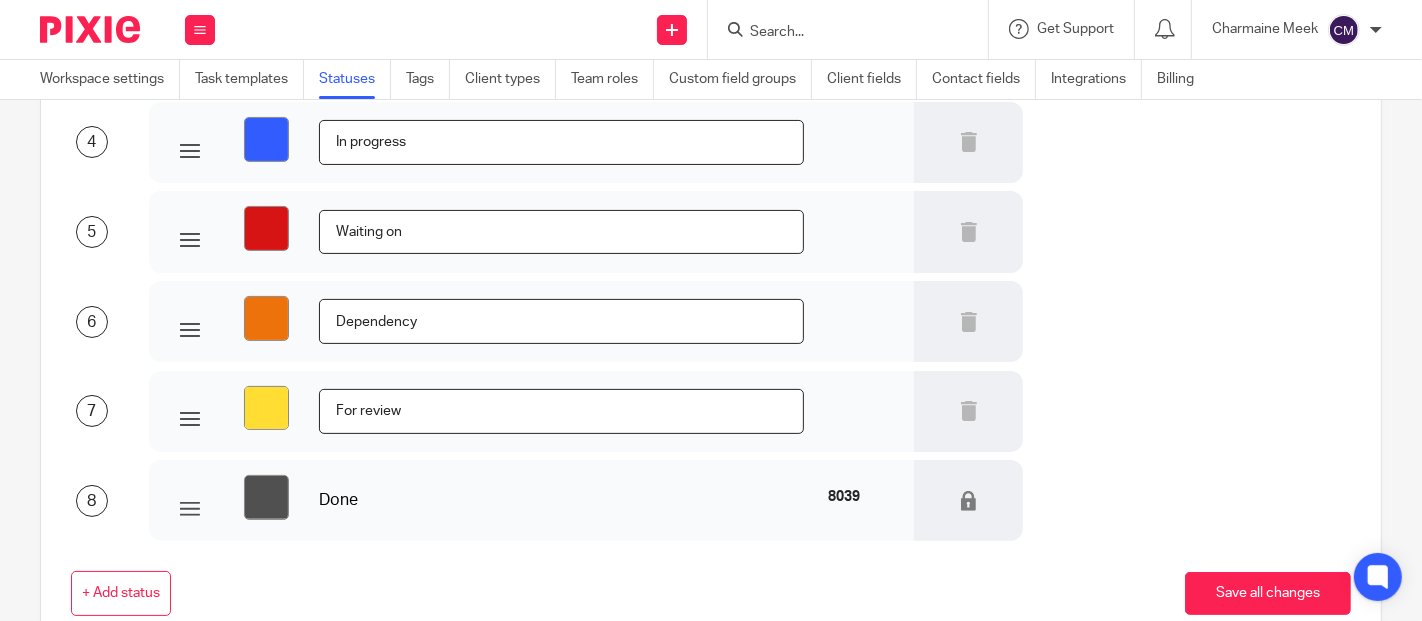 scroll, scrollTop: 314, scrollLeft: 0, axis: vertical 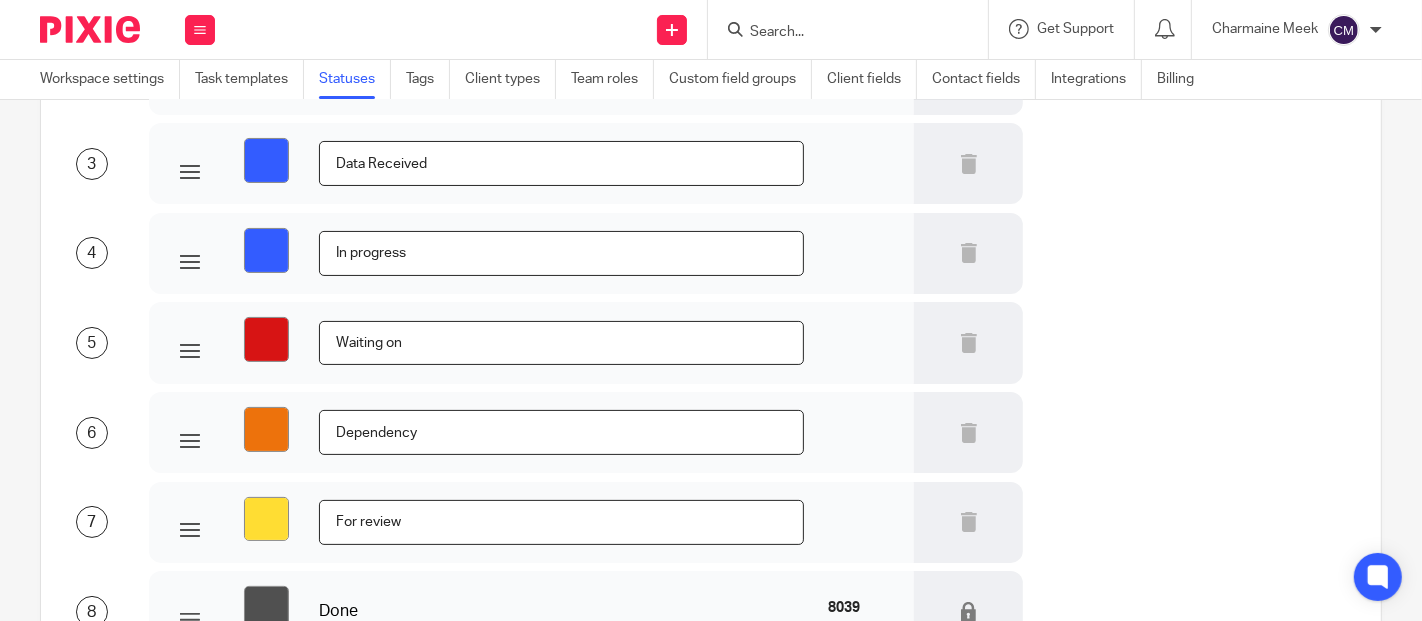 type on "In progress" 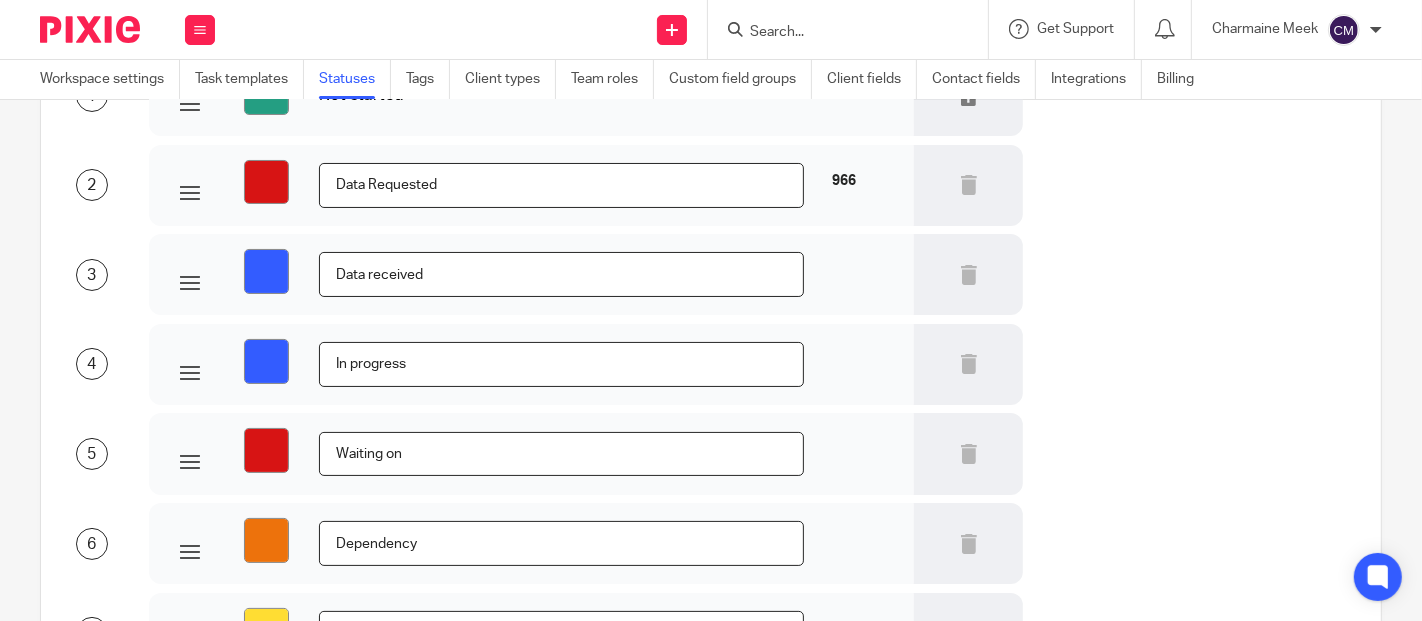 scroll, scrollTop: 92, scrollLeft: 0, axis: vertical 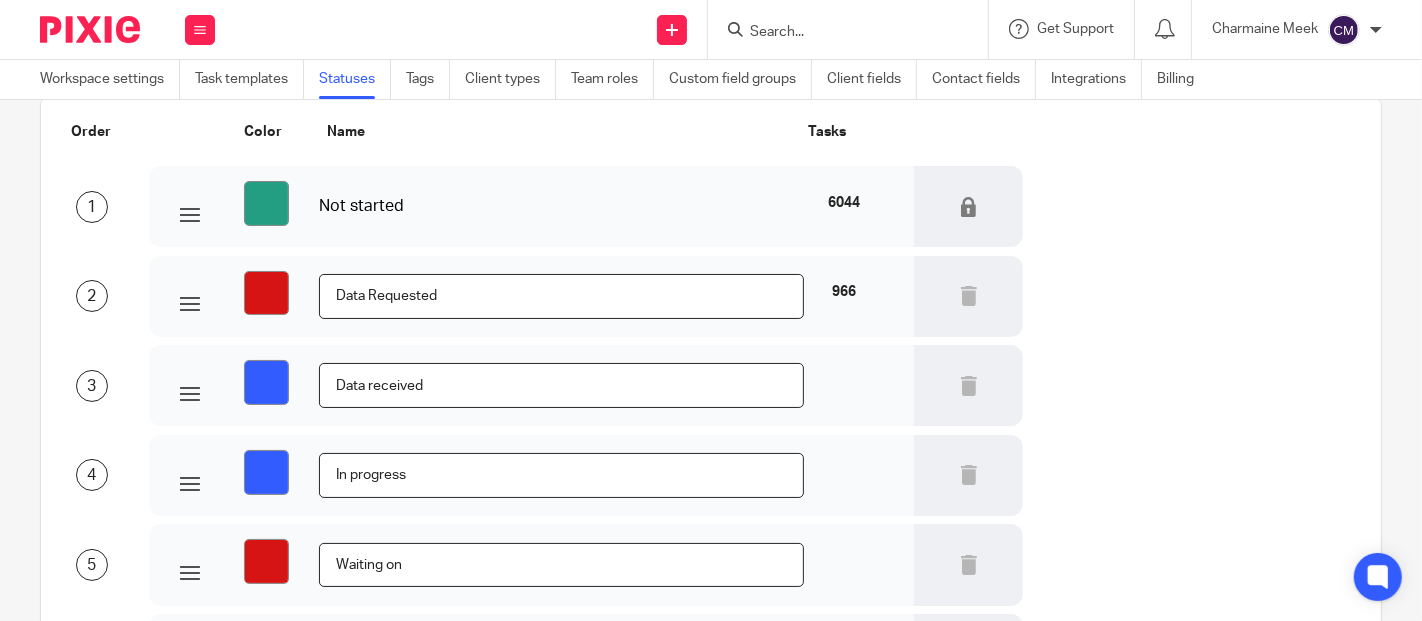 type on "Data received" 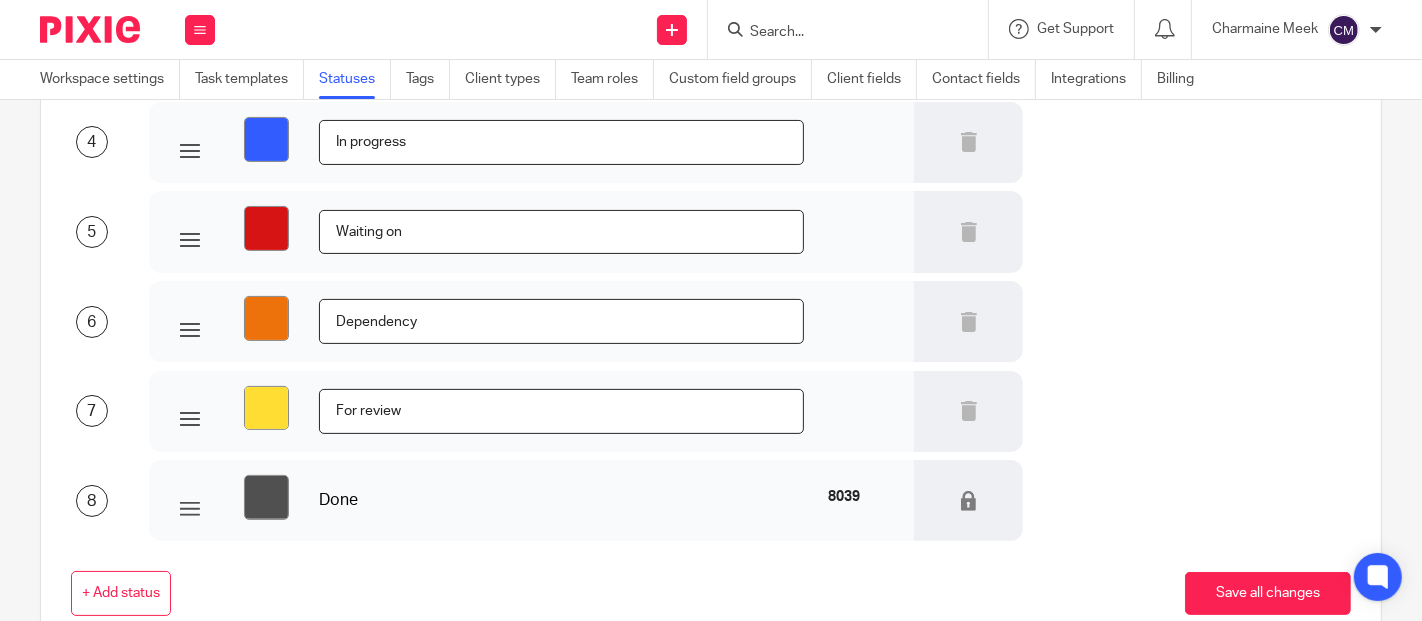 scroll, scrollTop: 536, scrollLeft: 0, axis: vertical 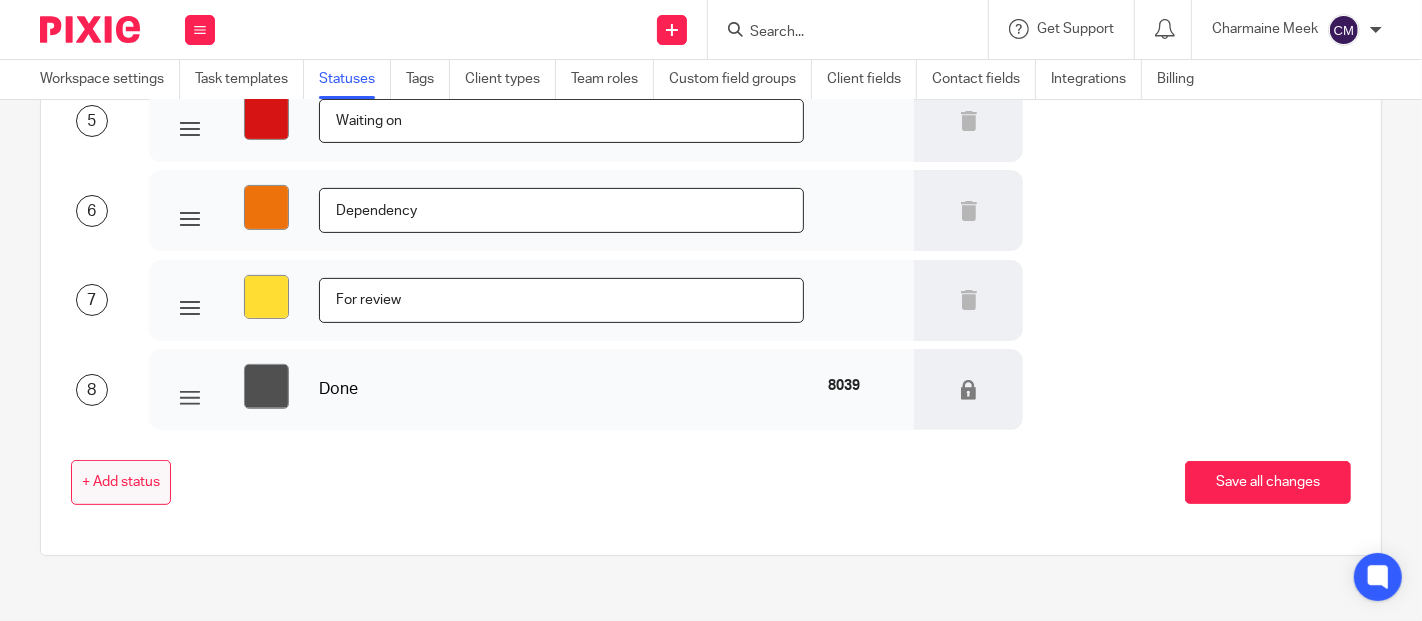 type on "Data requested" 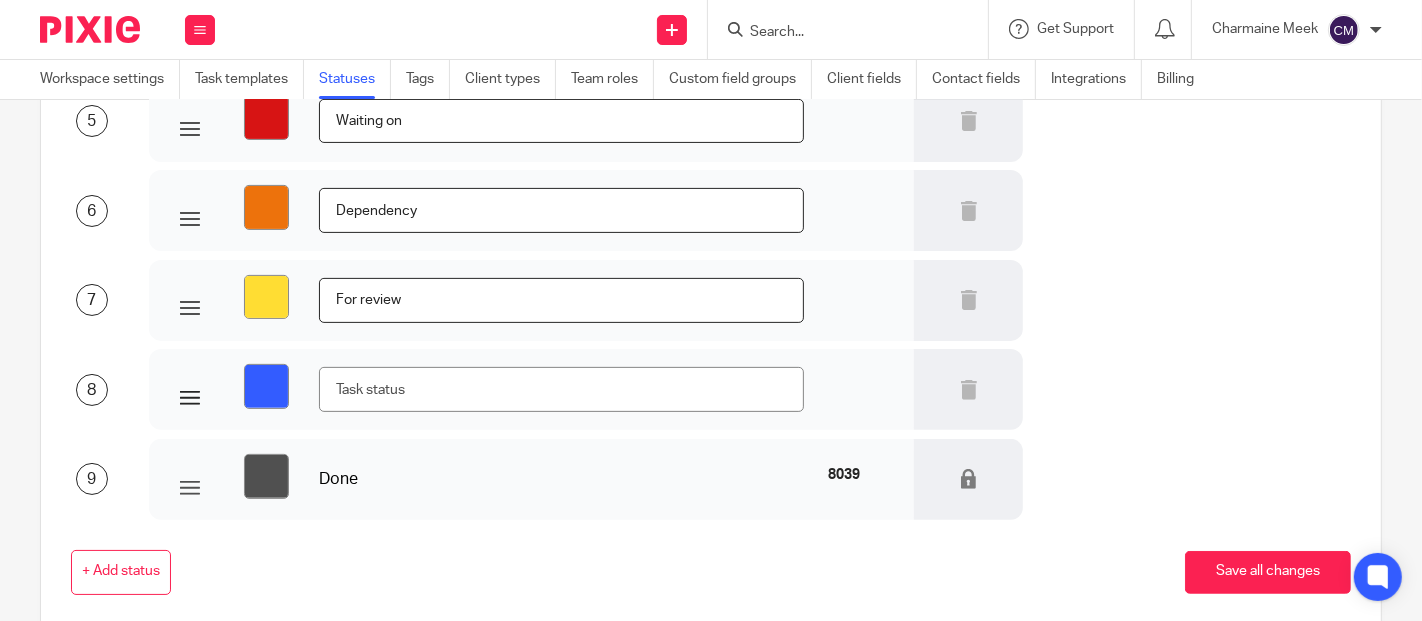 click on "#335cff" at bounding box center [266, 386] 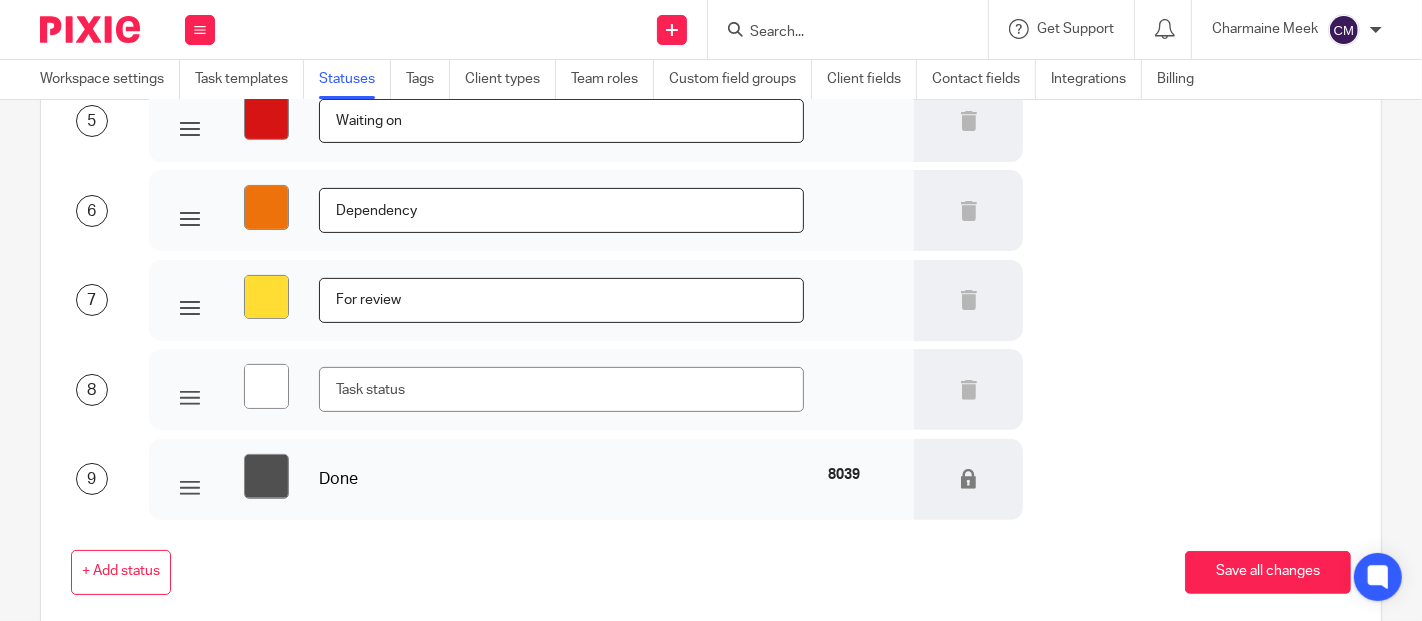 scroll, scrollTop: 630, scrollLeft: 0, axis: vertical 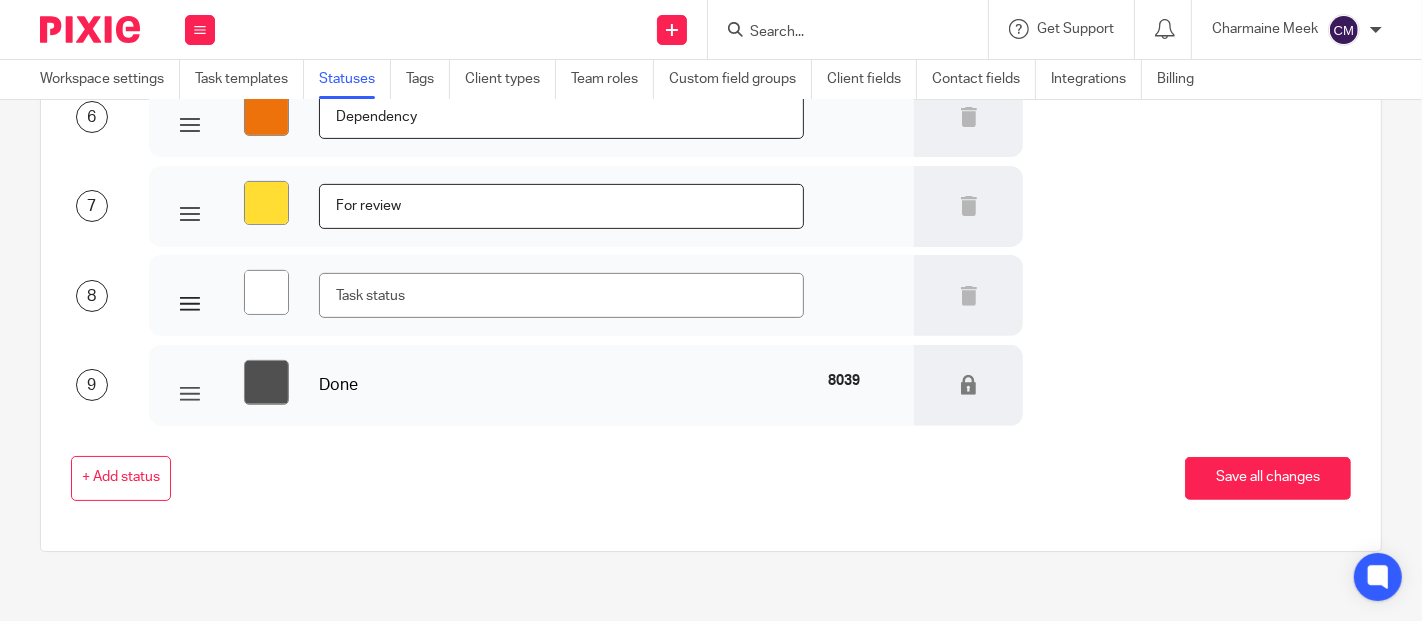 click on "#ffffff" at bounding box center (266, 292) 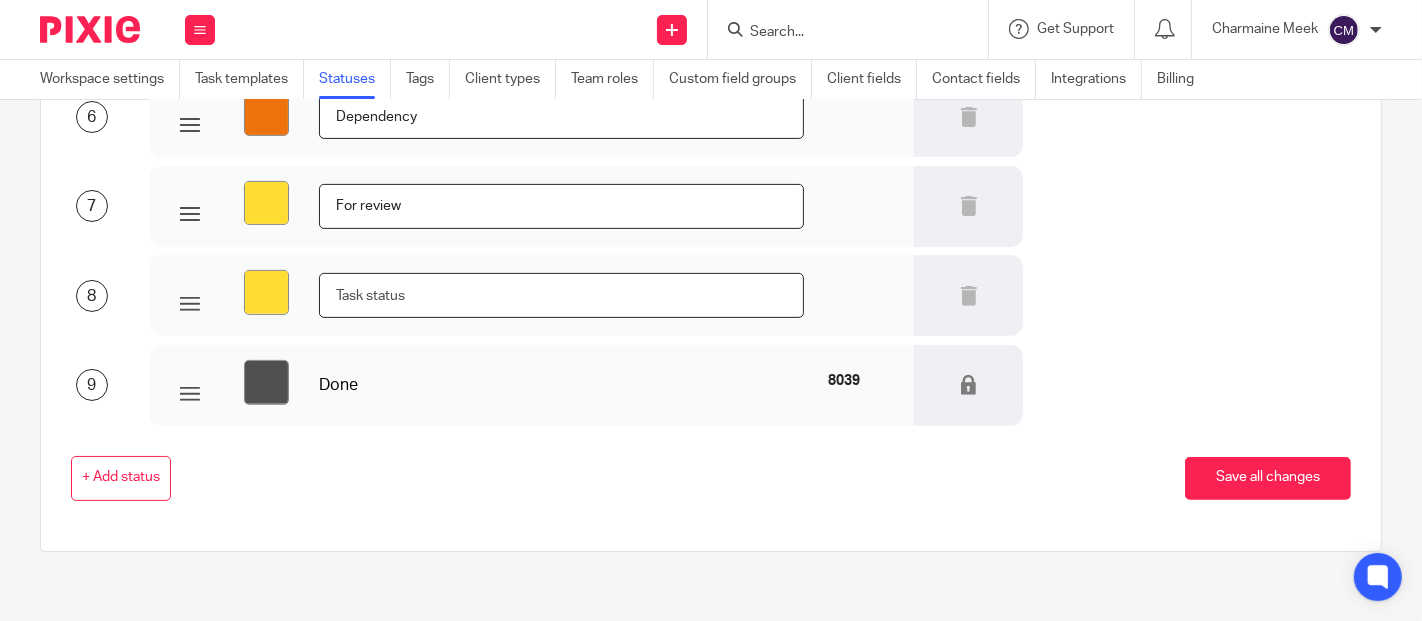 type on "#ffdd33" 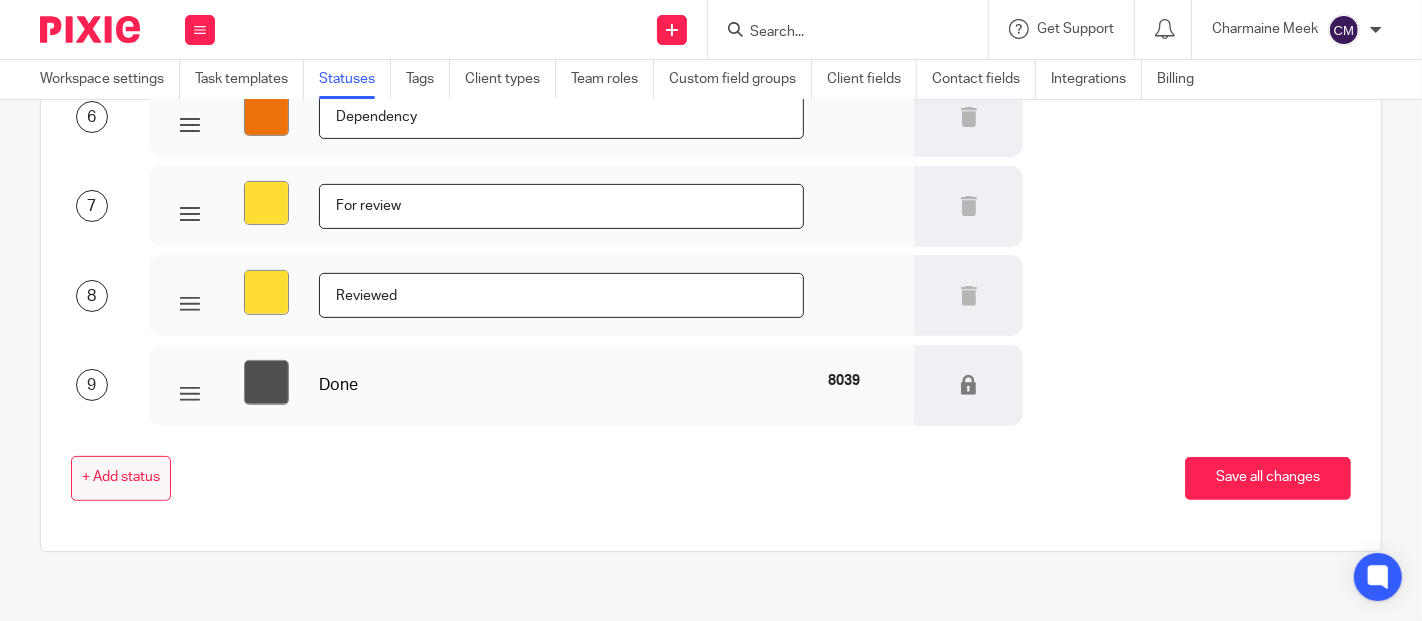 type on "Reviewed" 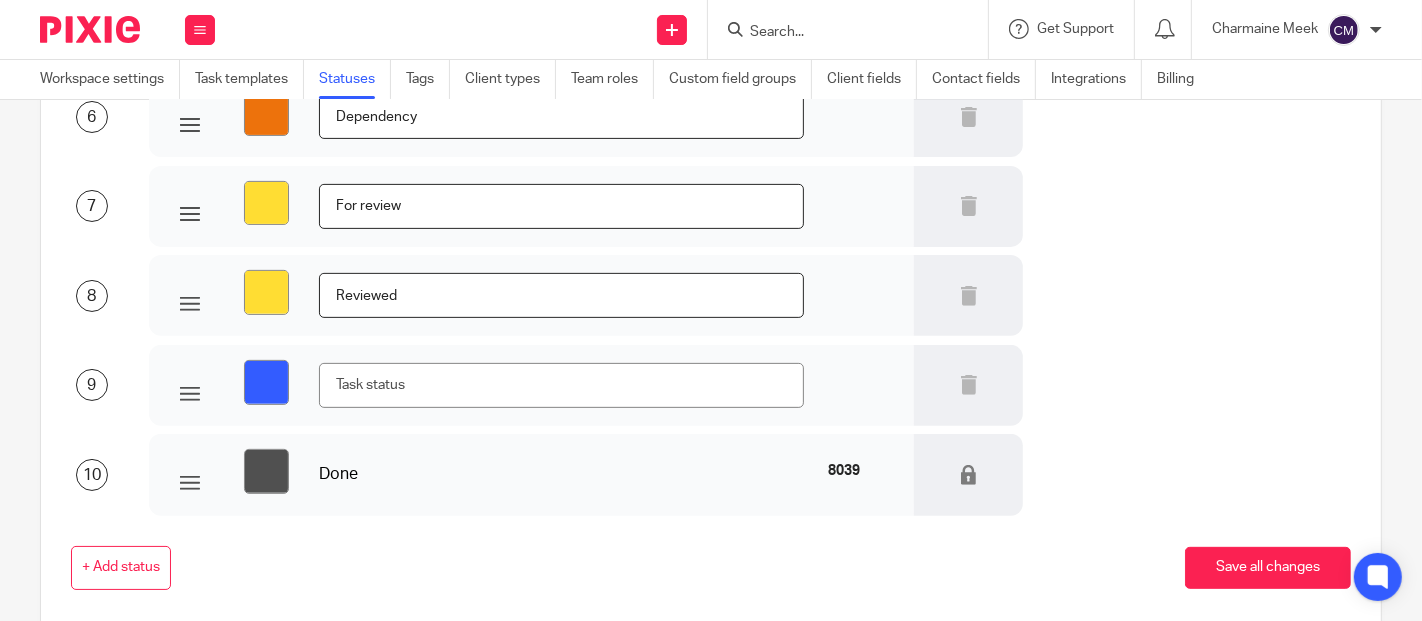 click at bounding box center (561, 385) 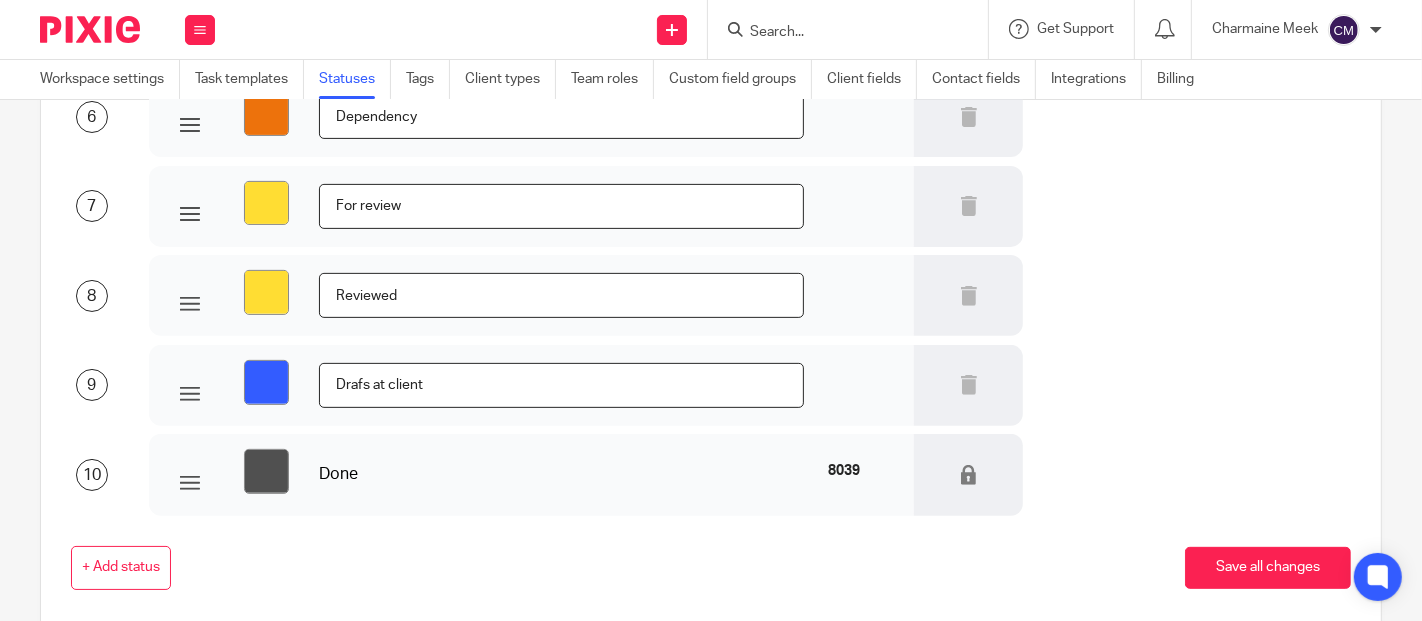 click on "Drafs at client" at bounding box center (561, 385) 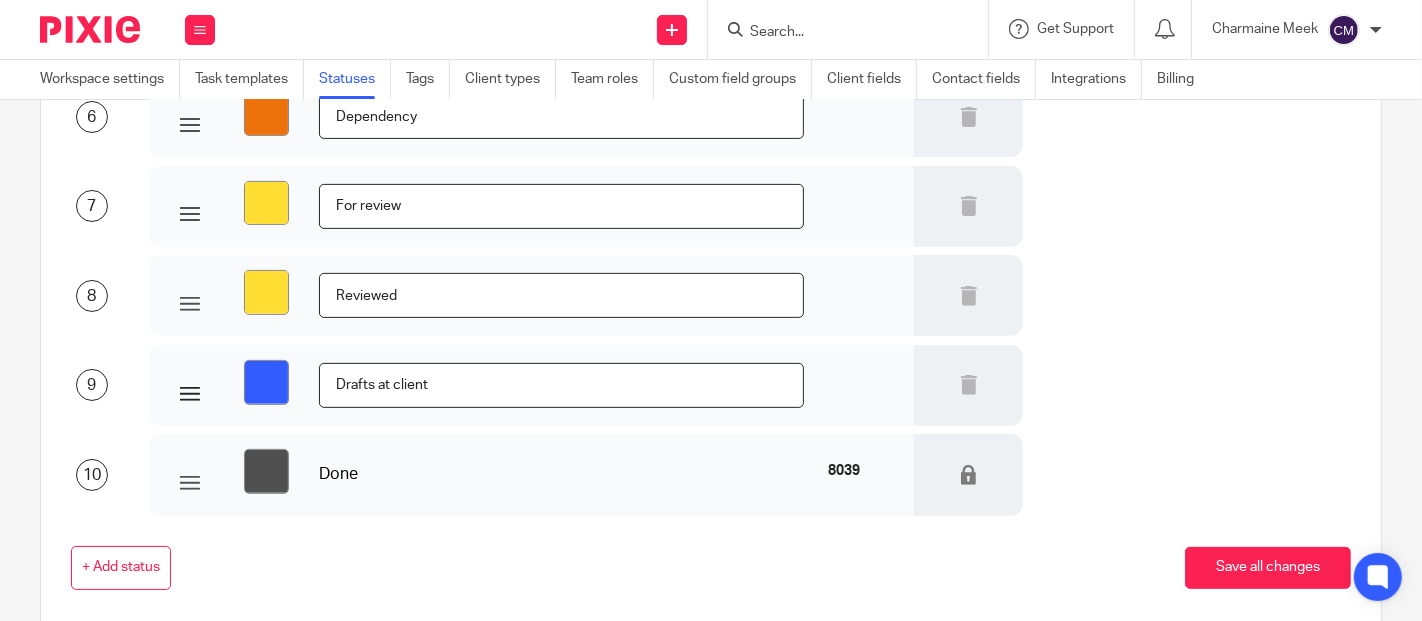 type on "Drafts at client" 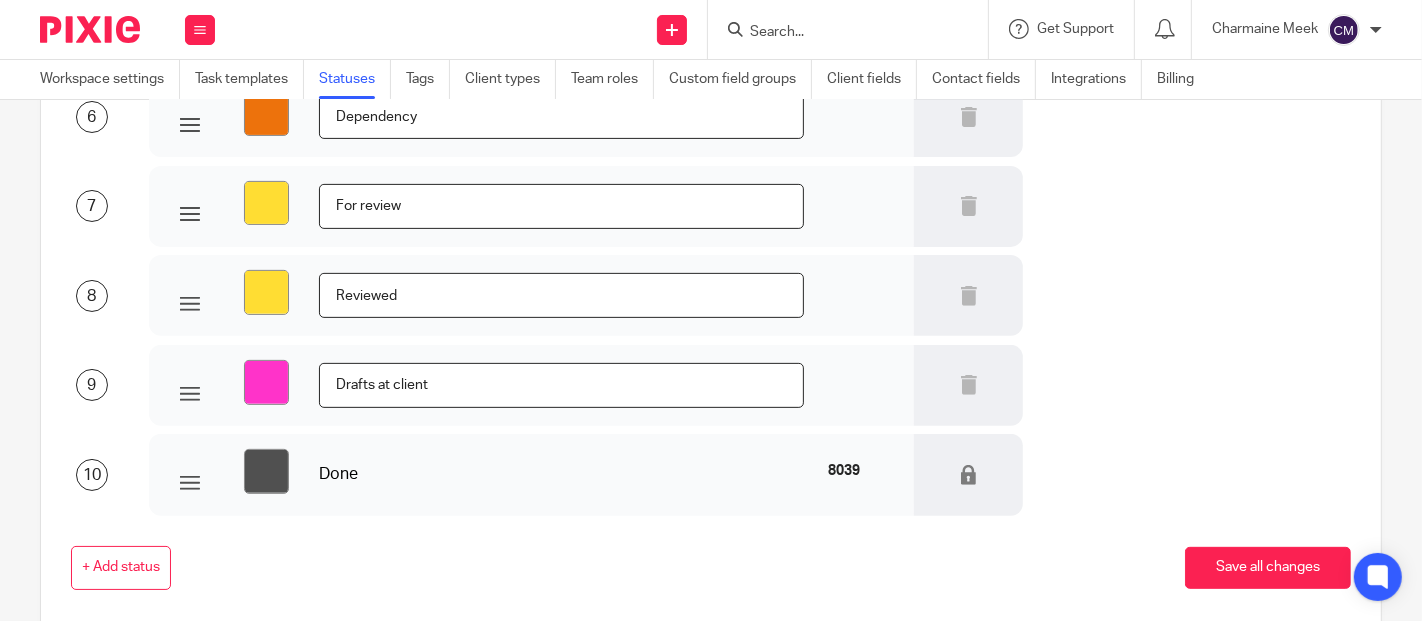 type on "#ff33c9" 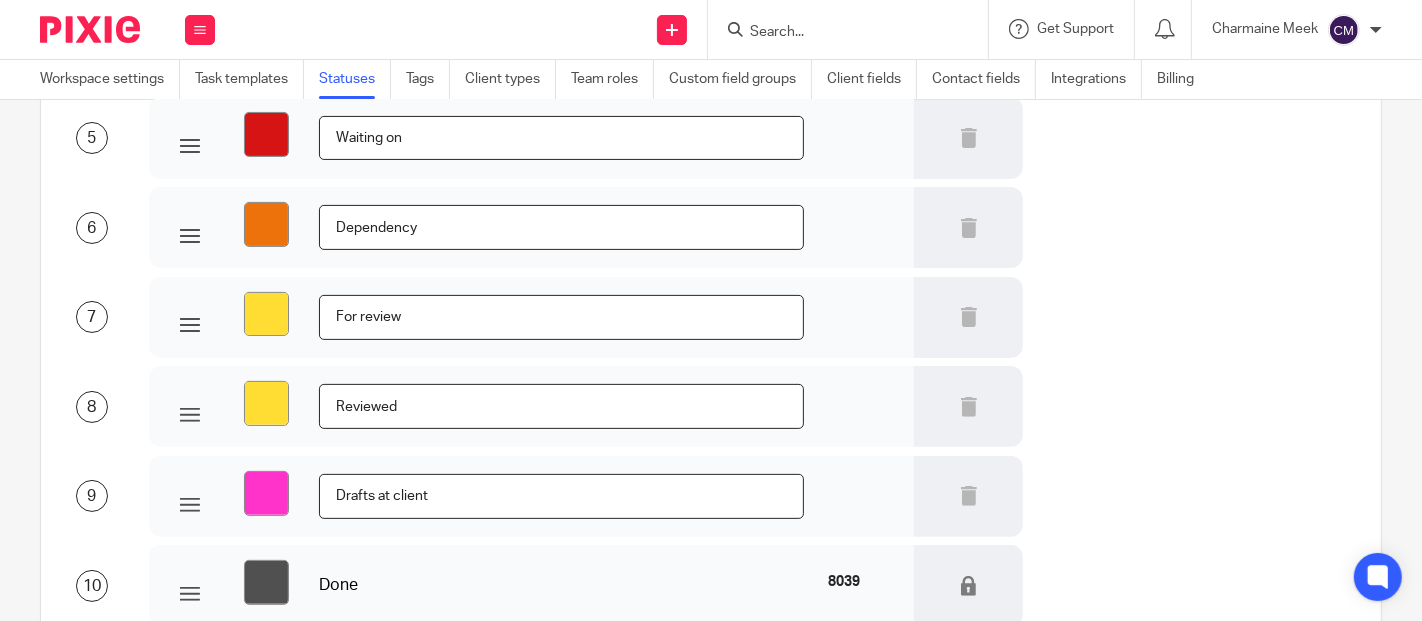 scroll, scrollTop: 630, scrollLeft: 0, axis: vertical 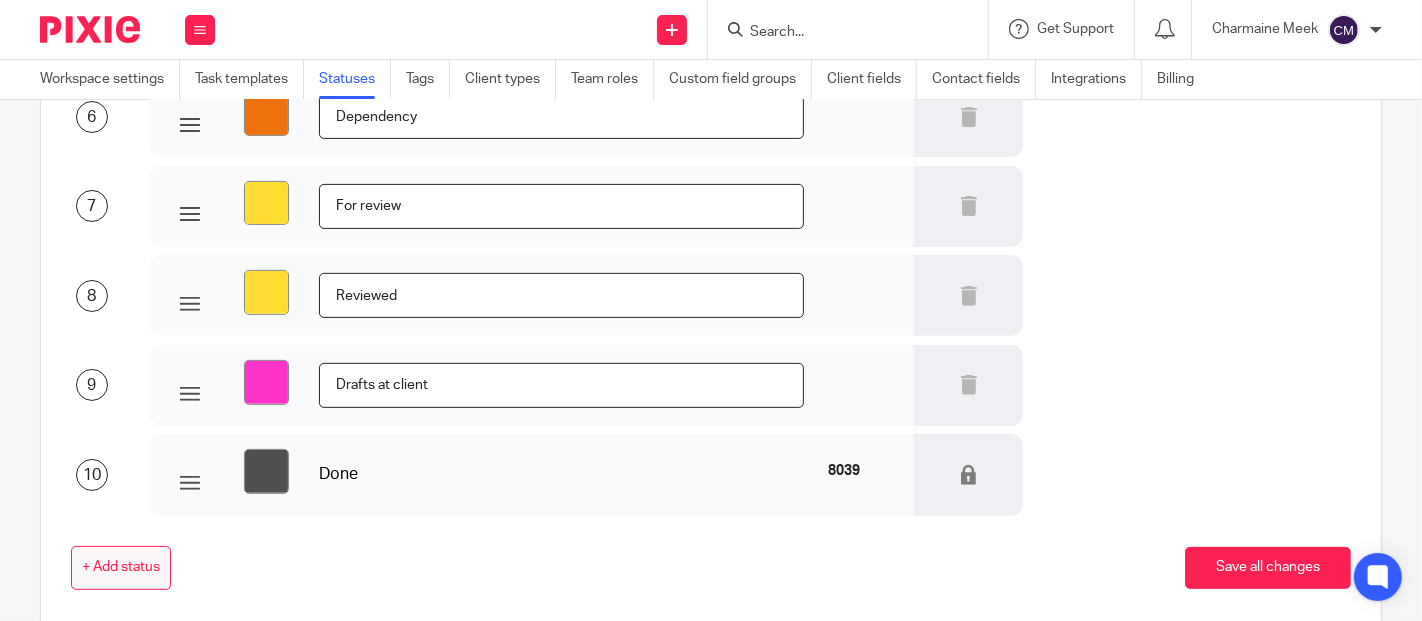 click on "+ Add status" at bounding box center [121, 568] 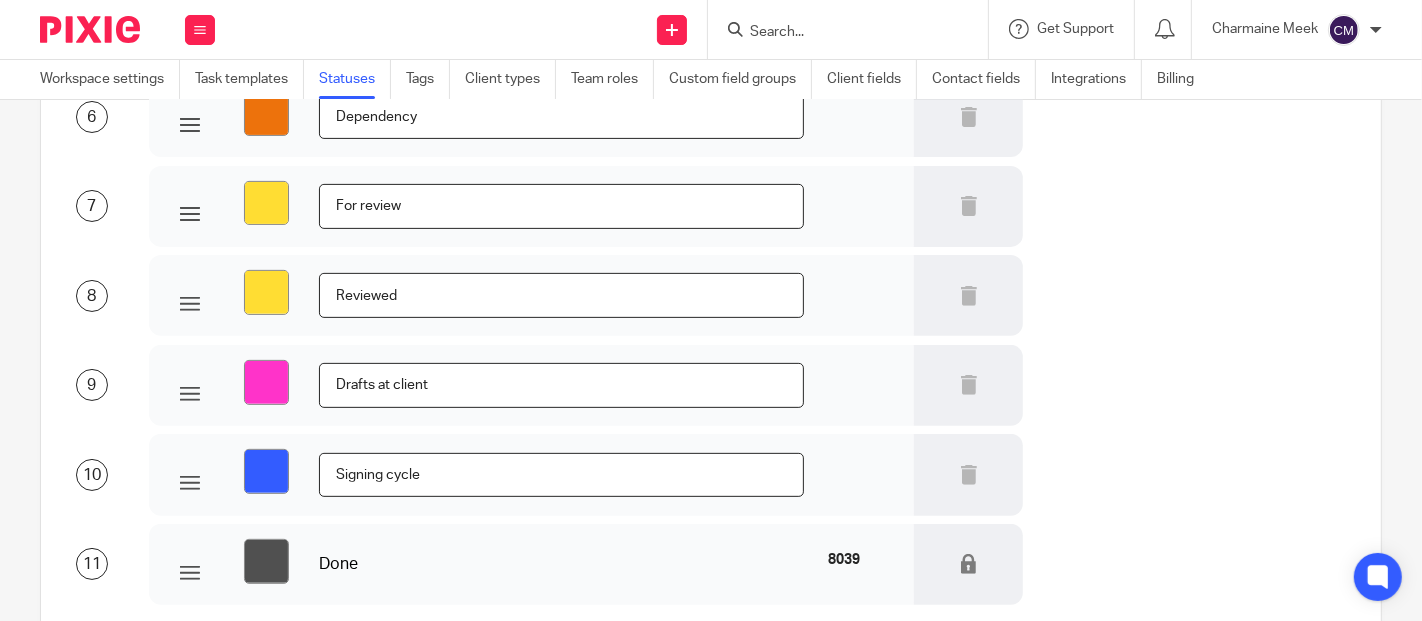 scroll, scrollTop: 809, scrollLeft: 0, axis: vertical 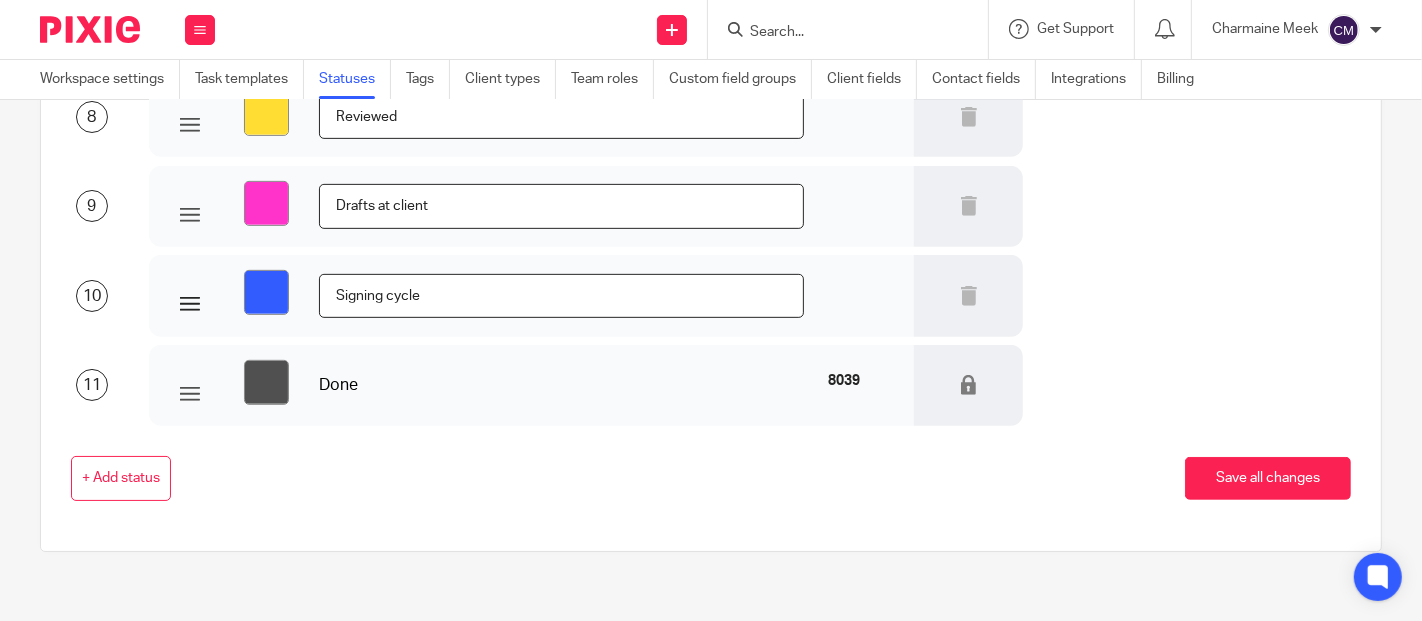 type on "Signing cycle" 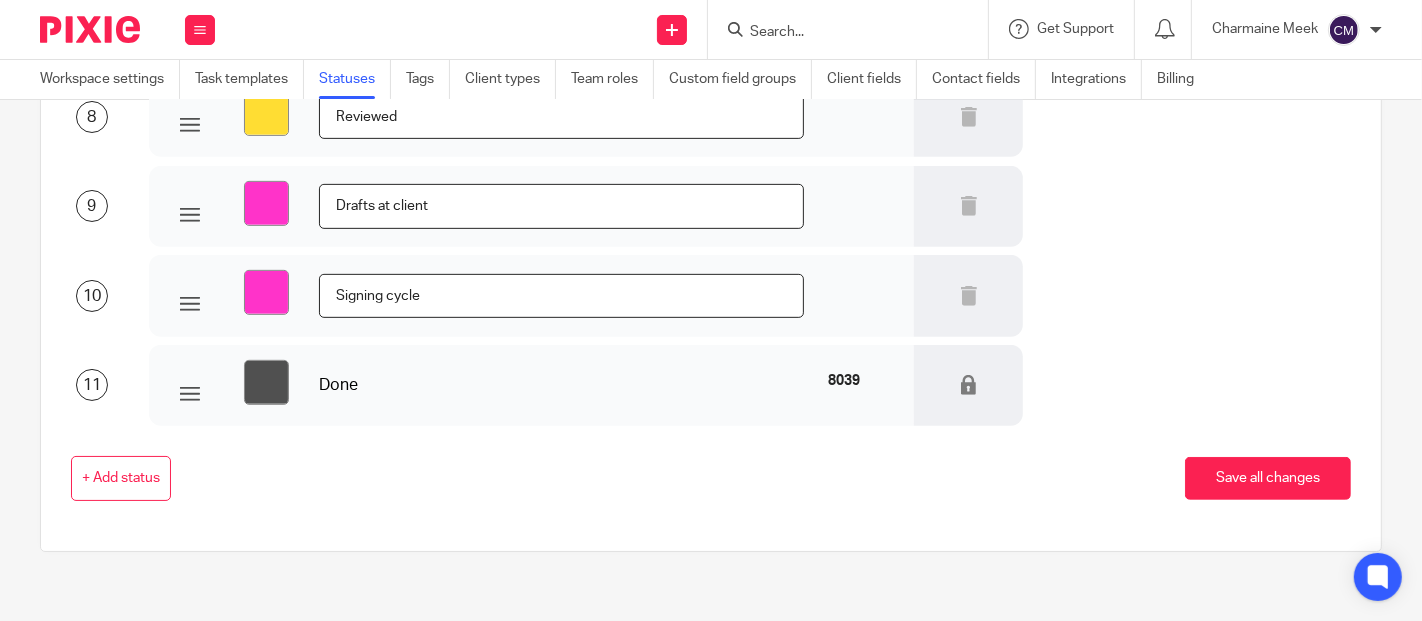type on "#ff33c9" 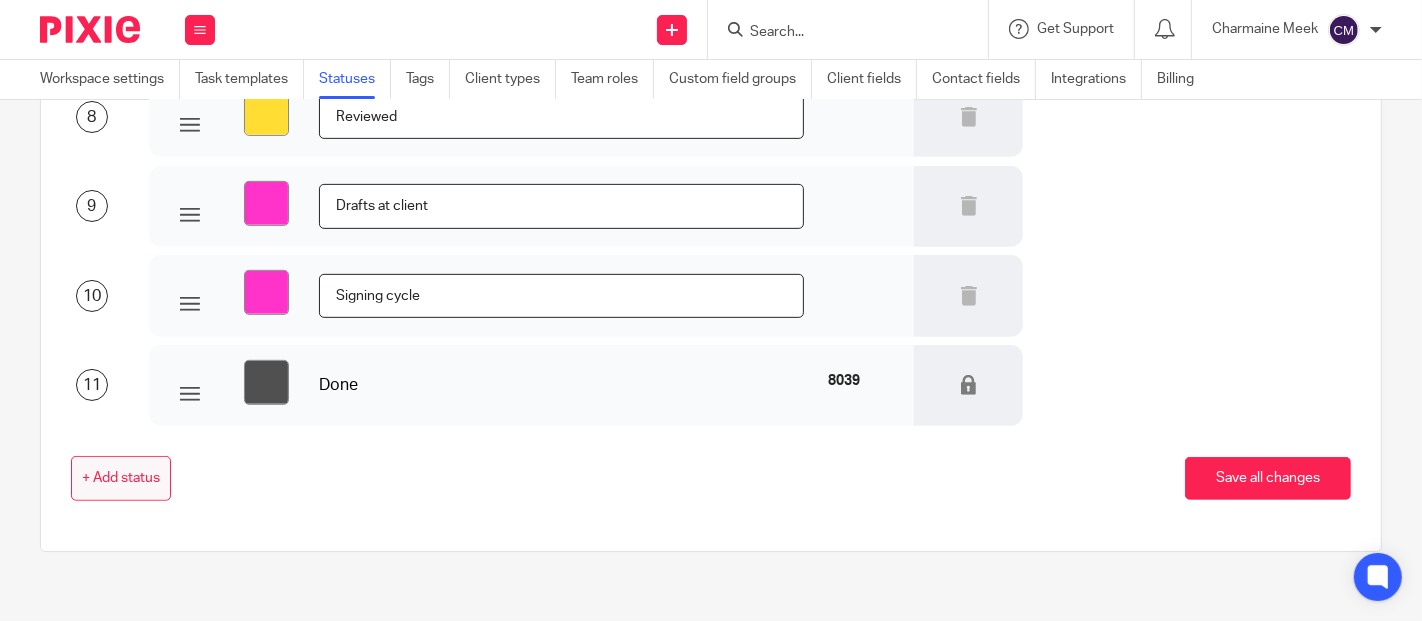 click on "+ Add status" at bounding box center (121, 479) 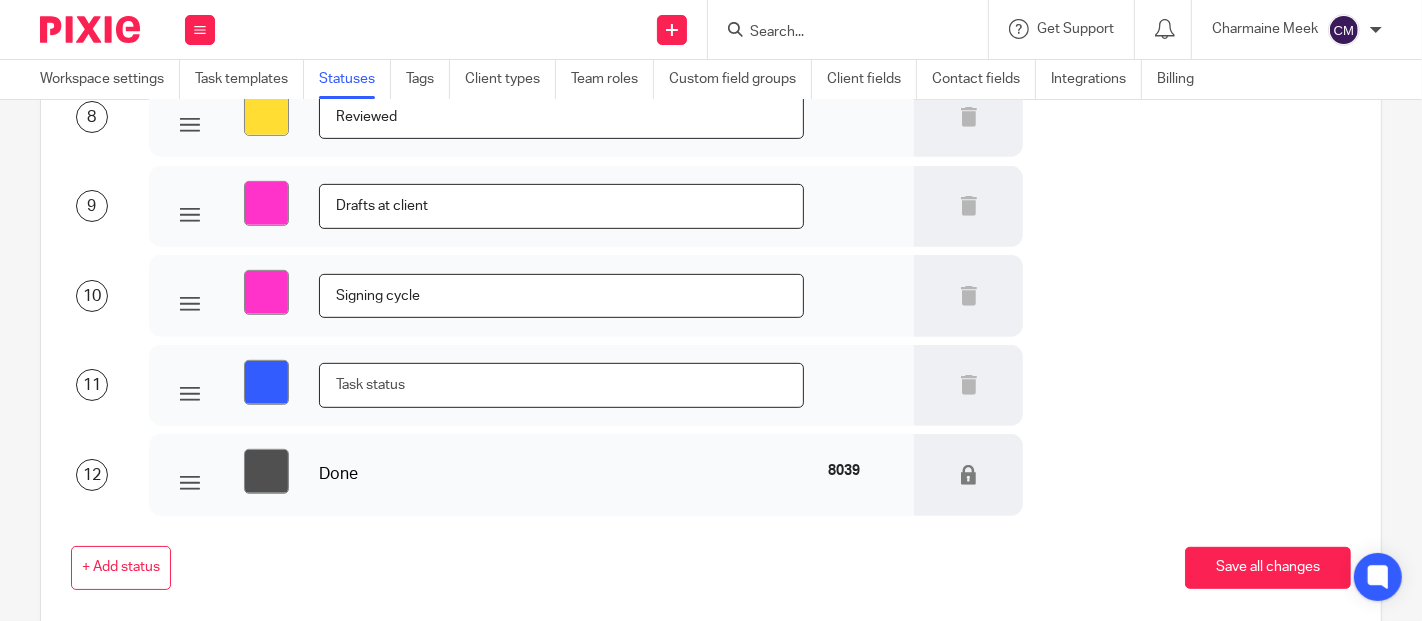 click at bounding box center [561, 385] 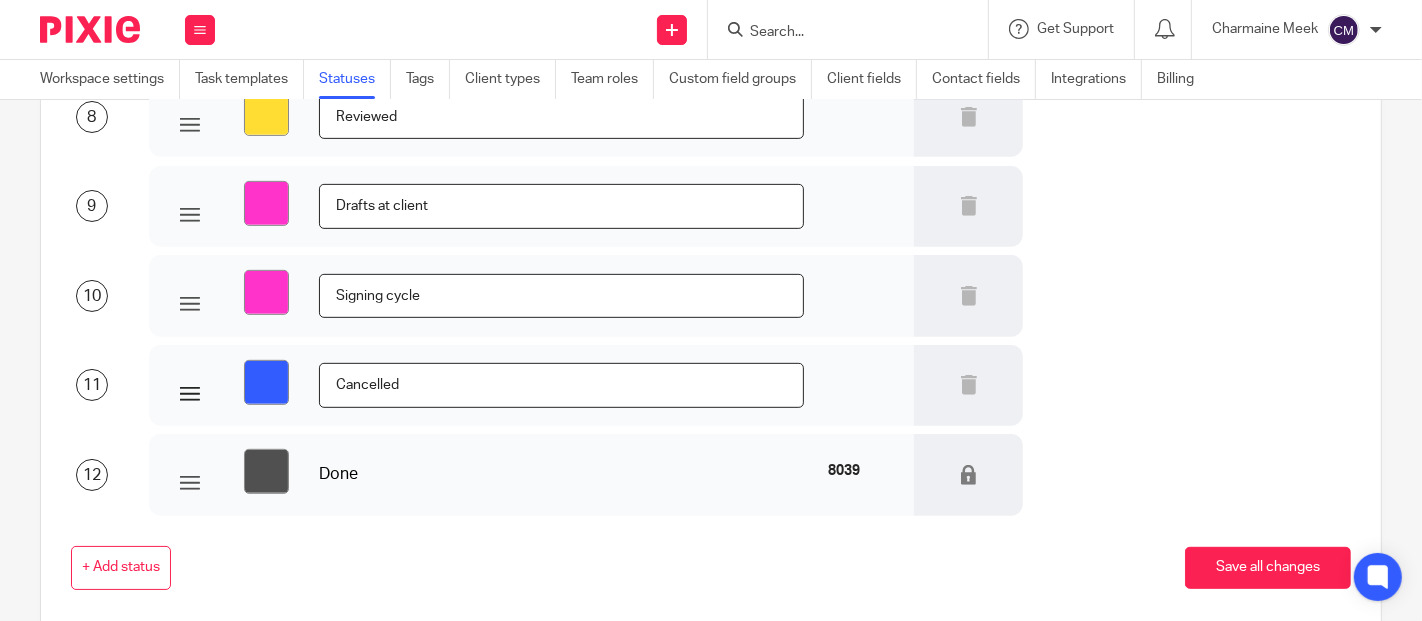 type on "Cancelled" 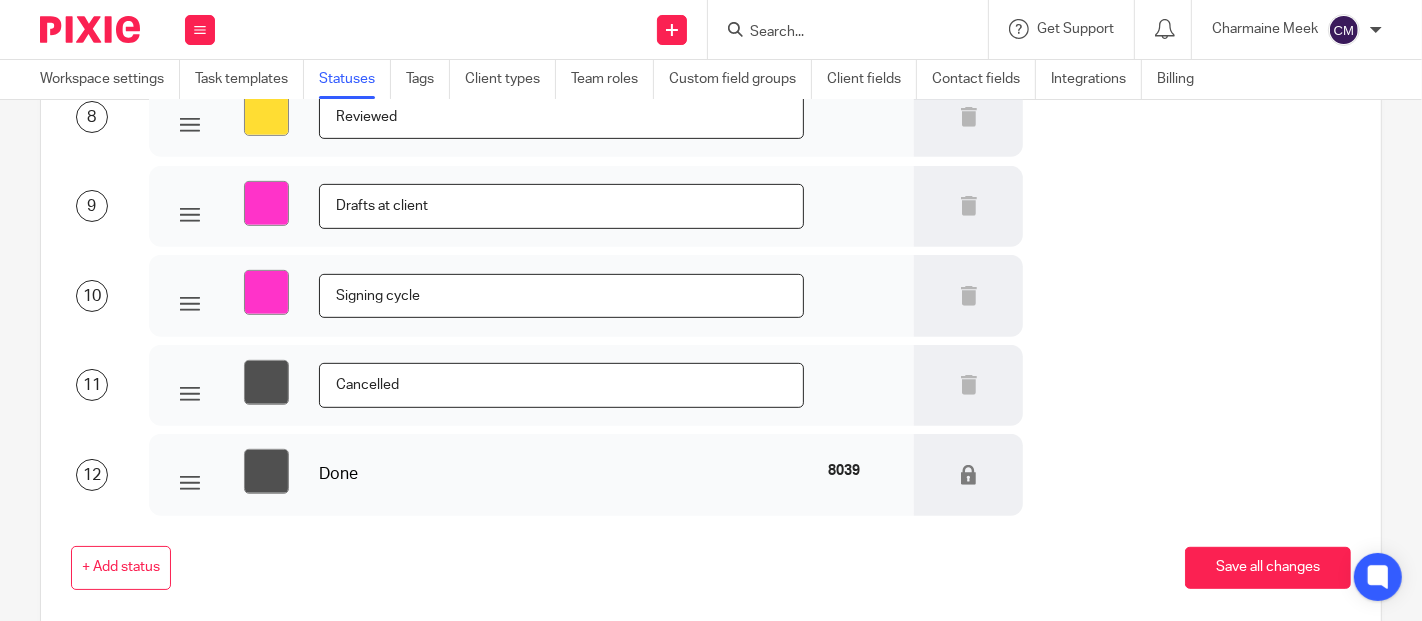 type on "#505050" 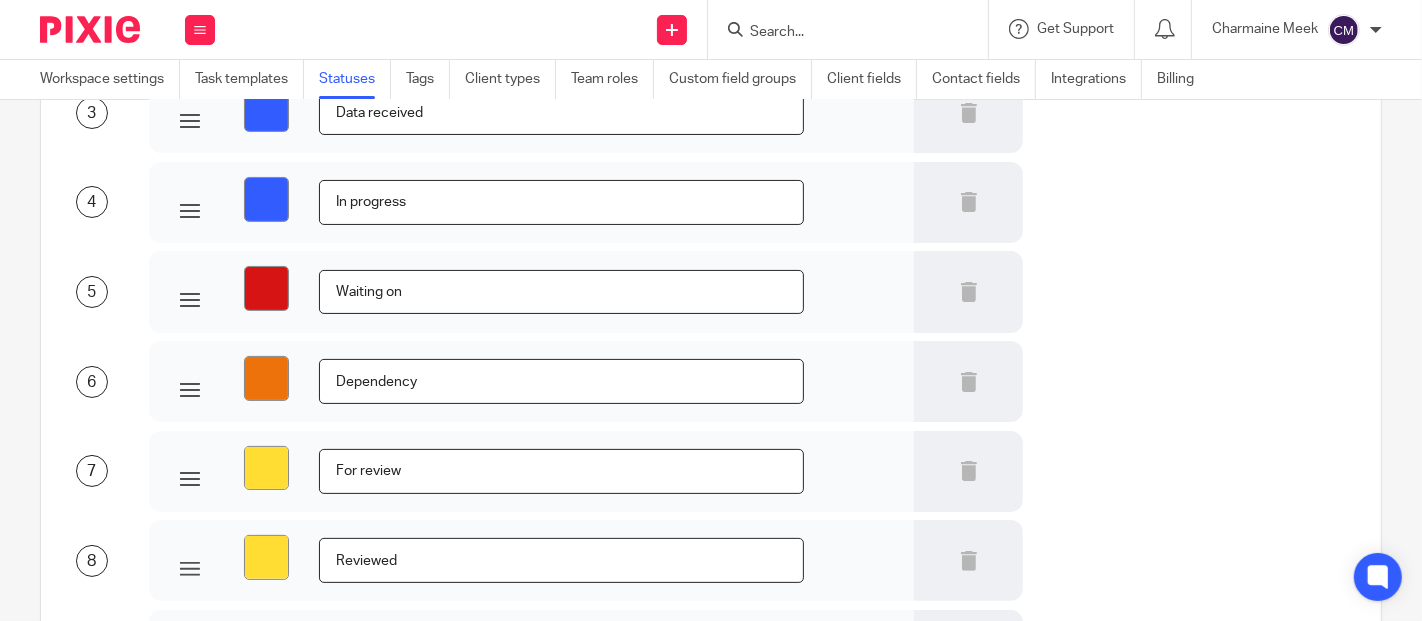 scroll, scrollTop: 0, scrollLeft: 0, axis: both 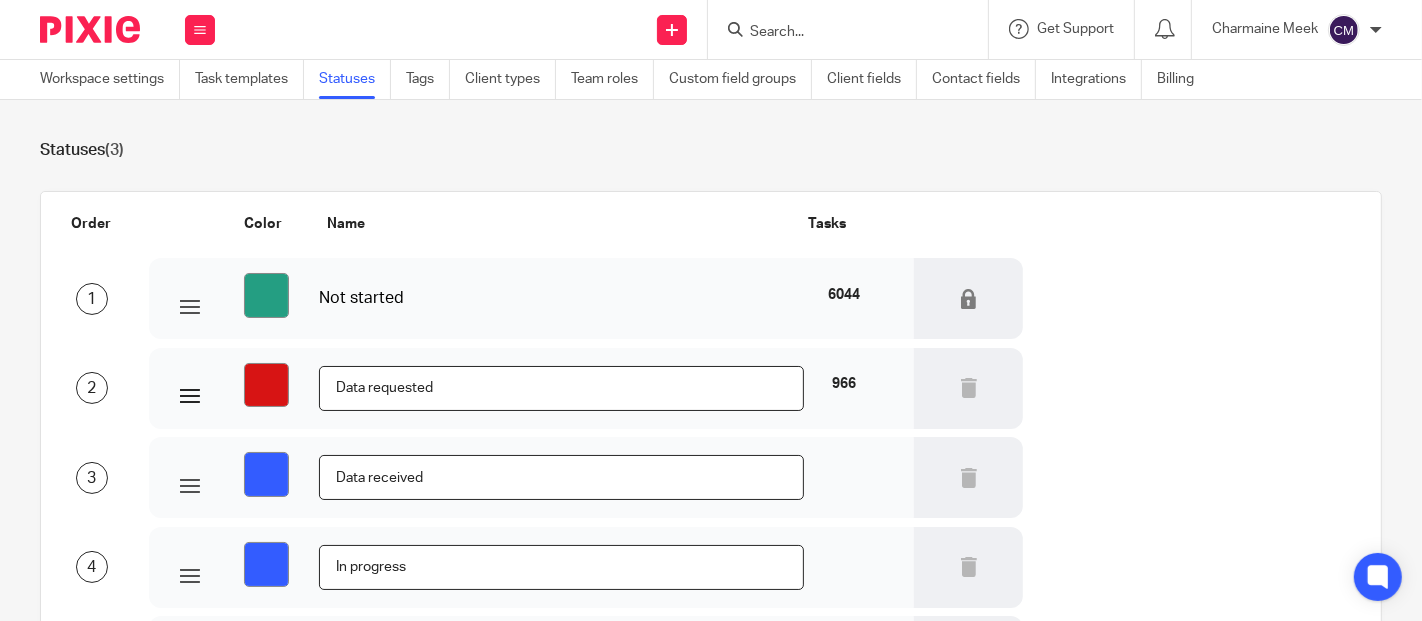click on "#d71414" at bounding box center [266, 385] 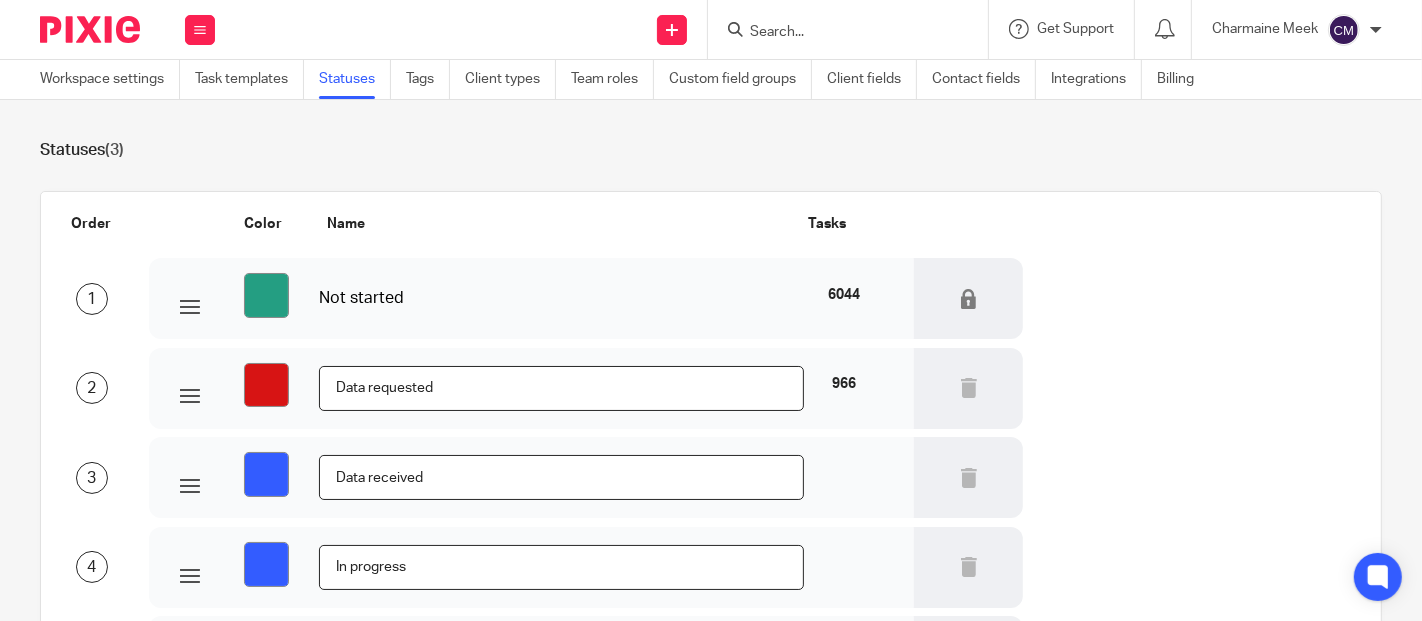 click on "Color" at bounding box center [203, 228] 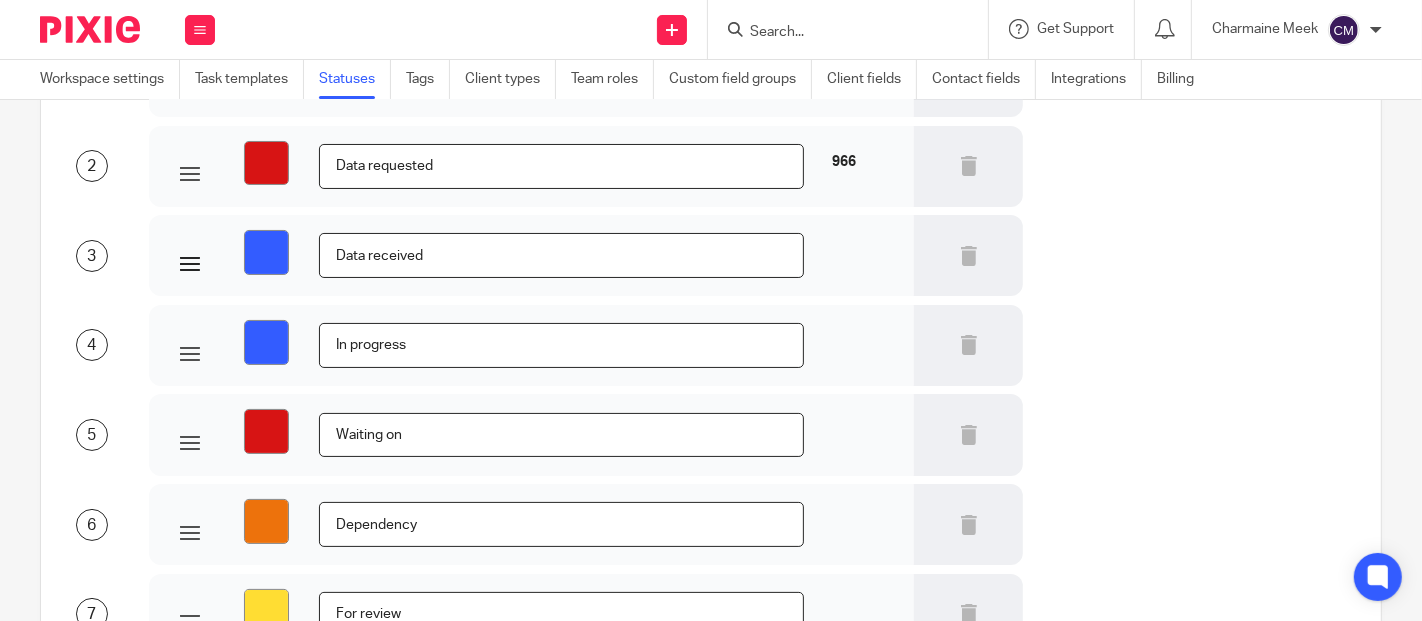 scroll, scrollTop: 111, scrollLeft: 0, axis: vertical 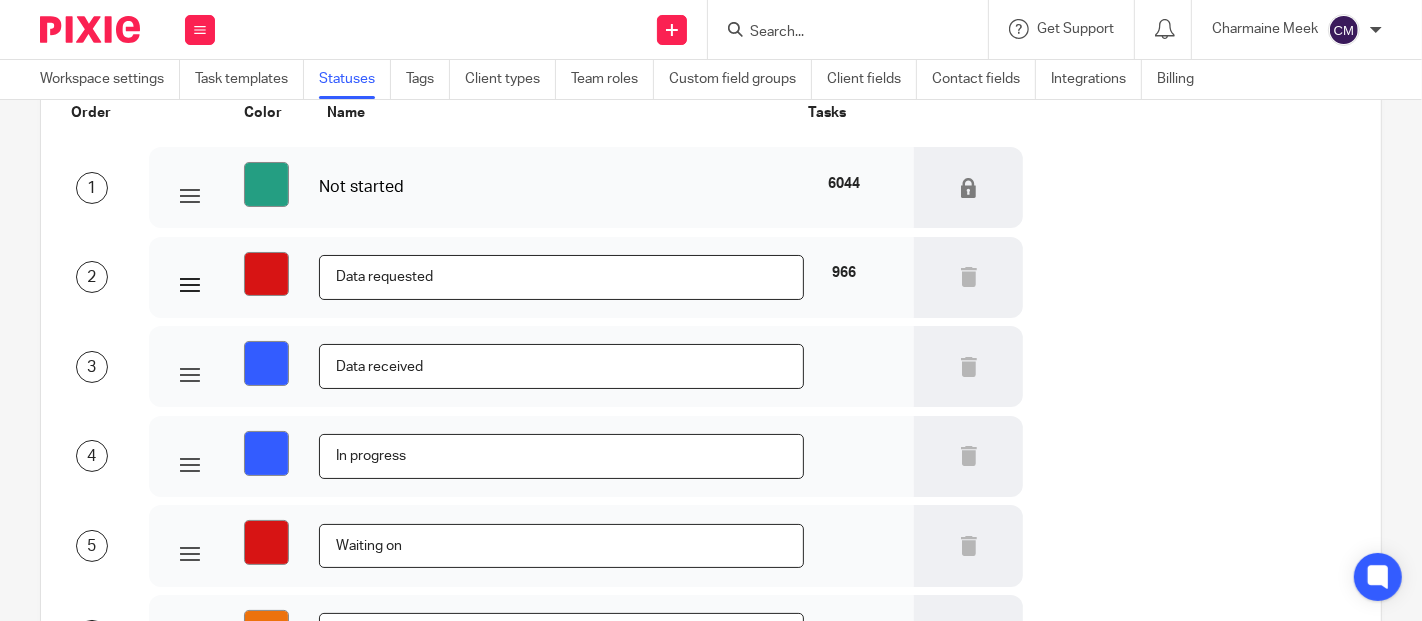 click on "#d71414" at bounding box center (266, 274) 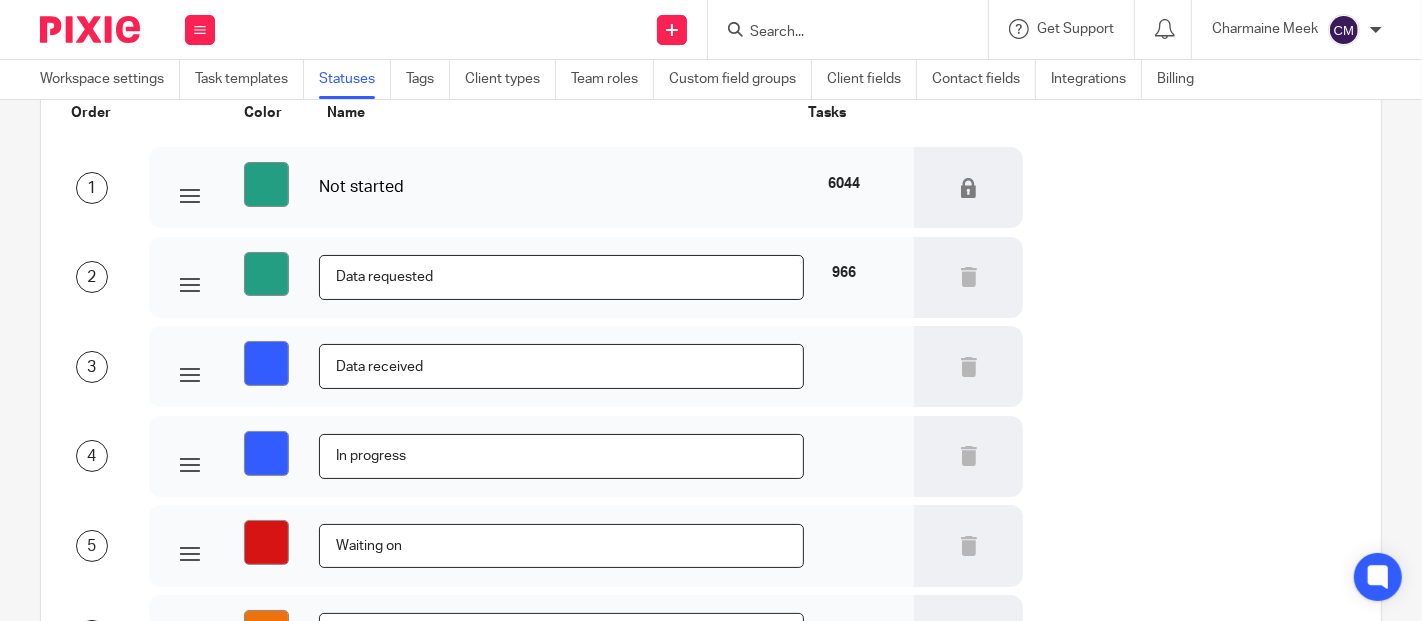 type on "#249e82" 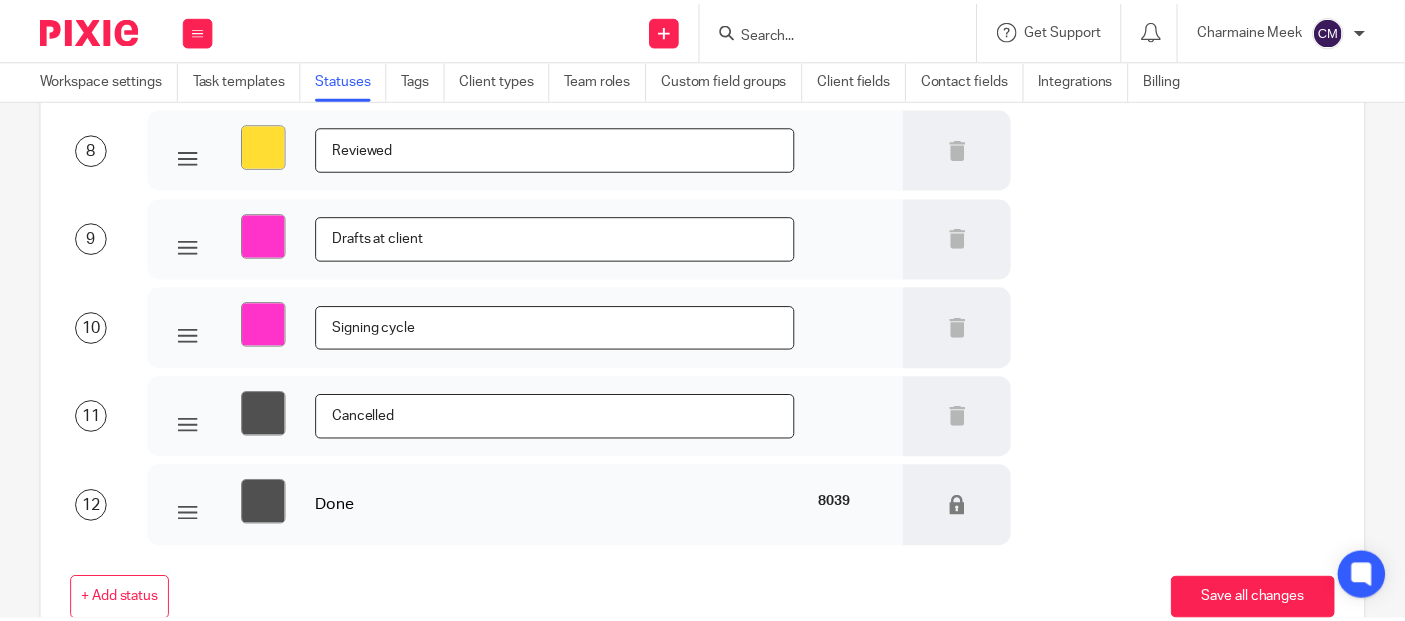 scroll, scrollTop: 888, scrollLeft: 0, axis: vertical 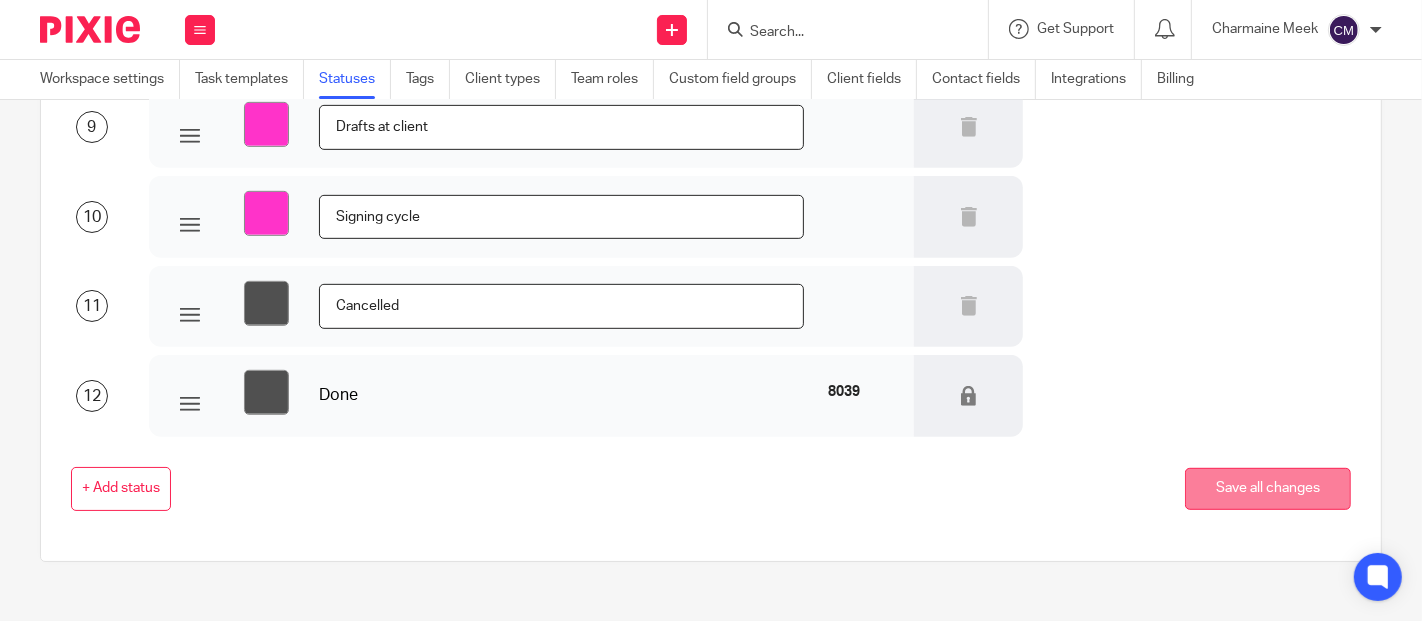 click on "Save all changes" at bounding box center (1268, 489) 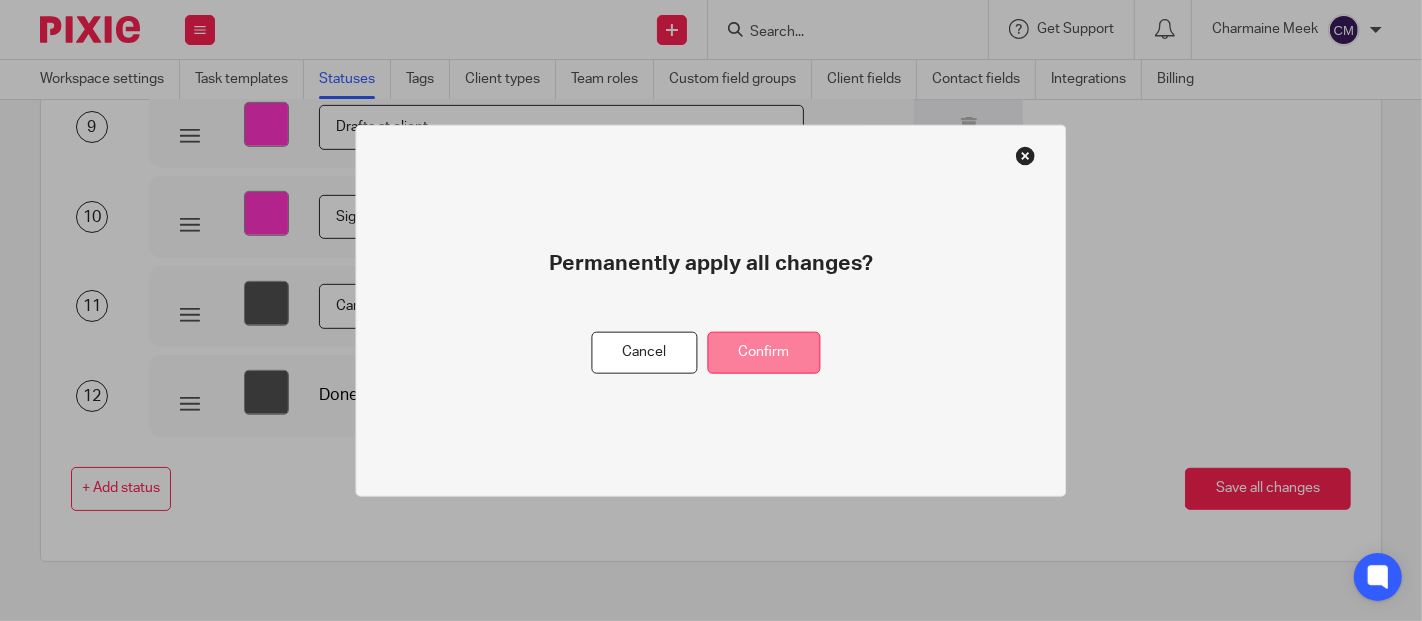 click on "Confirm" at bounding box center (764, 352) 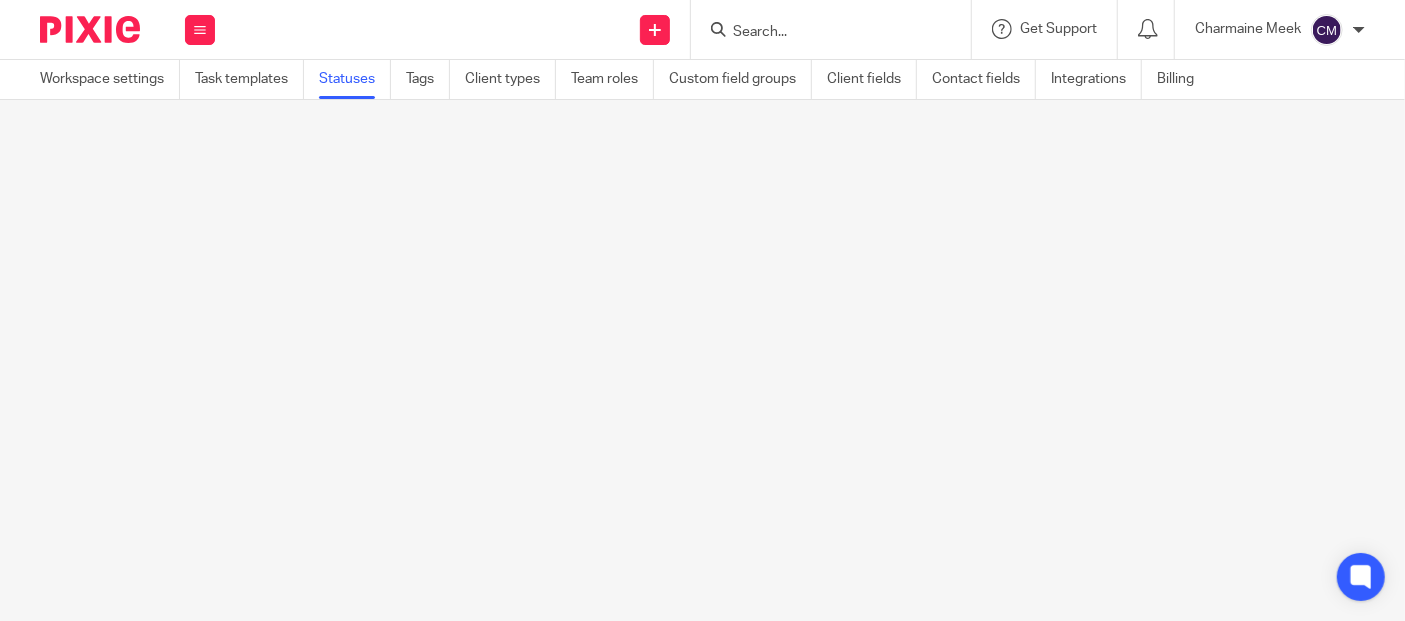 scroll, scrollTop: 0, scrollLeft: 0, axis: both 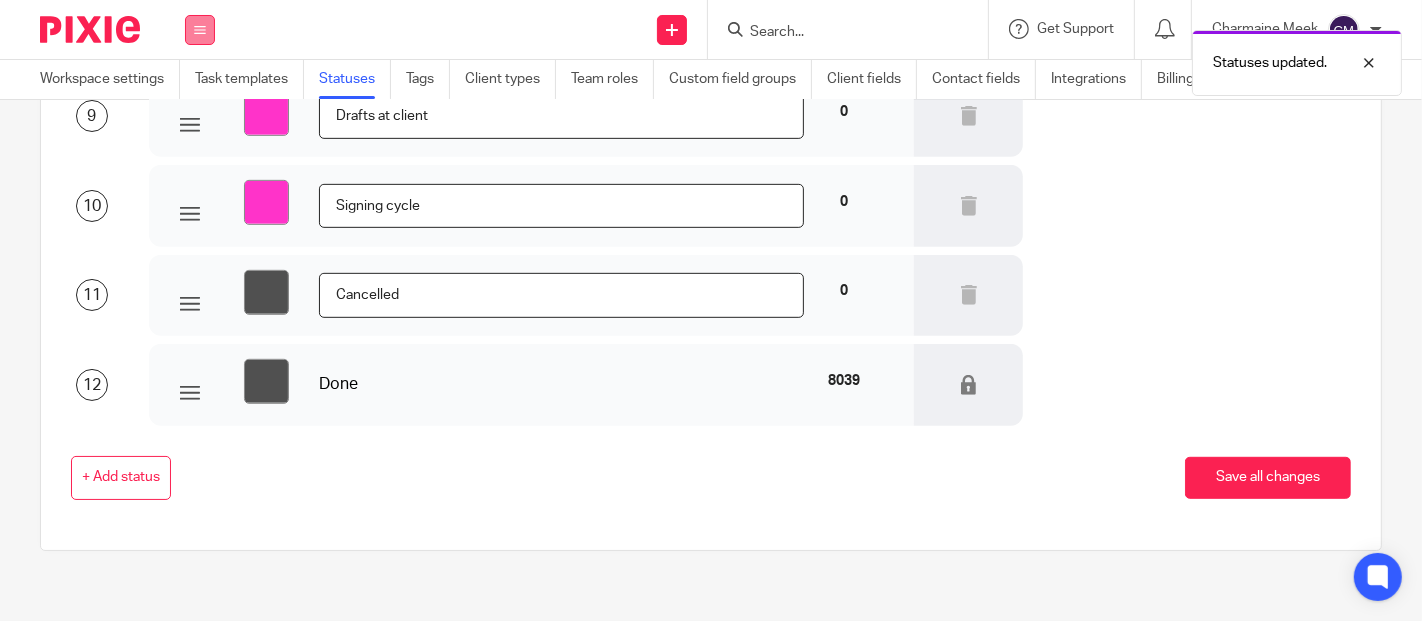 click at bounding box center [200, 30] 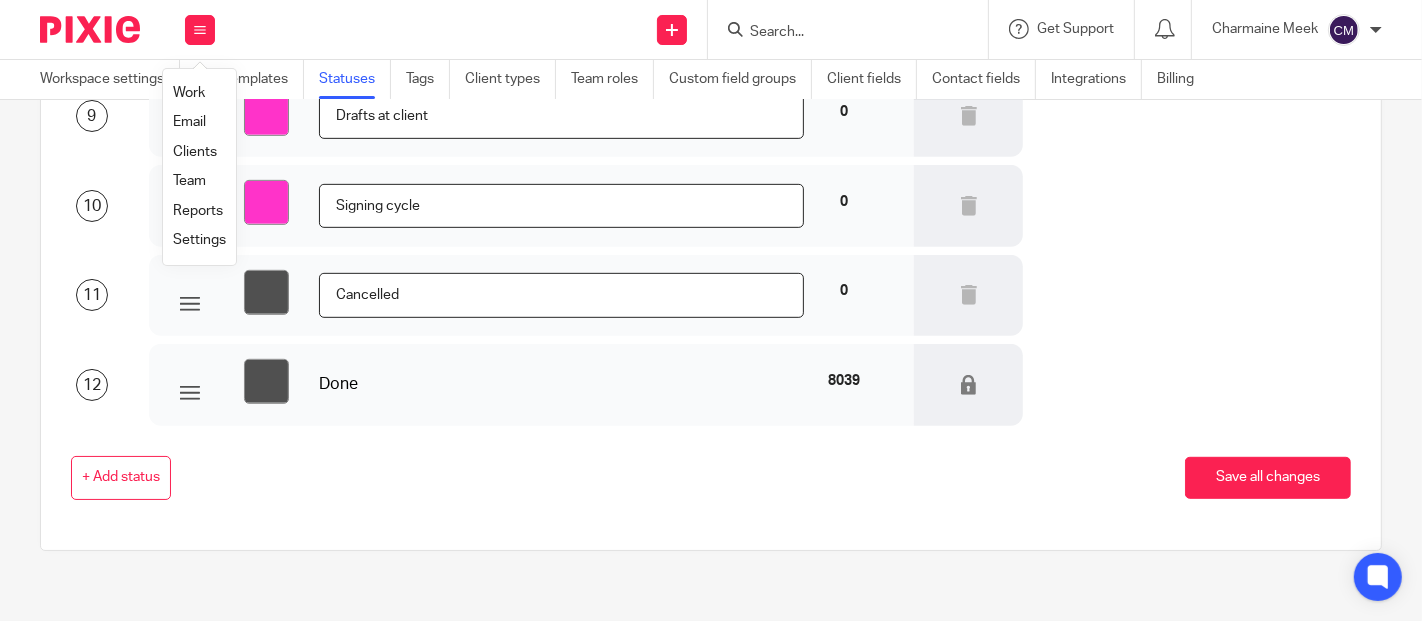 click on "Work" at bounding box center [189, 93] 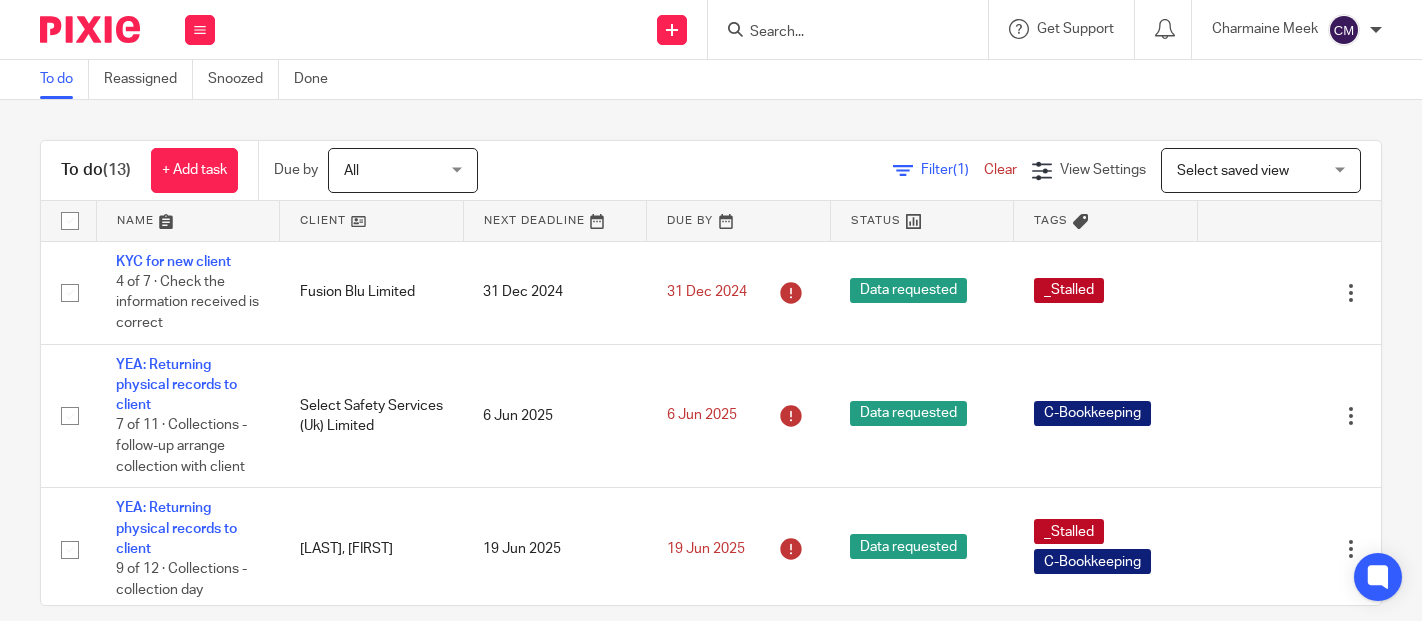 scroll, scrollTop: 0, scrollLeft: 0, axis: both 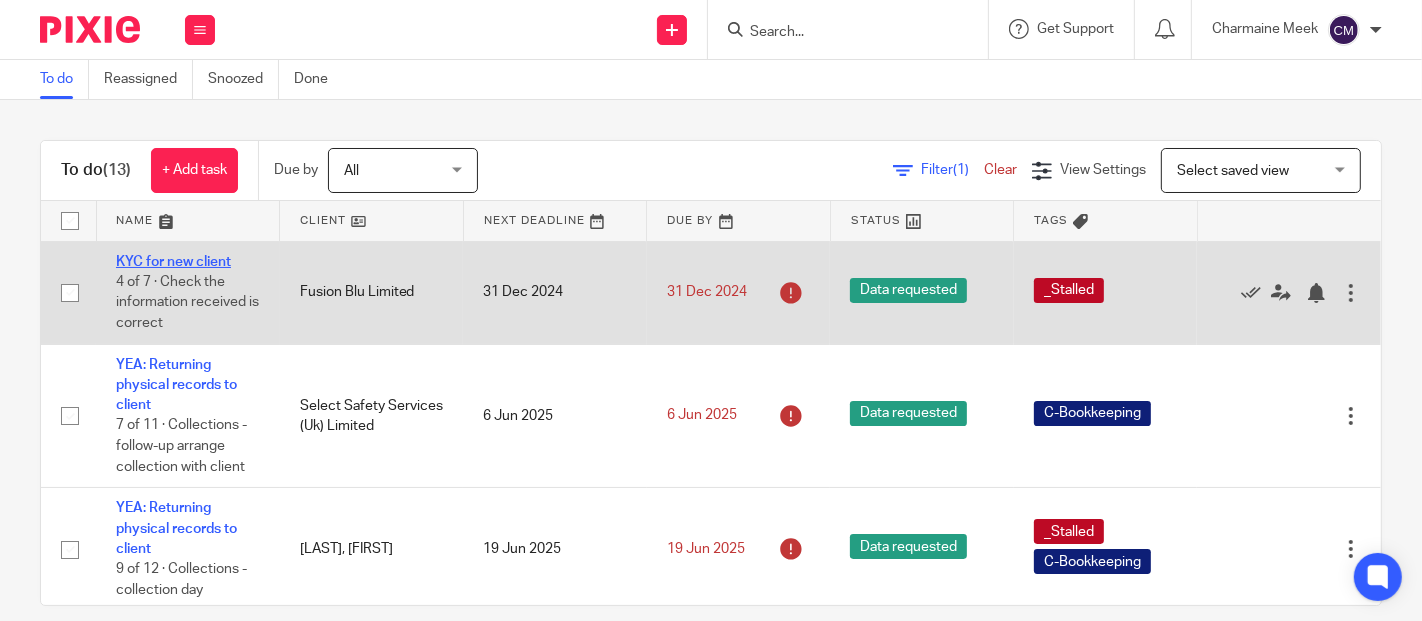 click on "KYC for new client" at bounding box center [173, 262] 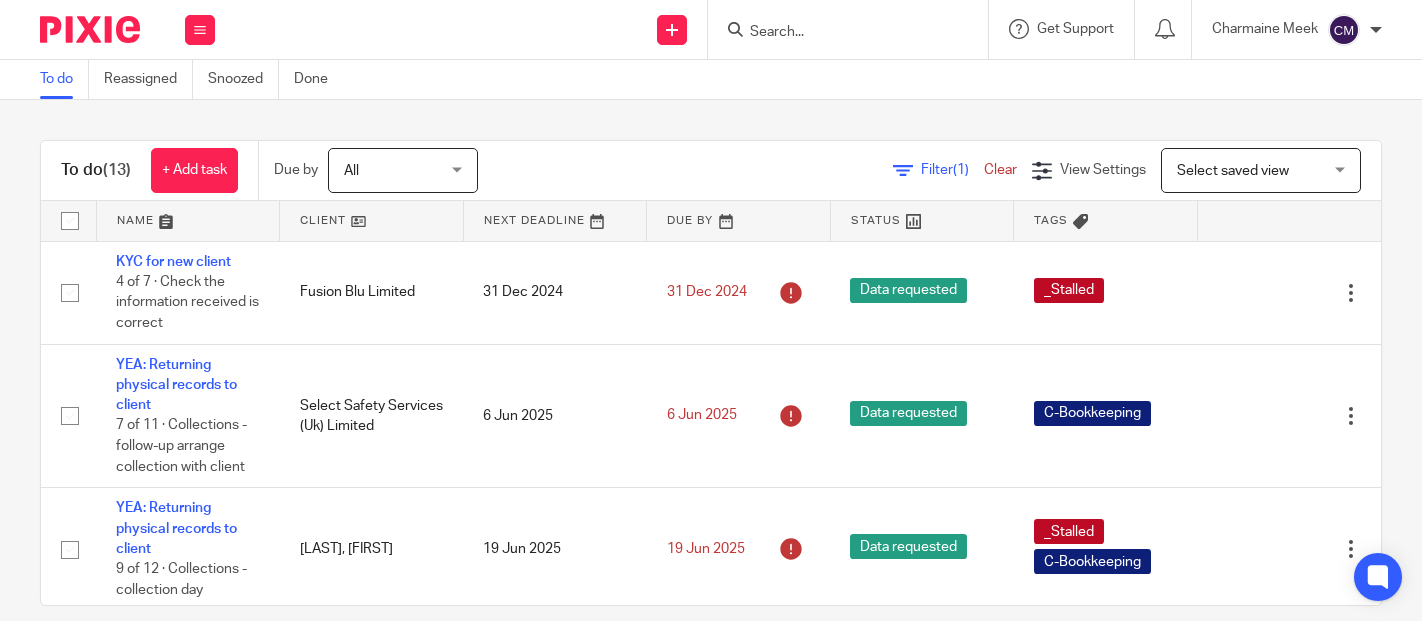 scroll, scrollTop: 0, scrollLeft: 0, axis: both 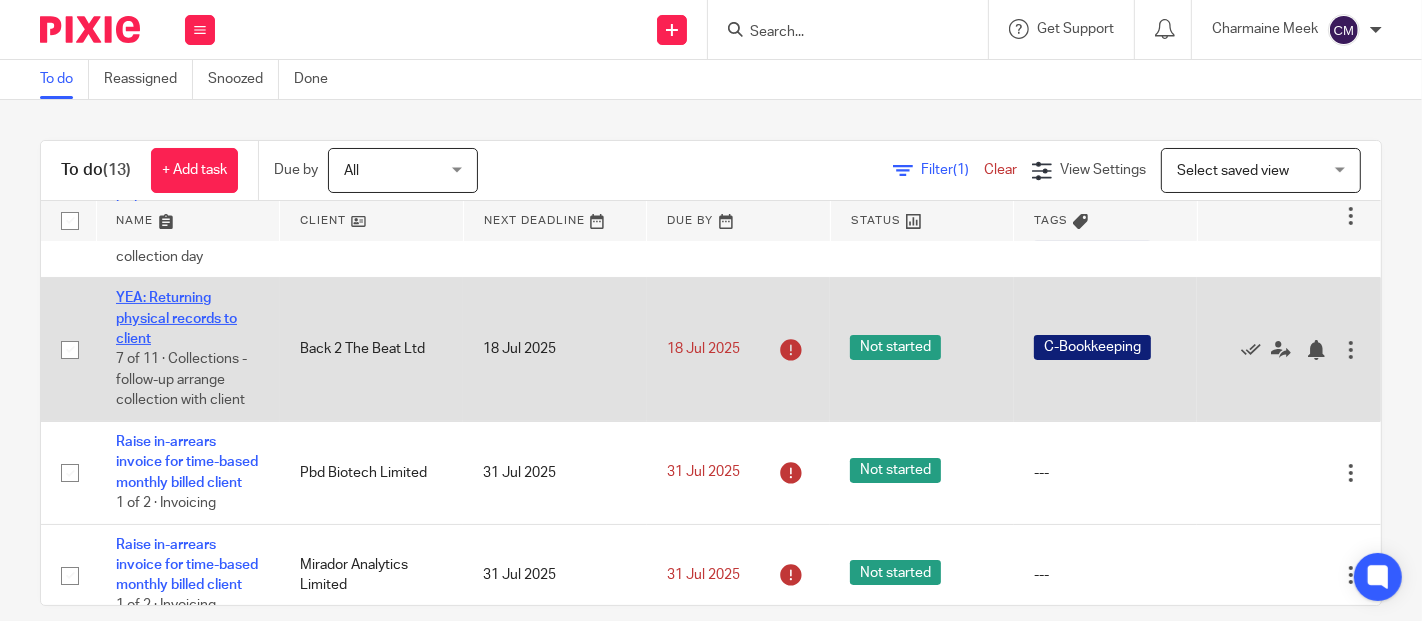 click on "YEA: Returning physical records to client" at bounding box center (176, 318) 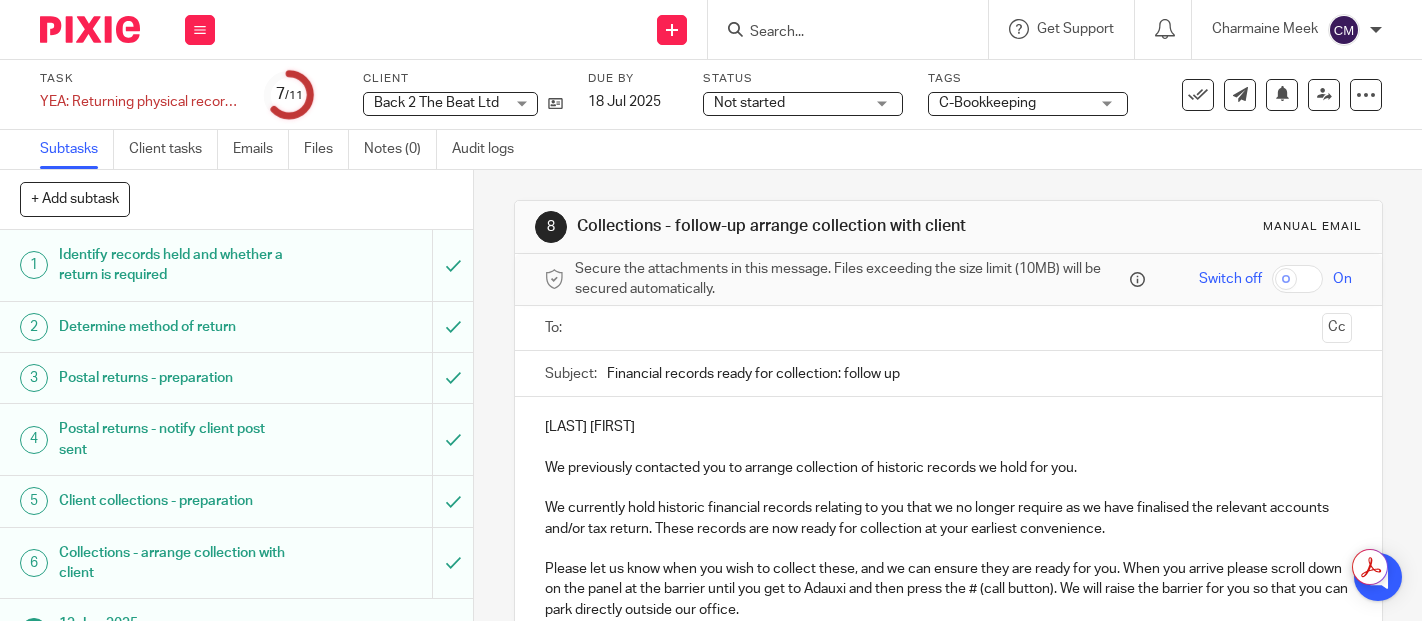 scroll, scrollTop: 0, scrollLeft: 0, axis: both 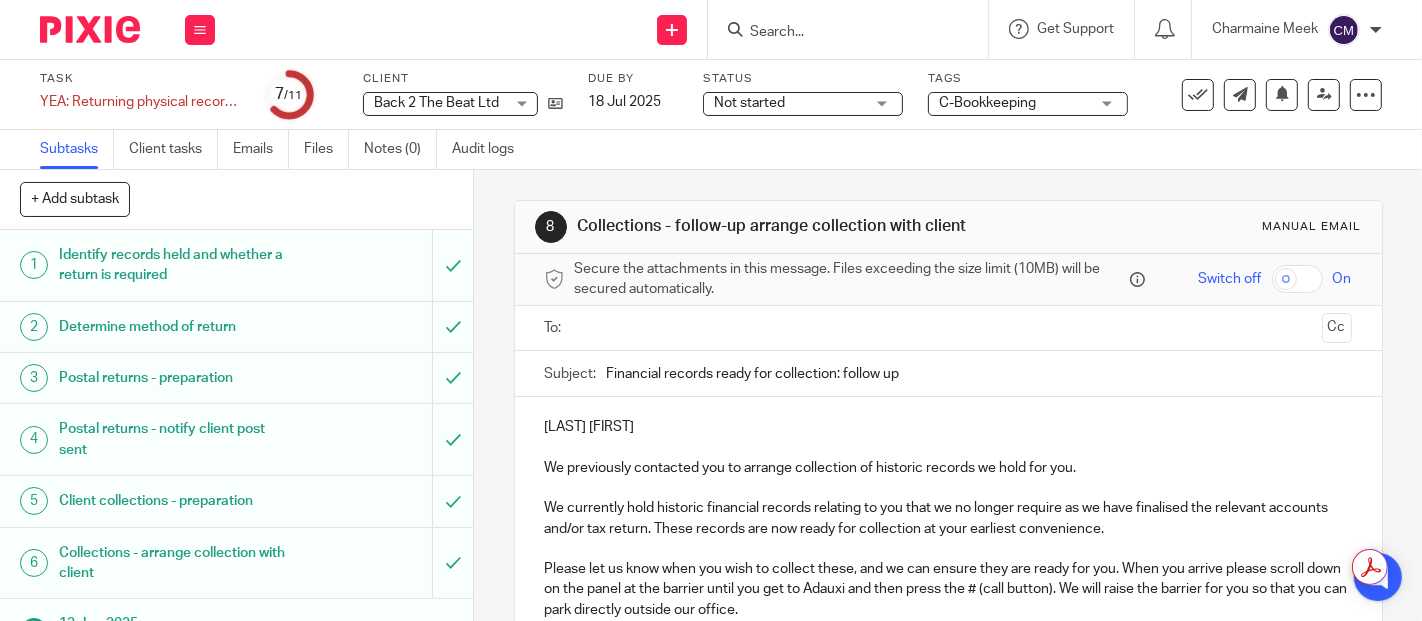 click on "Not started" at bounding box center [749, 103] 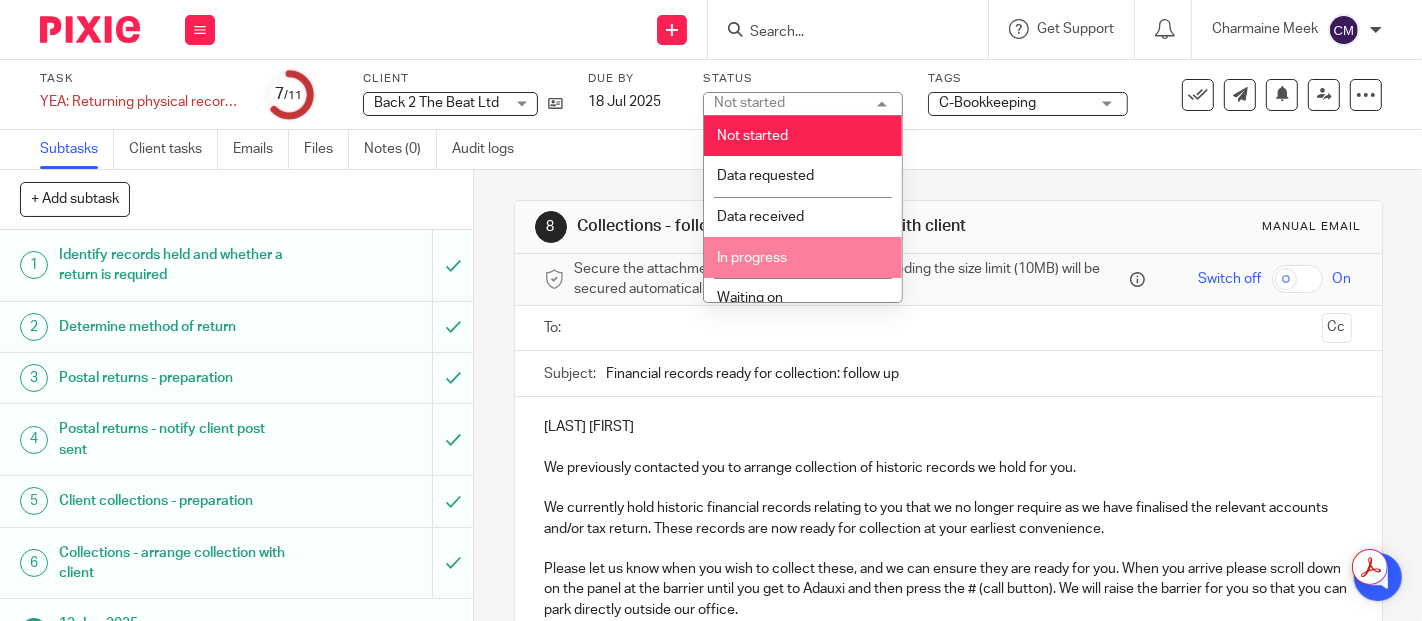 click on "In progress" at bounding box center (803, 257) 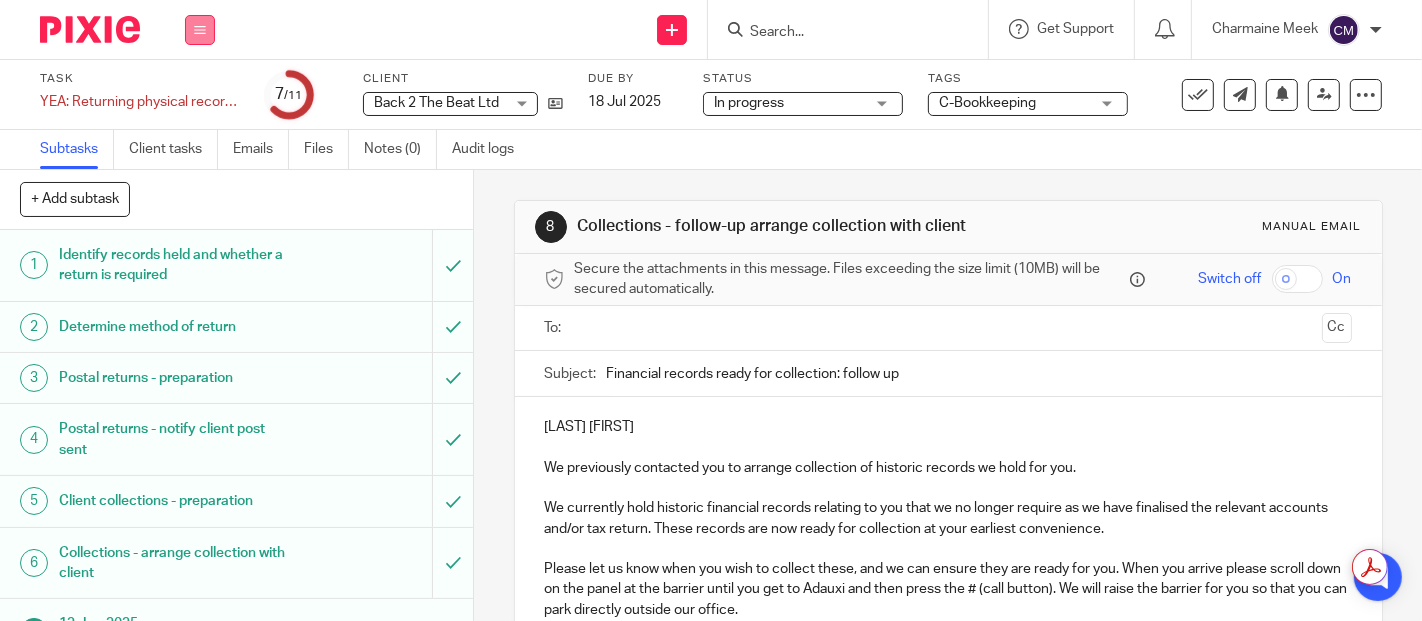 click at bounding box center [200, 30] 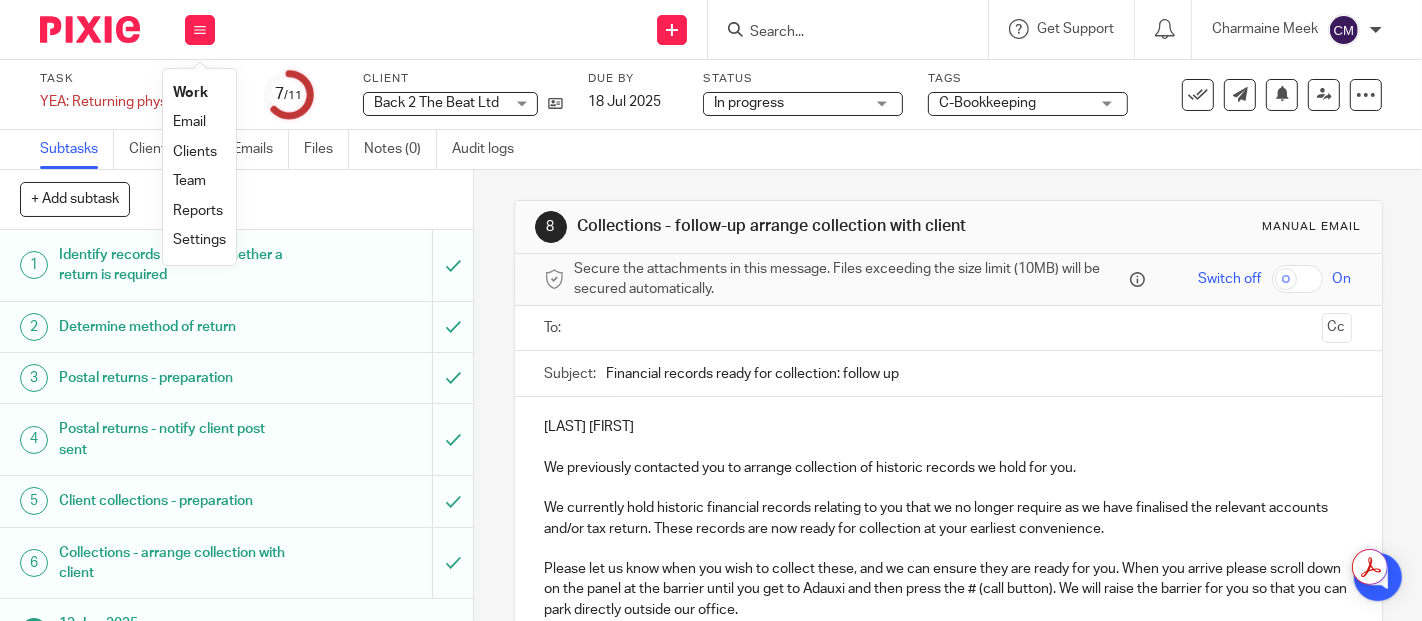 click on "Work" at bounding box center [190, 93] 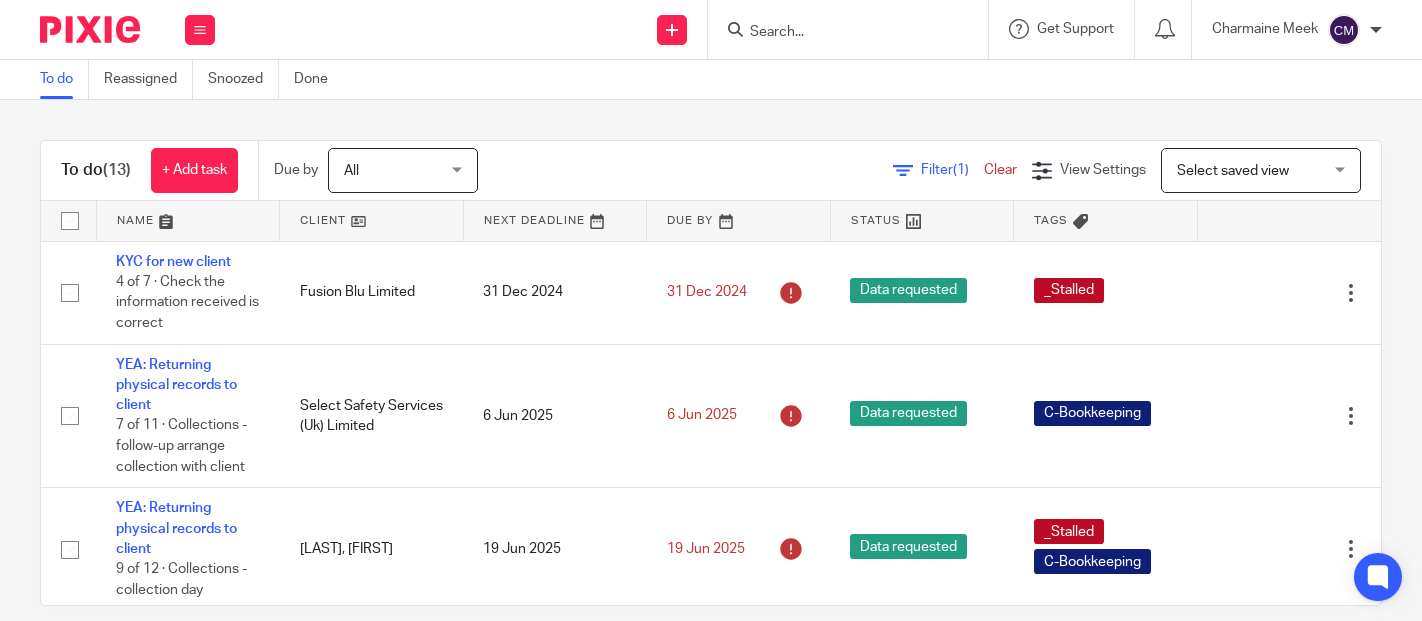 scroll, scrollTop: 0, scrollLeft: 0, axis: both 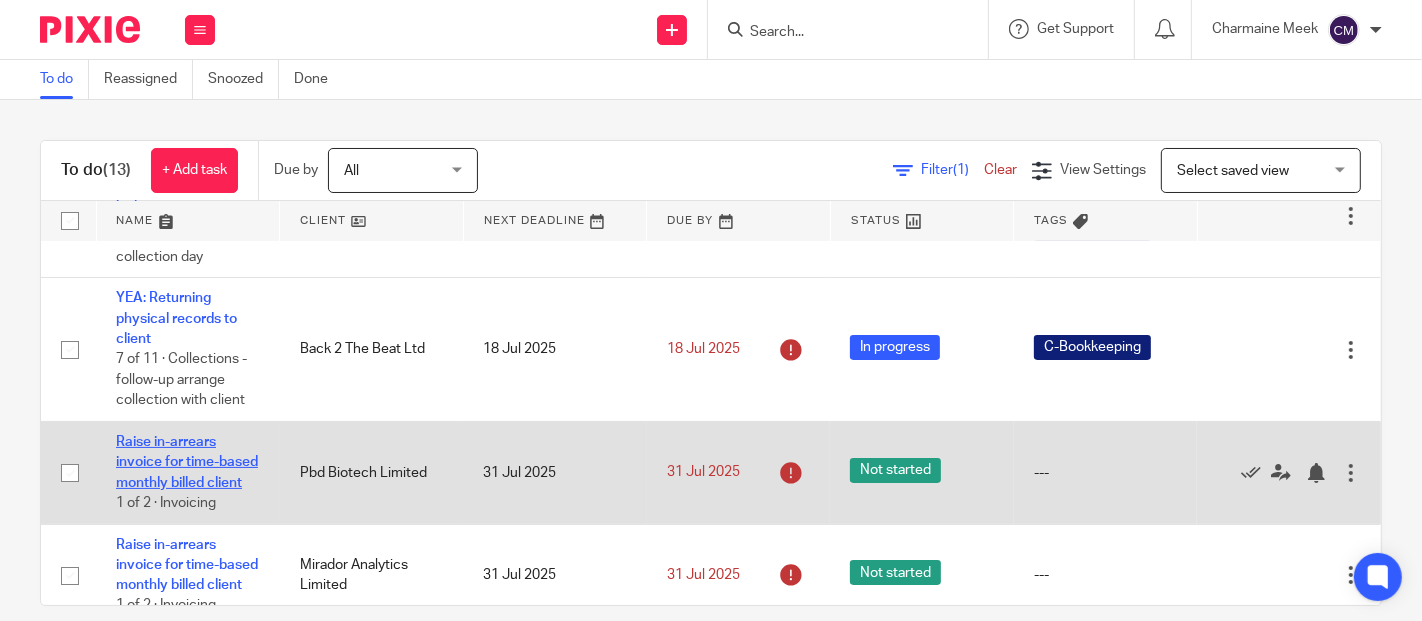 click on "Raise in-arrears invoice for time-based monthly billed client" at bounding box center [187, 462] 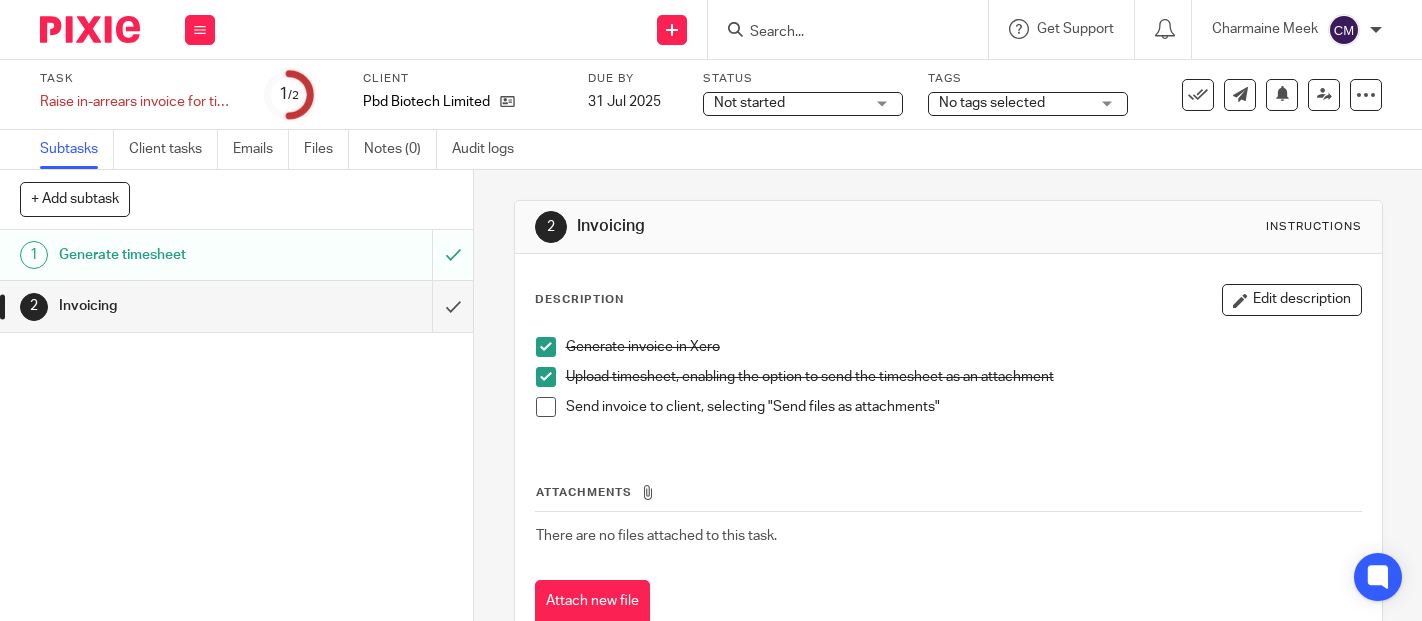scroll, scrollTop: 0, scrollLeft: 0, axis: both 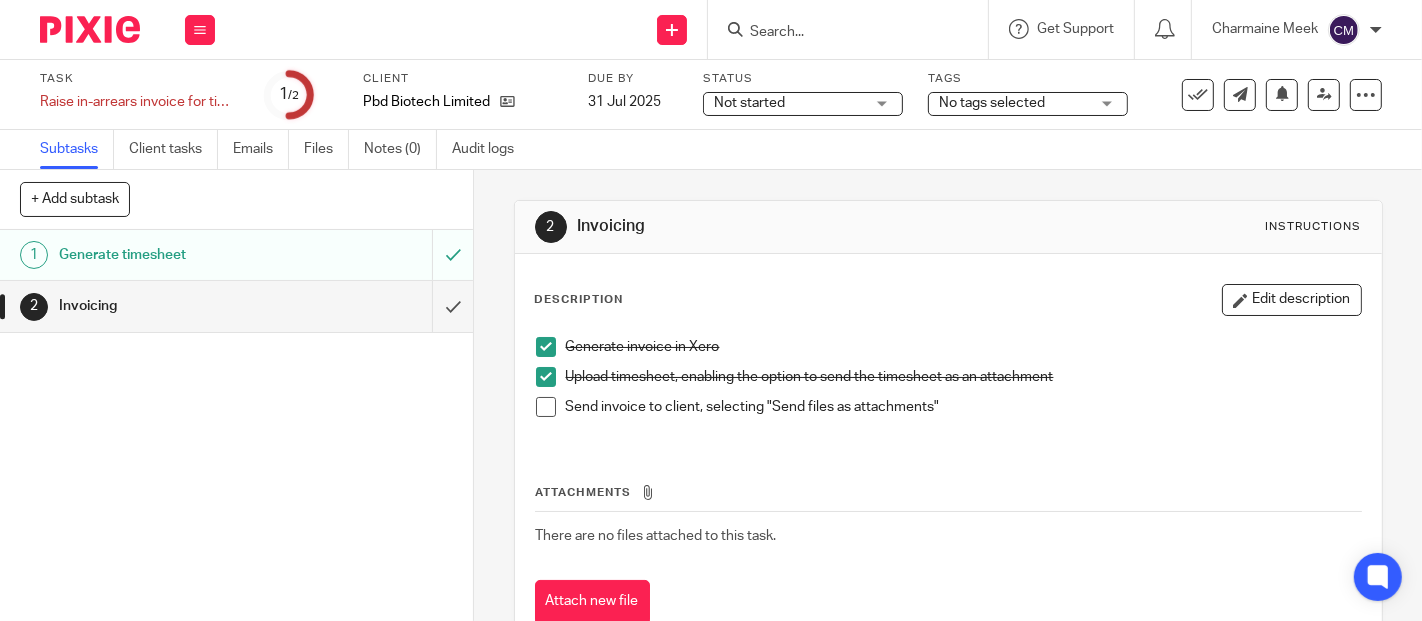 click on "Not started" at bounding box center [749, 103] 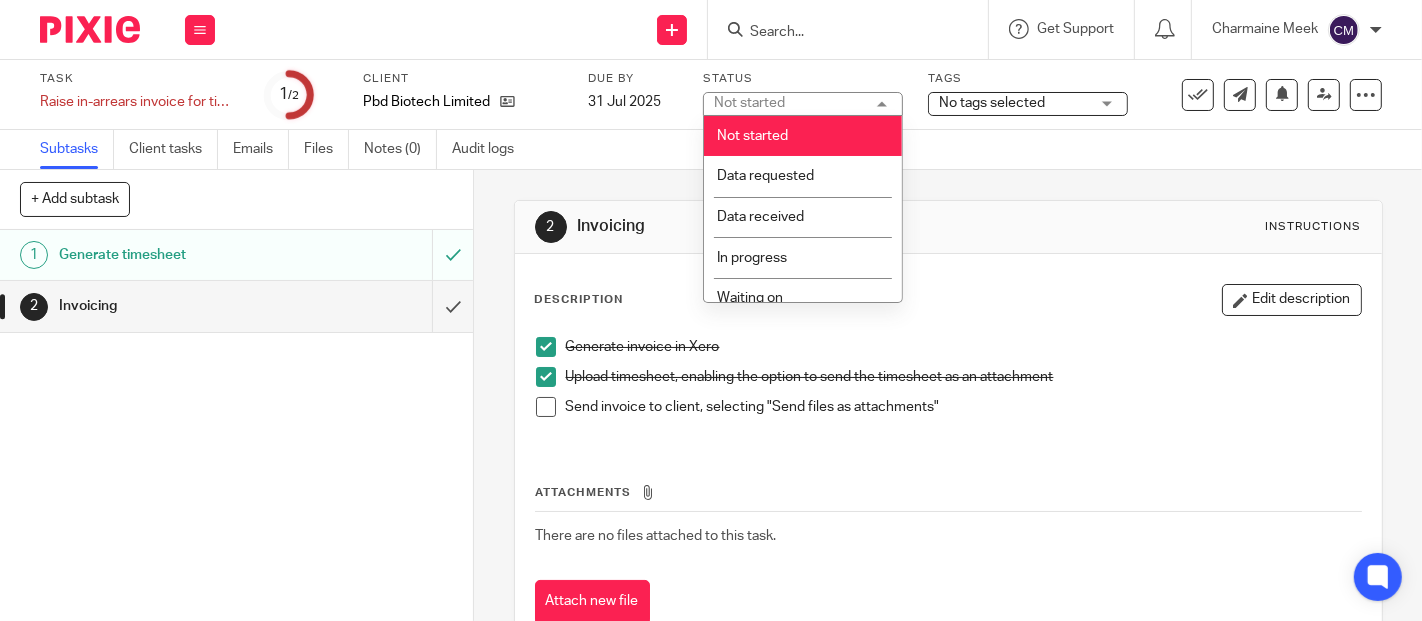 scroll, scrollTop: 111, scrollLeft: 0, axis: vertical 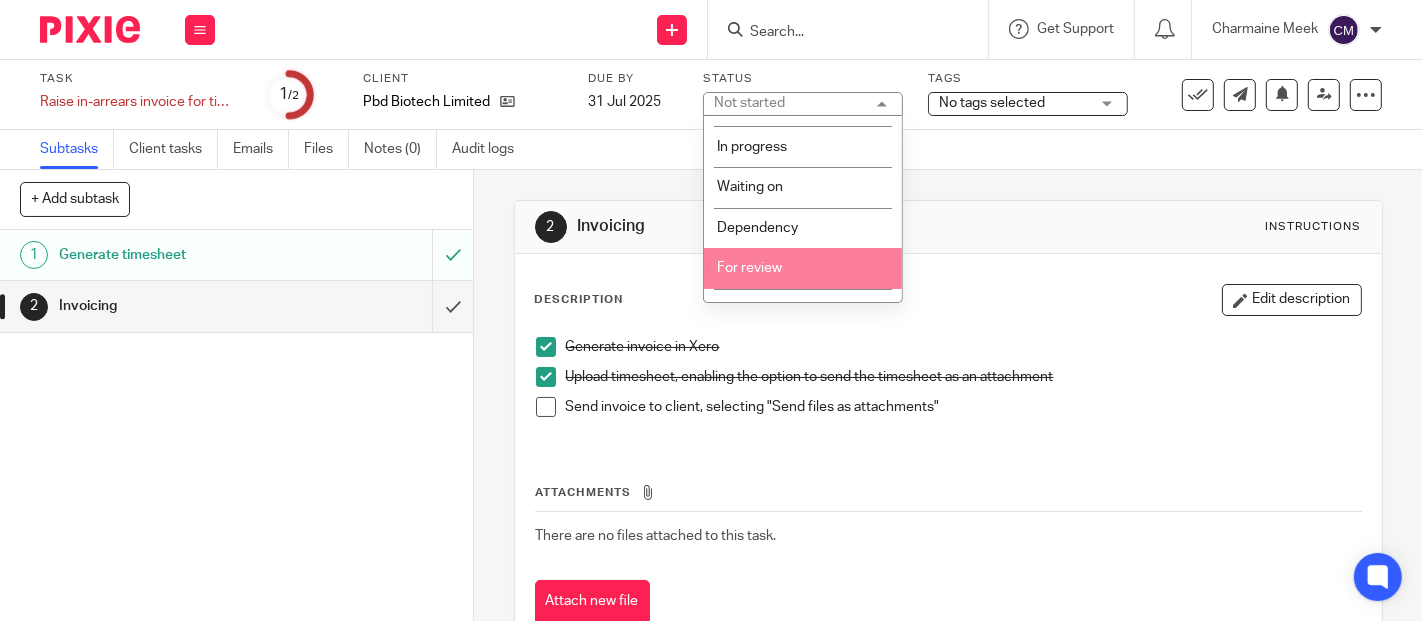 click on "For review" at bounding box center [749, 268] 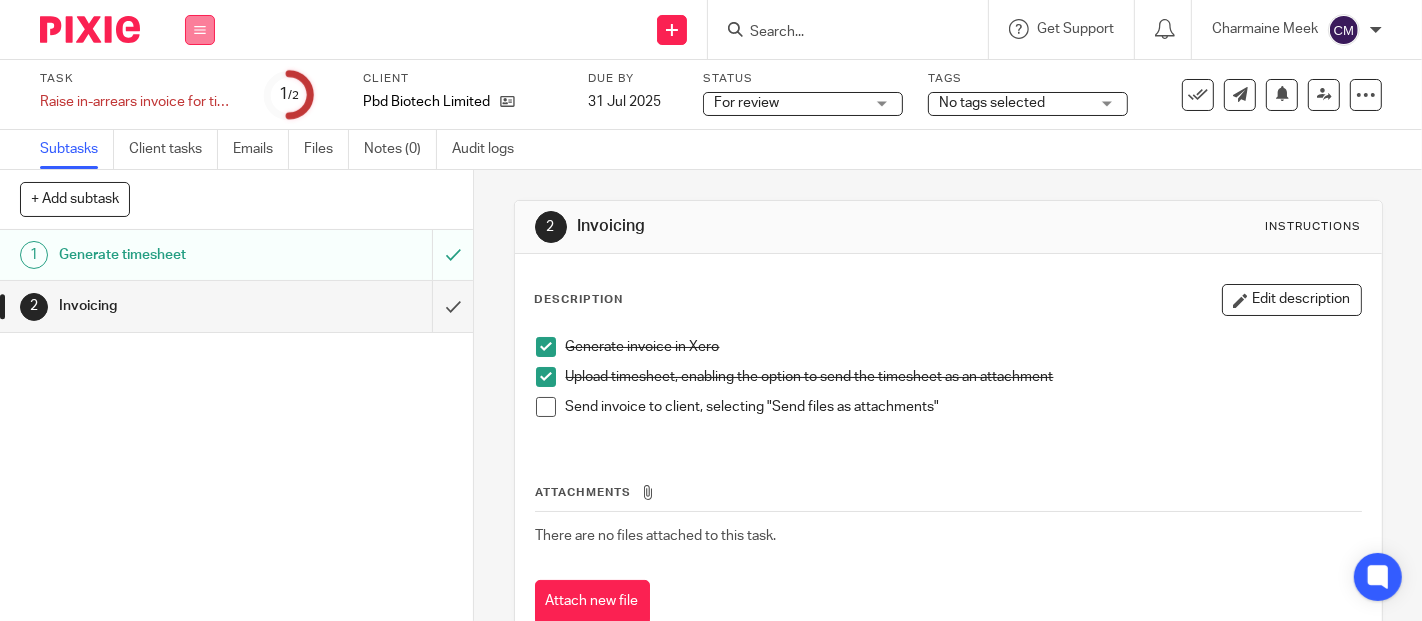 click at bounding box center (200, 30) 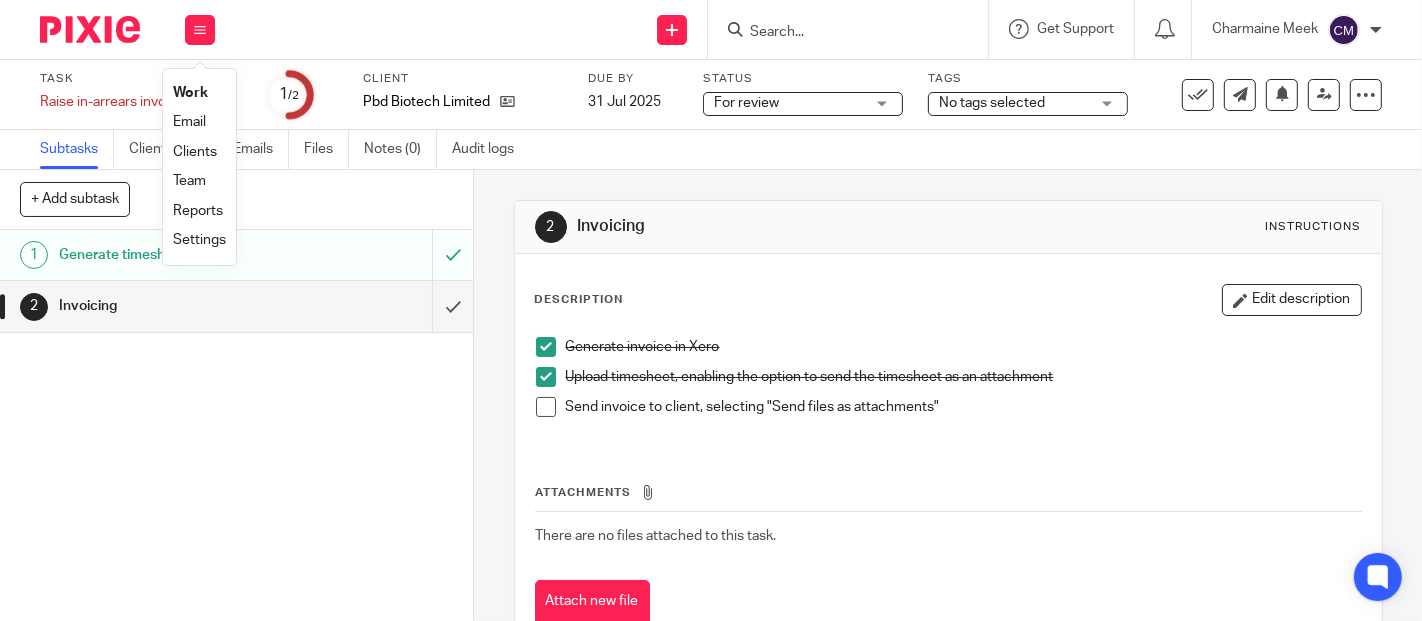 click on "Work" at bounding box center (190, 93) 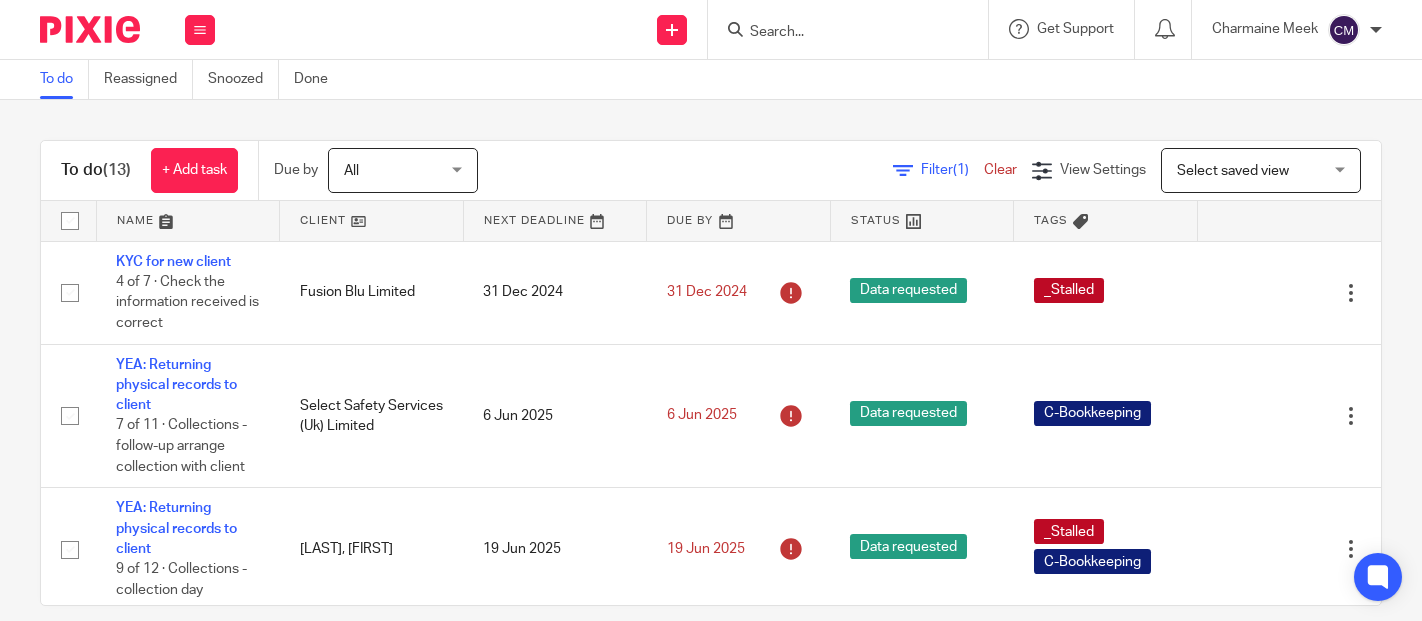 scroll, scrollTop: 0, scrollLeft: 0, axis: both 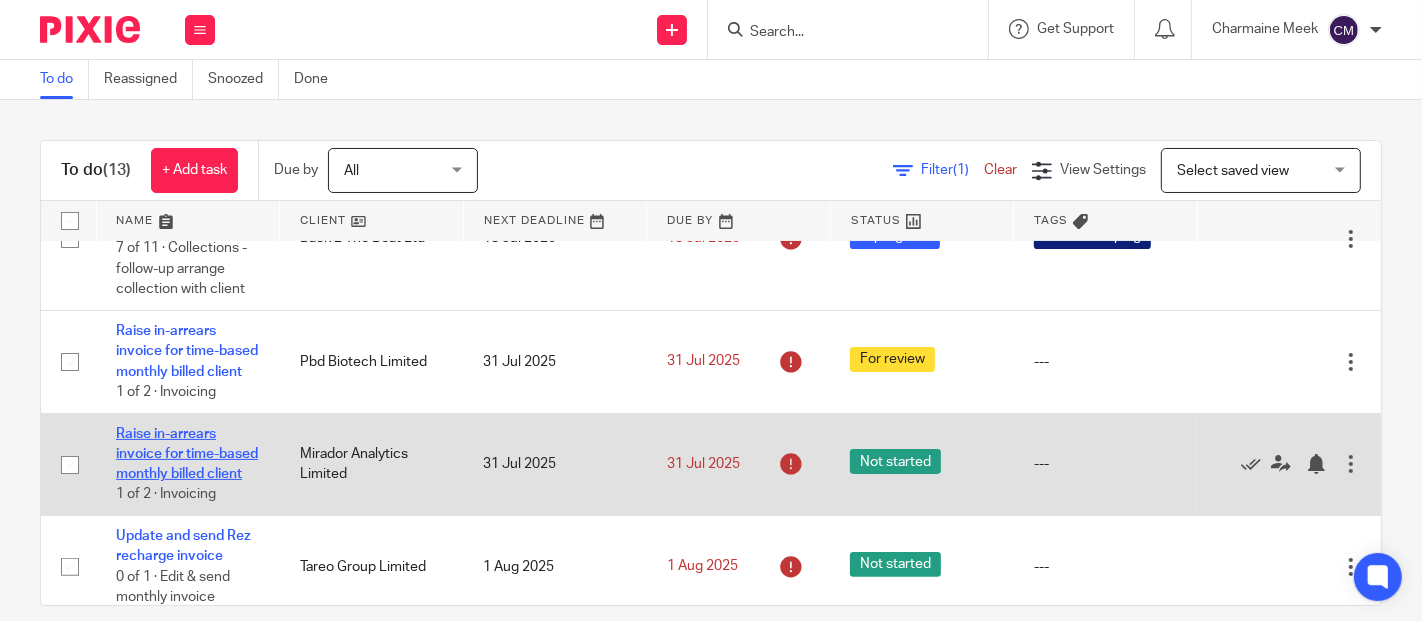 click on "Raise in-arrears invoice for time-based monthly billed client" at bounding box center [187, 454] 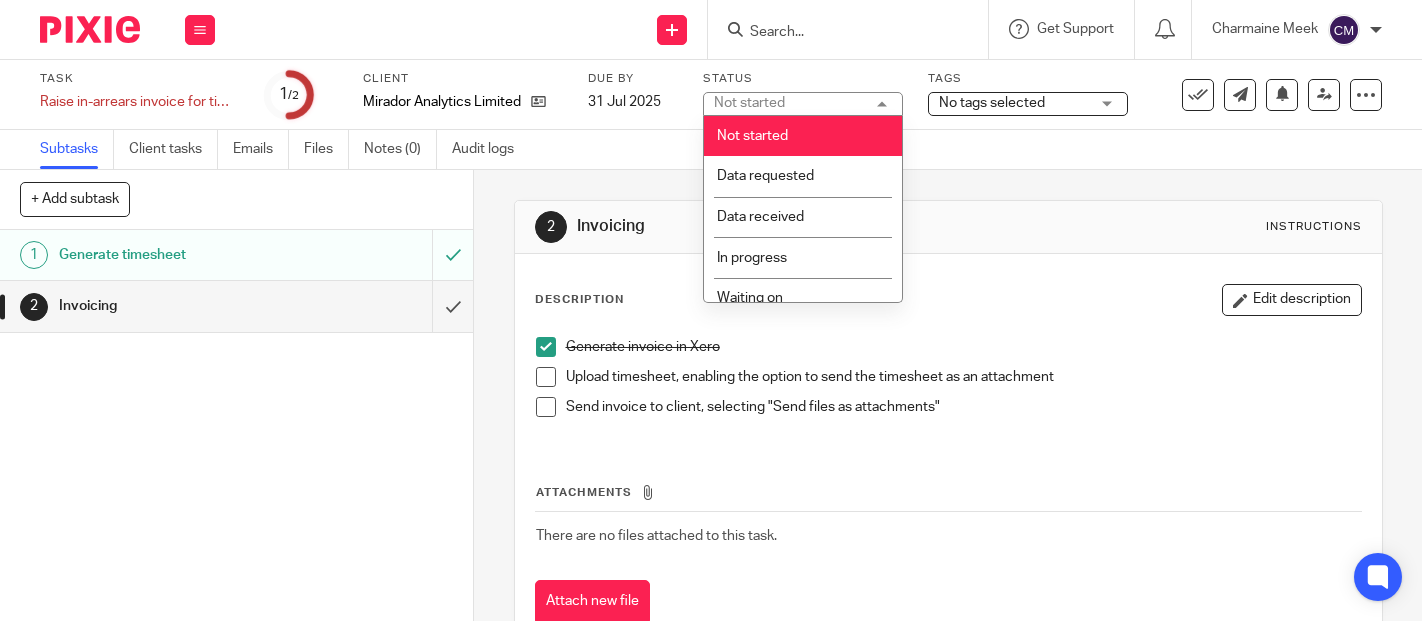 scroll, scrollTop: 0, scrollLeft: 0, axis: both 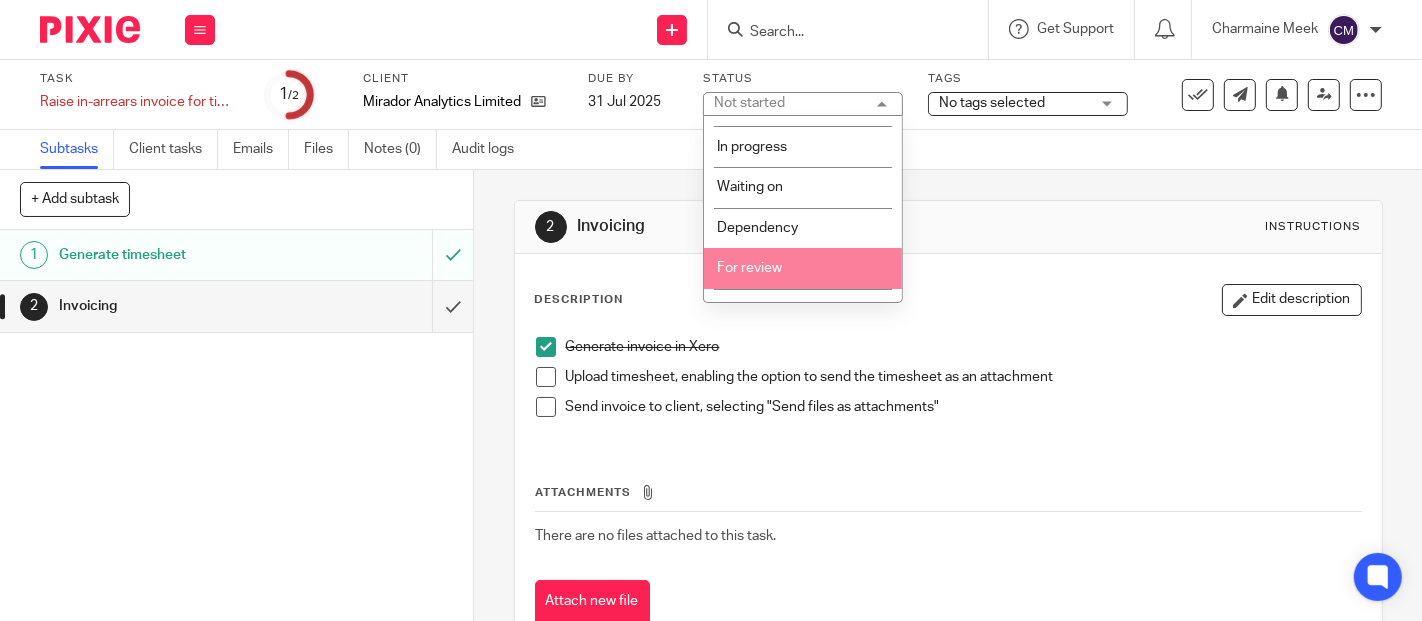 click on "For review" at bounding box center [749, 268] 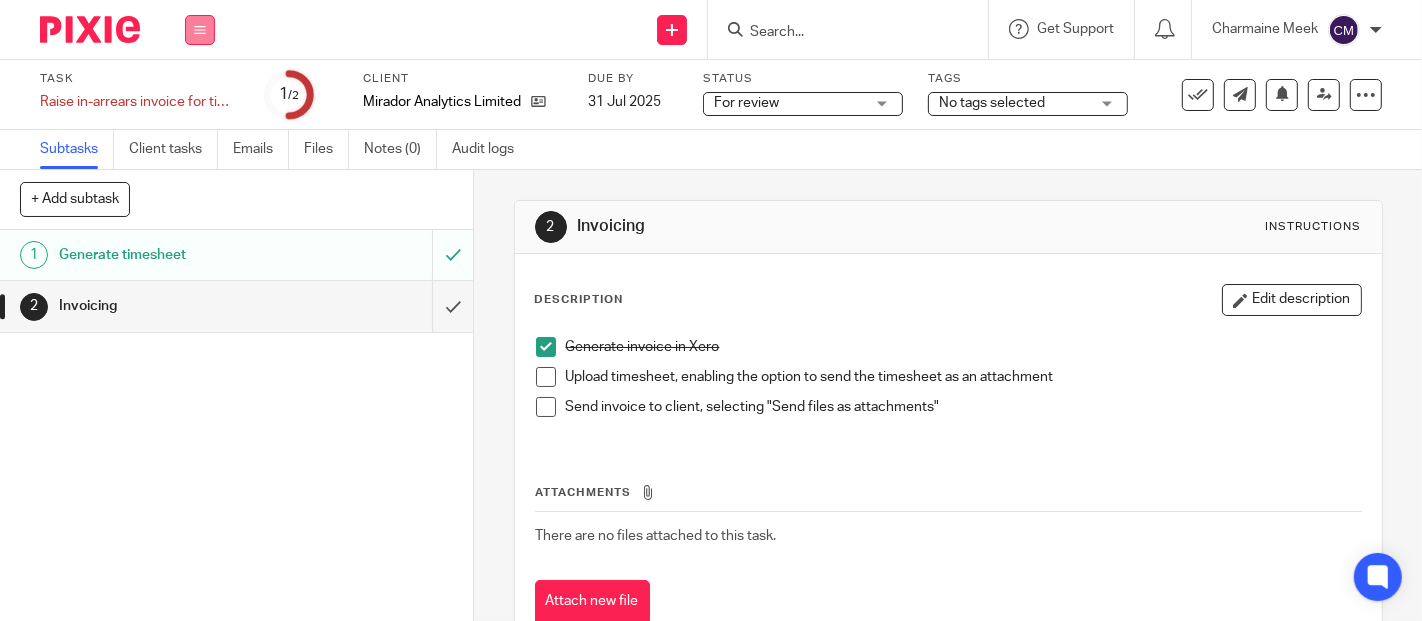 click at bounding box center [200, 30] 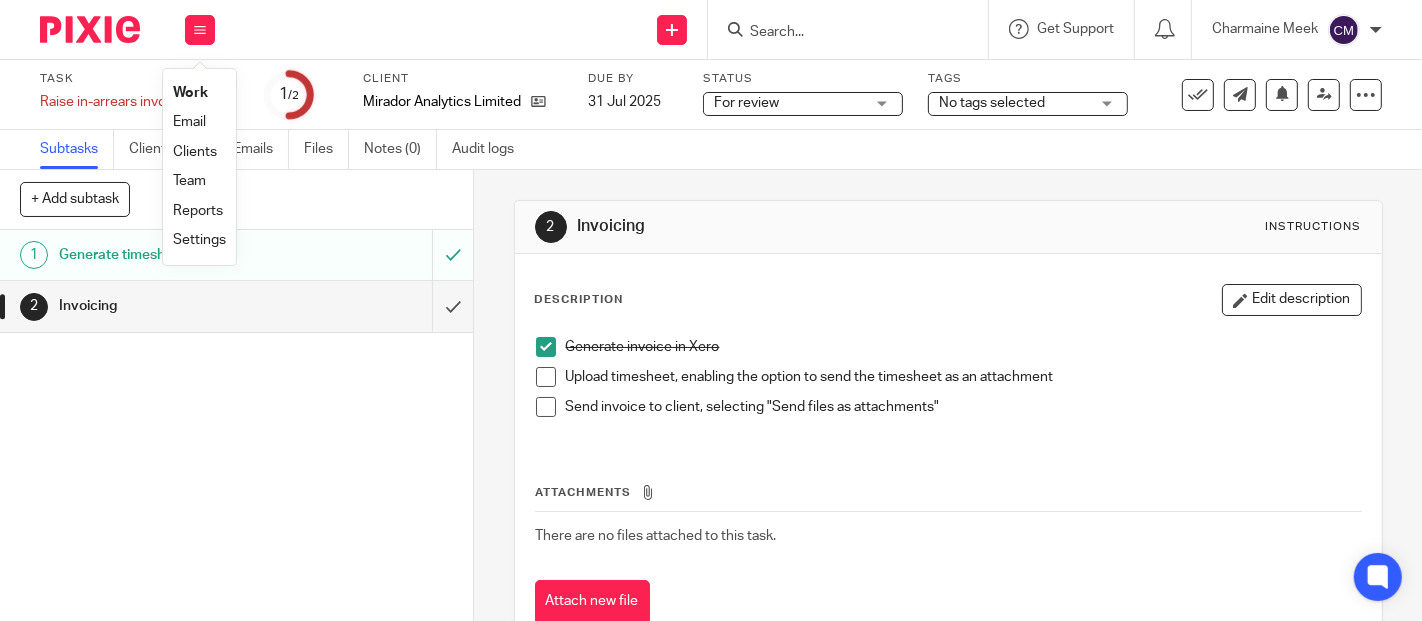 click on "Work" at bounding box center (190, 93) 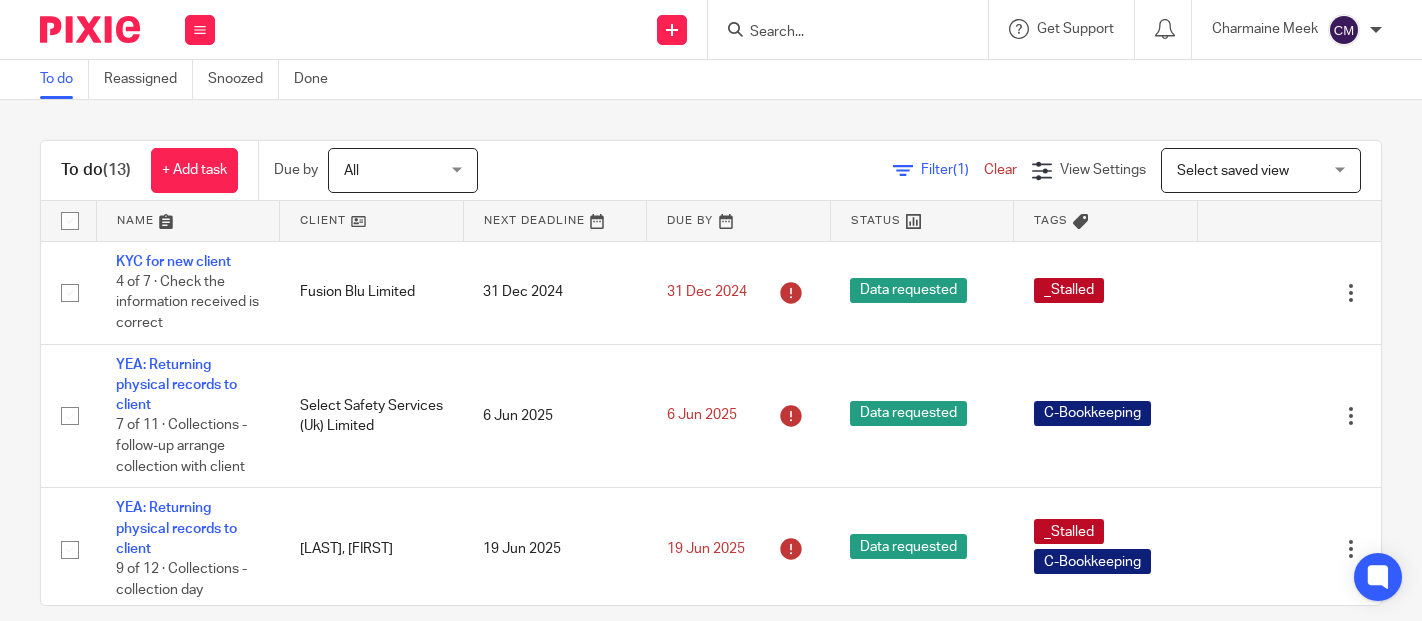 scroll, scrollTop: 0, scrollLeft: 0, axis: both 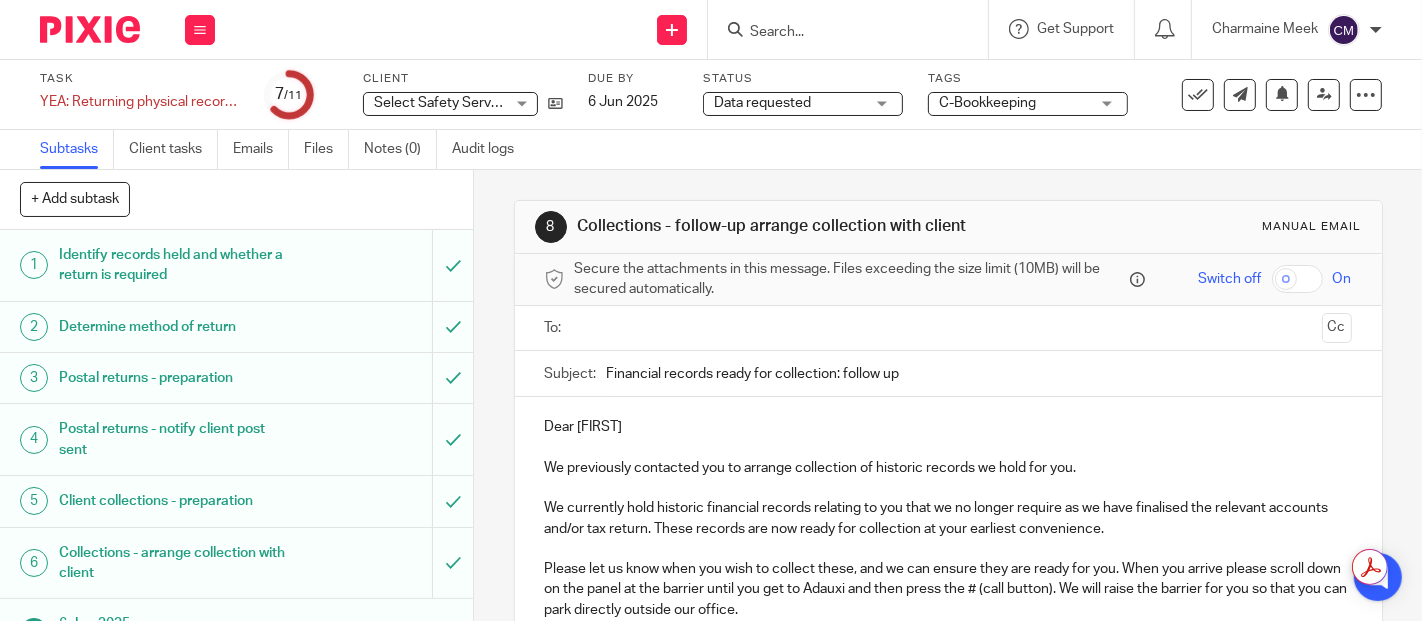 click on "Data requested" at bounding box center [762, 103] 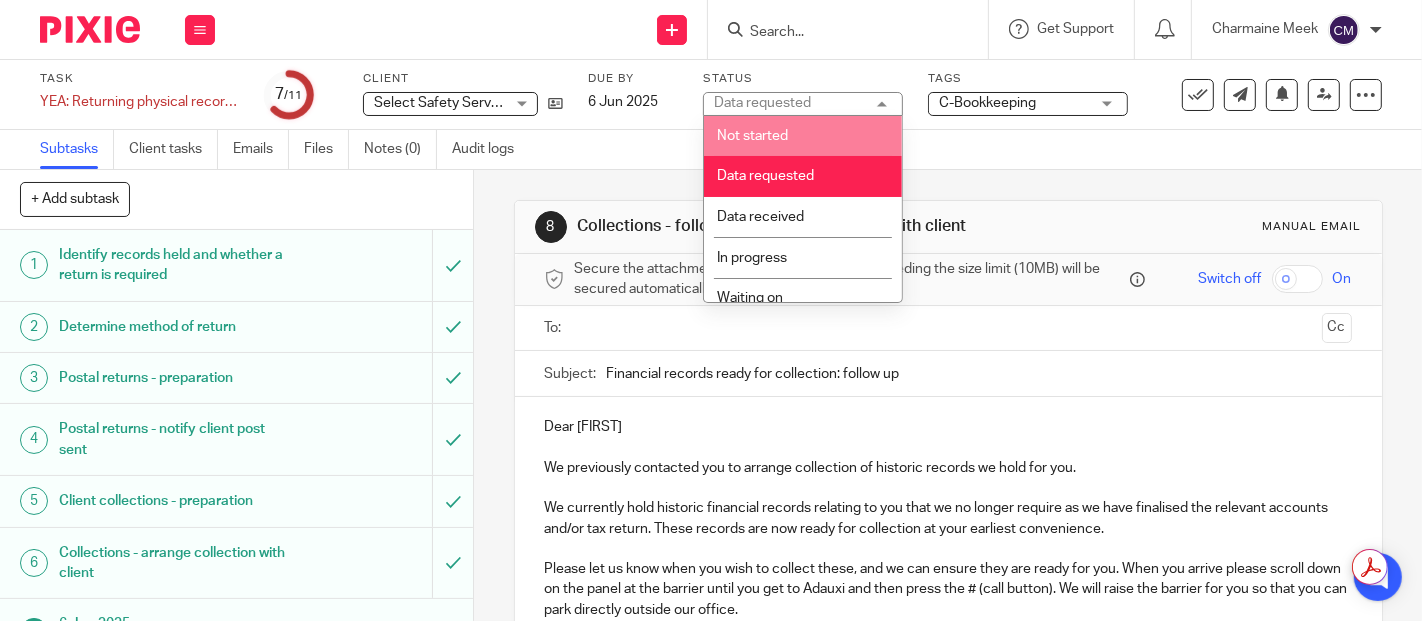 click on "Not started" at bounding box center (752, 136) 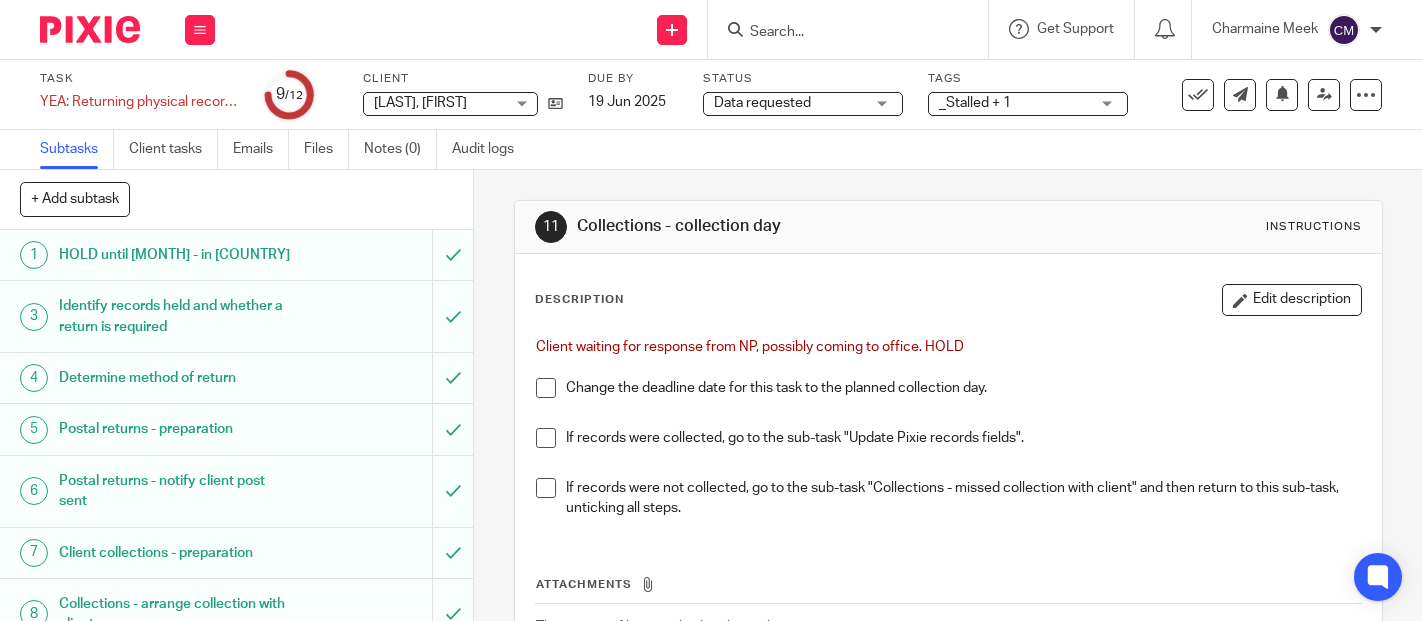scroll, scrollTop: 0, scrollLeft: 0, axis: both 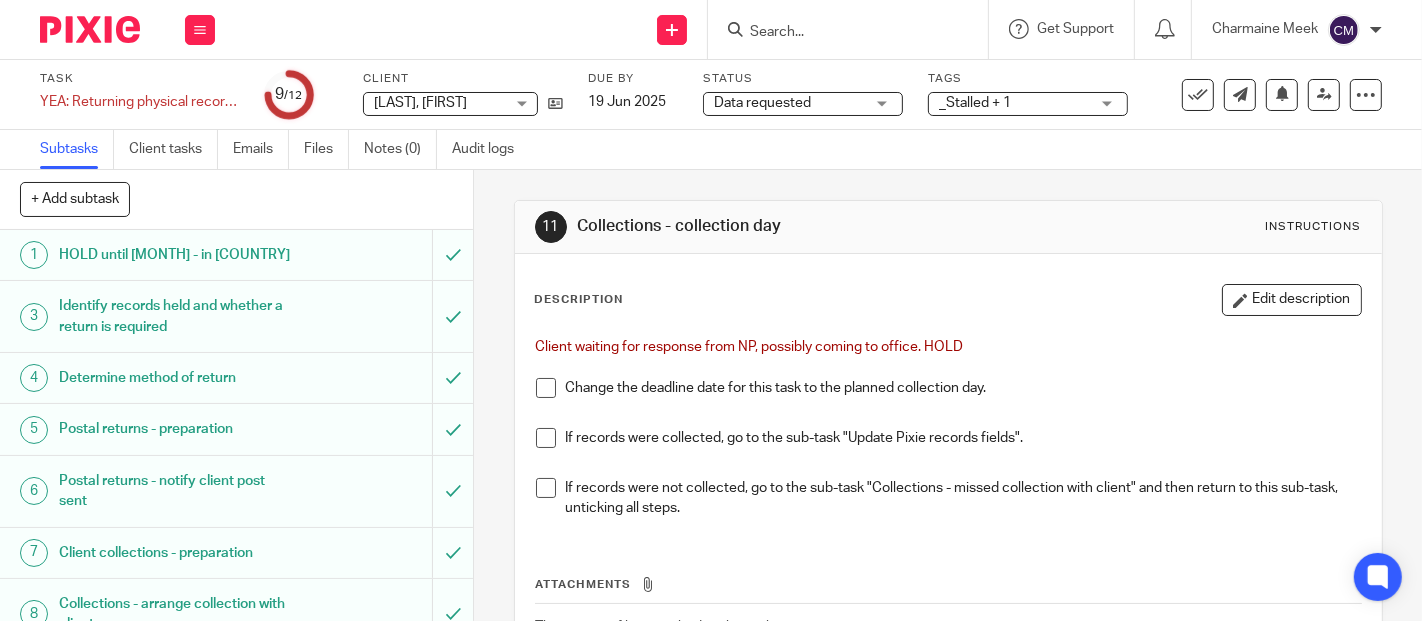 click on "Data requested" at bounding box center (789, 103) 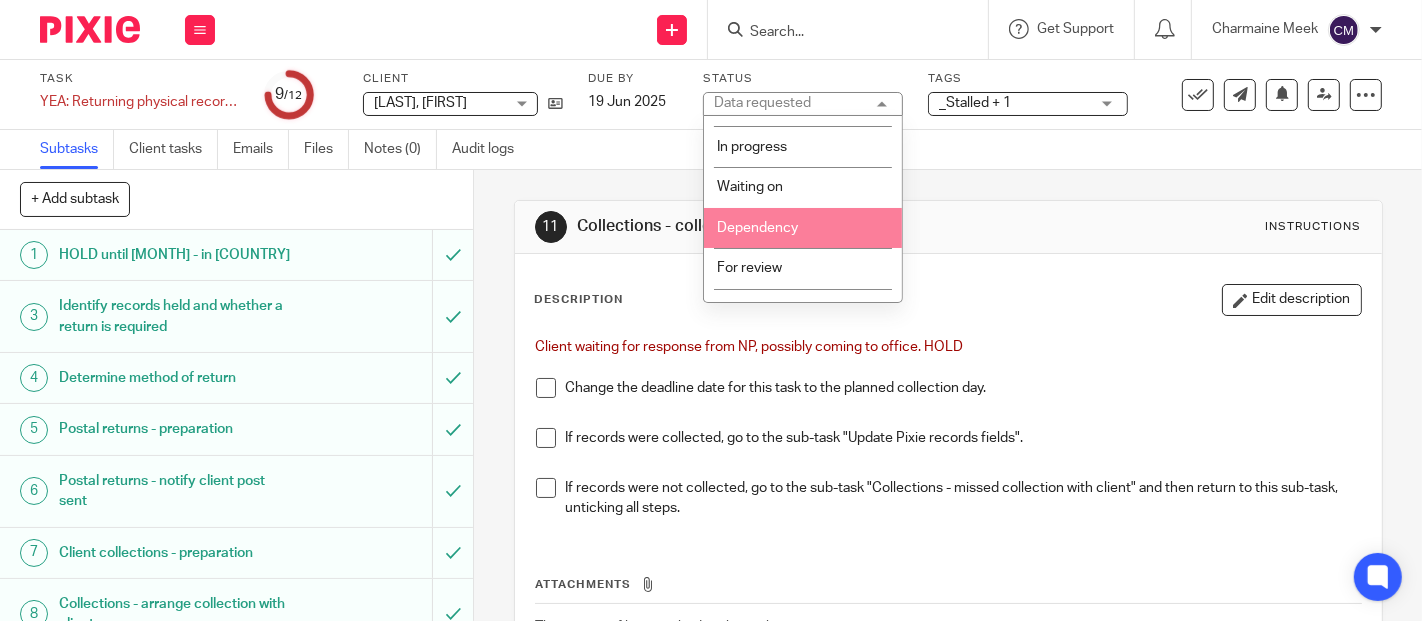scroll, scrollTop: 0, scrollLeft: 0, axis: both 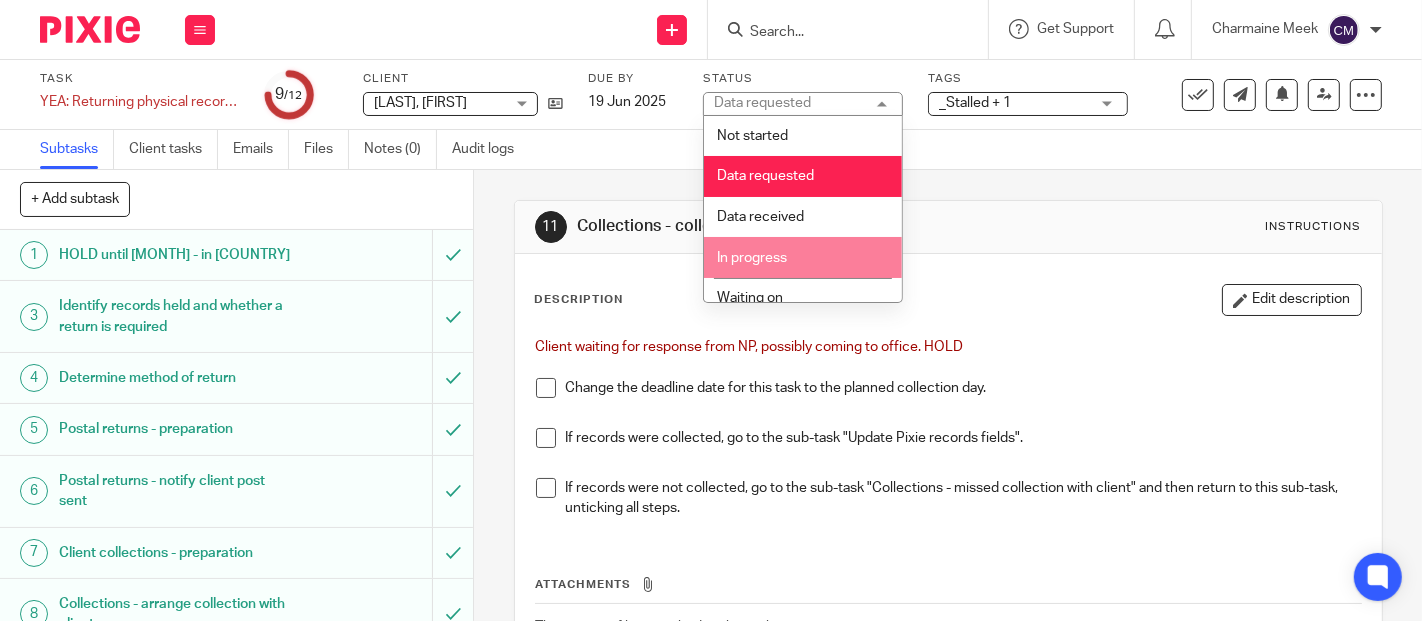 click on "In progress" at bounding box center [803, 257] 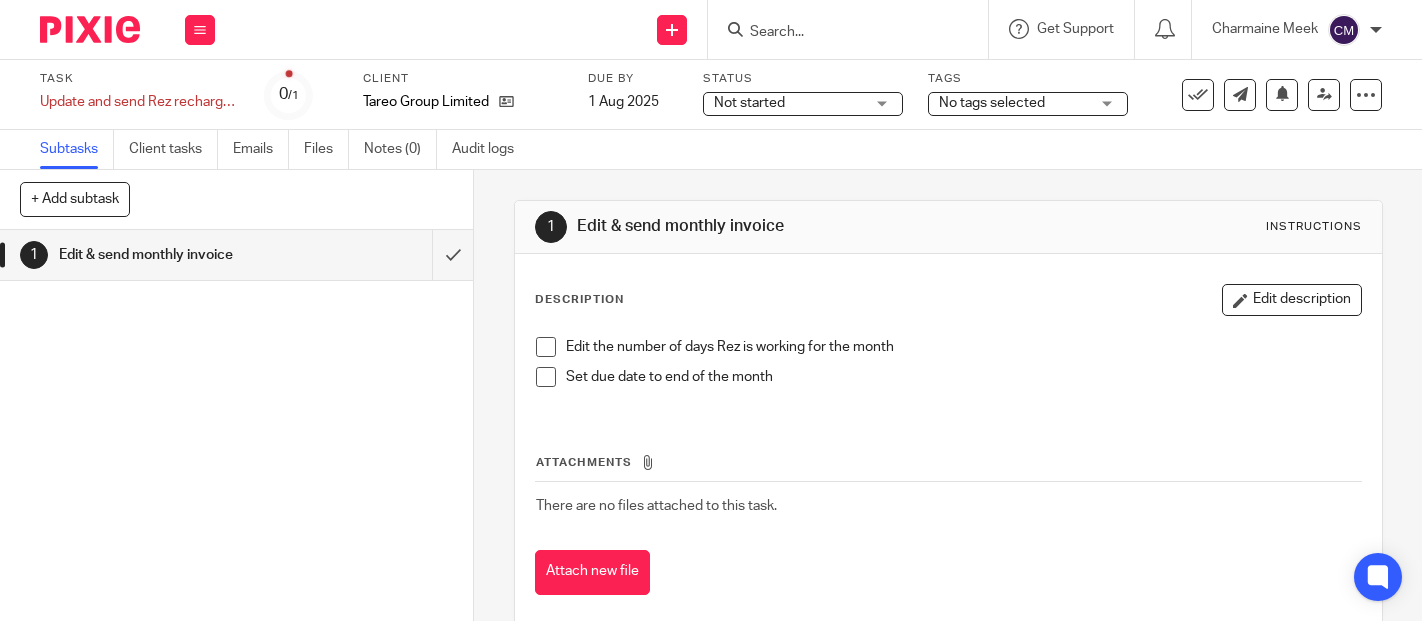 scroll, scrollTop: 0, scrollLeft: 0, axis: both 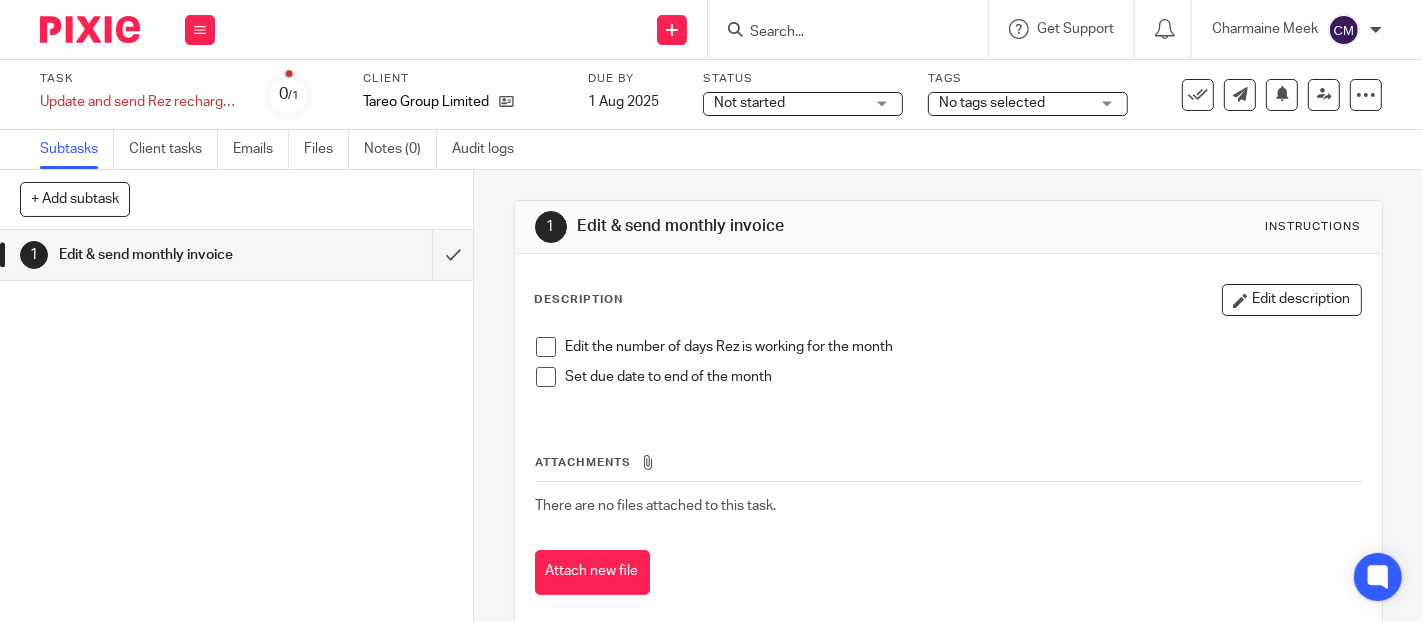 click on "Not started" at bounding box center [789, 103] 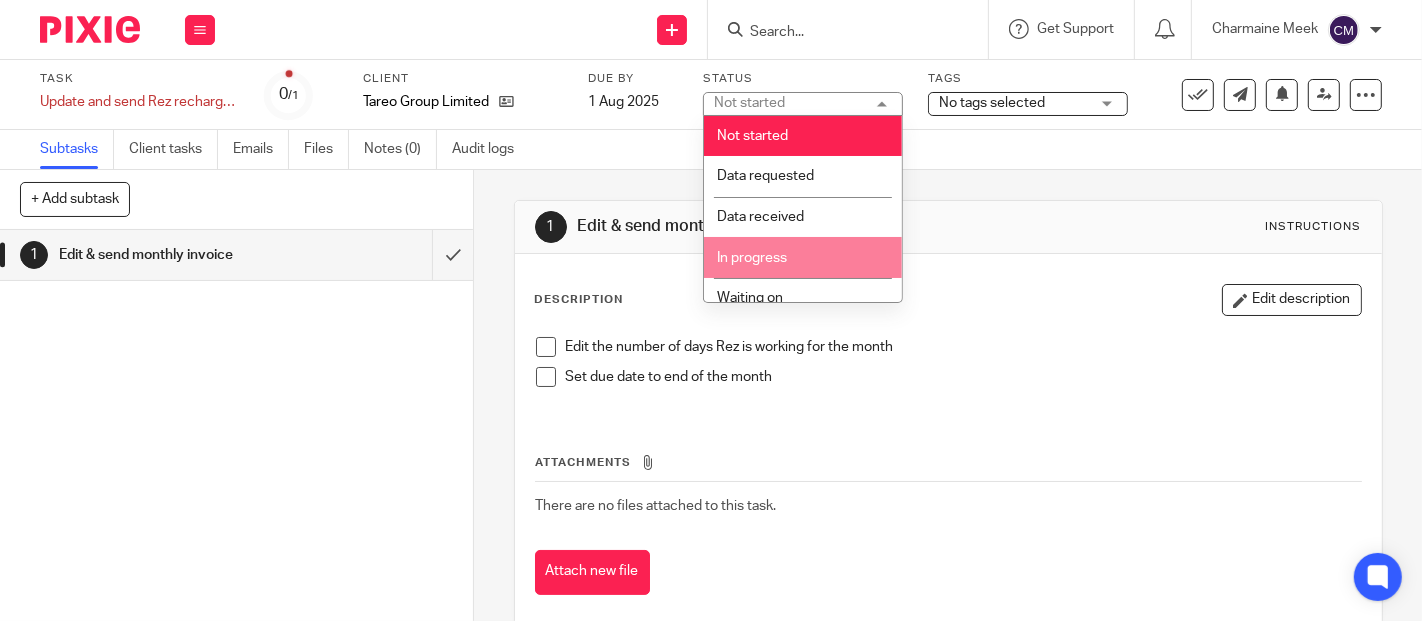 scroll, scrollTop: 111, scrollLeft: 0, axis: vertical 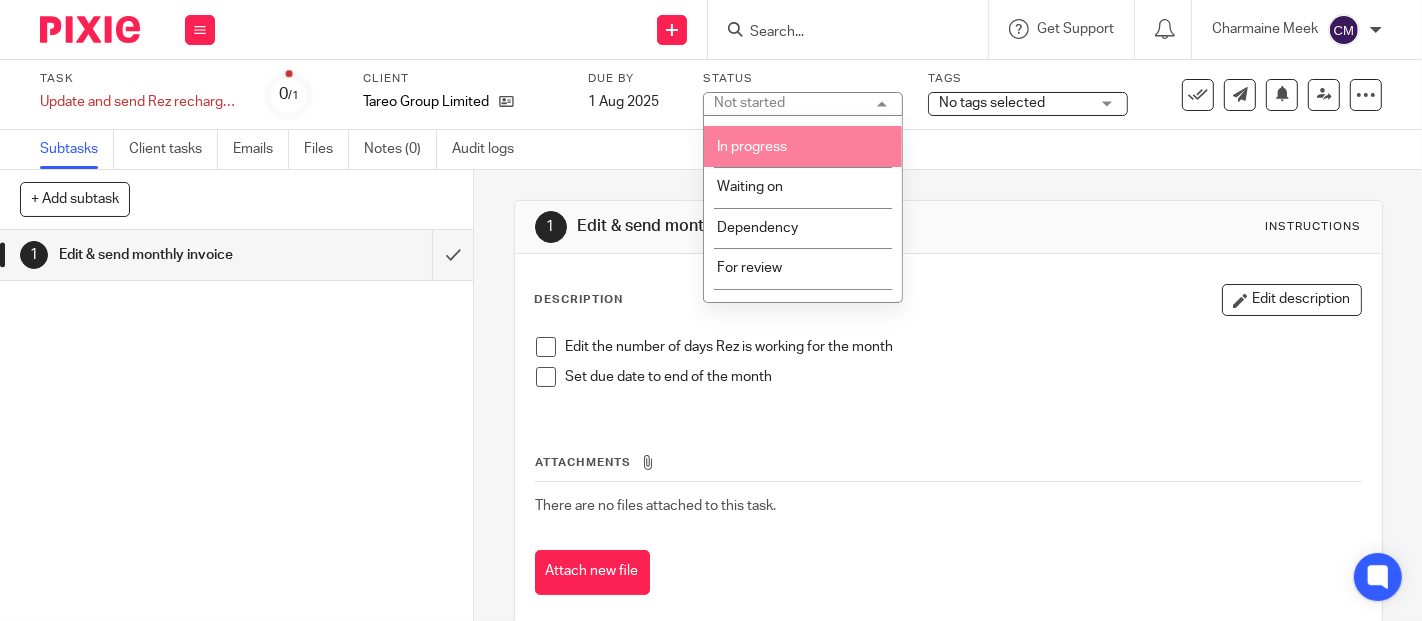 click on "For review" at bounding box center [749, 268] 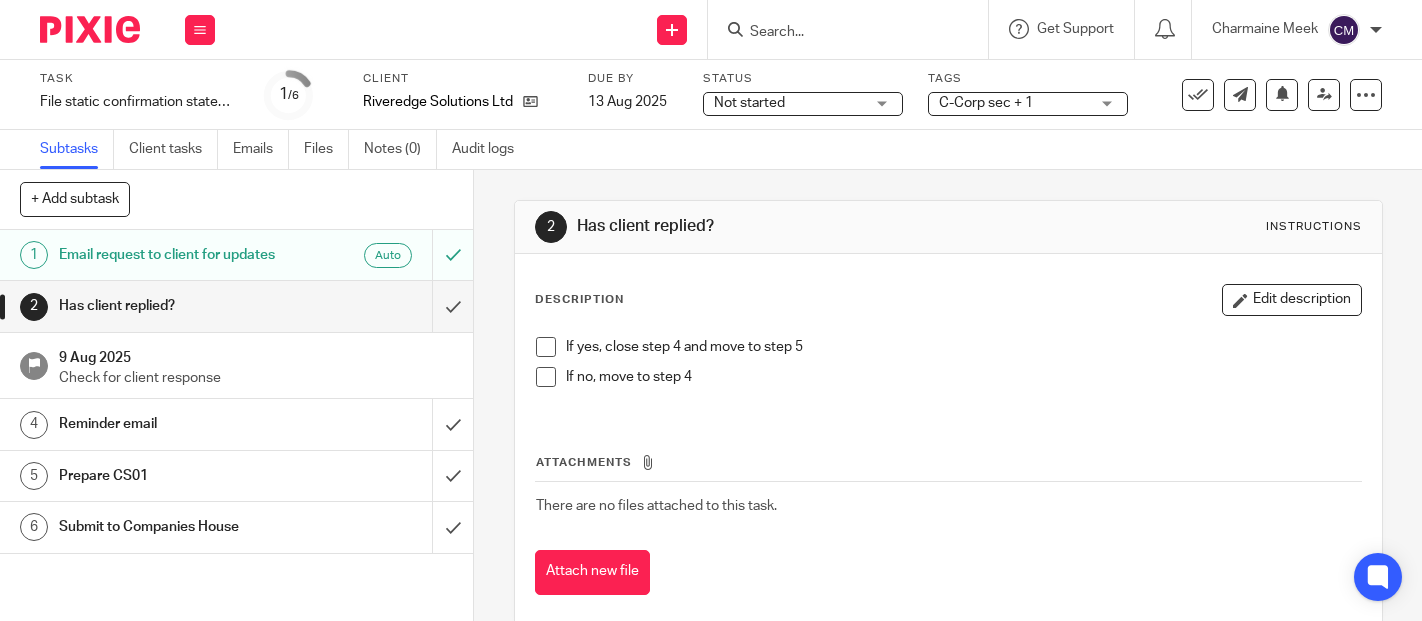 scroll, scrollTop: 0, scrollLeft: 0, axis: both 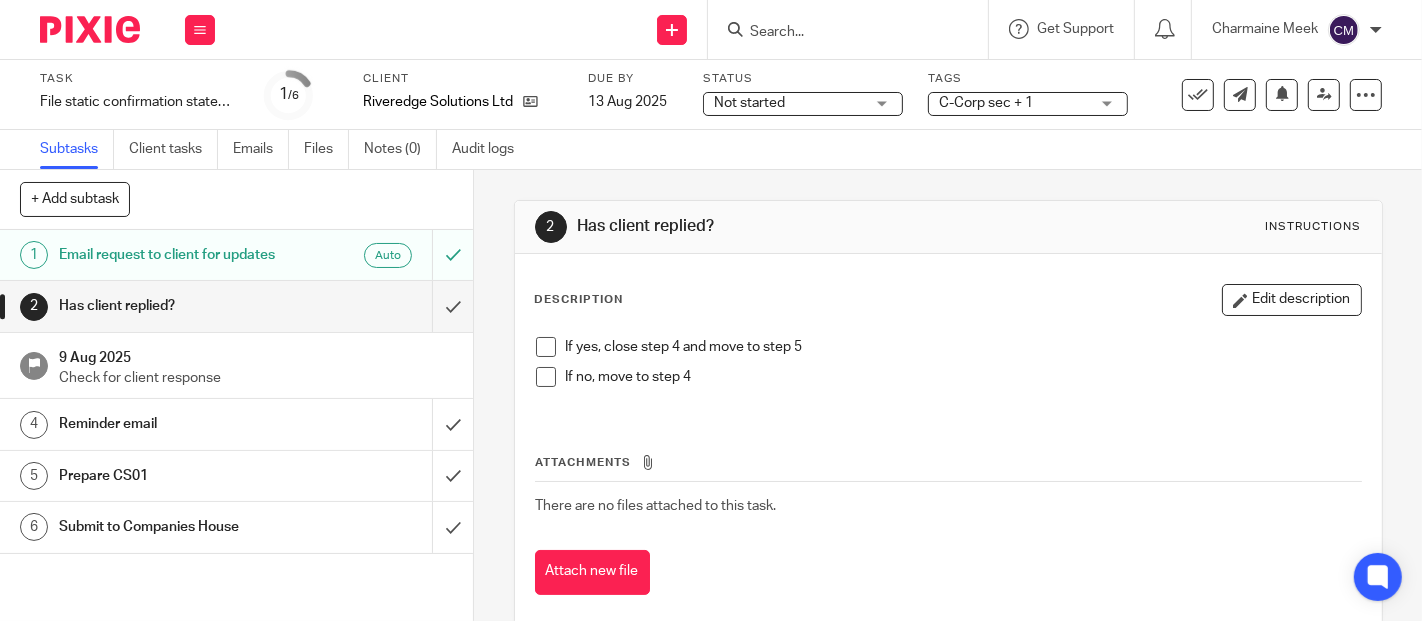click on "Not started" at bounding box center (789, 103) 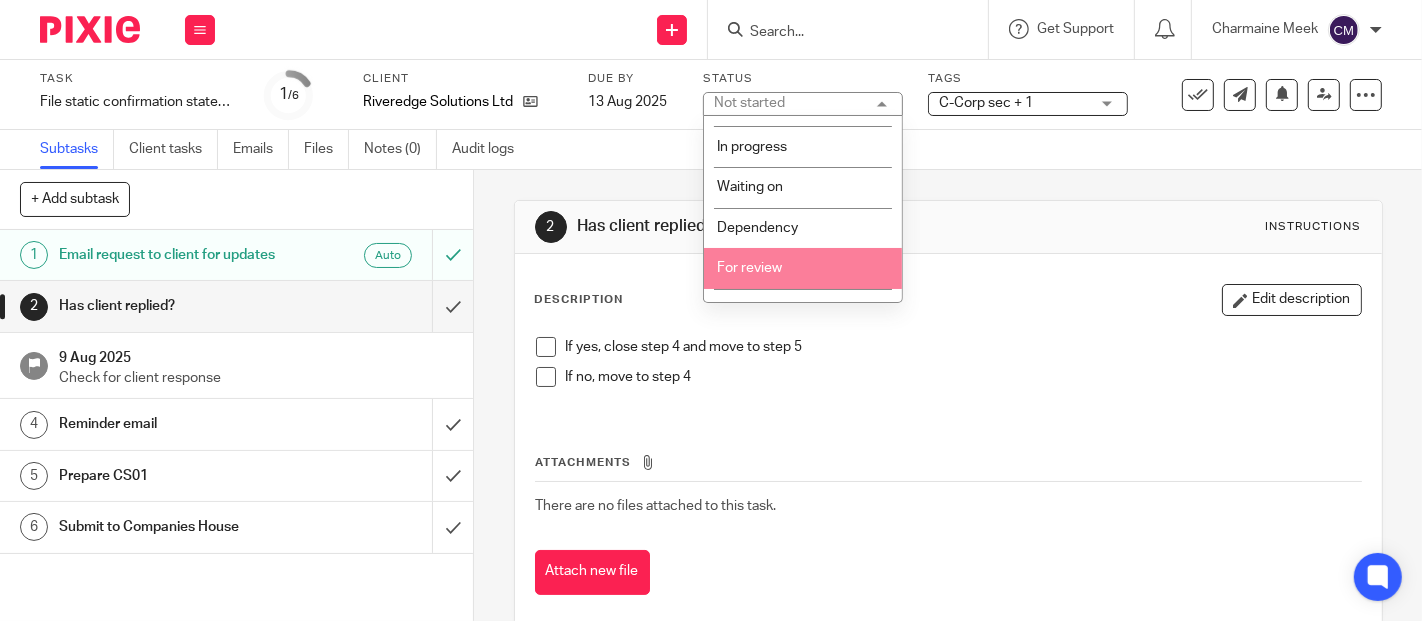 scroll, scrollTop: 0, scrollLeft: 0, axis: both 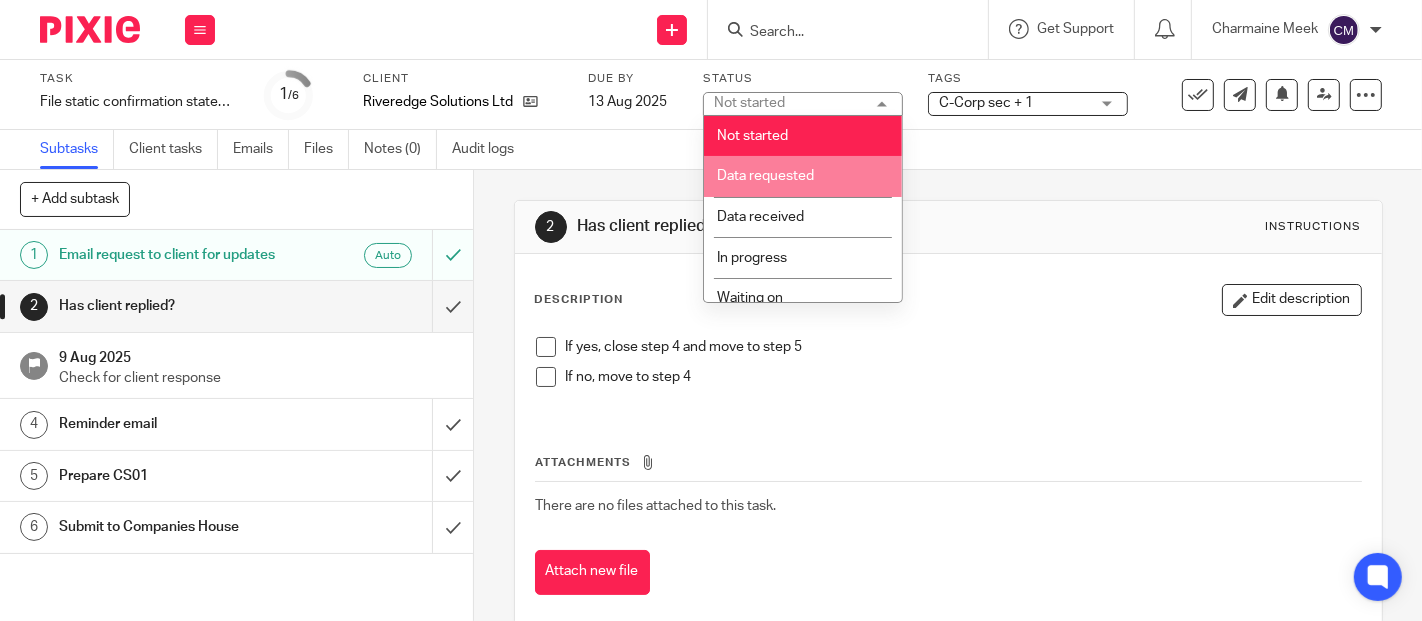 click on "Data requested" at bounding box center [803, 176] 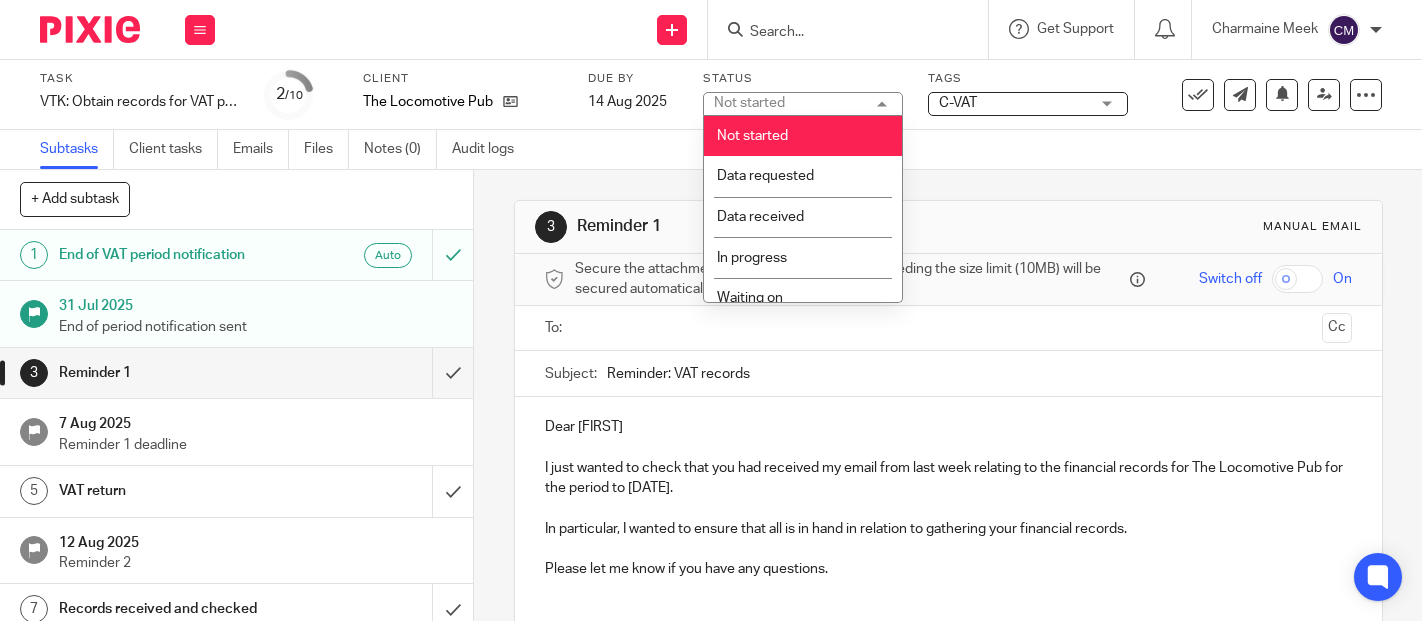 scroll, scrollTop: 0, scrollLeft: 0, axis: both 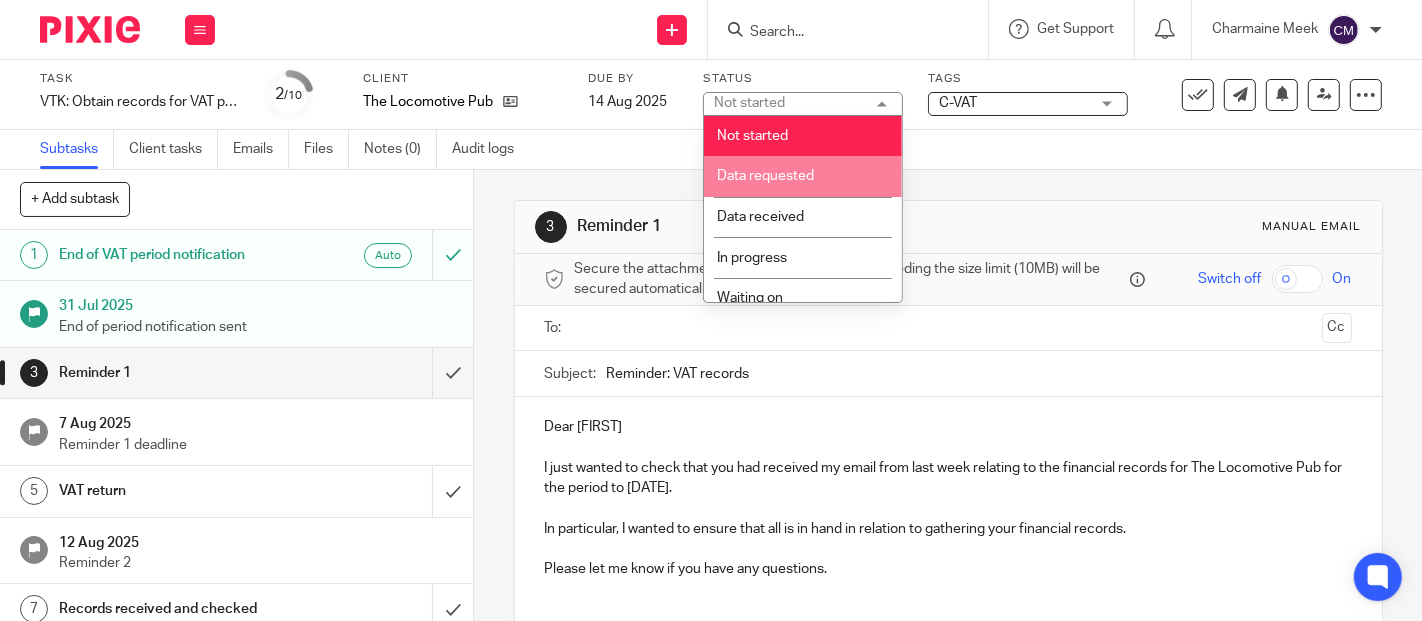 click on "Data requested" at bounding box center (765, 176) 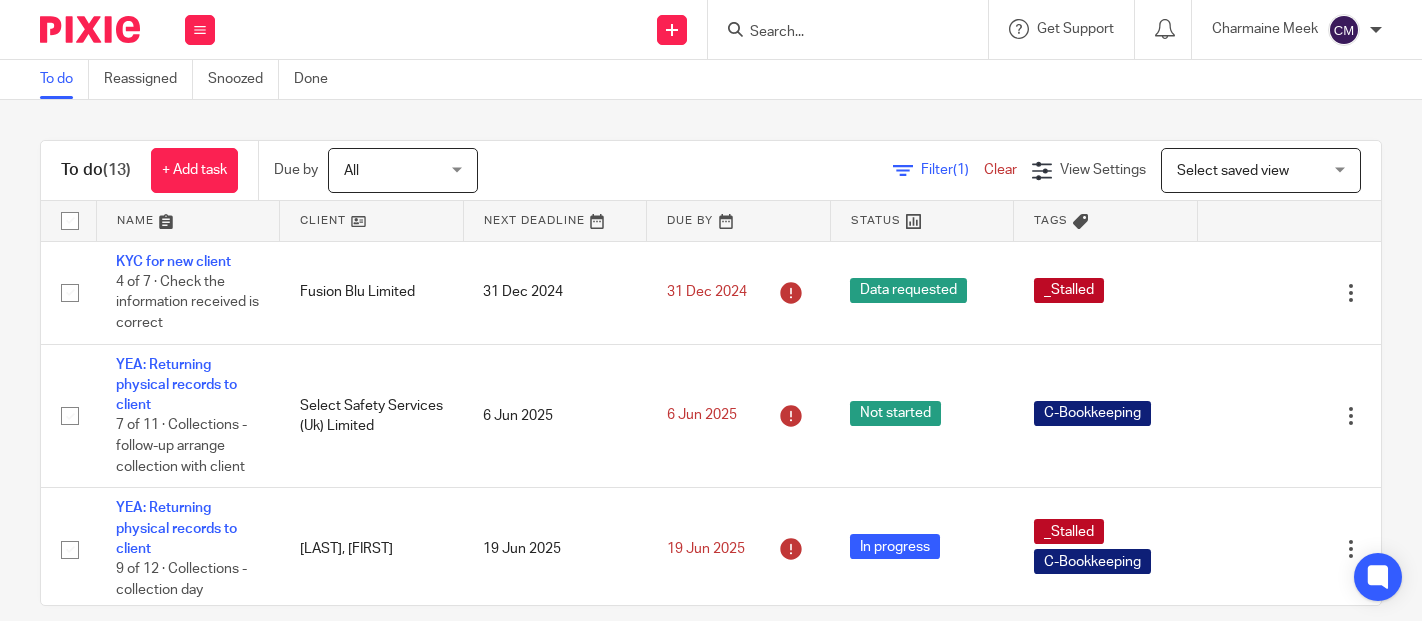 scroll, scrollTop: 0, scrollLeft: 0, axis: both 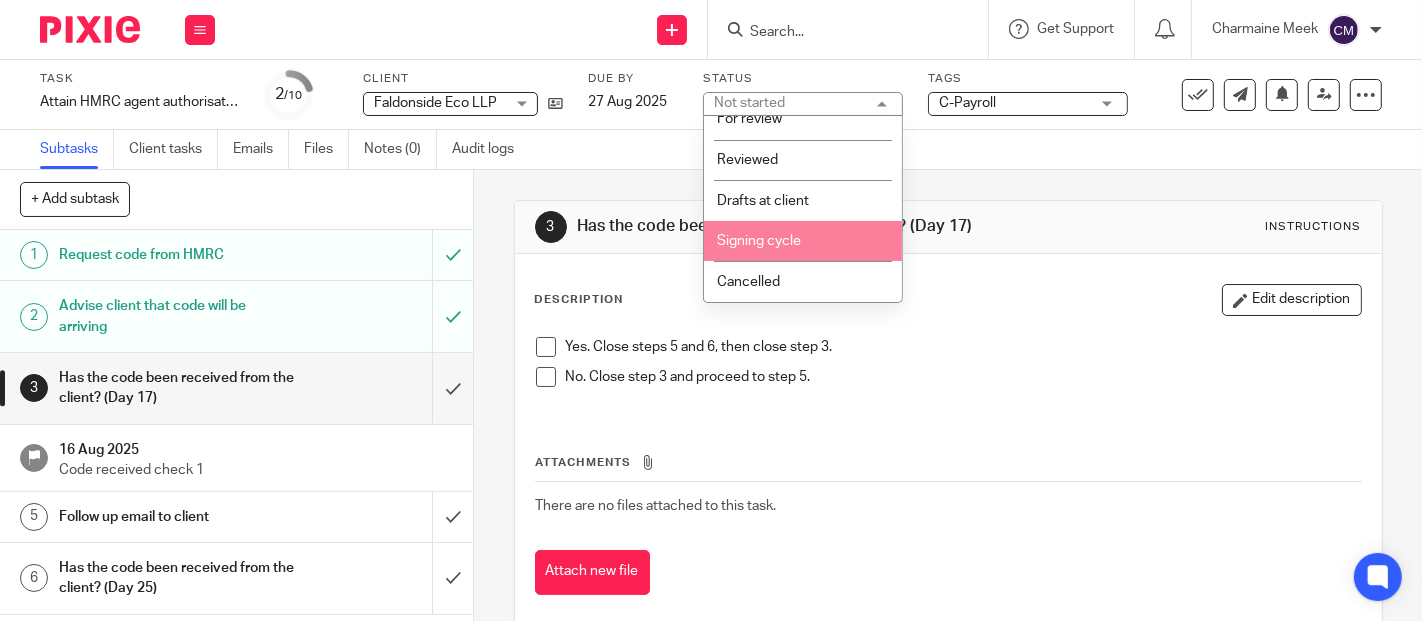 click on "Signing cycle" at bounding box center (803, 241) 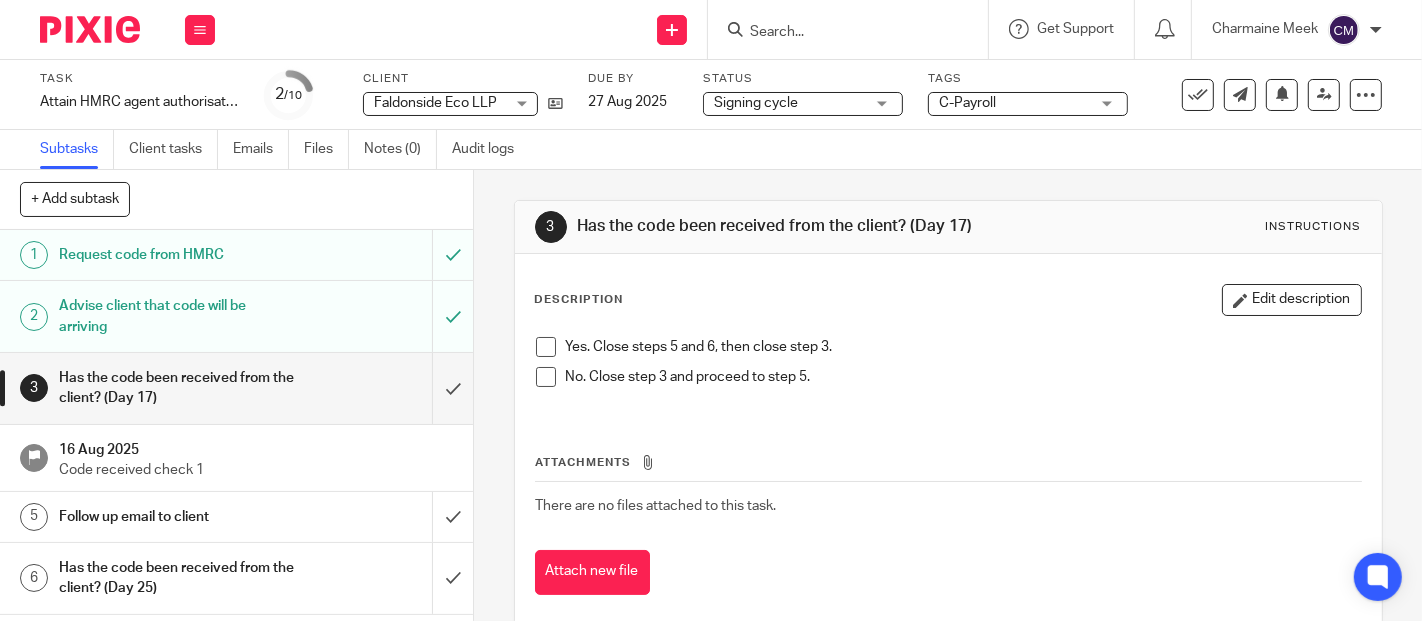 click on "Signing cycle
Signing cycle" at bounding box center (803, 104) 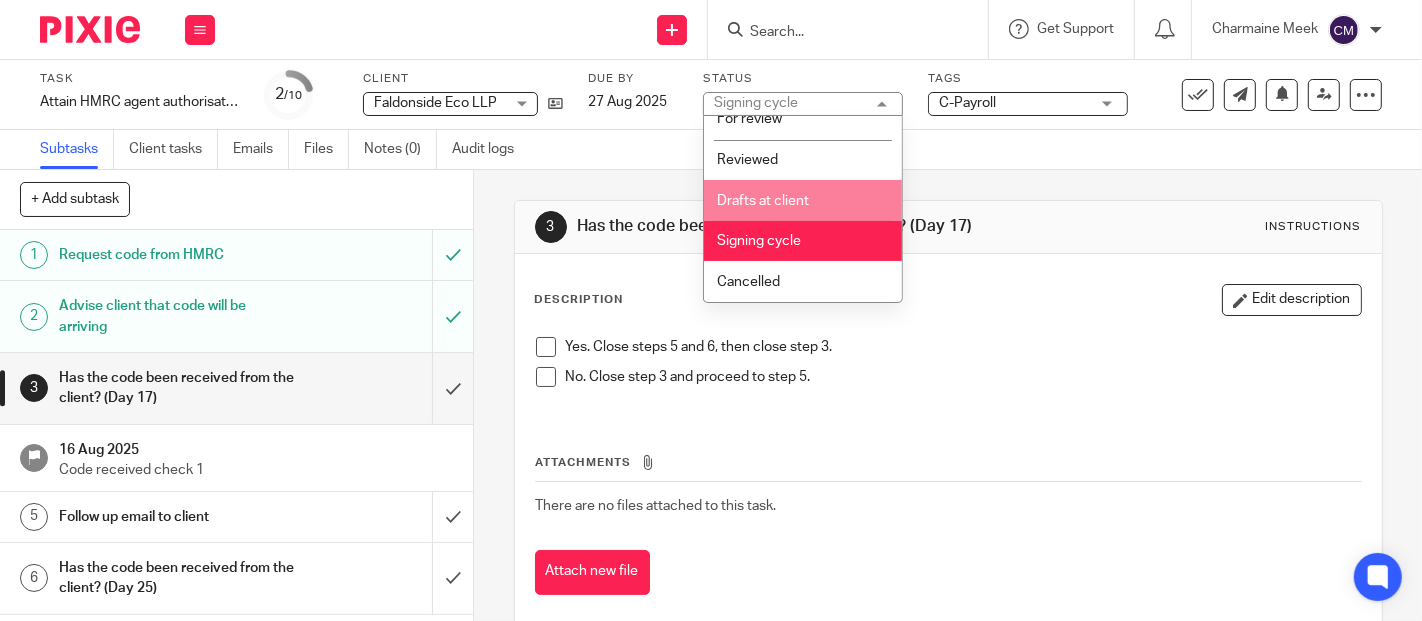 scroll, scrollTop: 0, scrollLeft: 0, axis: both 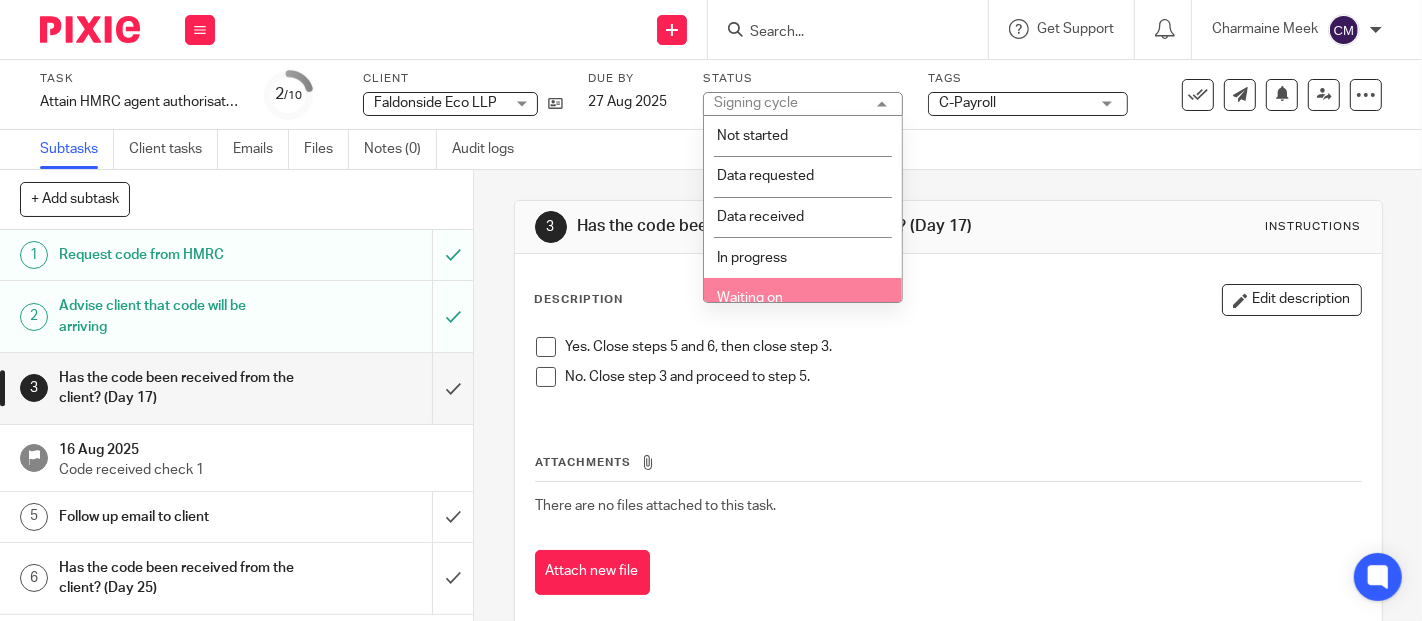 click on "Waiting on" at bounding box center (803, 298) 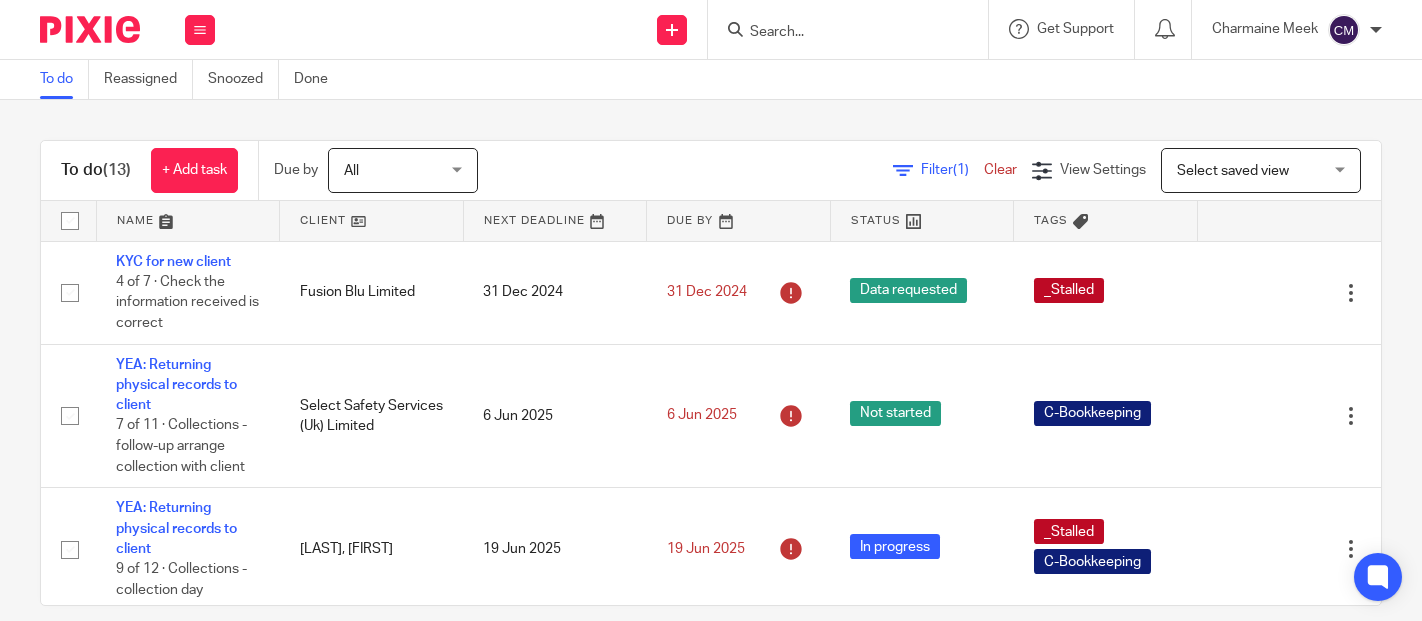 scroll, scrollTop: 0, scrollLeft: 0, axis: both 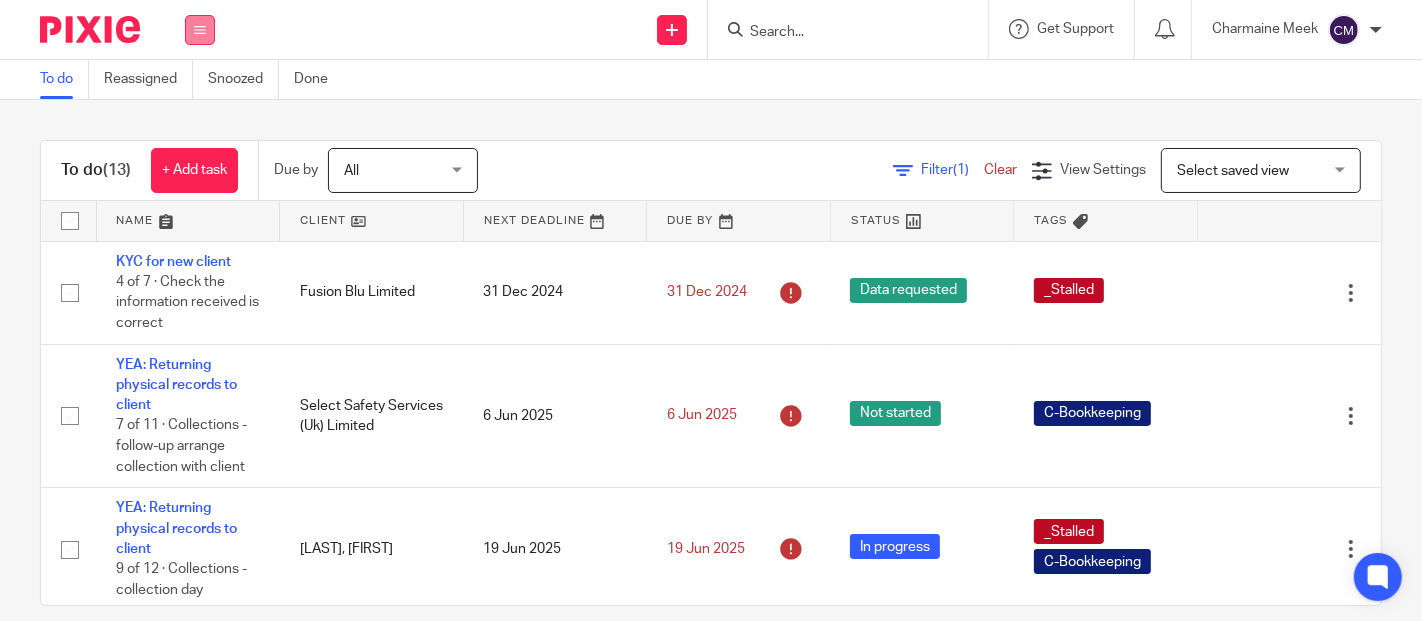 click at bounding box center [200, 30] 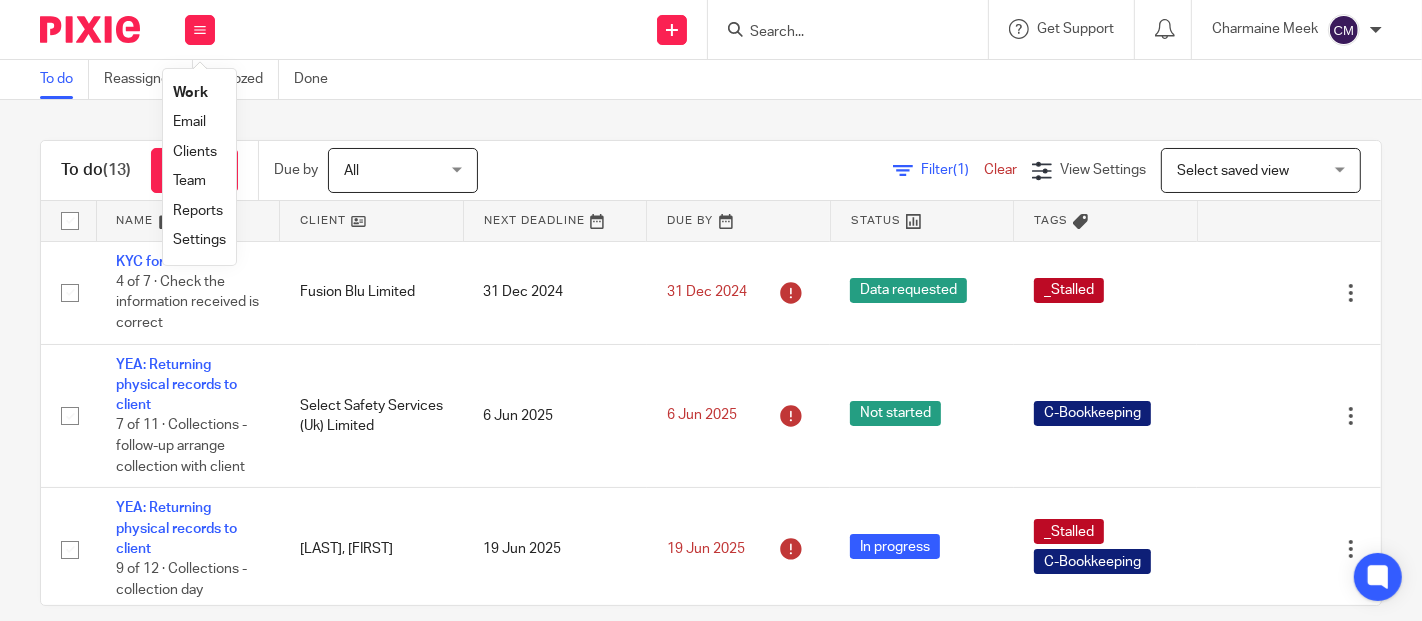 click on "Settings" at bounding box center (199, 240) 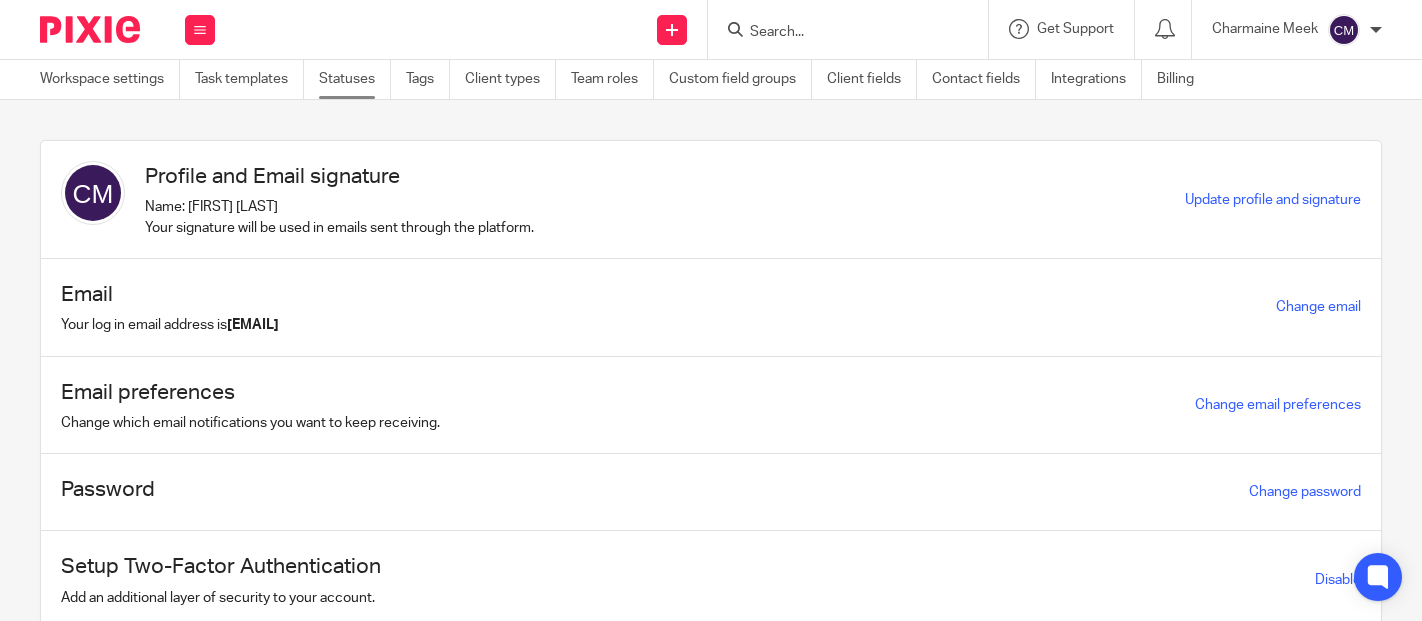 scroll, scrollTop: 0, scrollLeft: 0, axis: both 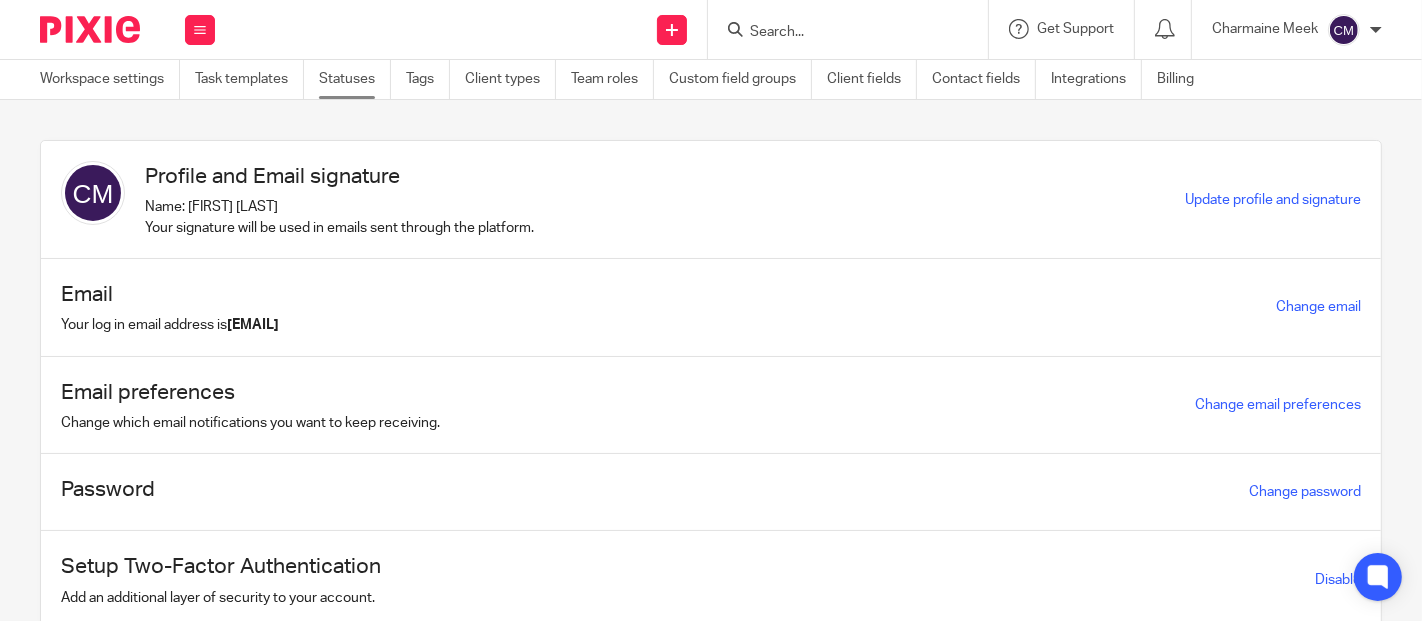 click on "Statuses" at bounding box center (355, 79) 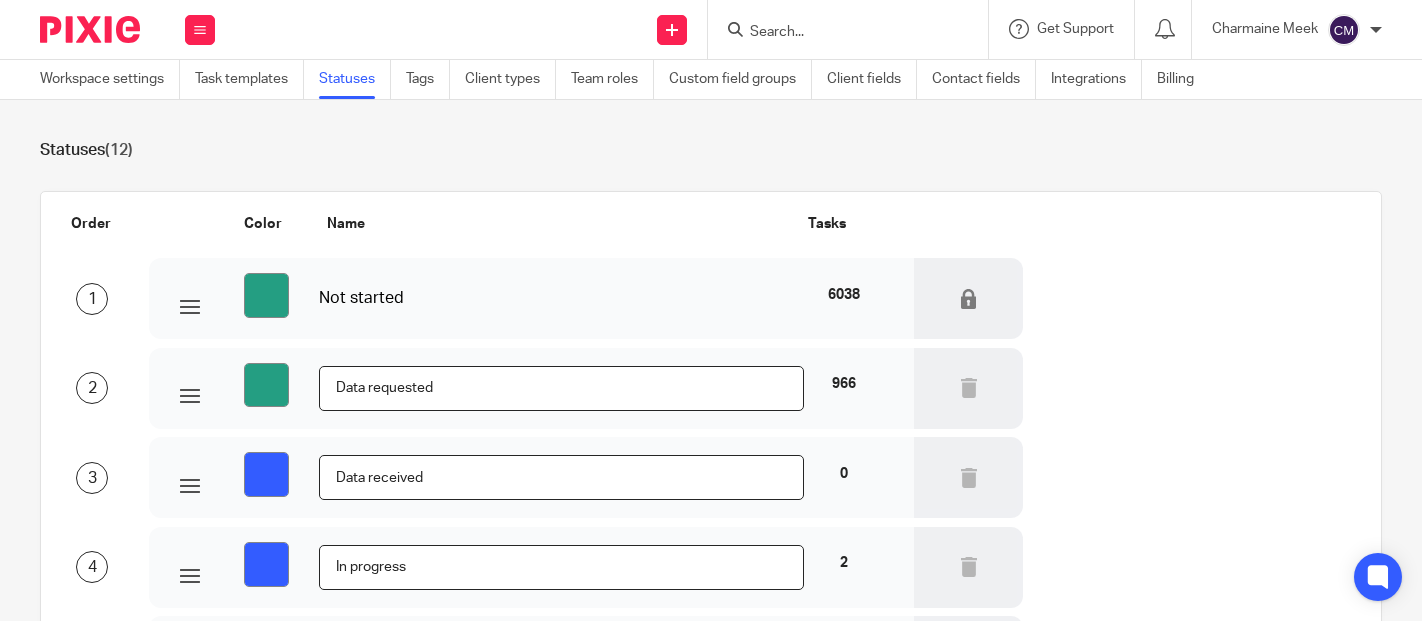scroll, scrollTop: 0, scrollLeft: 0, axis: both 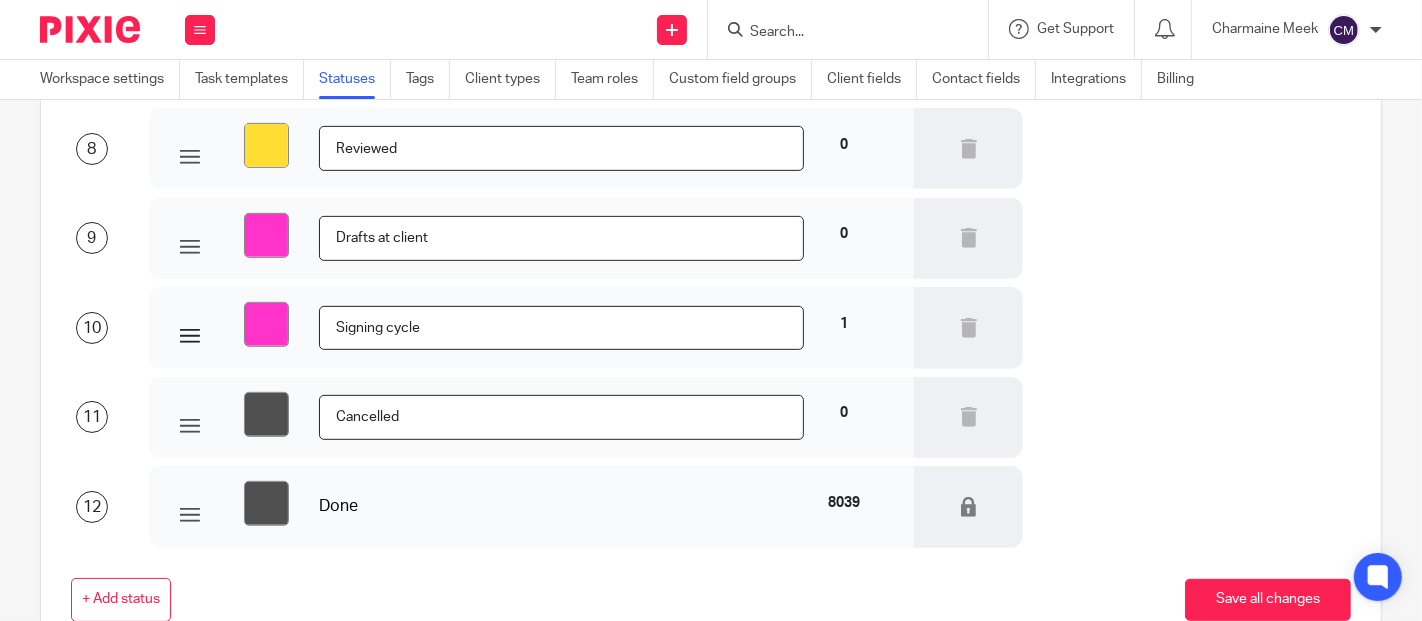 click on "#ff33c9" at bounding box center [266, 324] 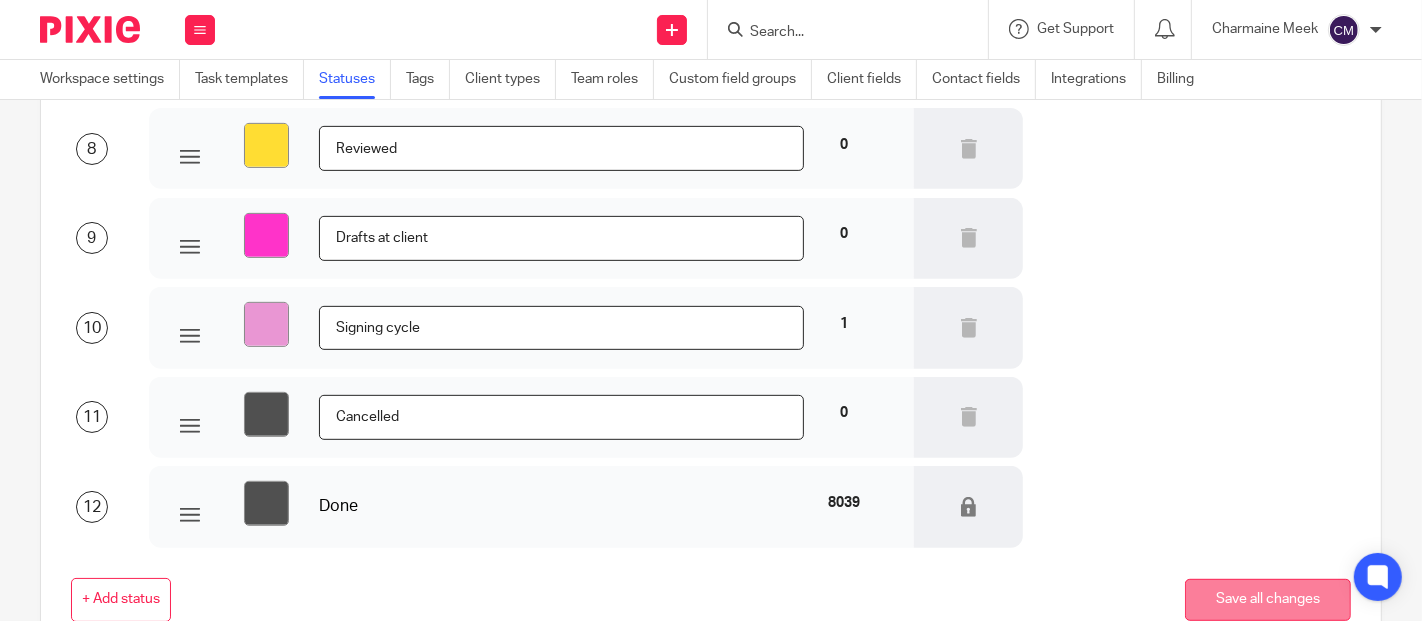 type on "#e996d3" 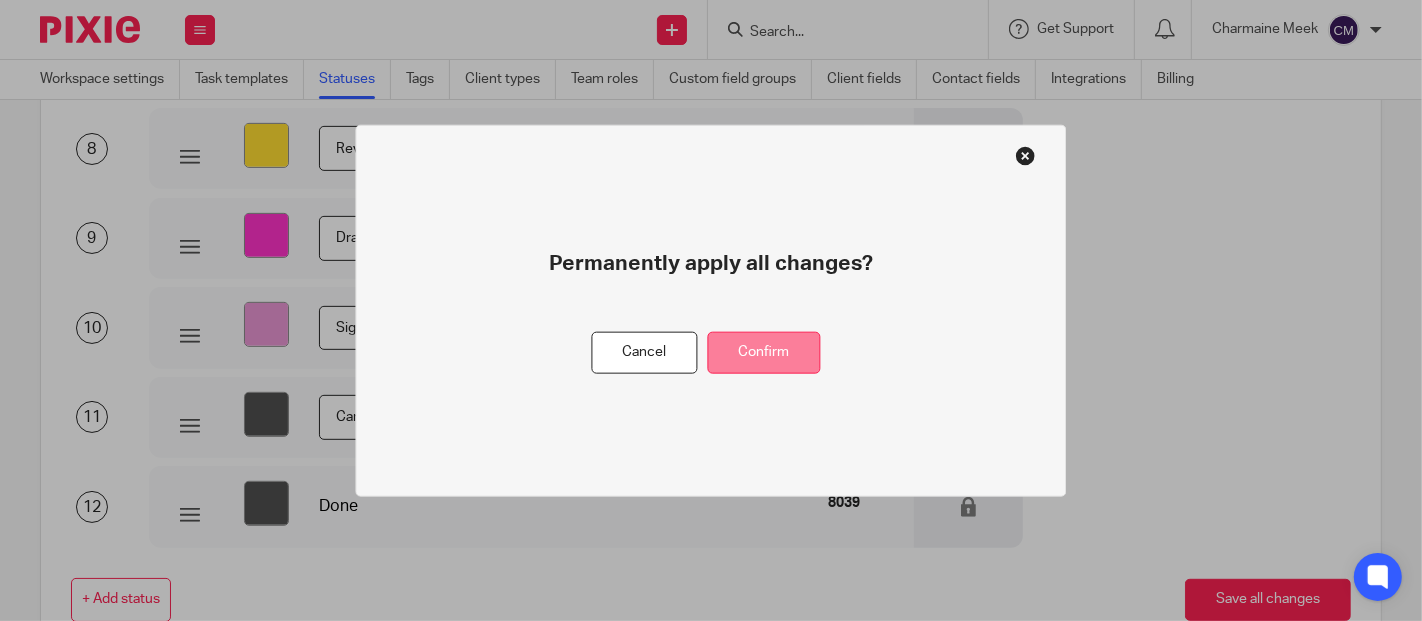 click on "Confirm" at bounding box center (764, 352) 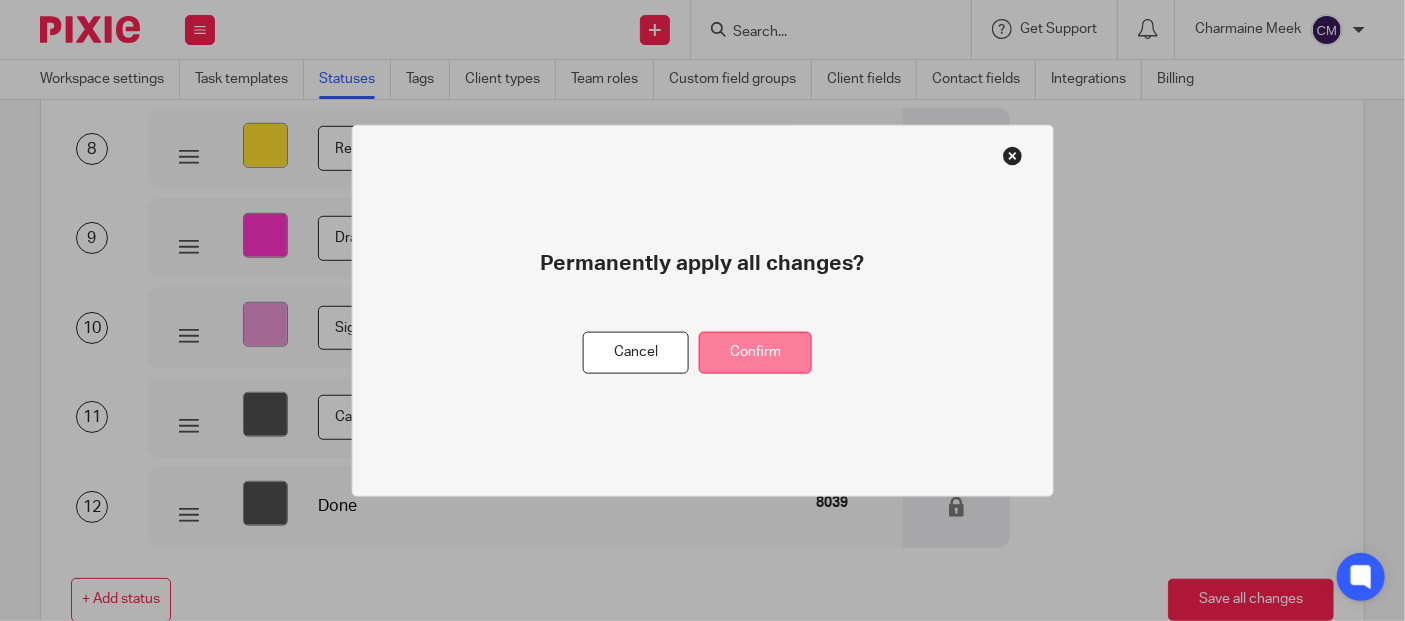 scroll, scrollTop: 0, scrollLeft: 0, axis: both 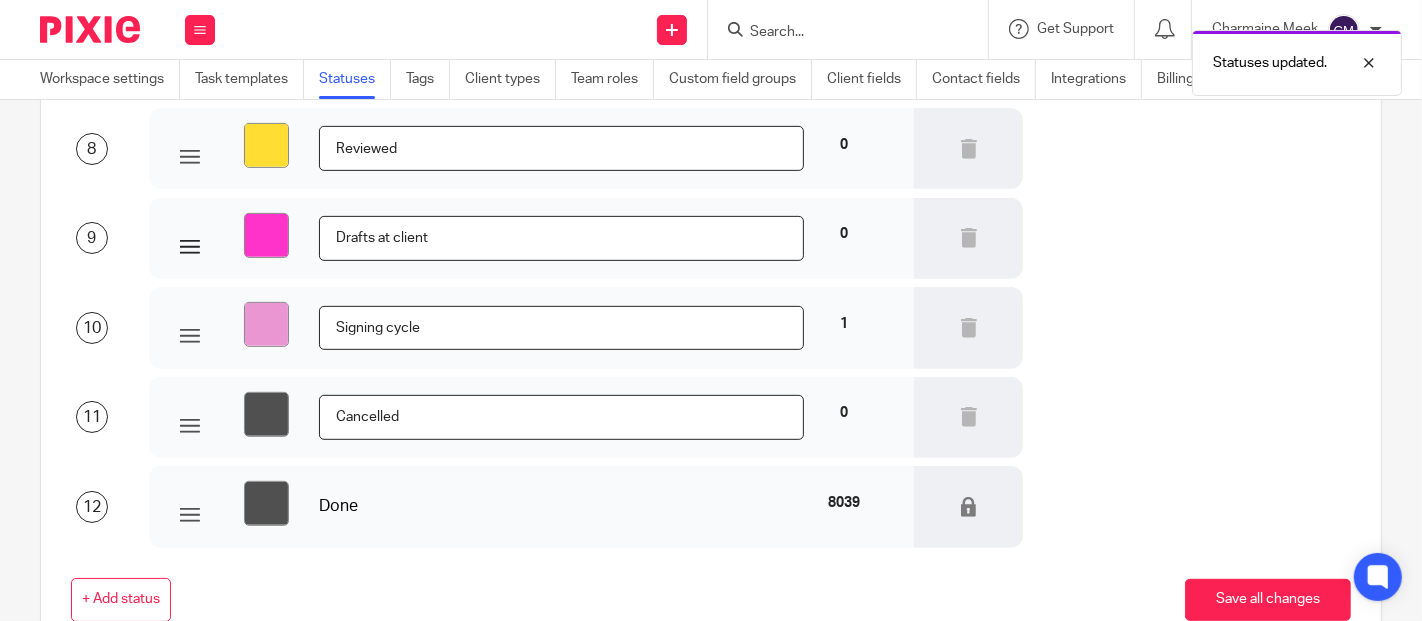 click on "#ff33c9" at bounding box center (266, 235) 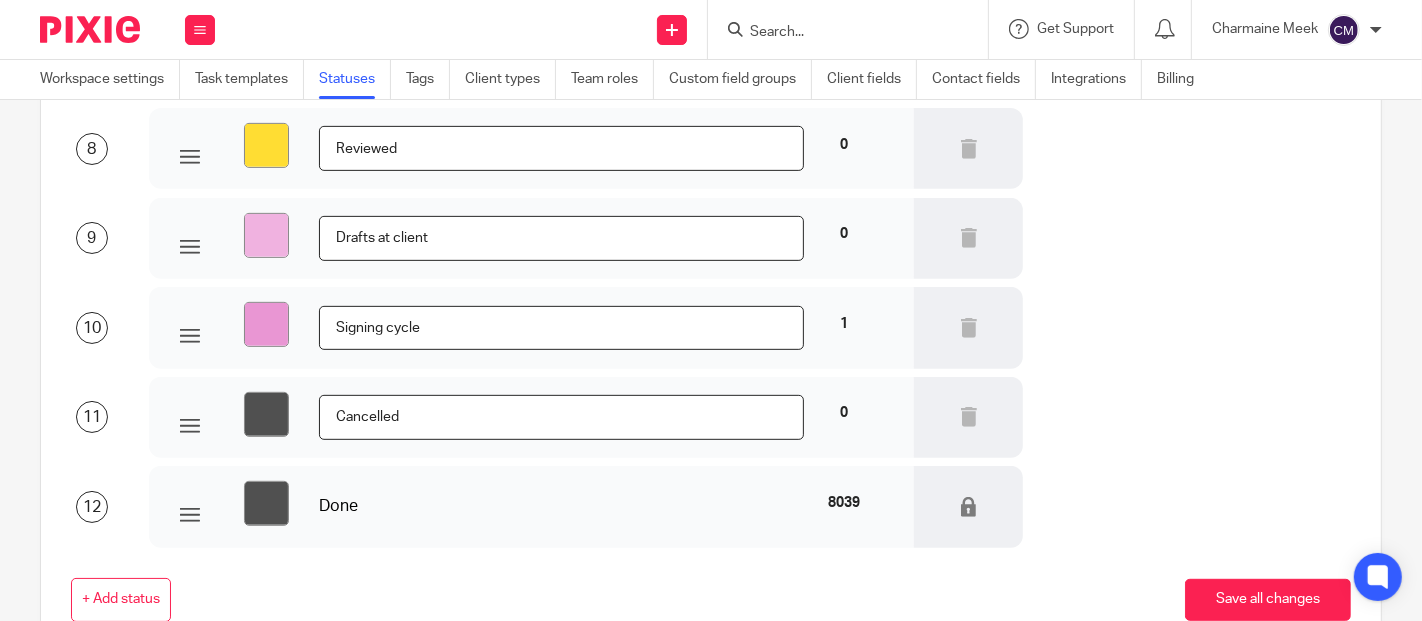 click on "9
#f0b2e0   Drafts at client     0" at bounding box center [695, 236] 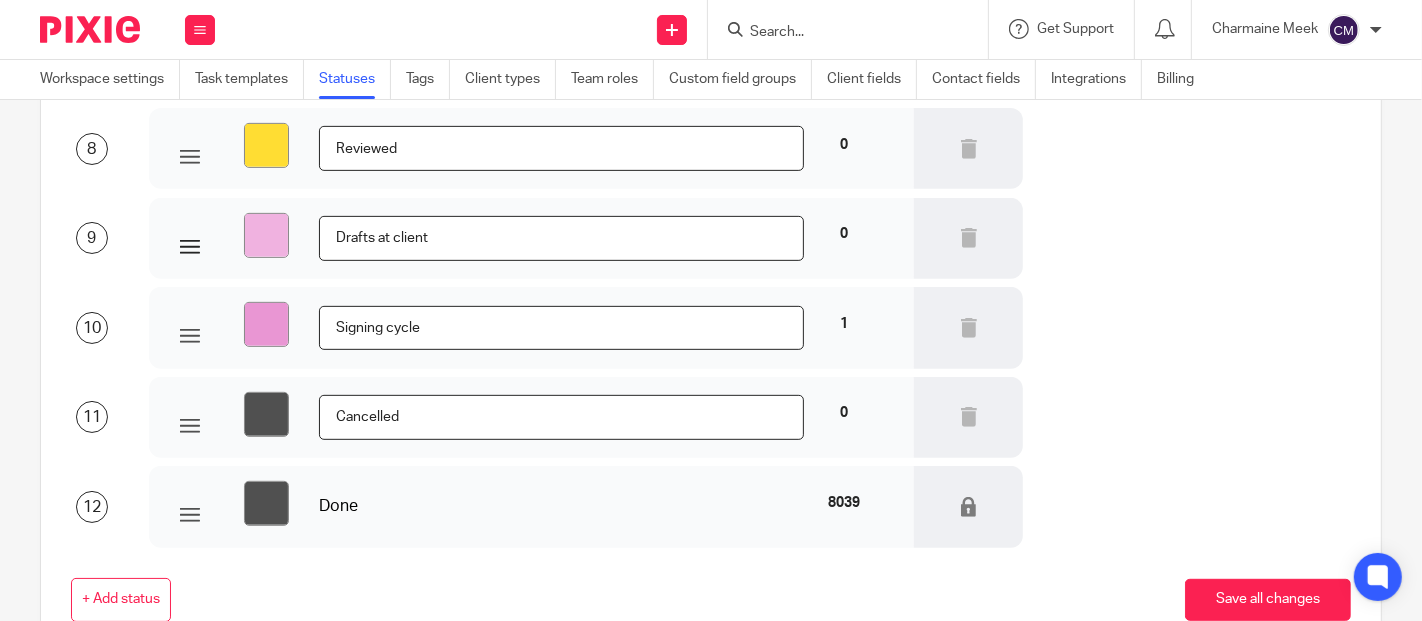 click on "#f0b2e0" at bounding box center (266, 235) 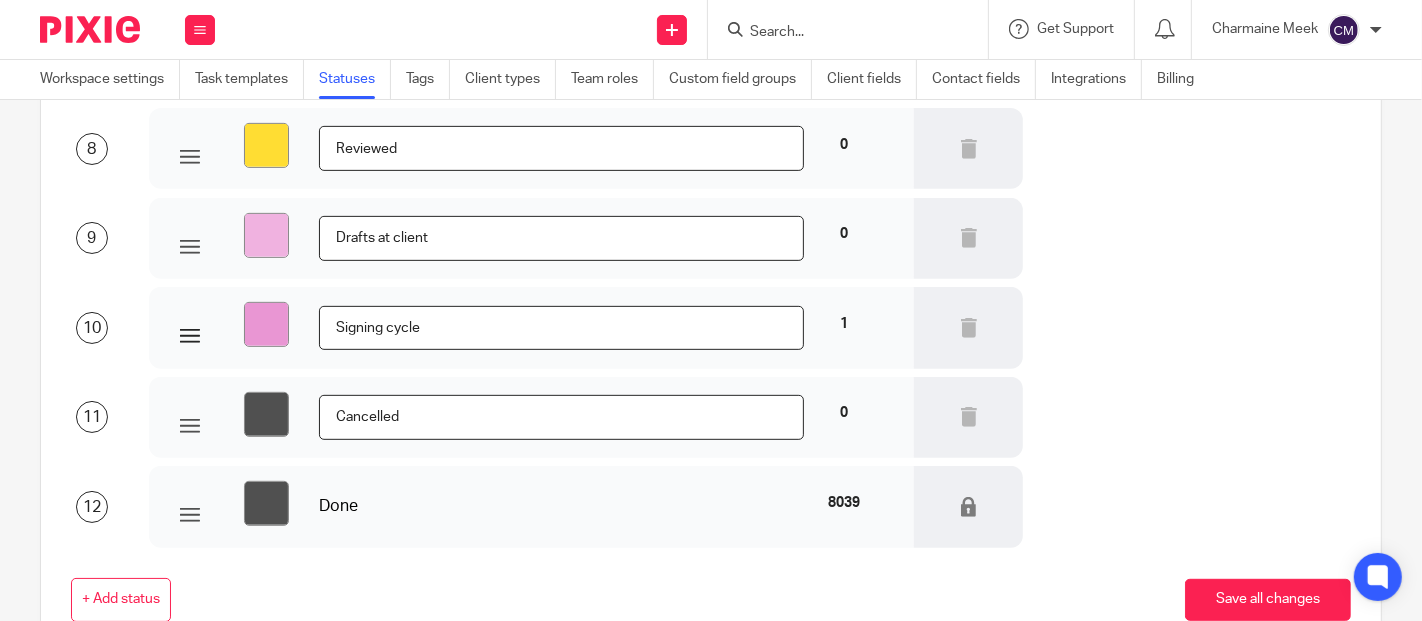 click on "#e996d3" at bounding box center (249, 327) 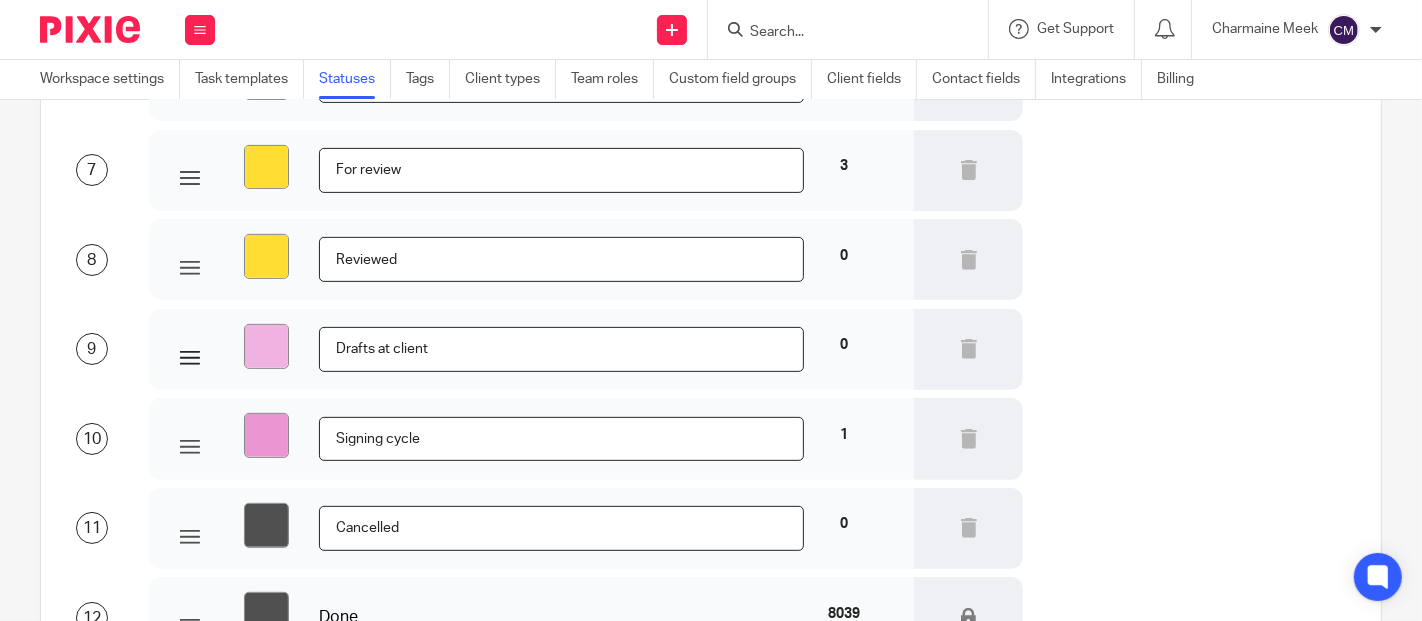 scroll, scrollTop: 555, scrollLeft: 0, axis: vertical 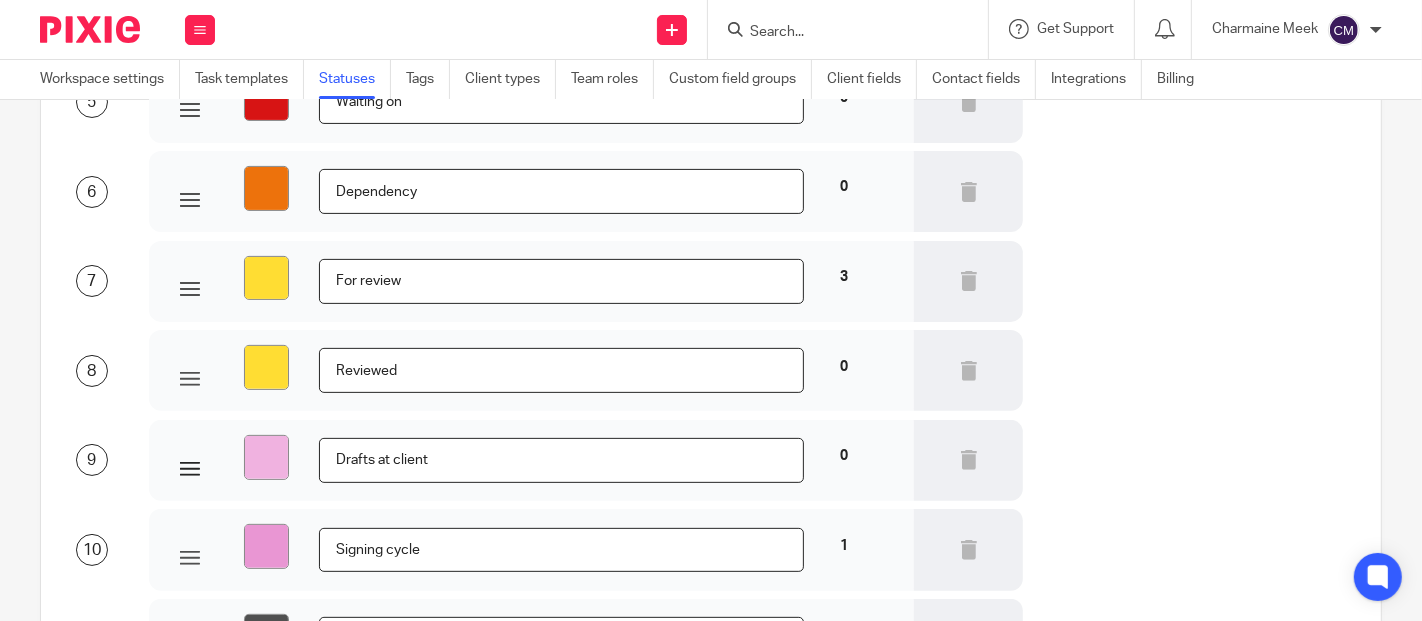 click on "#f0b2e0" at bounding box center (266, 457) 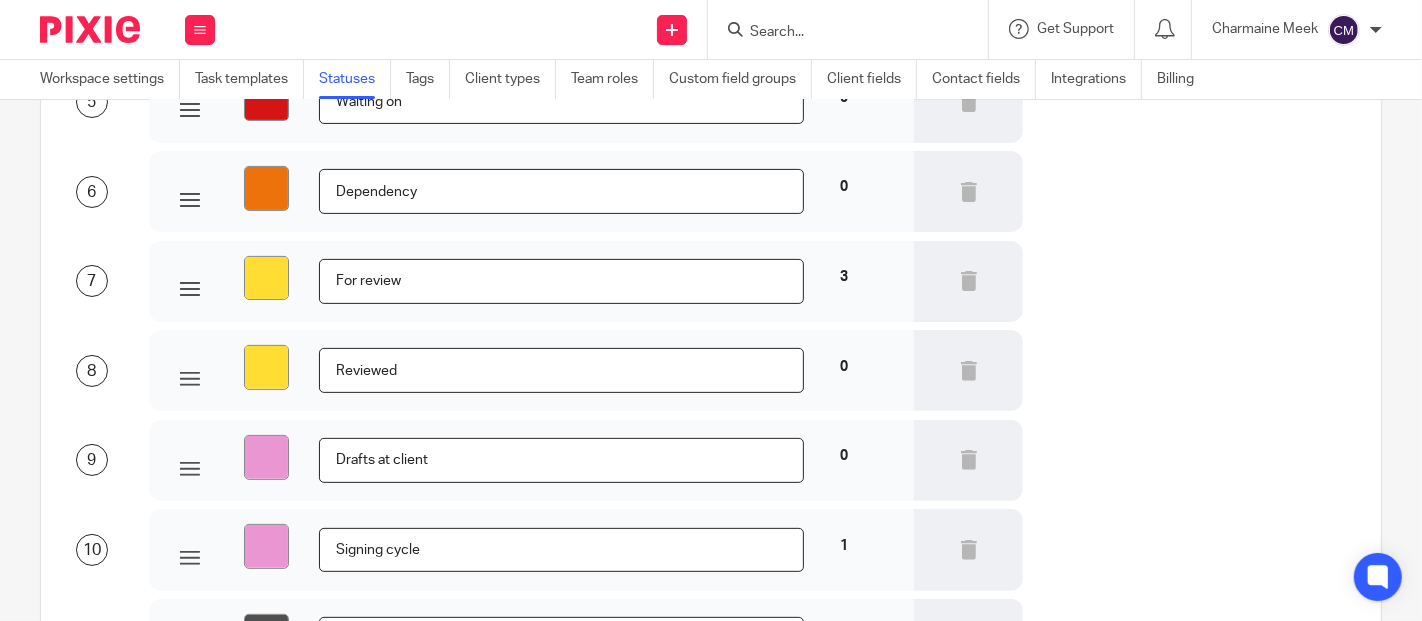 type on "#e996d3" 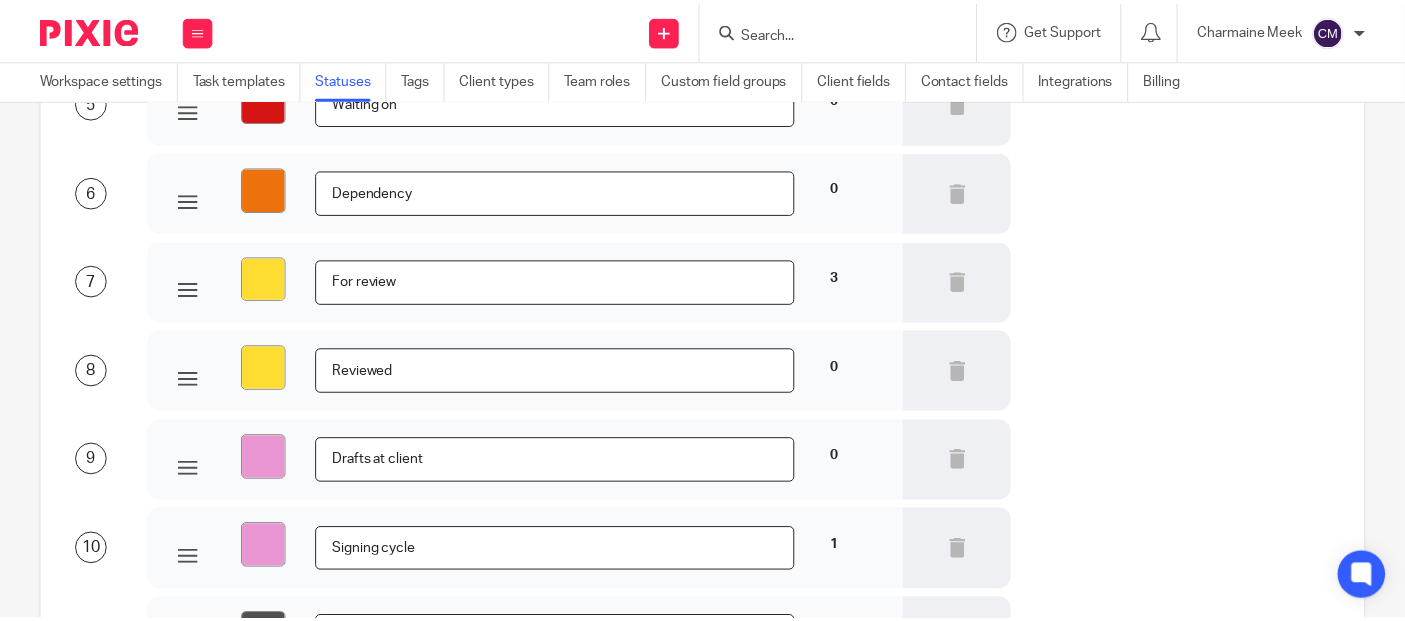 scroll, scrollTop: 899, scrollLeft: 0, axis: vertical 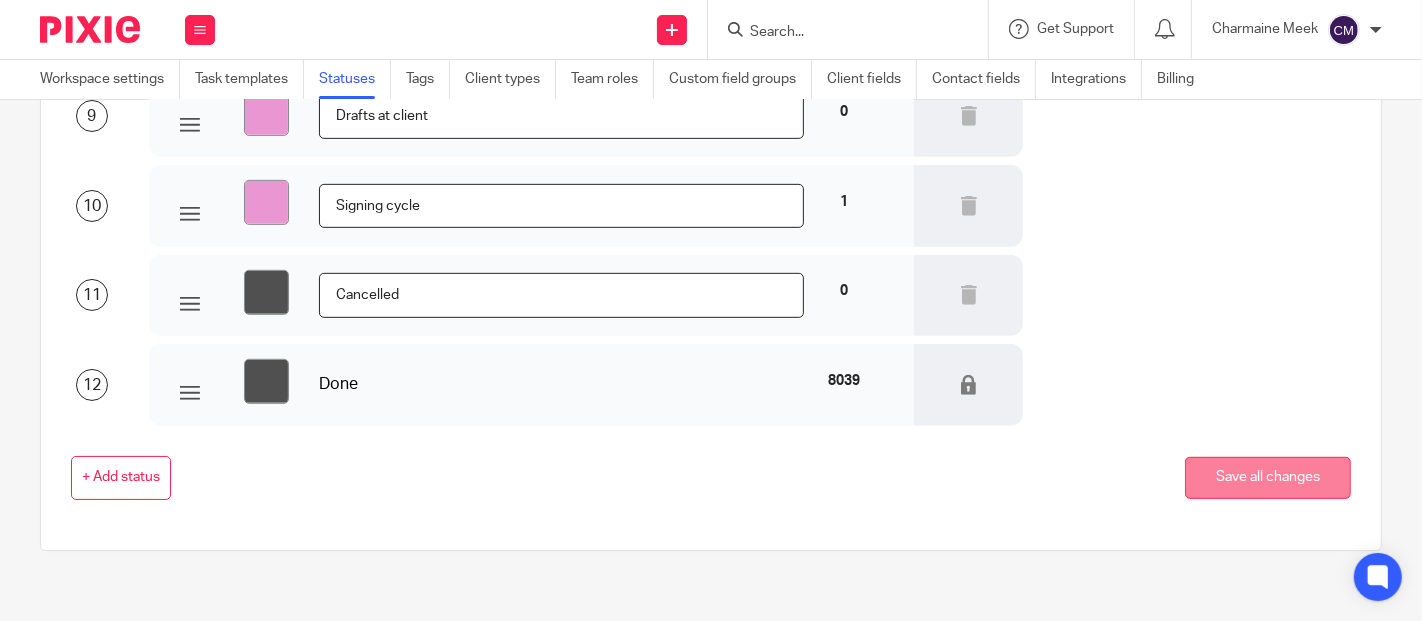 click on "Save all changes" at bounding box center (1268, 478) 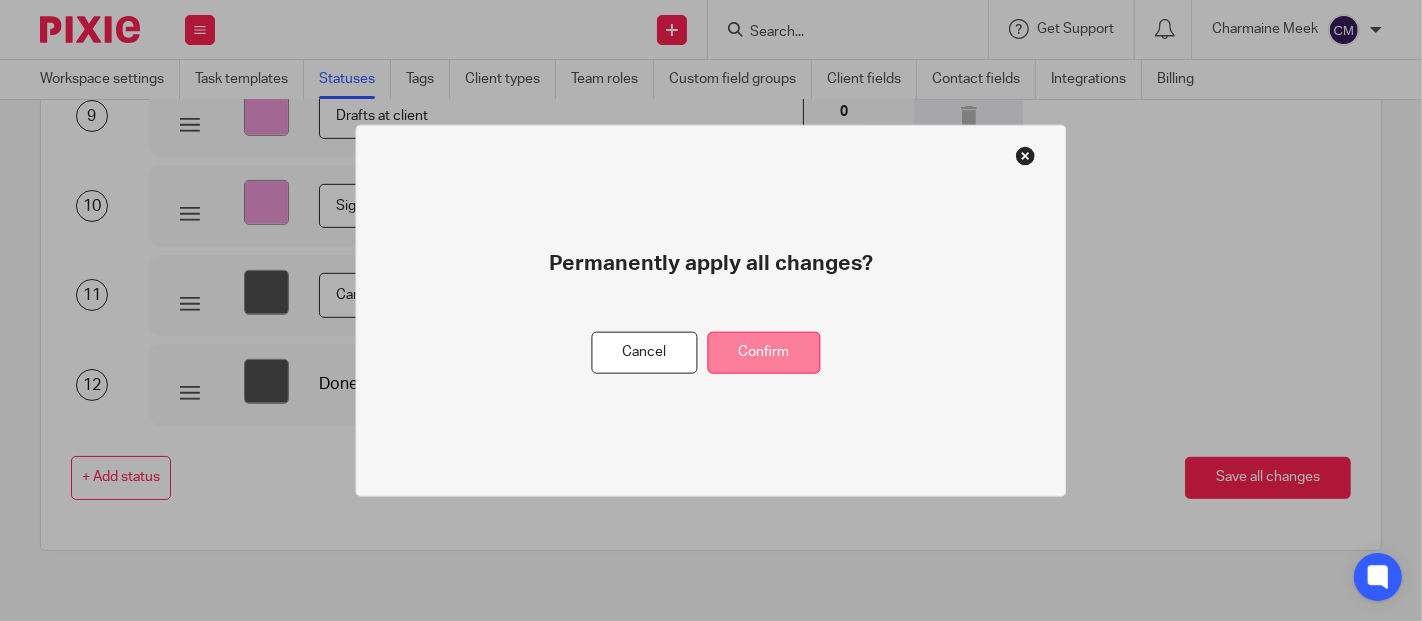 click on "Confirm" at bounding box center (764, 352) 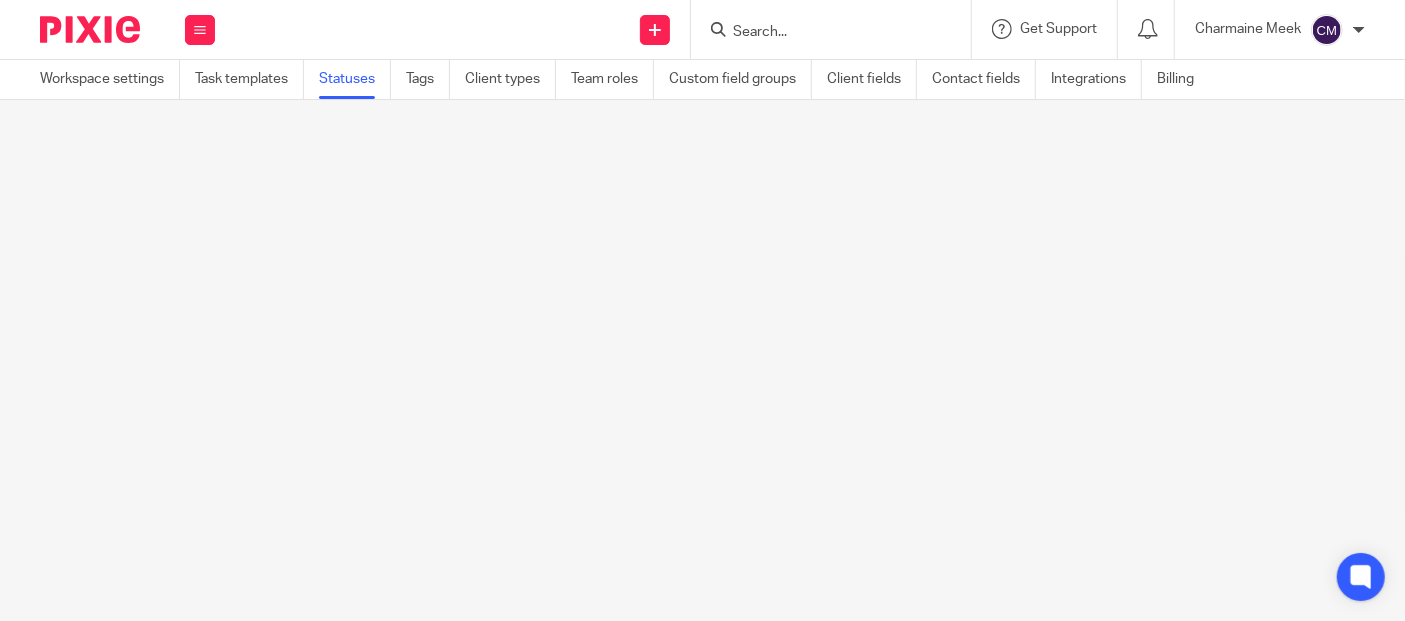 scroll, scrollTop: 0, scrollLeft: 0, axis: both 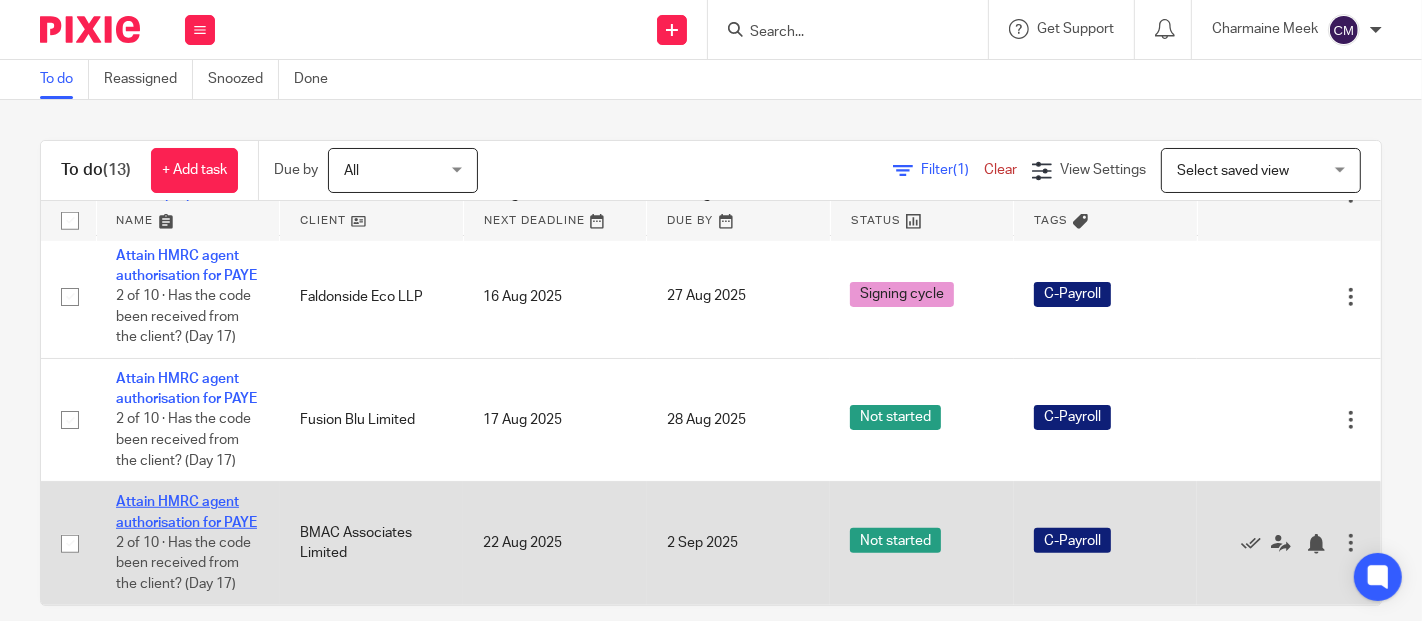 drag, startPoint x: 173, startPoint y: 471, endPoint x: 168, endPoint y: 483, distance: 13 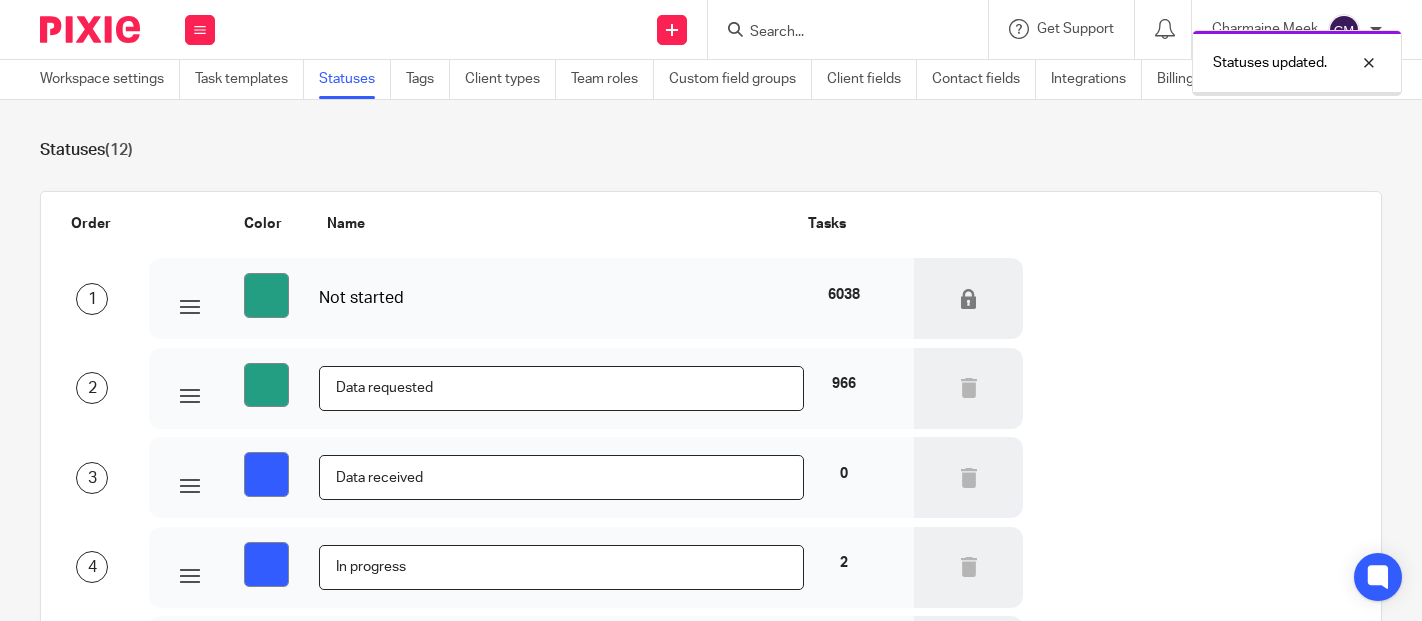 scroll, scrollTop: 0, scrollLeft: 0, axis: both 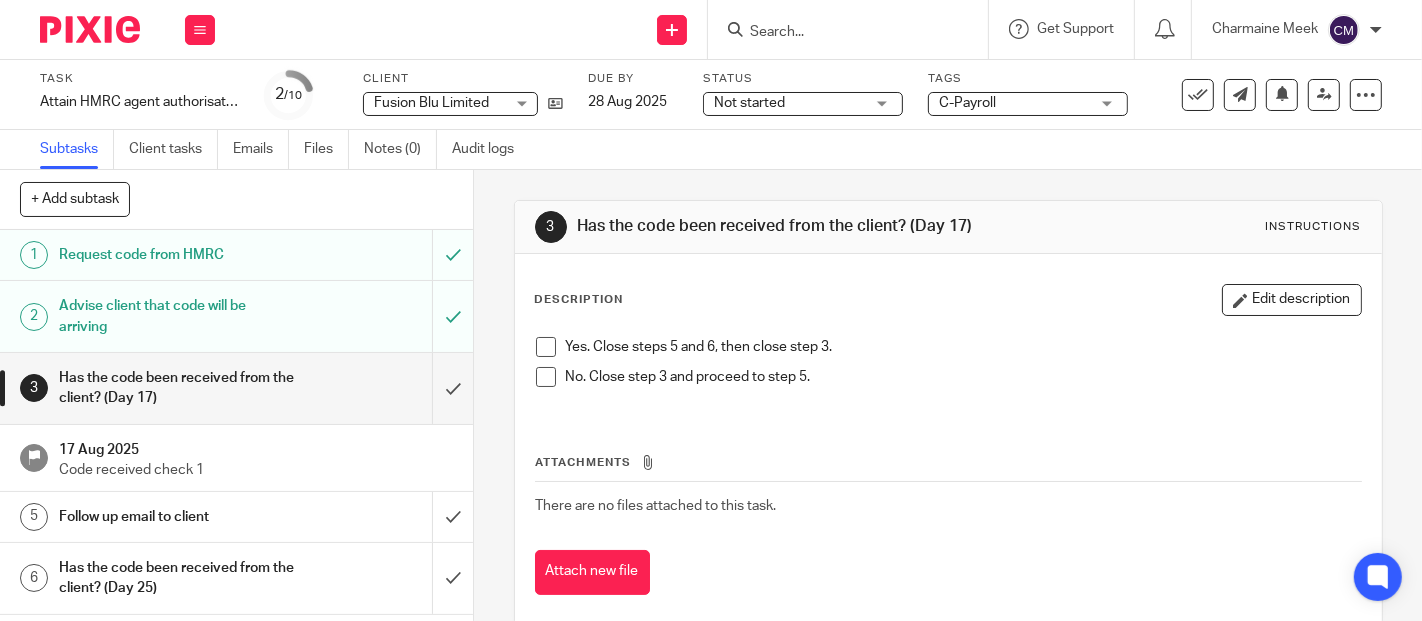 click on "Not started" at bounding box center [749, 103] 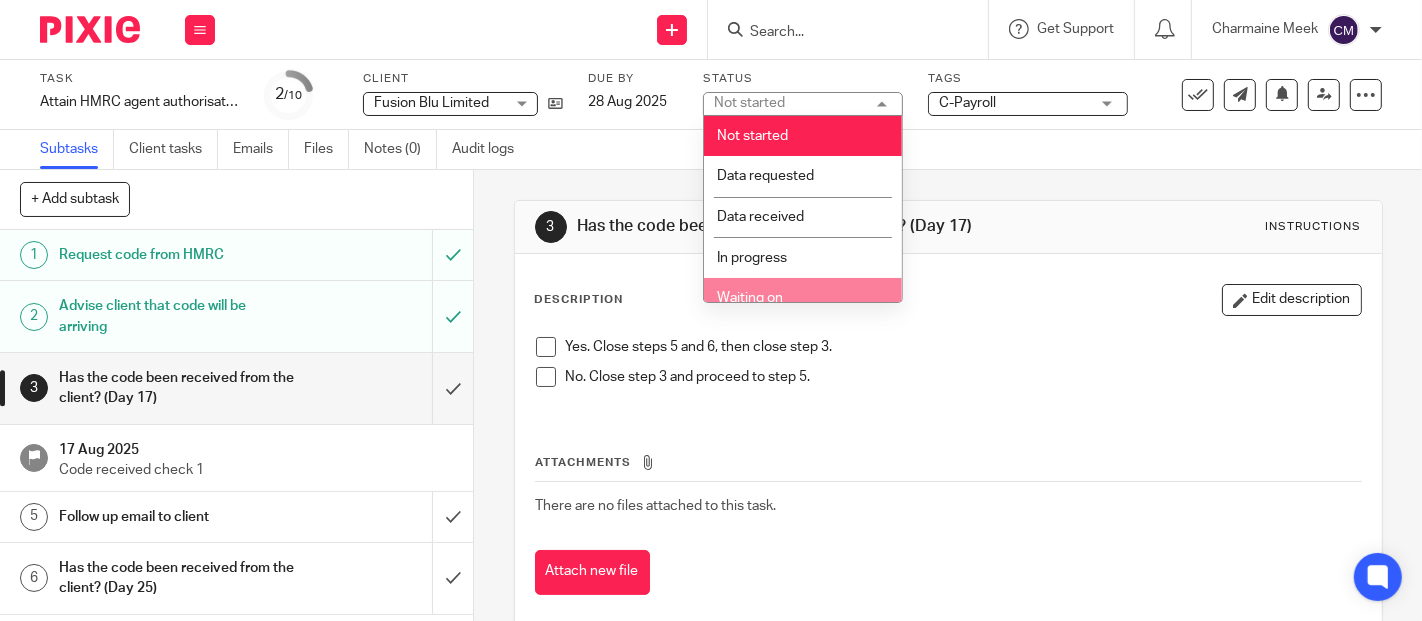 click on "Waiting on" at bounding box center (803, 298) 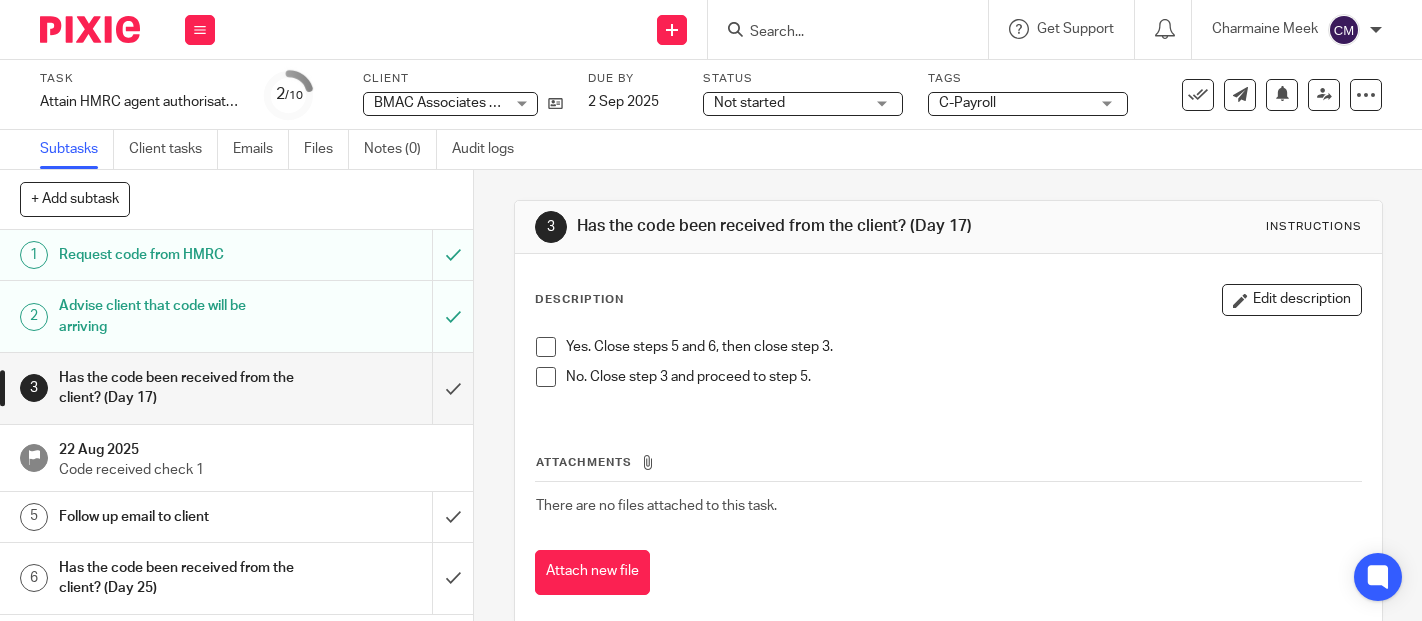 scroll, scrollTop: 0, scrollLeft: 0, axis: both 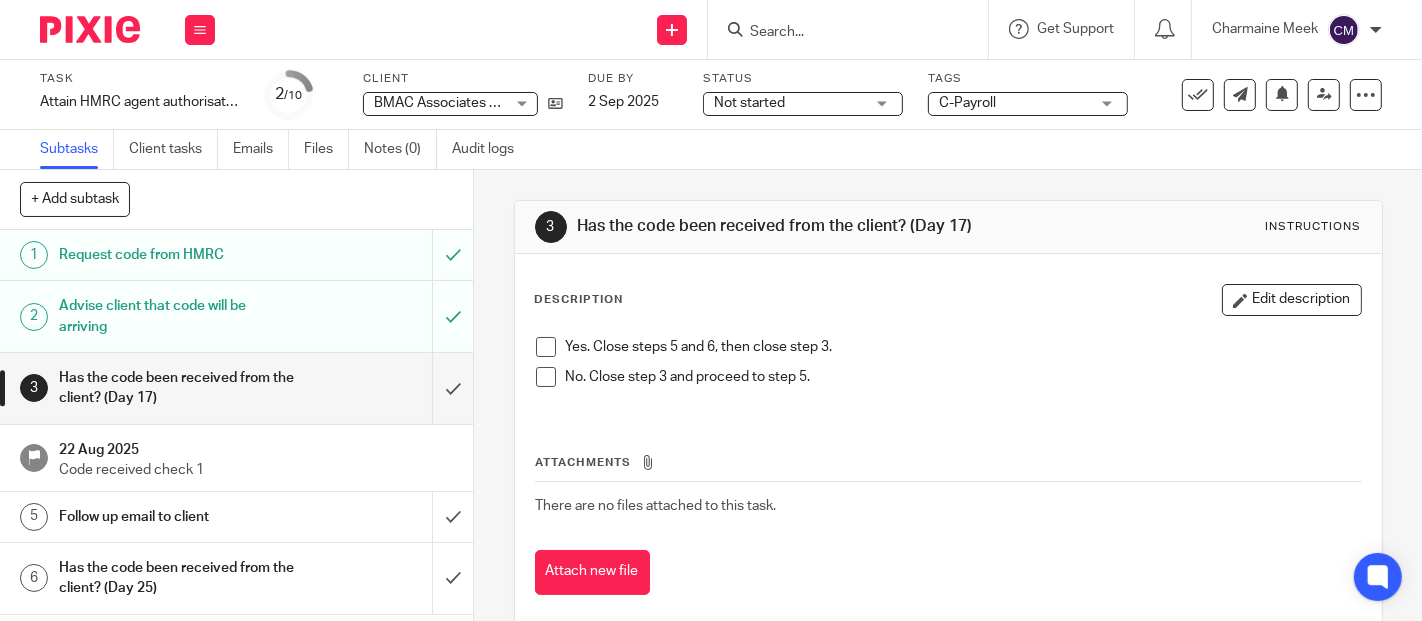 click on "Not started
Not started" at bounding box center [803, 104] 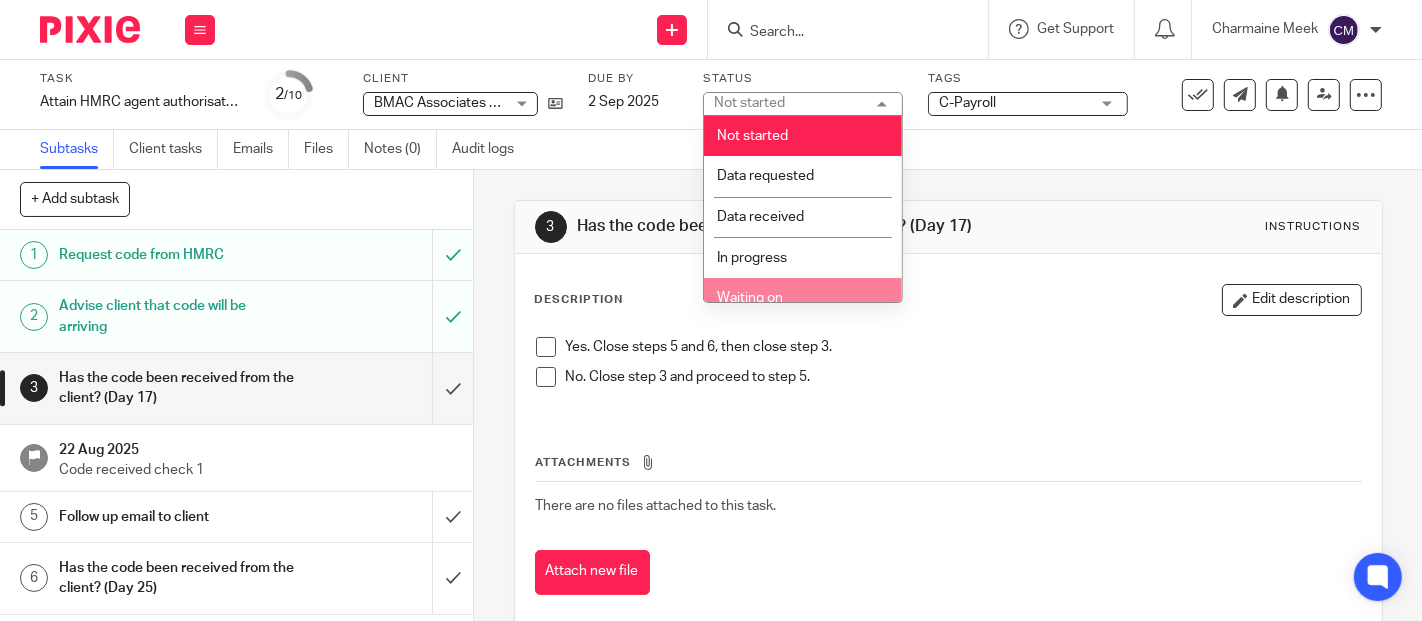 click on "Waiting on" at bounding box center (803, 298) 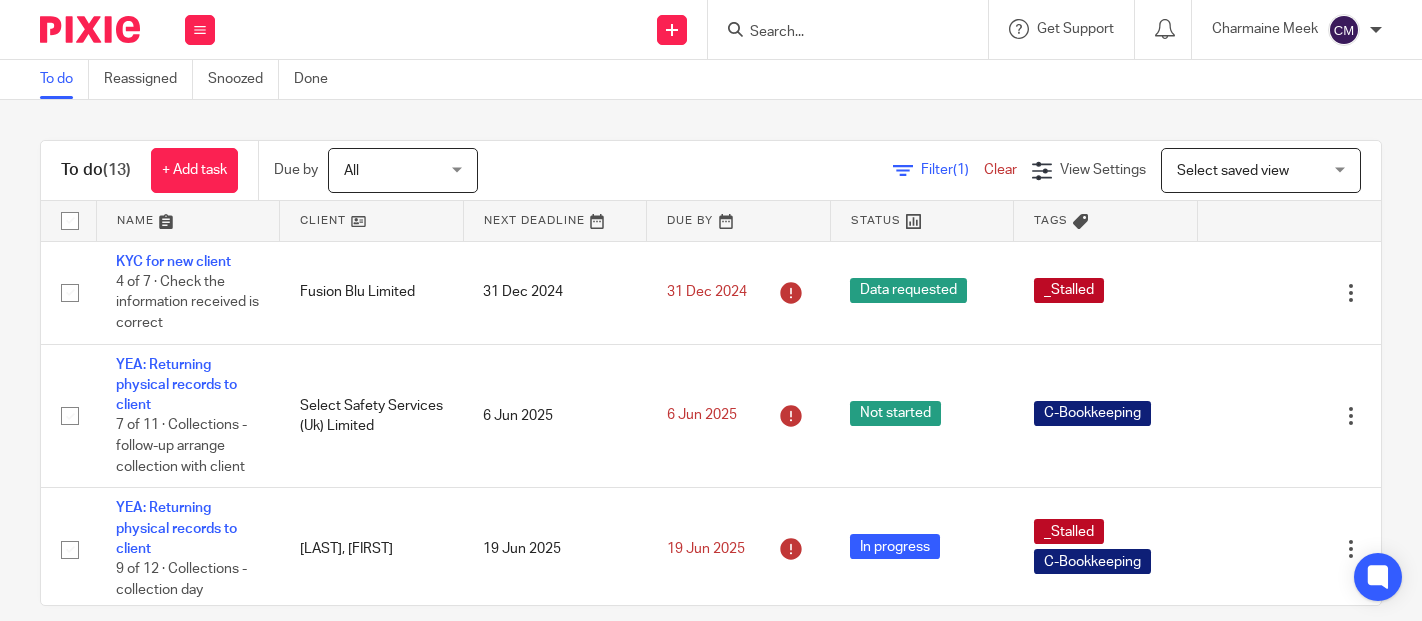 scroll, scrollTop: 0, scrollLeft: 0, axis: both 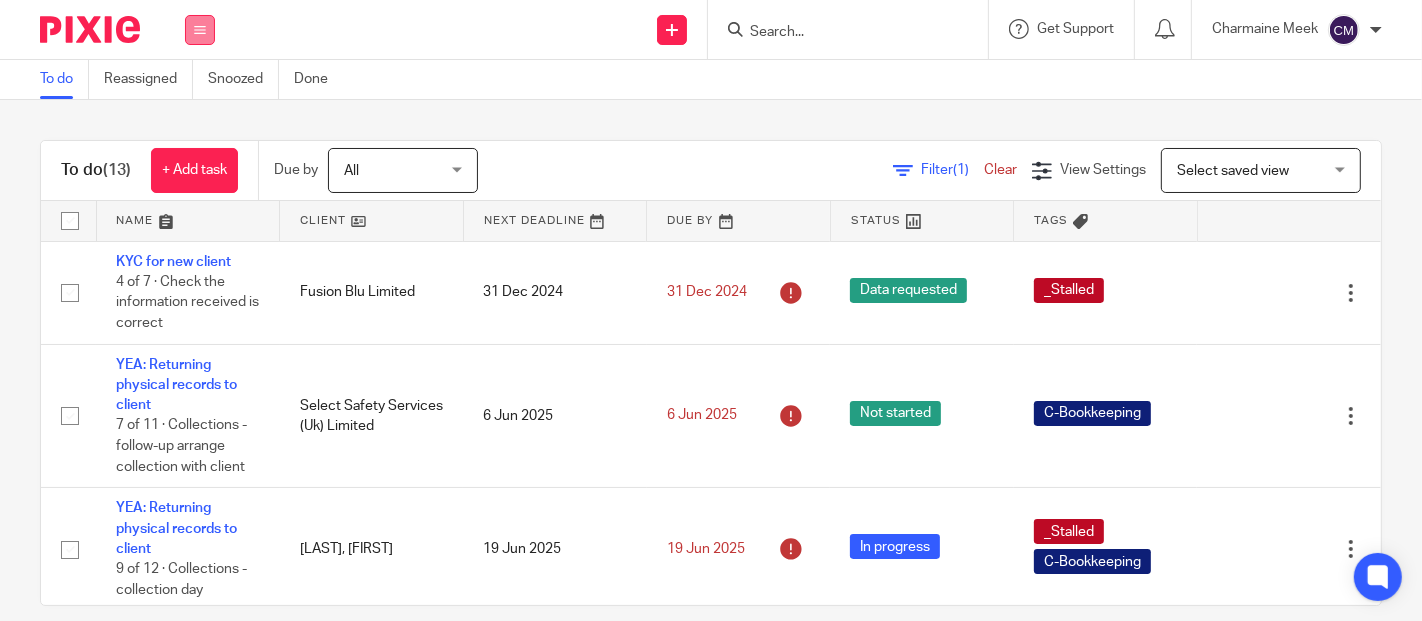 click at bounding box center [200, 30] 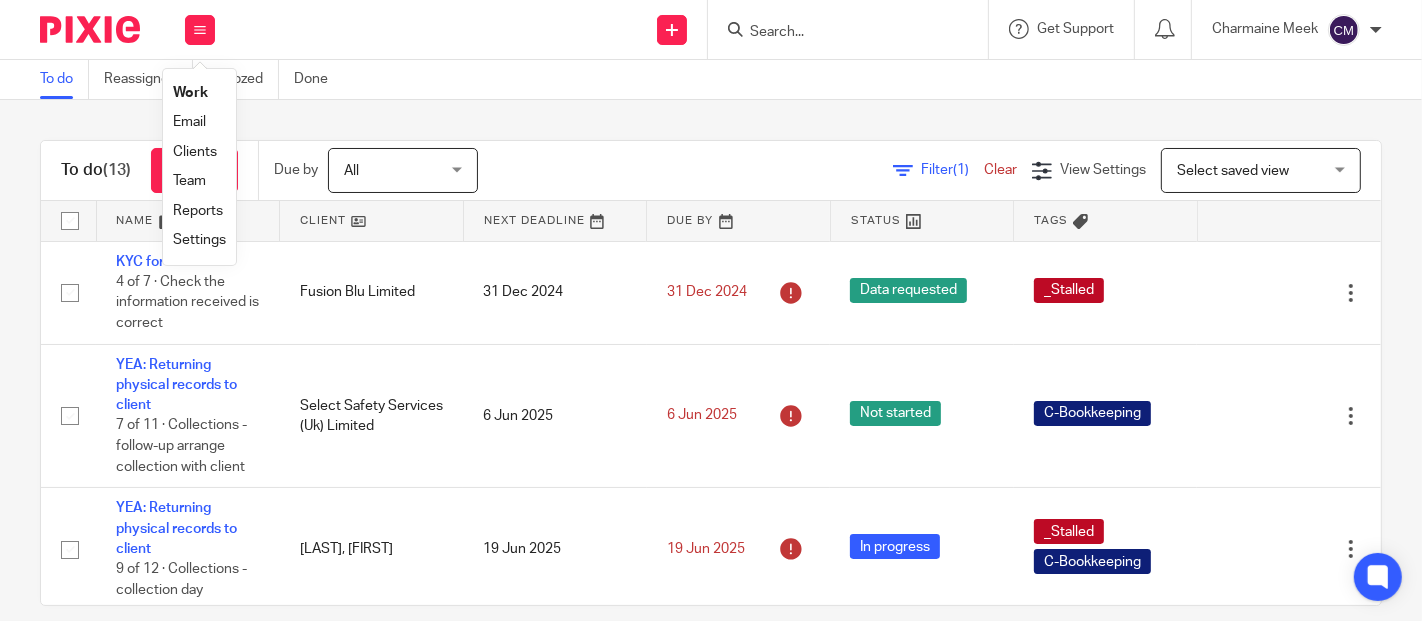 click on "Settings" at bounding box center [199, 240] 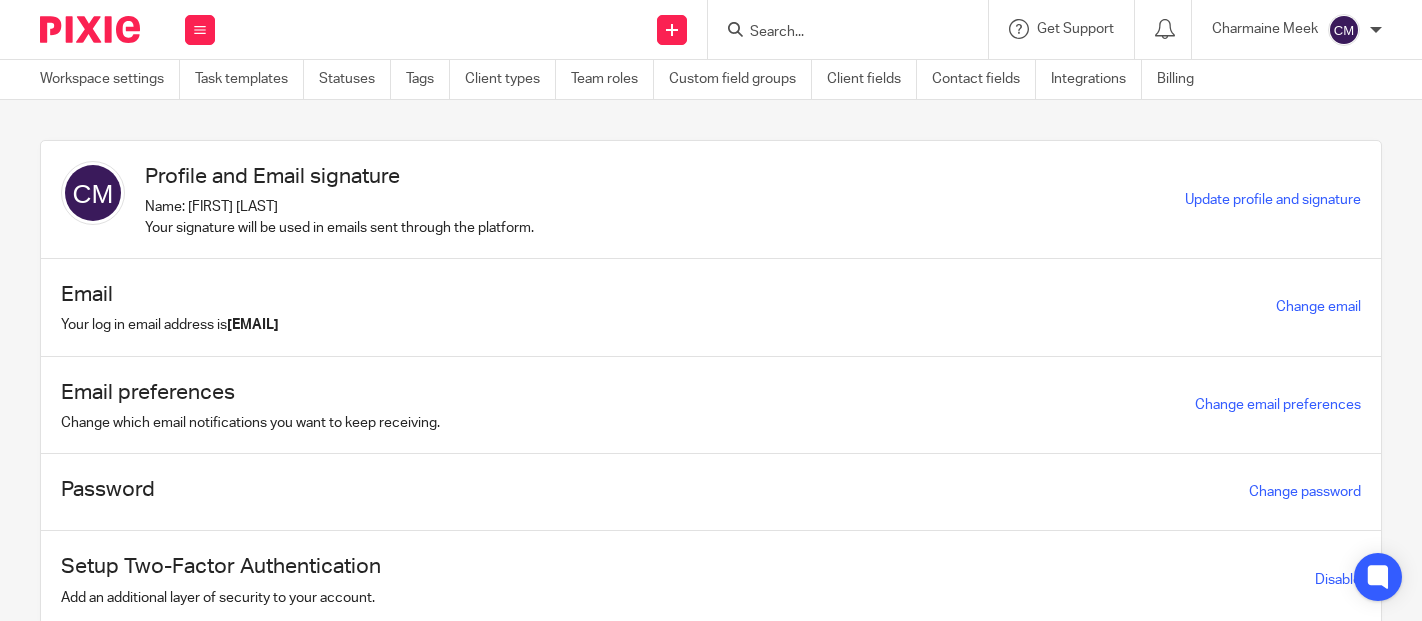 scroll, scrollTop: 0, scrollLeft: 0, axis: both 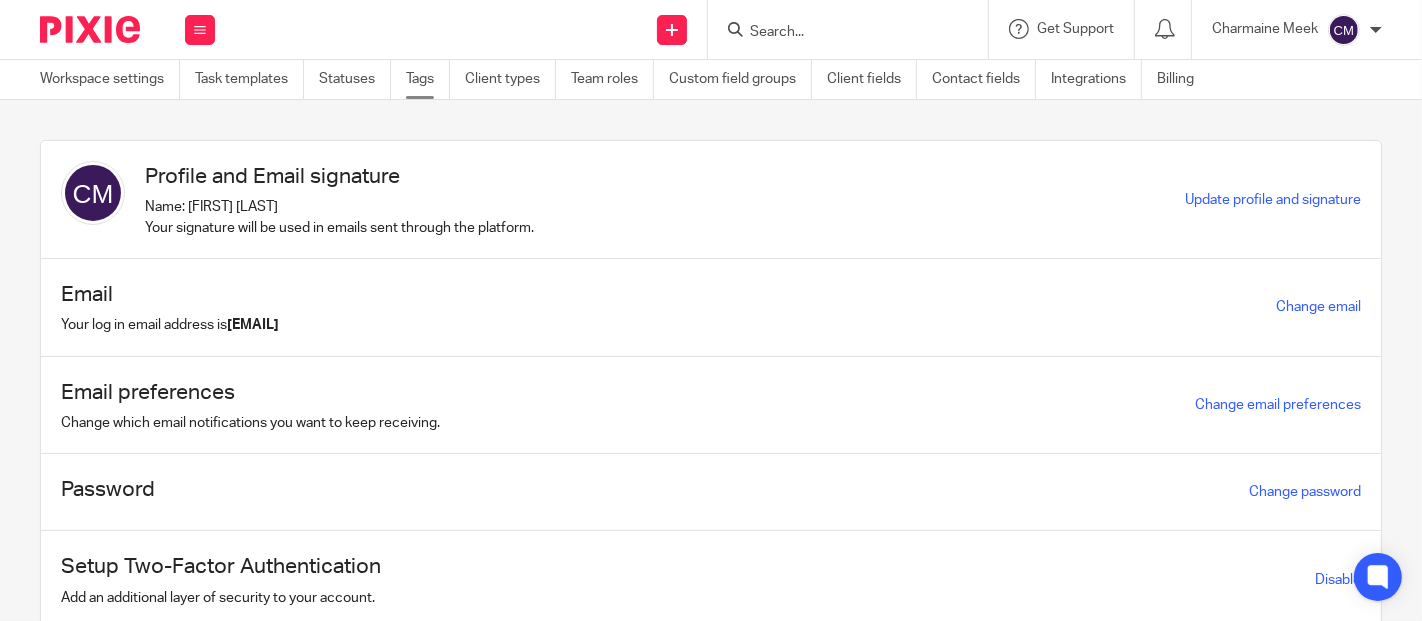 click on "Tags" at bounding box center (428, 79) 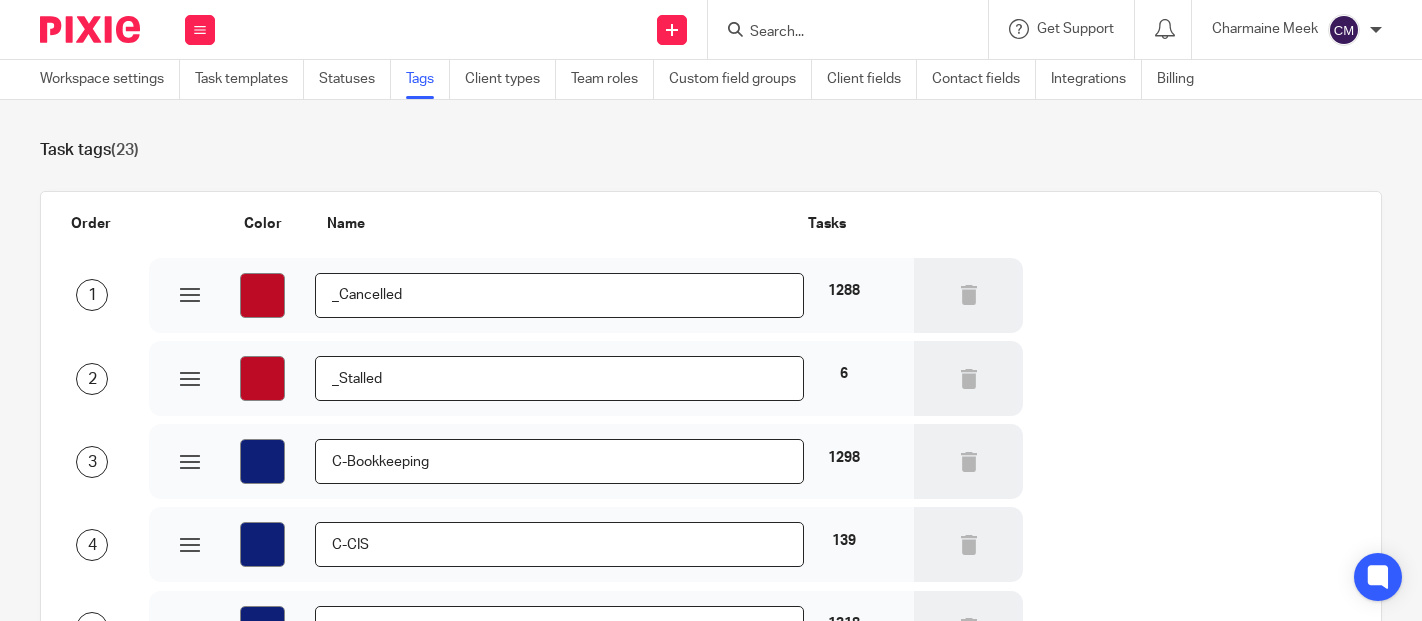 scroll, scrollTop: 0, scrollLeft: 0, axis: both 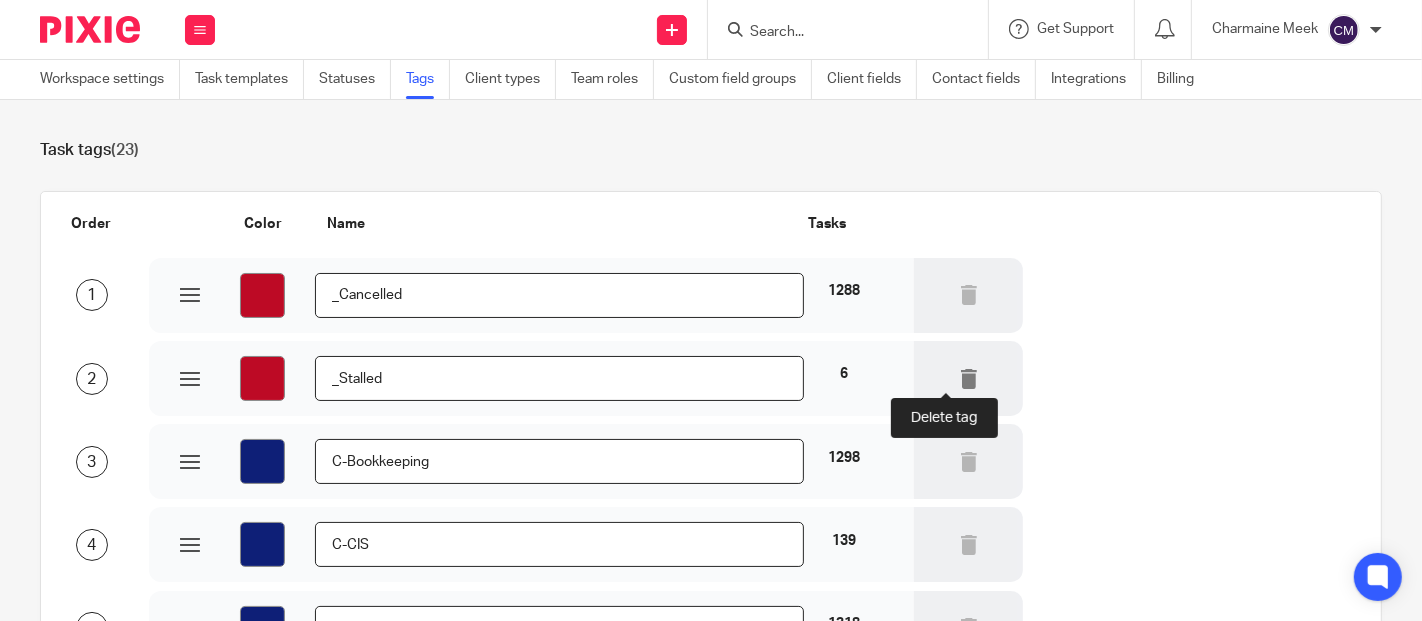click at bounding box center [969, 379] 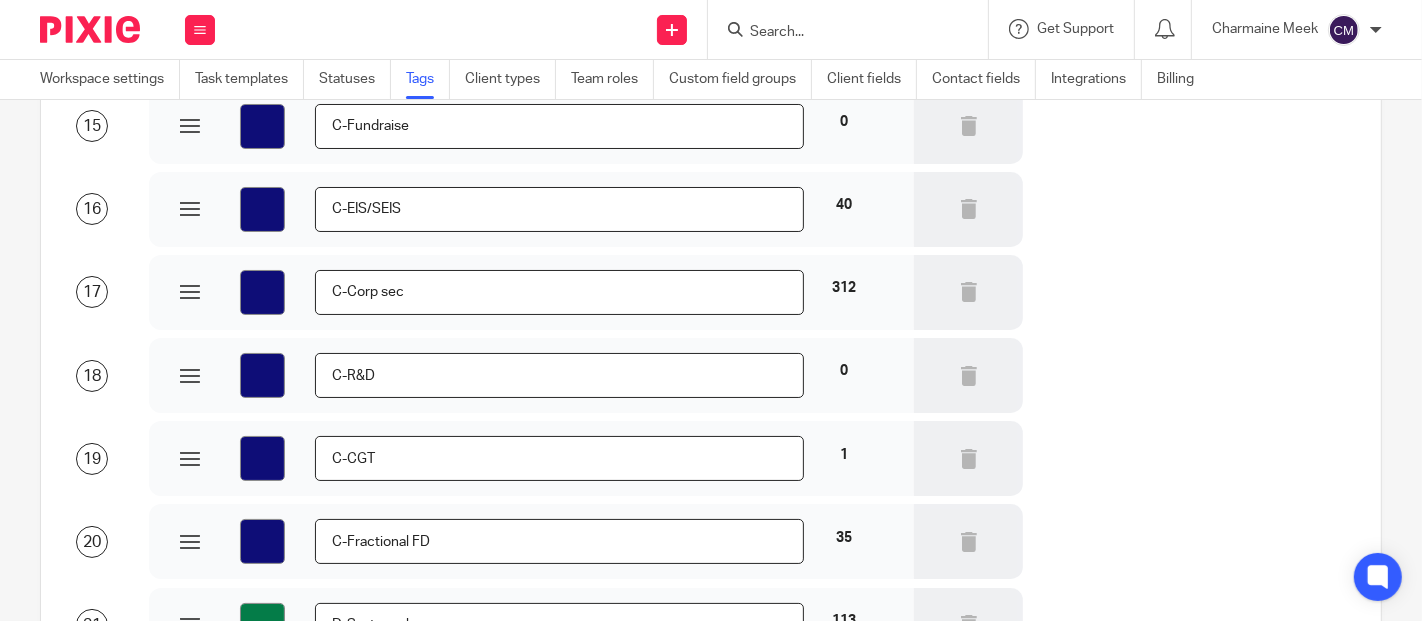 scroll, scrollTop: 1735, scrollLeft: 0, axis: vertical 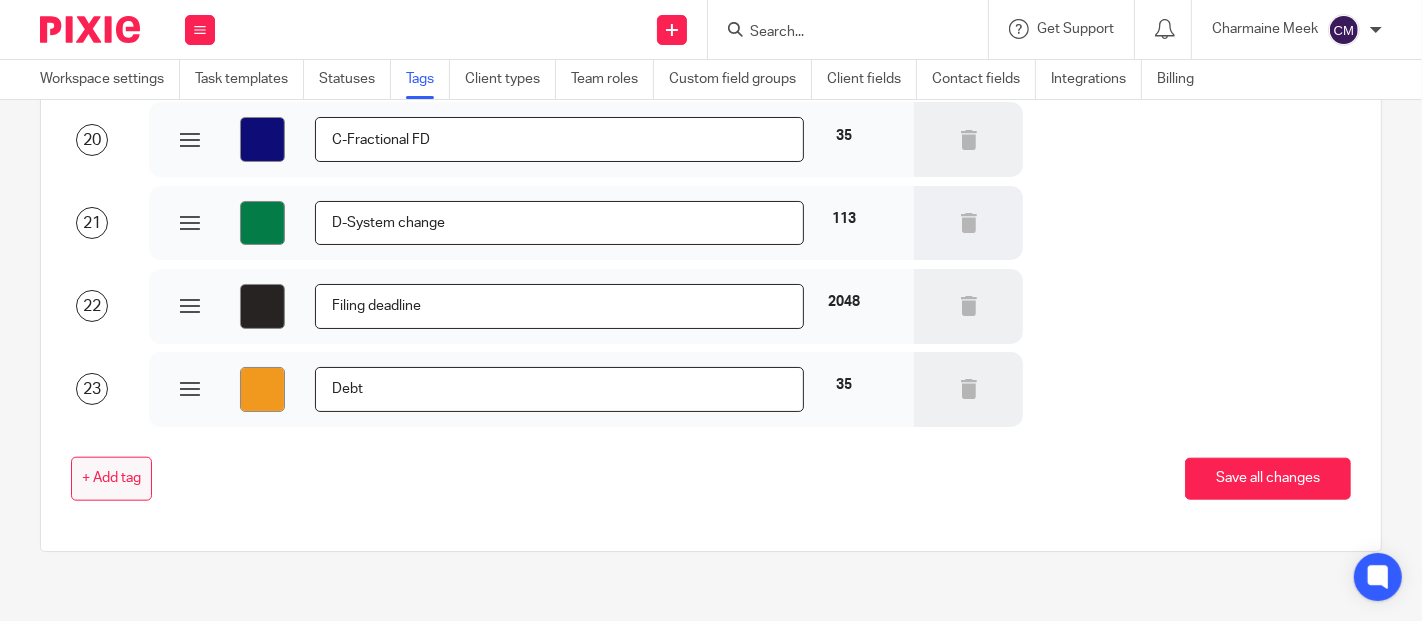 click on "+ Add tag" at bounding box center (111, 479) 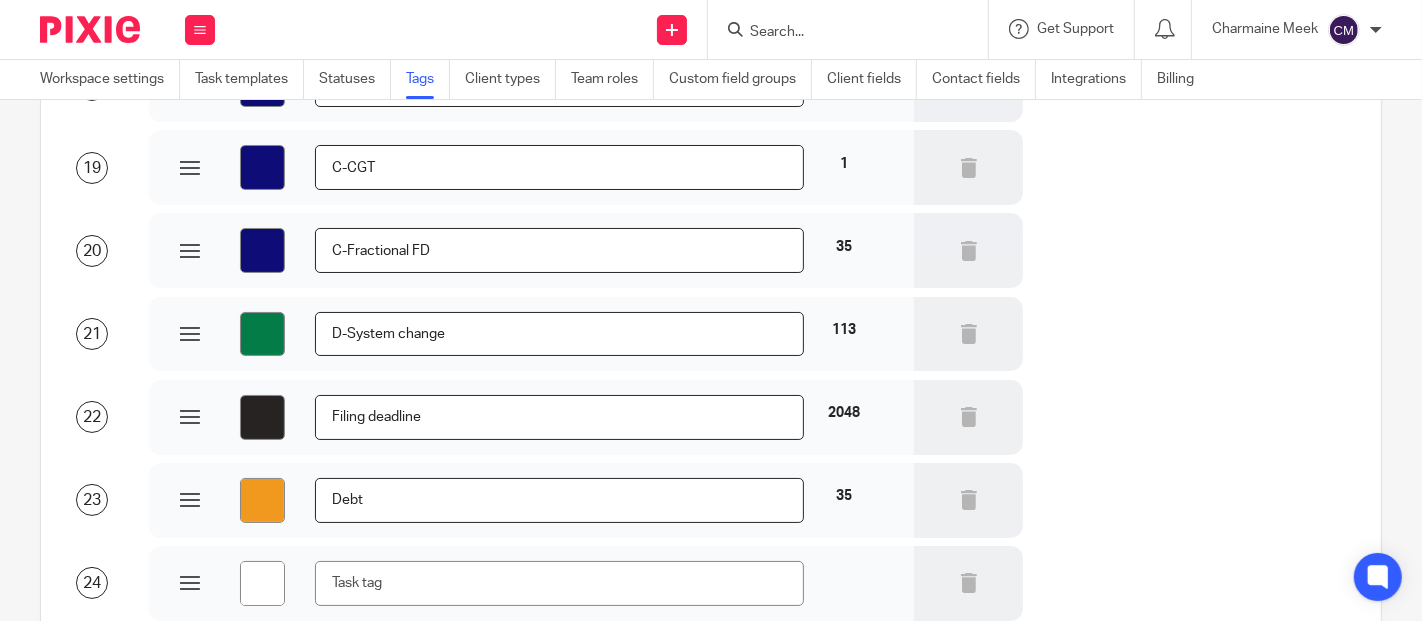 scroll, scrollTop: 1735, scrollLeft: 0, axis: vertical 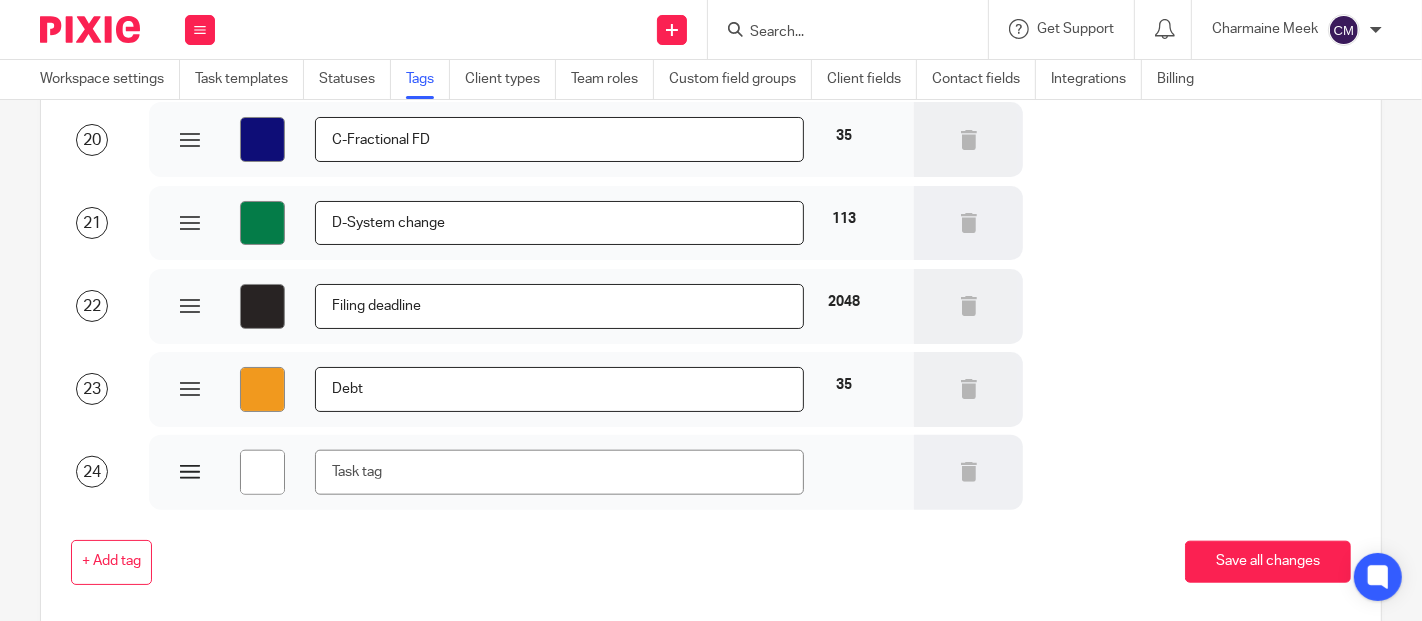 type 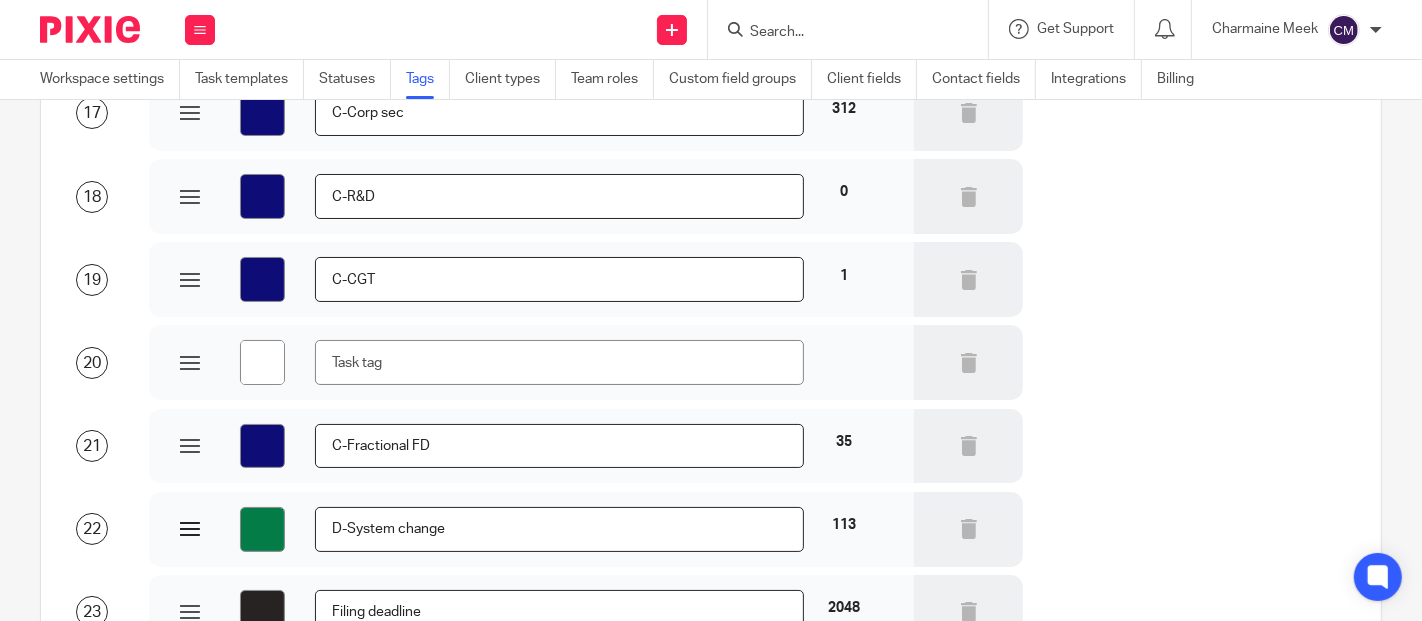 scroll, scrollTop: 1401, scrollLeft: 0, axis: vertical 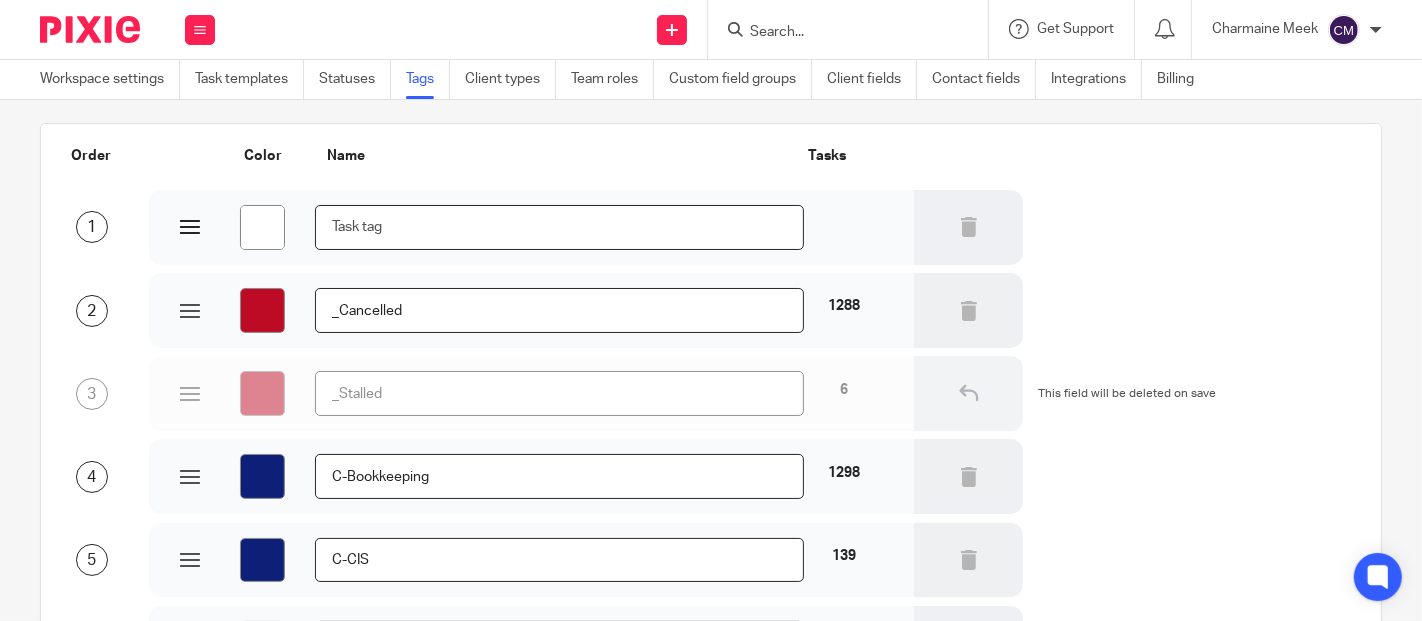 click at bounding box center (559, 227) 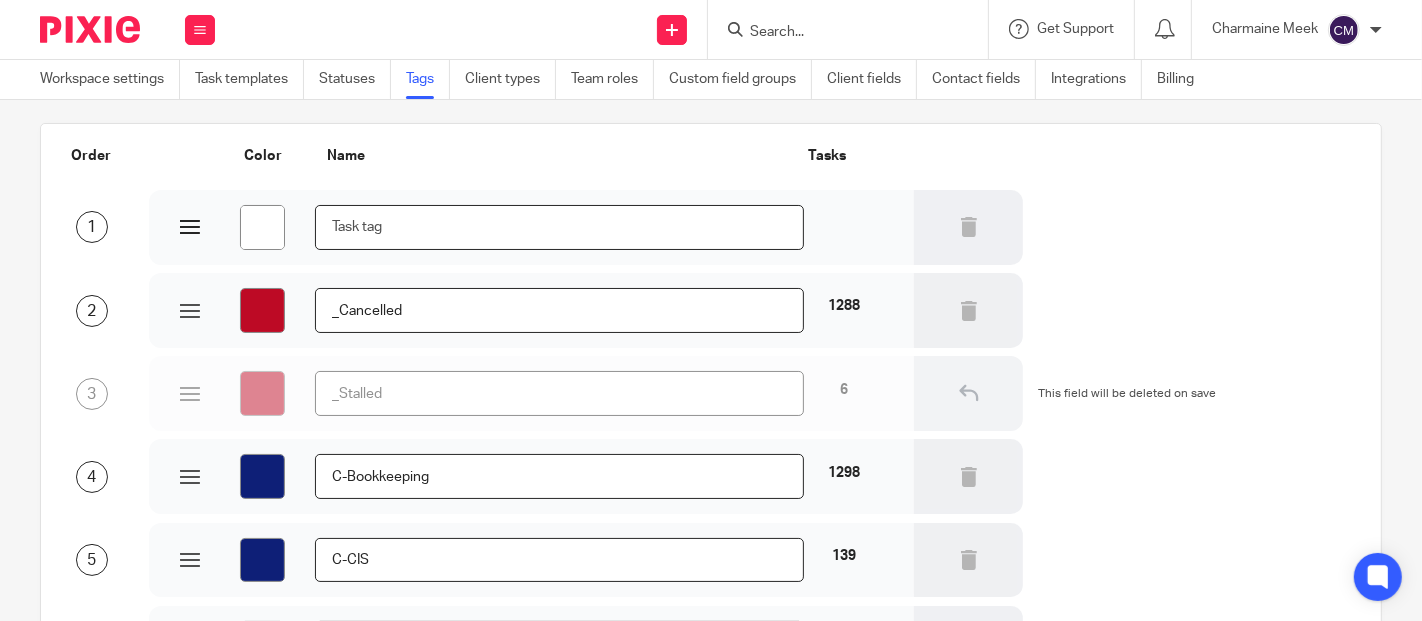 scroll, scrollTop: 179, scrollLeft: 0, axis: vertical 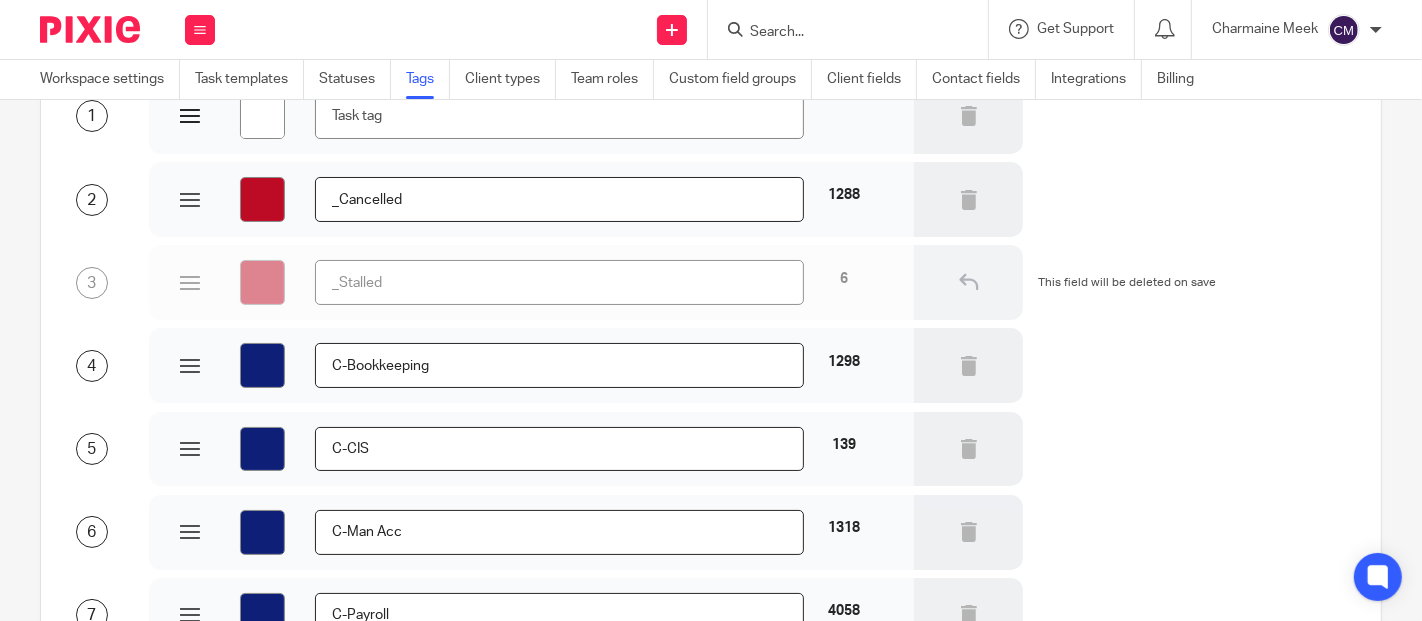 click on "#ffffff" at bounding box center [262, 116] 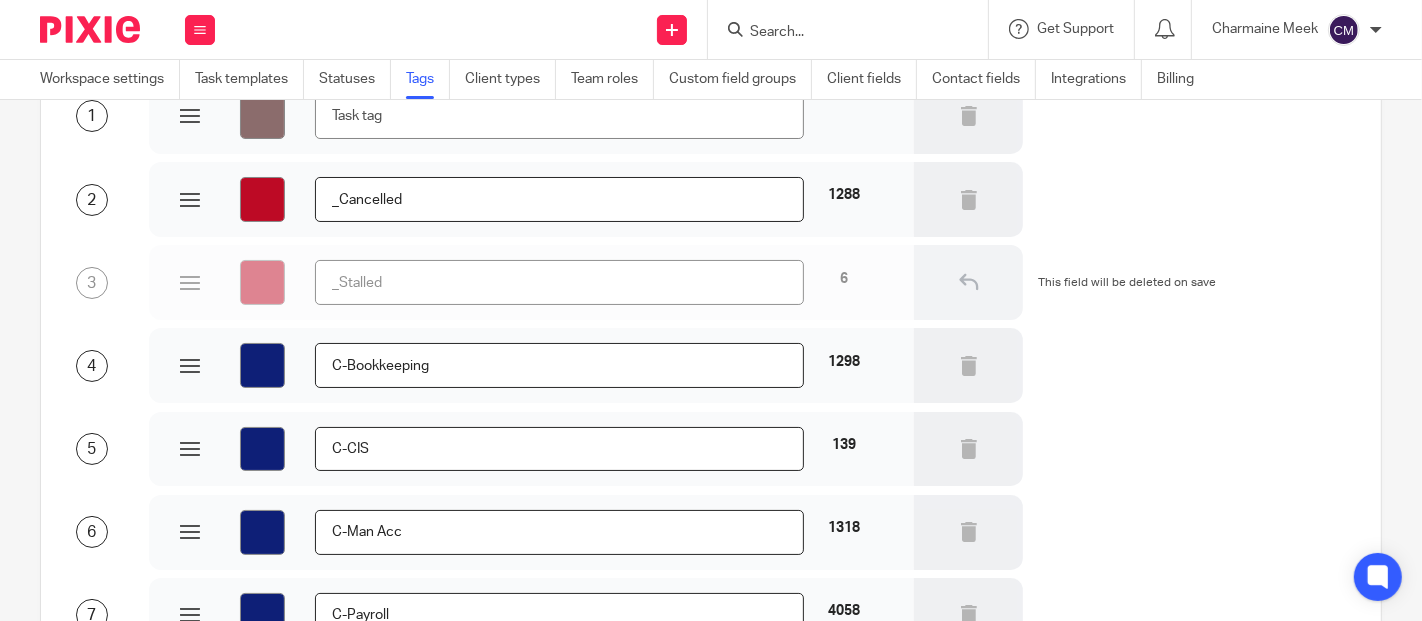 click on "#bd0a25   _Cancelled     1288" at bounding box center (531, 199) 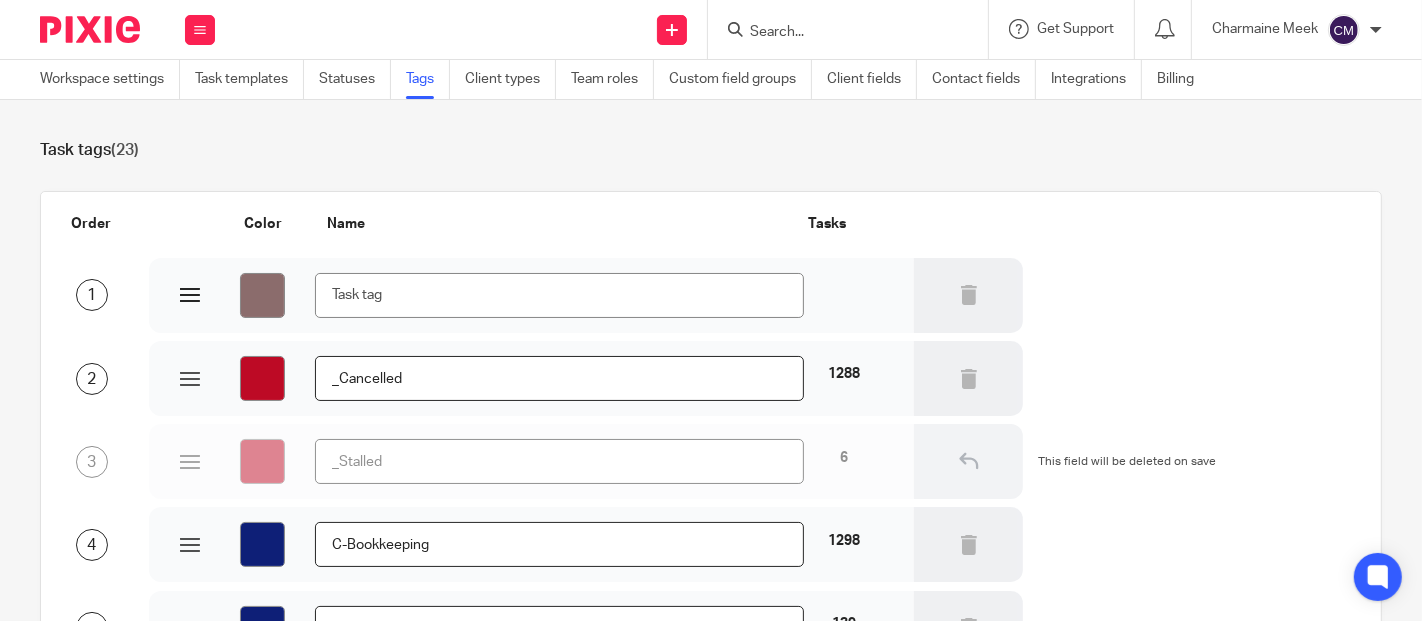 click on "#8b6c6c" at bounding box center (262, 295) 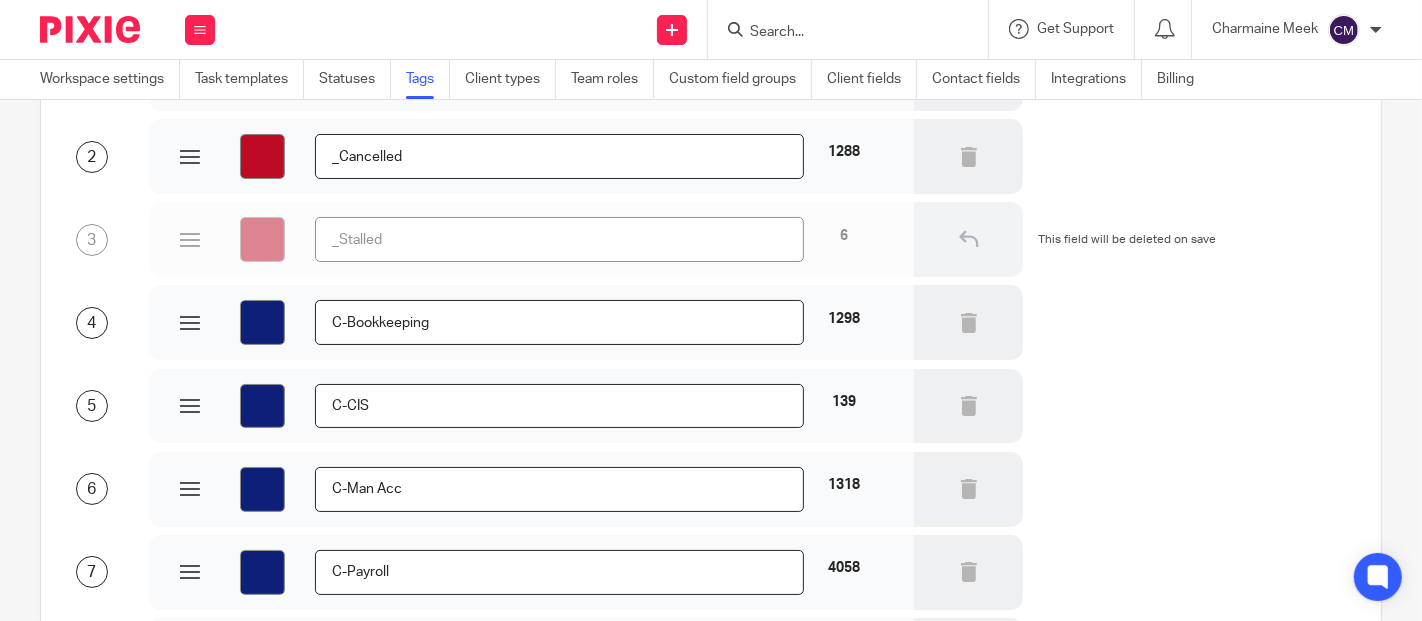 scroll, scrollTop: 111, scrollLeft: 0, axis: vertical 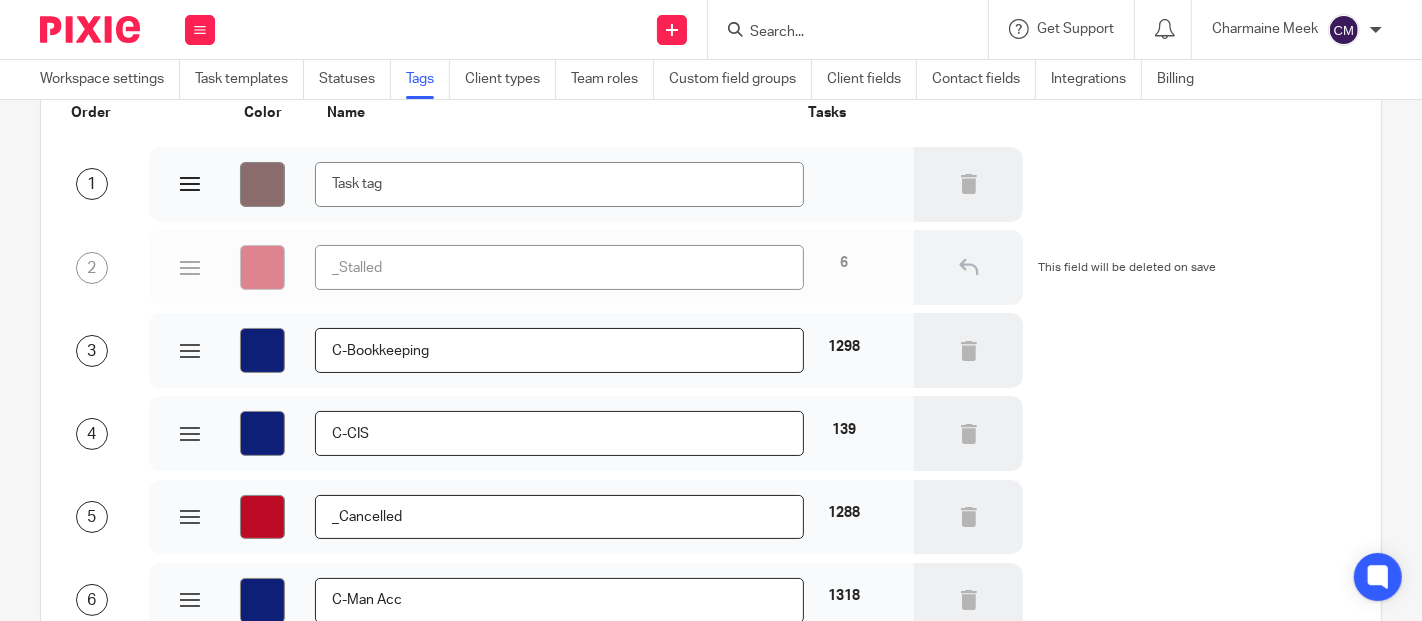 click on "#8b6c6c" at bounding box center [262, 184] 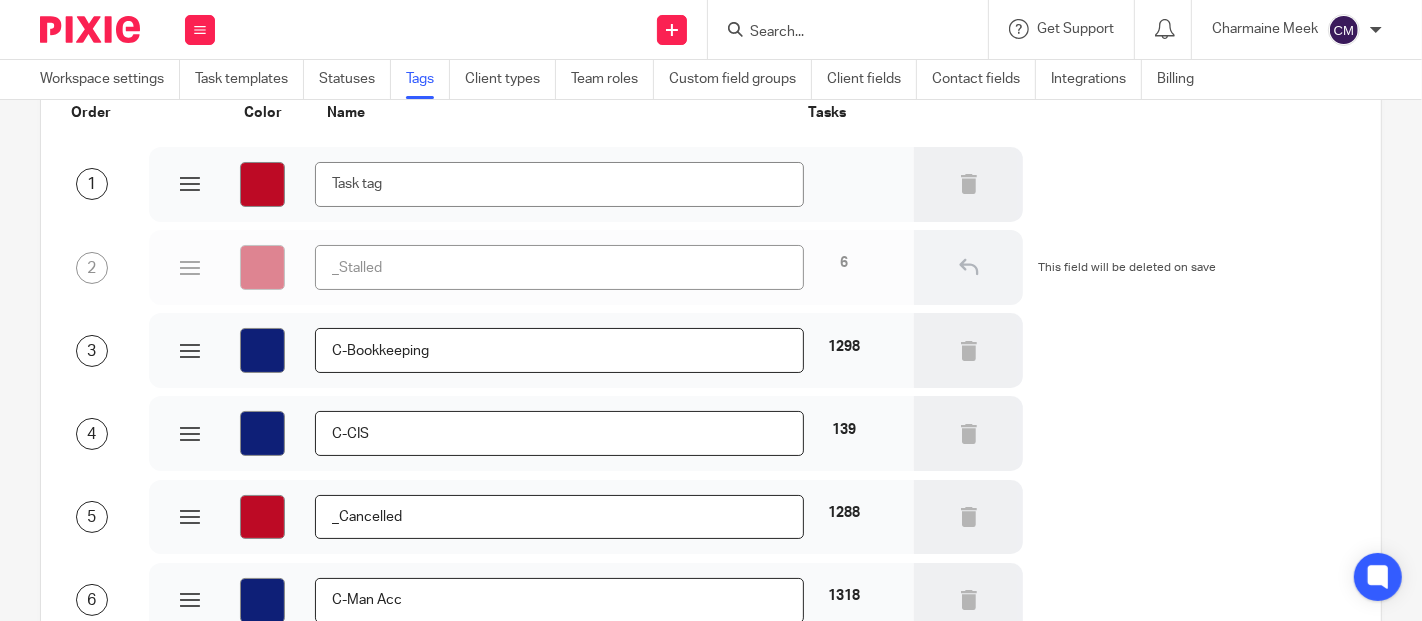 type on "#bd0a25" 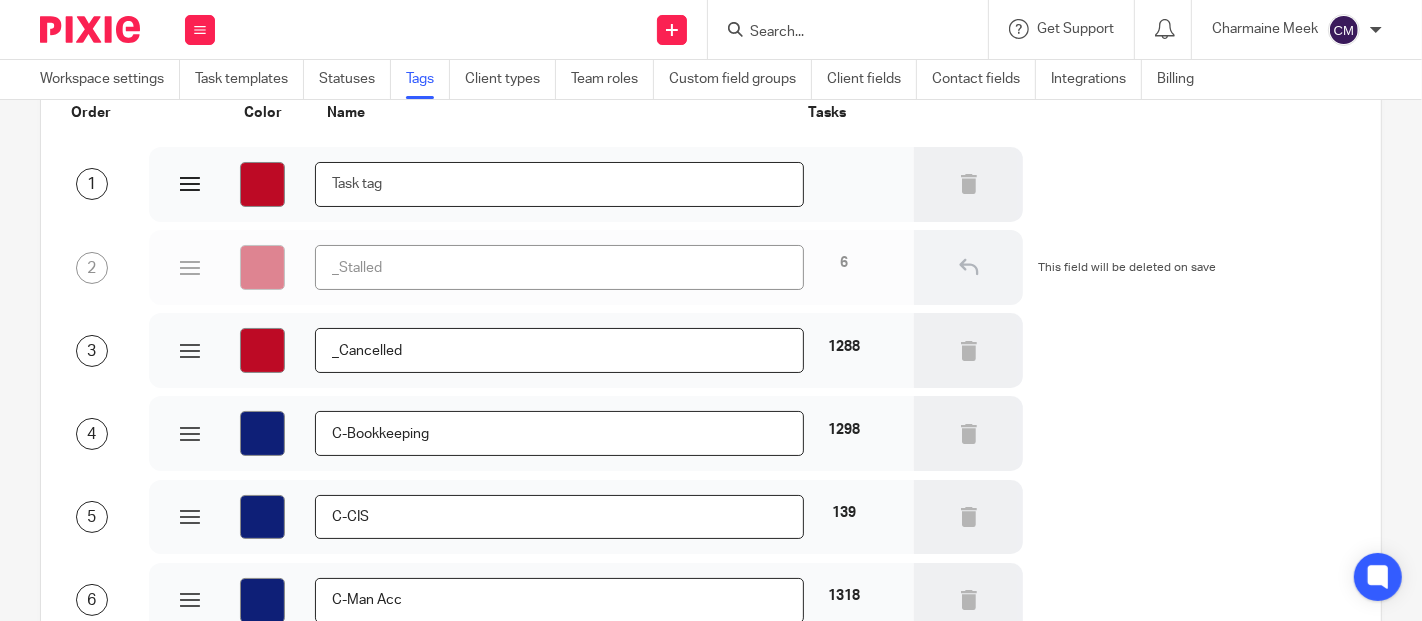 drag, startPoint x: 325, startPoint y: 174, endPoint x: 441, endPoint y: 174, distance: 116 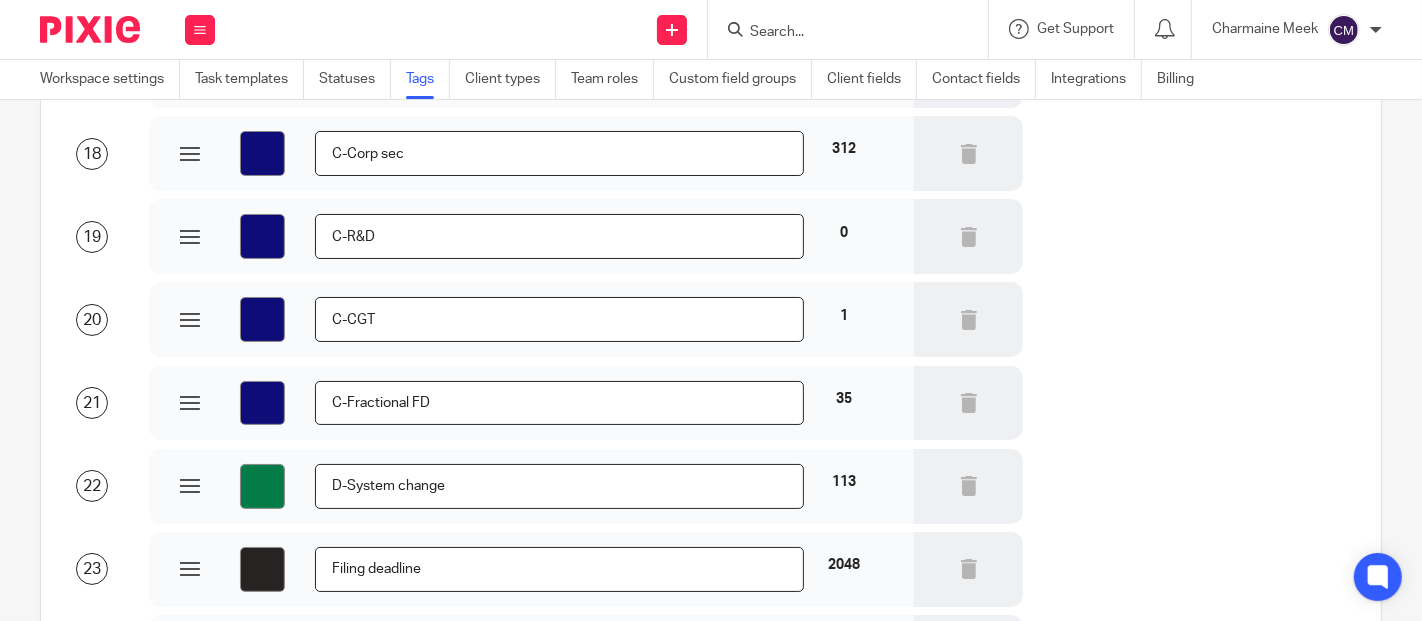 scroll, scrollTop: 1818, scrollLeft: 0, axis: vertical 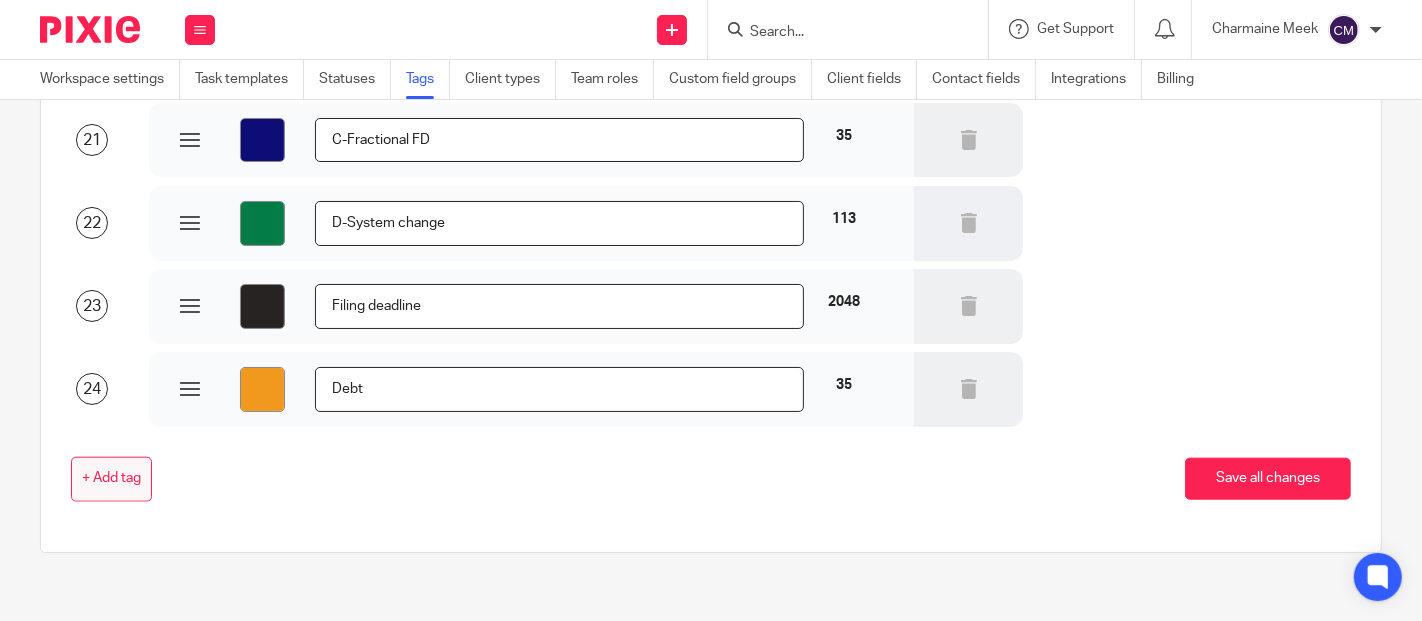 type on "_Client" 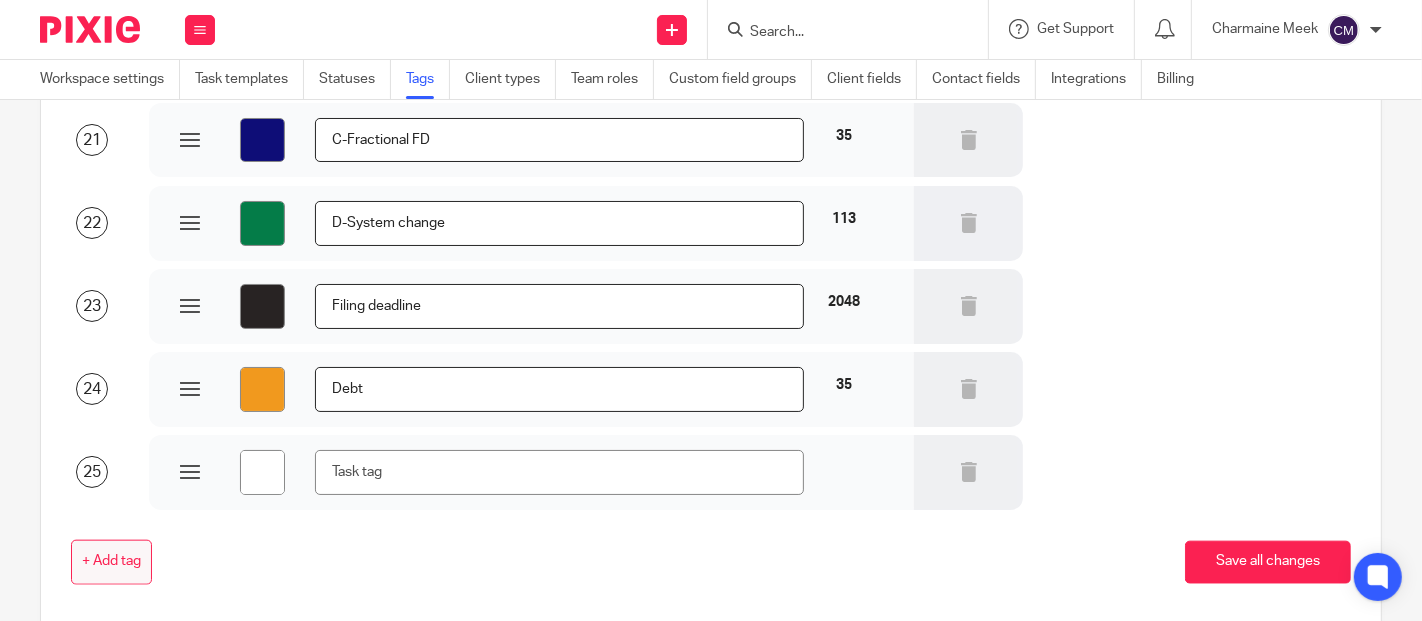 click on "+ Add tag" at bounding box center (111, 562) 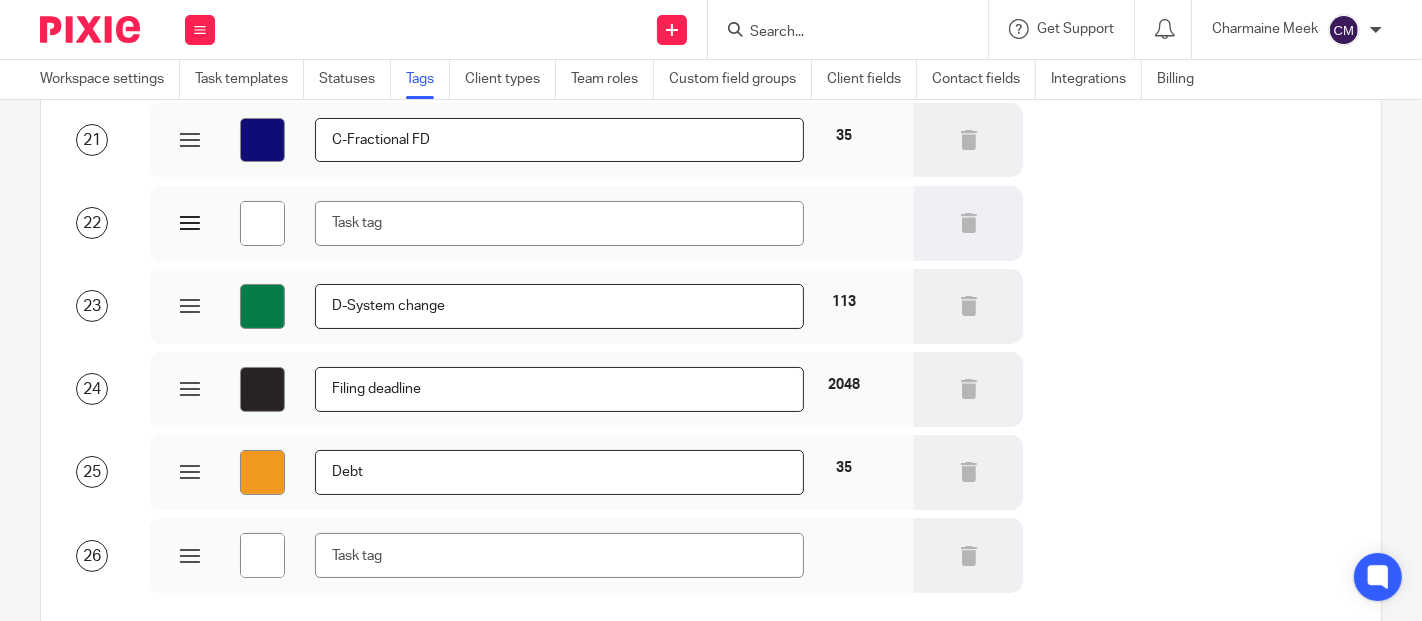 scroll, scrollTop: 1596, scrollLeft: 0, axis: vertical 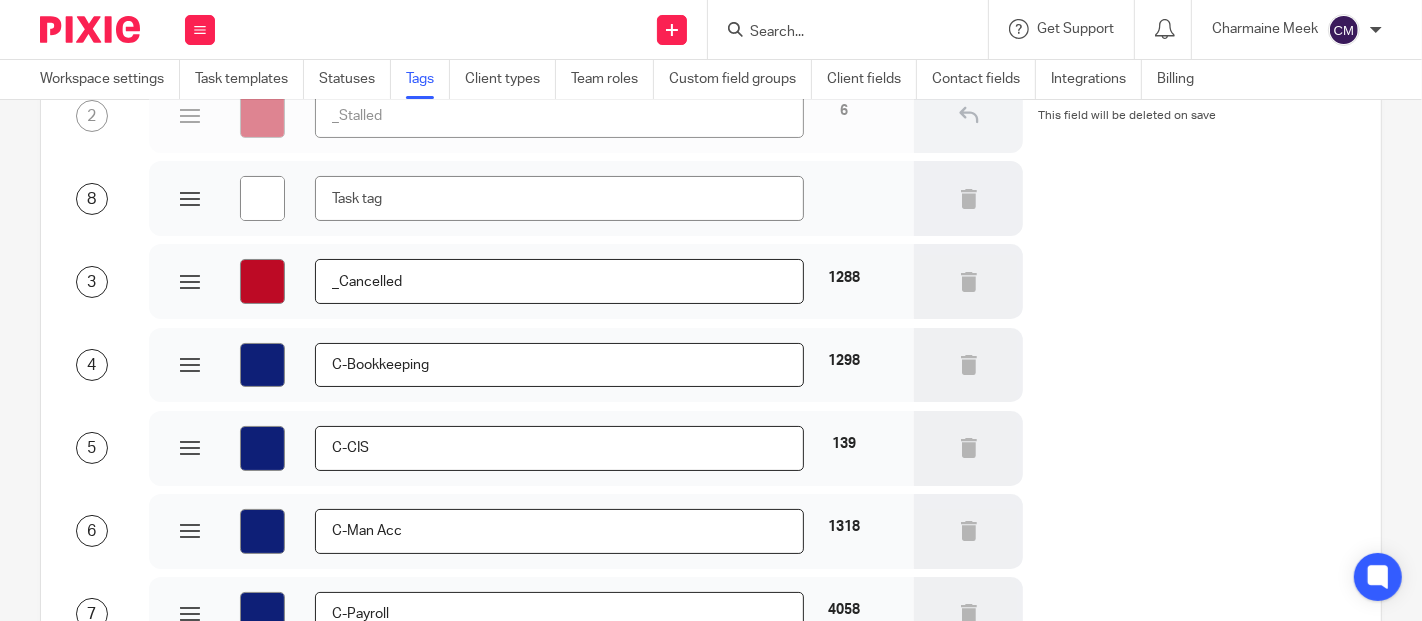 type on "#ffffff" 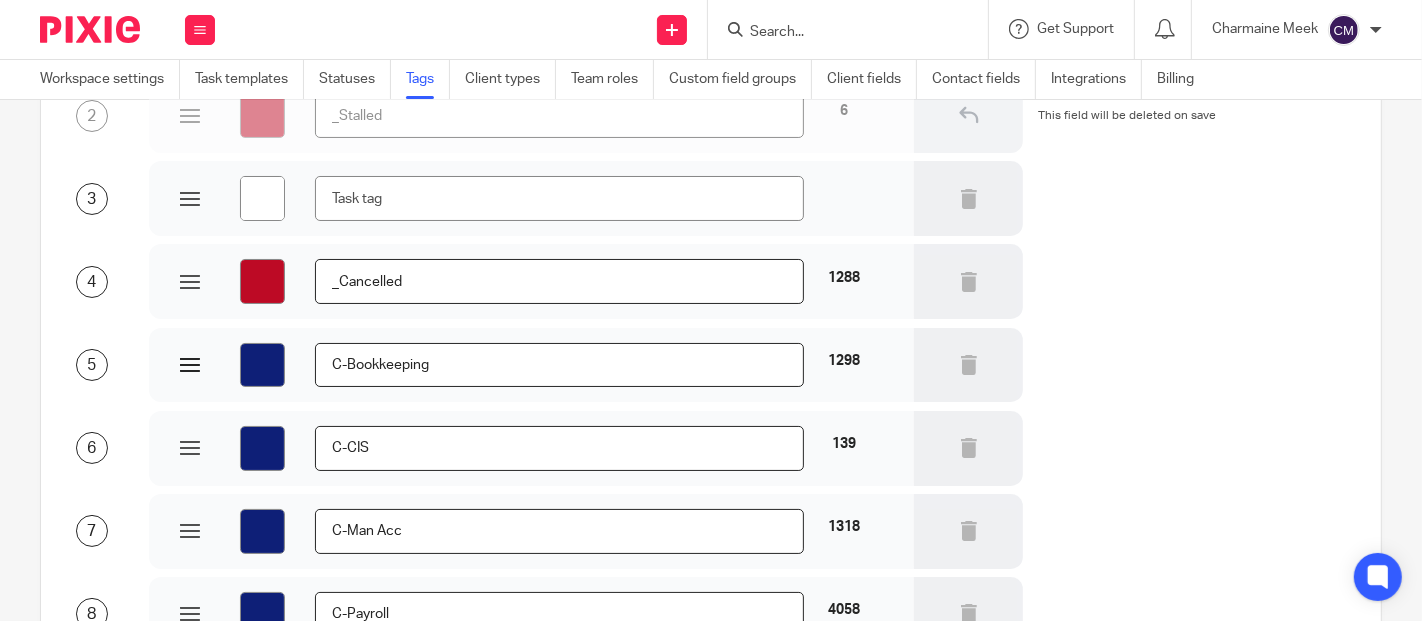 scroll, scrollTop: 152, scrollLeft: 0, axis: vertical 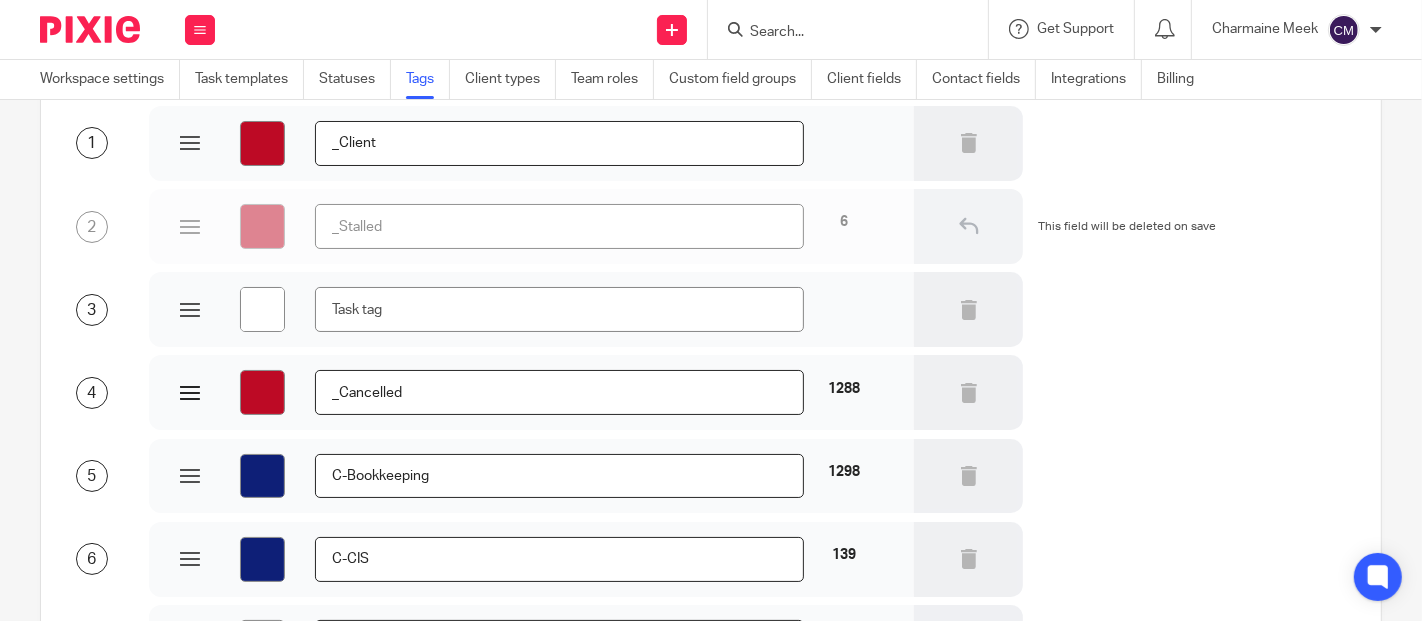 click on "#bd0a25" at bounding box center [262, 392] 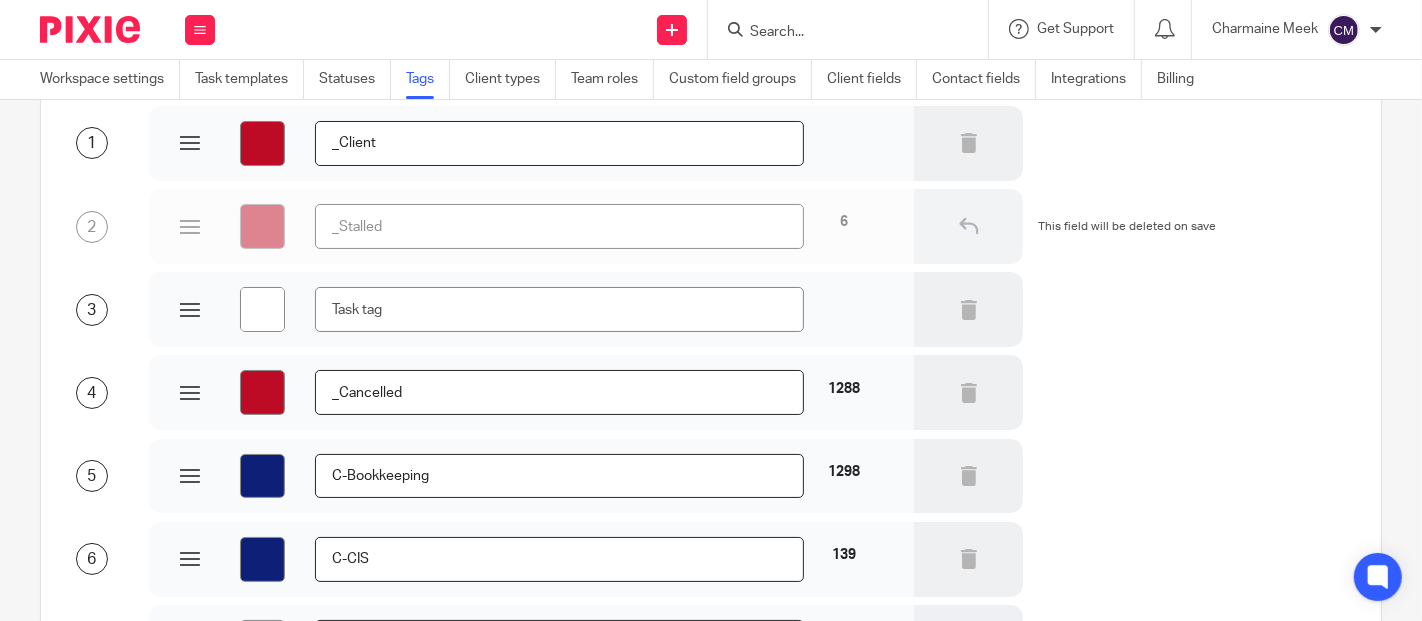 click on "2
#bd0a25   _Stalled     6           This field will be deleted on save" at bounding box center [695, 225] 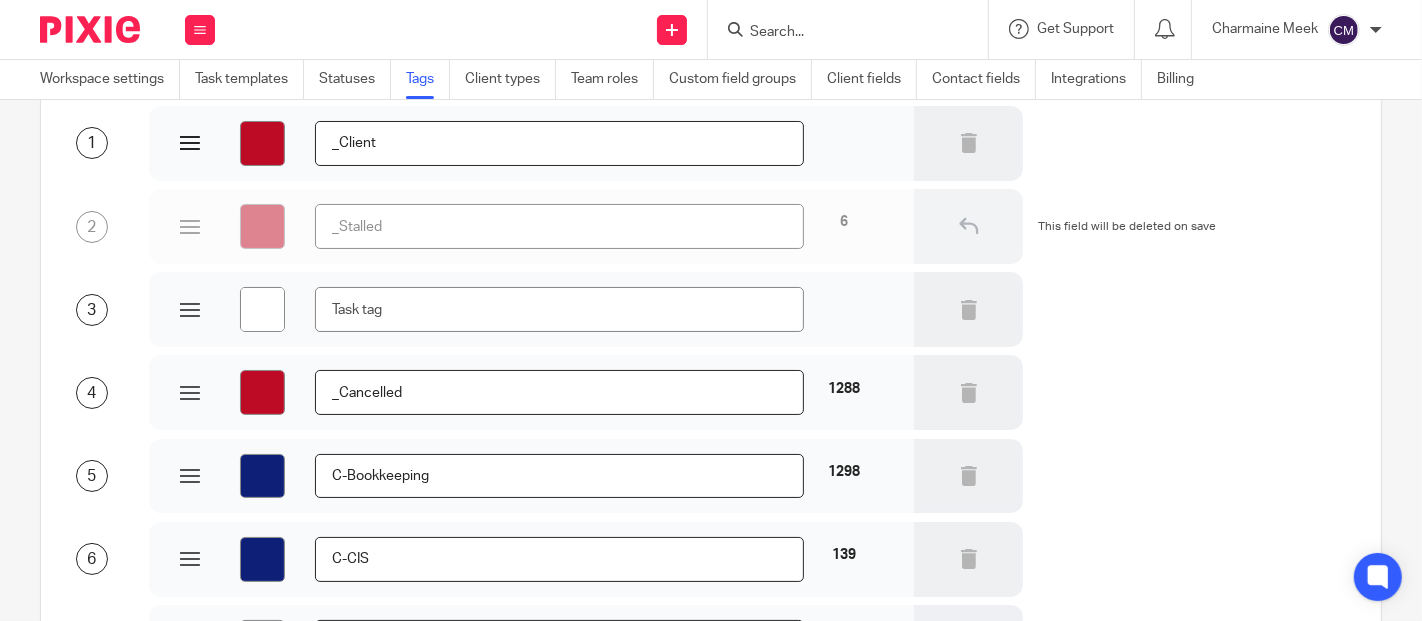 click on "#bd0a25" at bounding box center [262, 143] 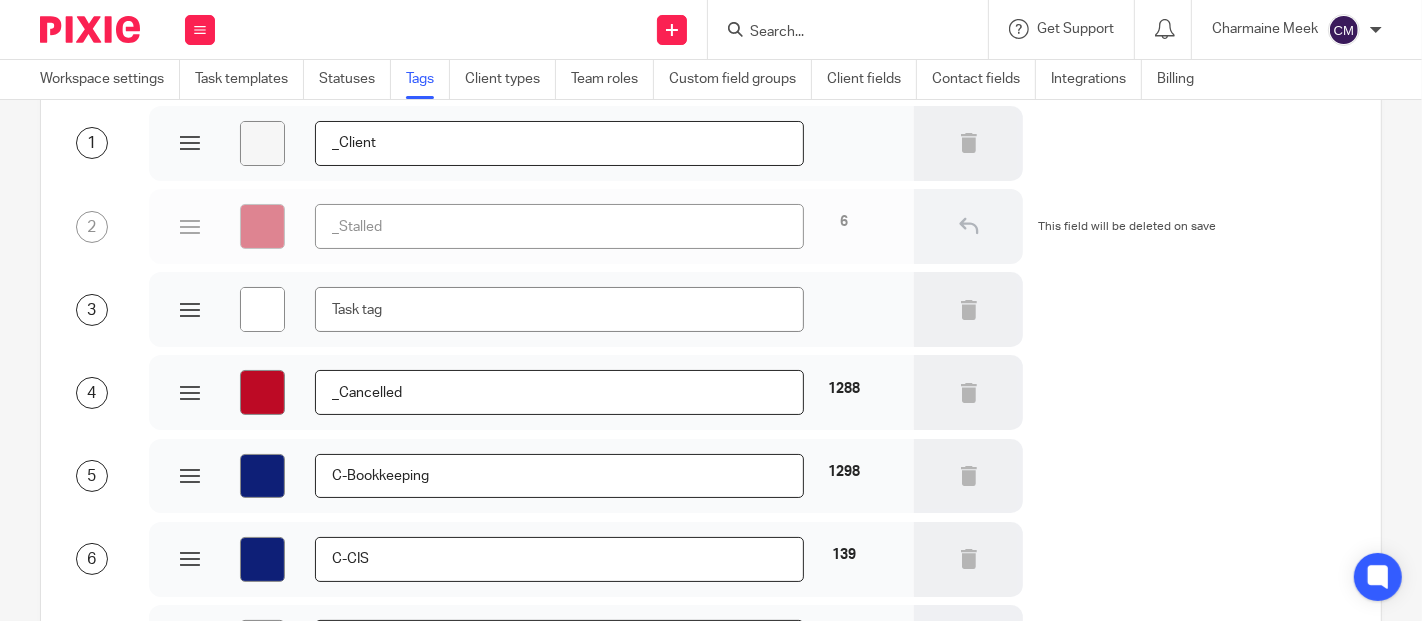 click on "#f6f6f6   _Client" at bounding box center [531, 143] 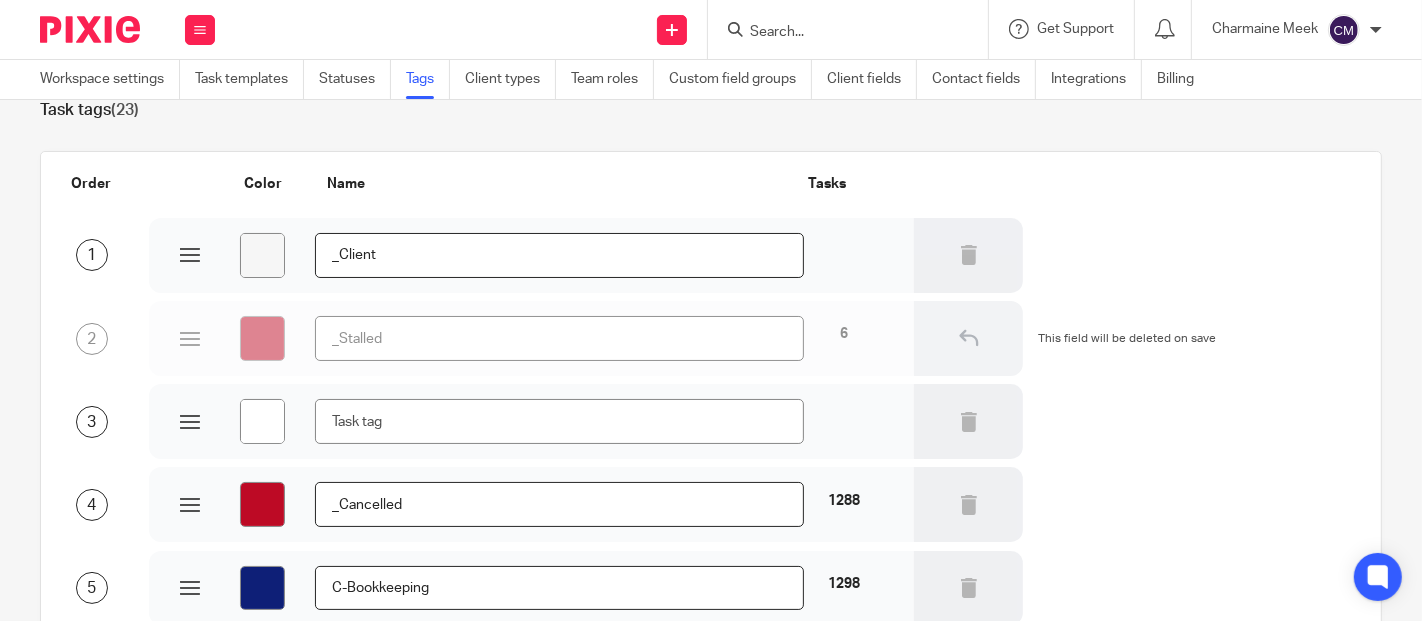 scroll, scrollTop: 0, scrollLeft: 0, axis: both 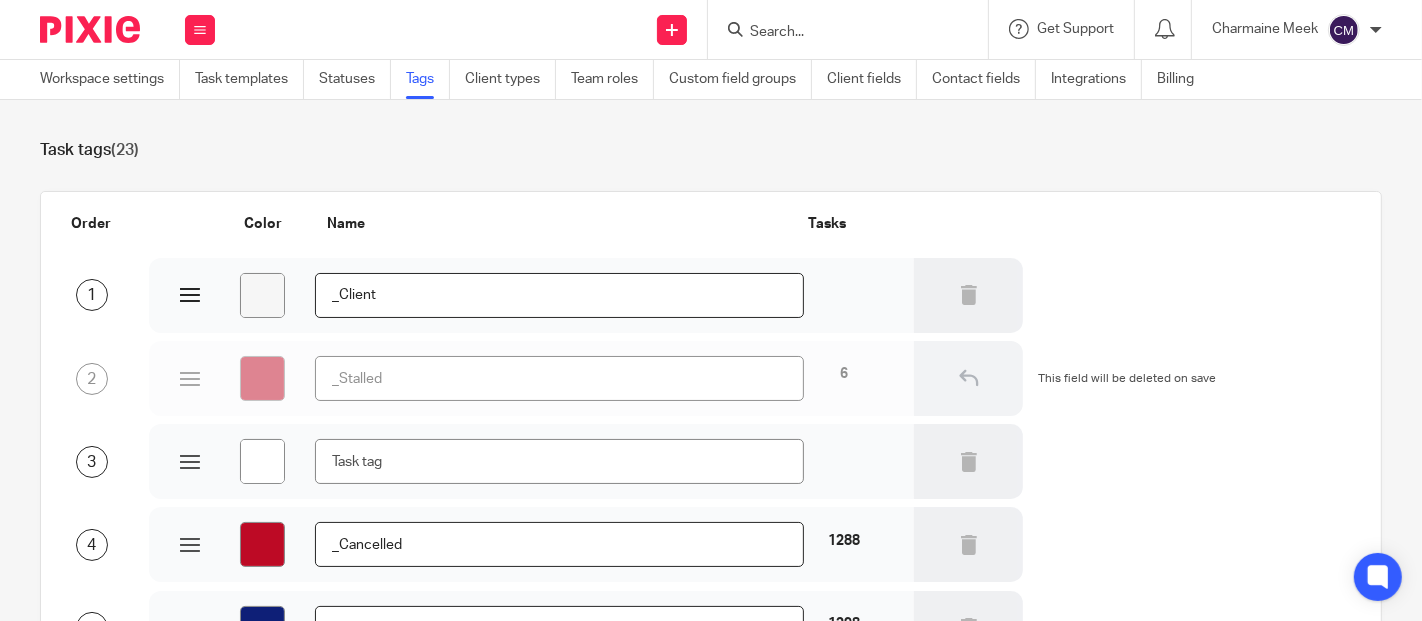 click on "#f6f6f6" at bounding box center (262, 295) 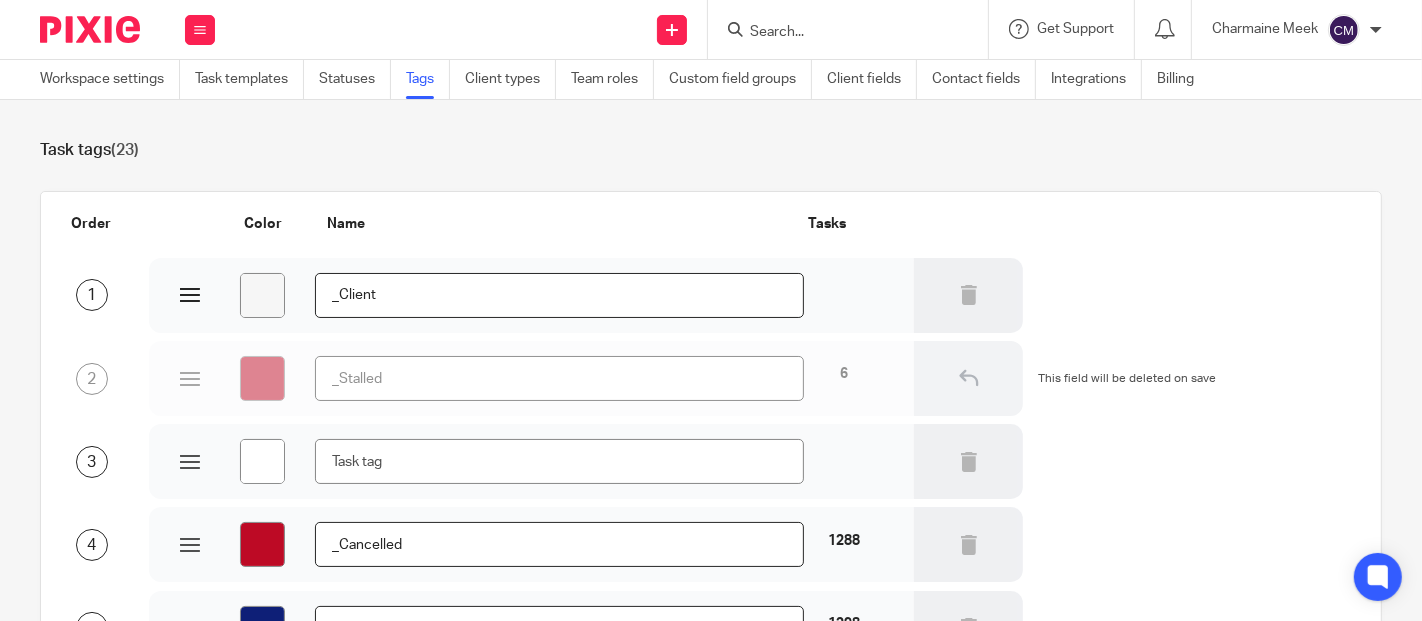 type on "#ffffff" 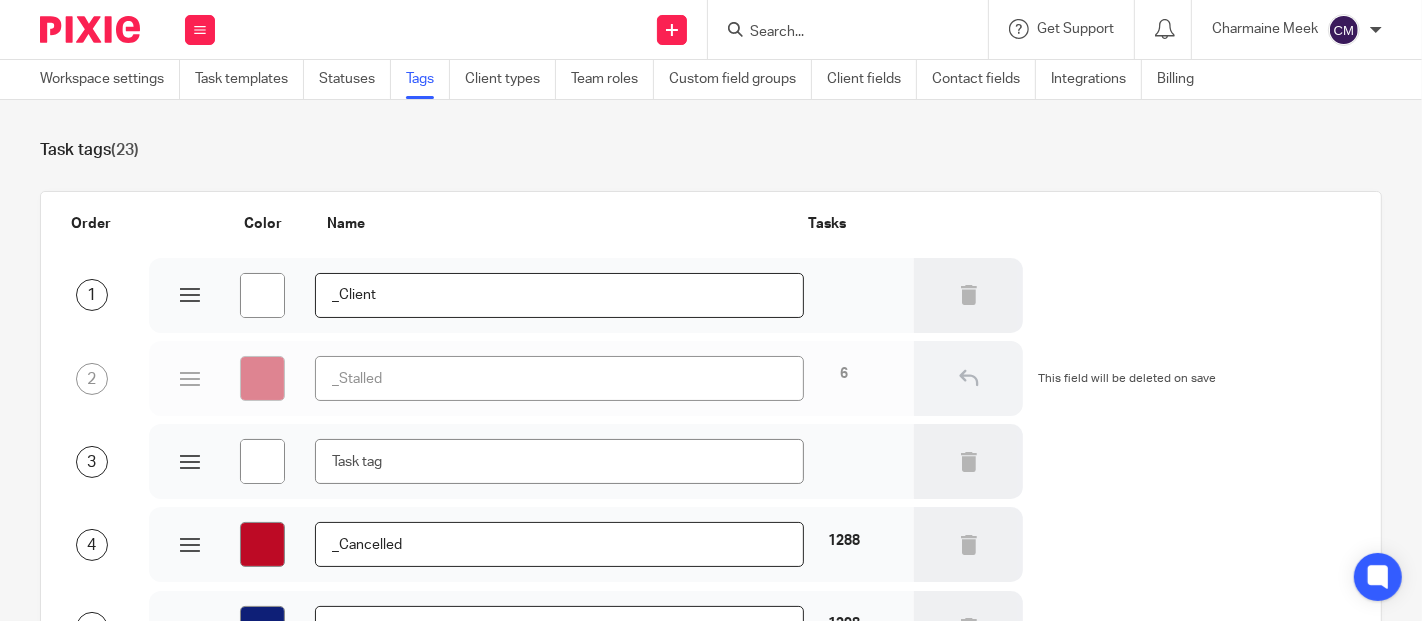 click on "3
#ffffff" at bounding box center (695, 460) 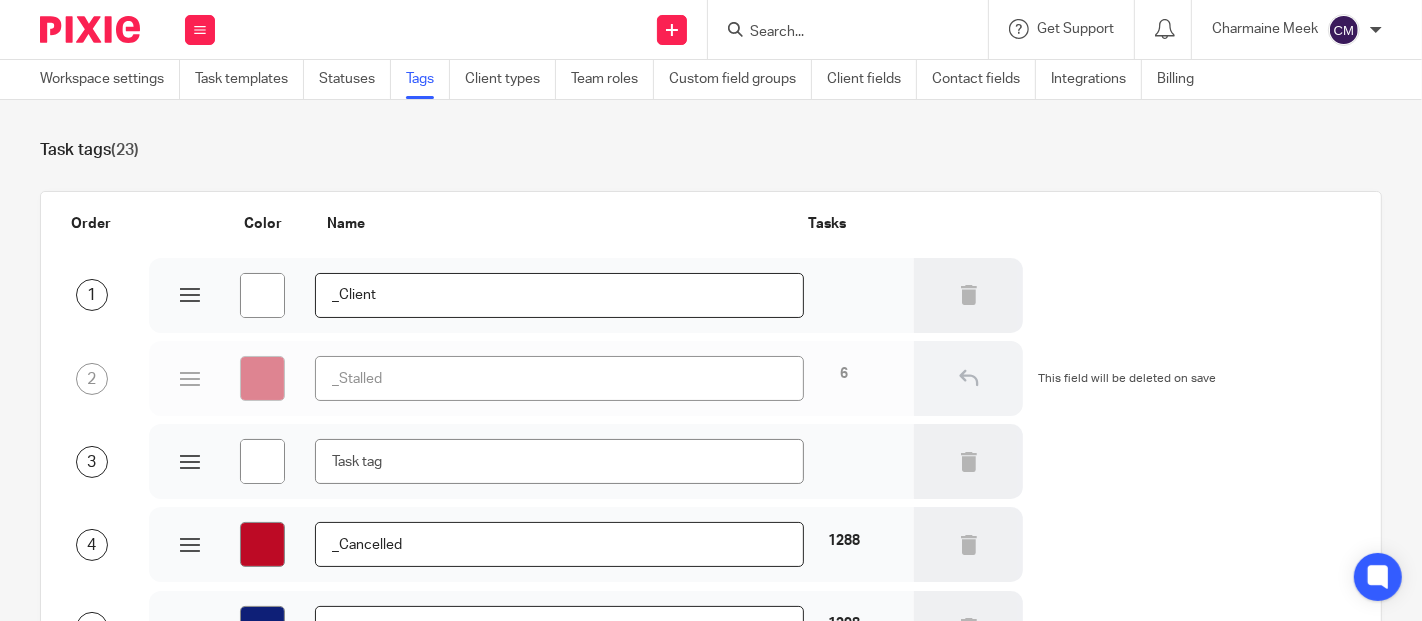 scroll, scrollTop: 111, scrollLeft: 0, axis: vertical 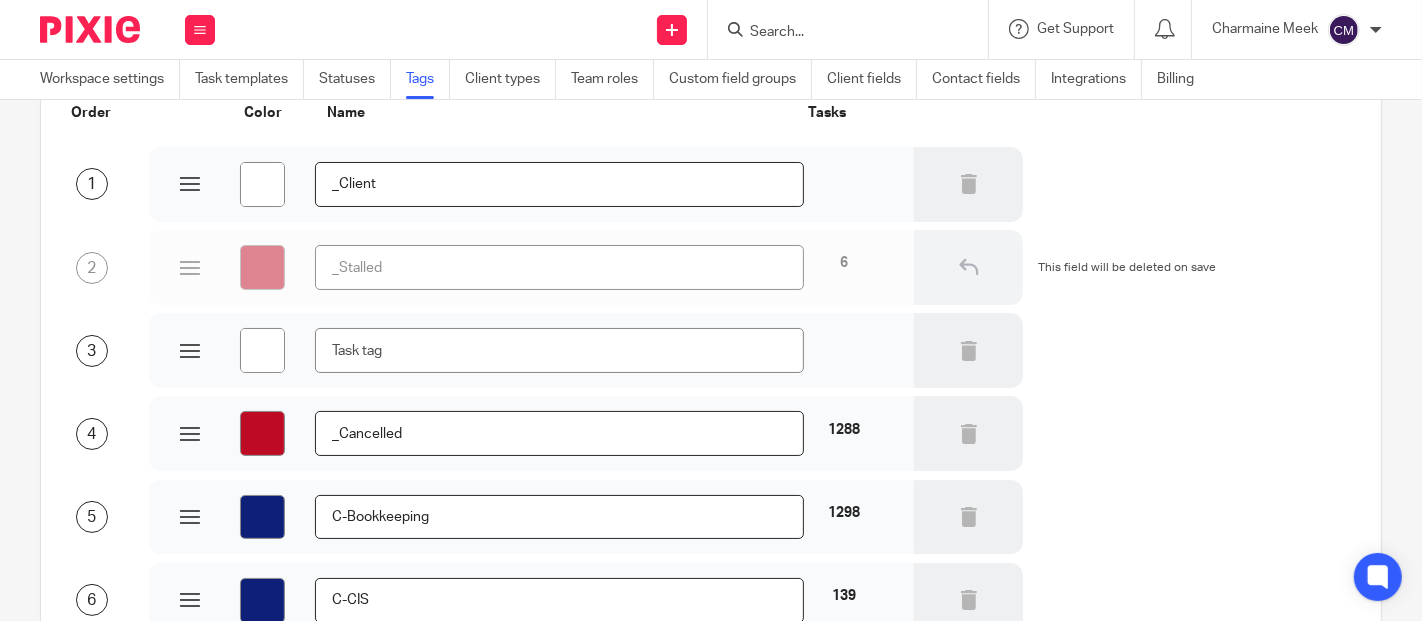 click on "2
#bd0a25   _Stalled     6           This field will be deleted on save" at bounding box center (695, 266) 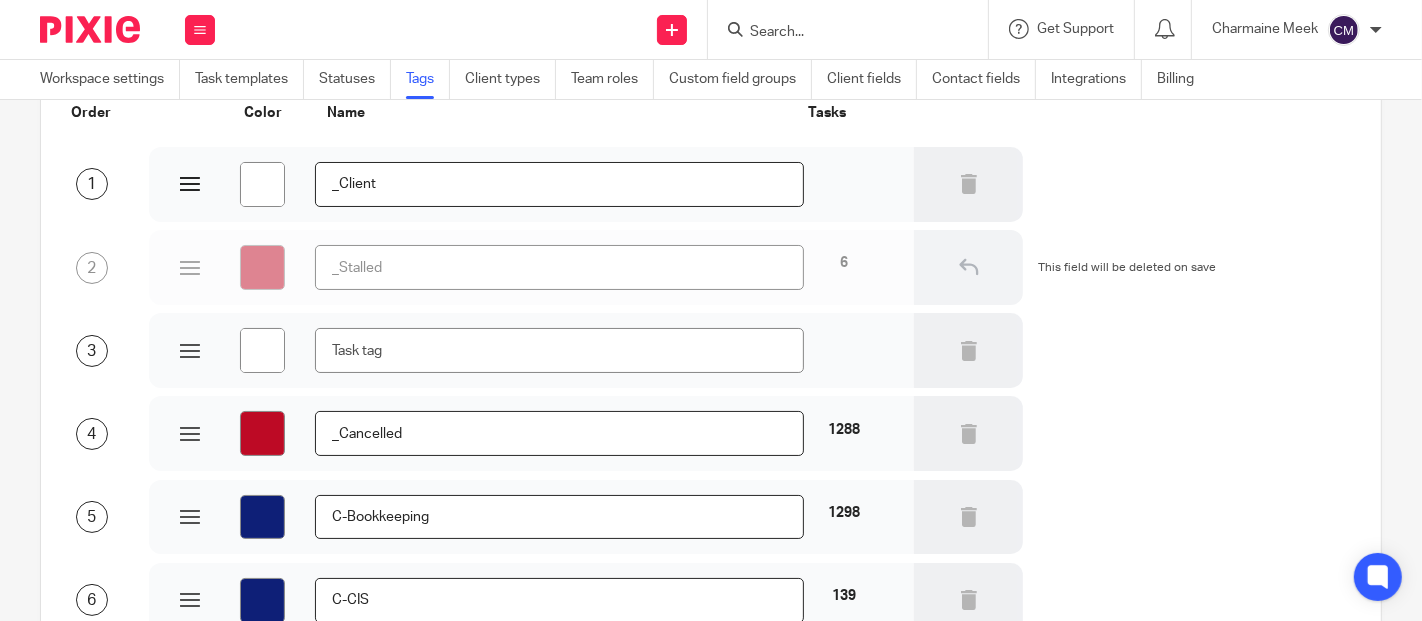 scroll, scrollTop: 0, scrollLeft: 0, axis: both 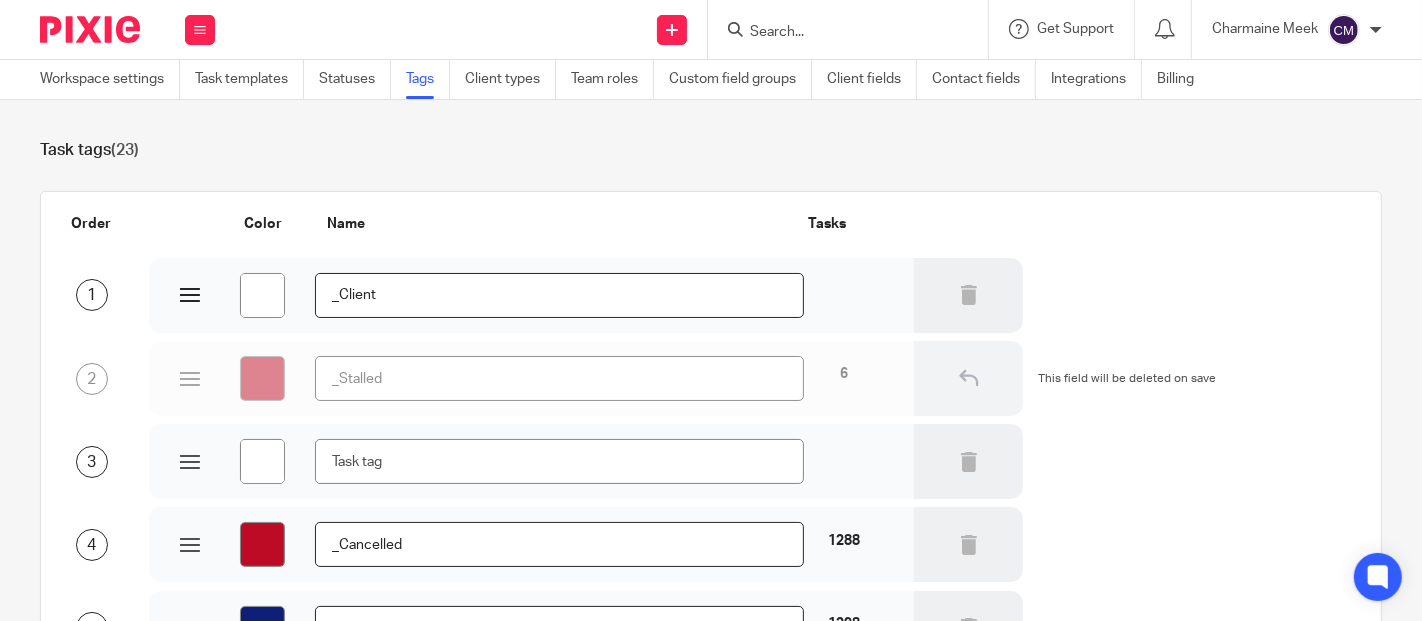click on "#ffffff" at bounding box center (262, 295) 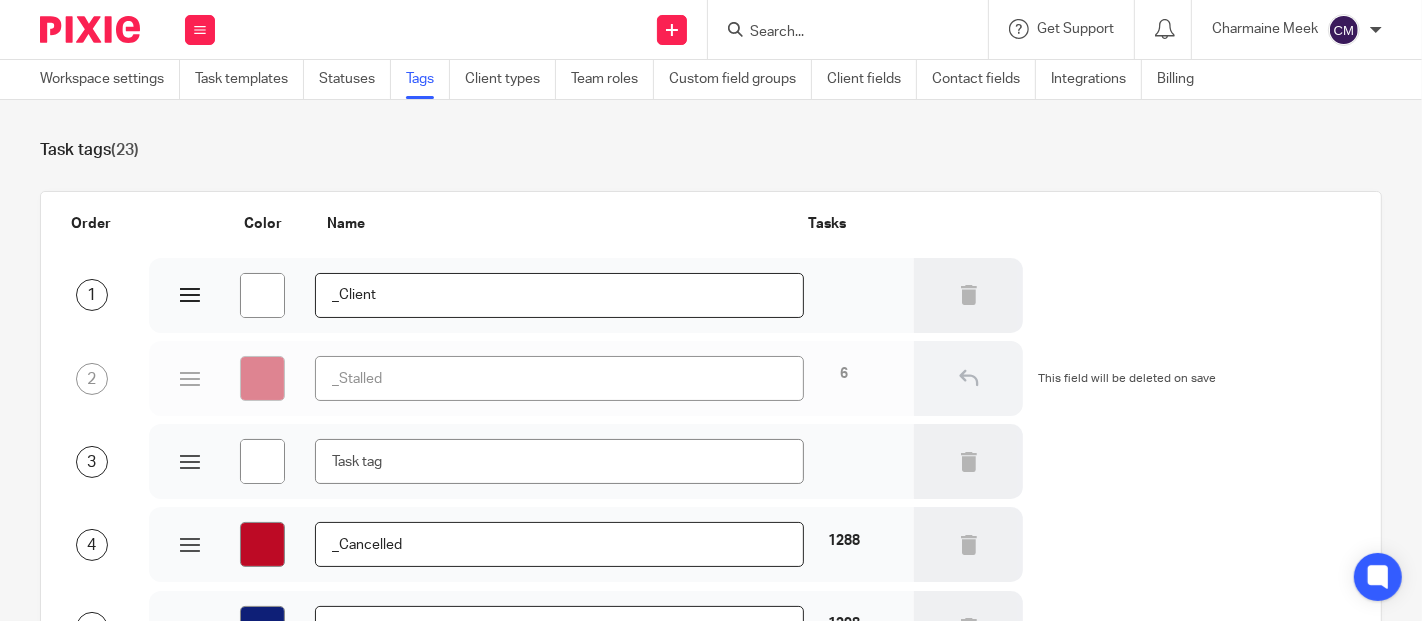 type on "#700a0a" 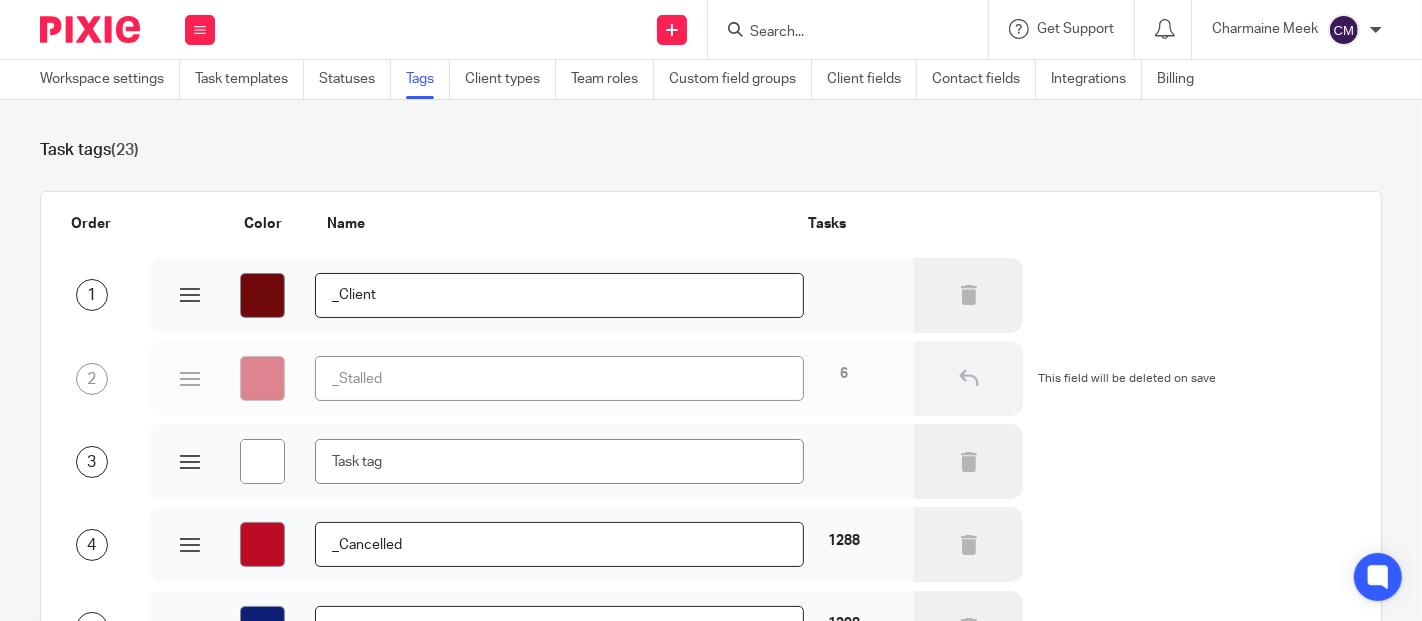 type on "#da1010" 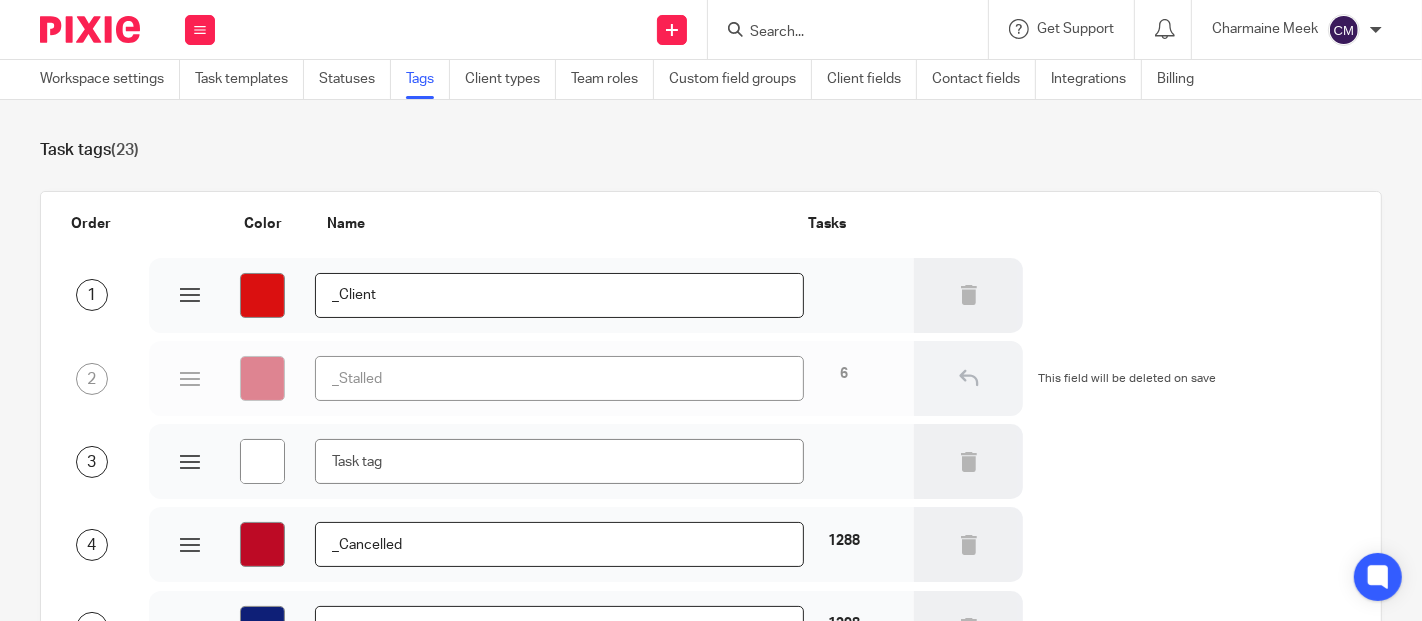 click on "2
#bd0a25   _Stalled     6           This field will be deleted on save" at bounding box center (695, 377) 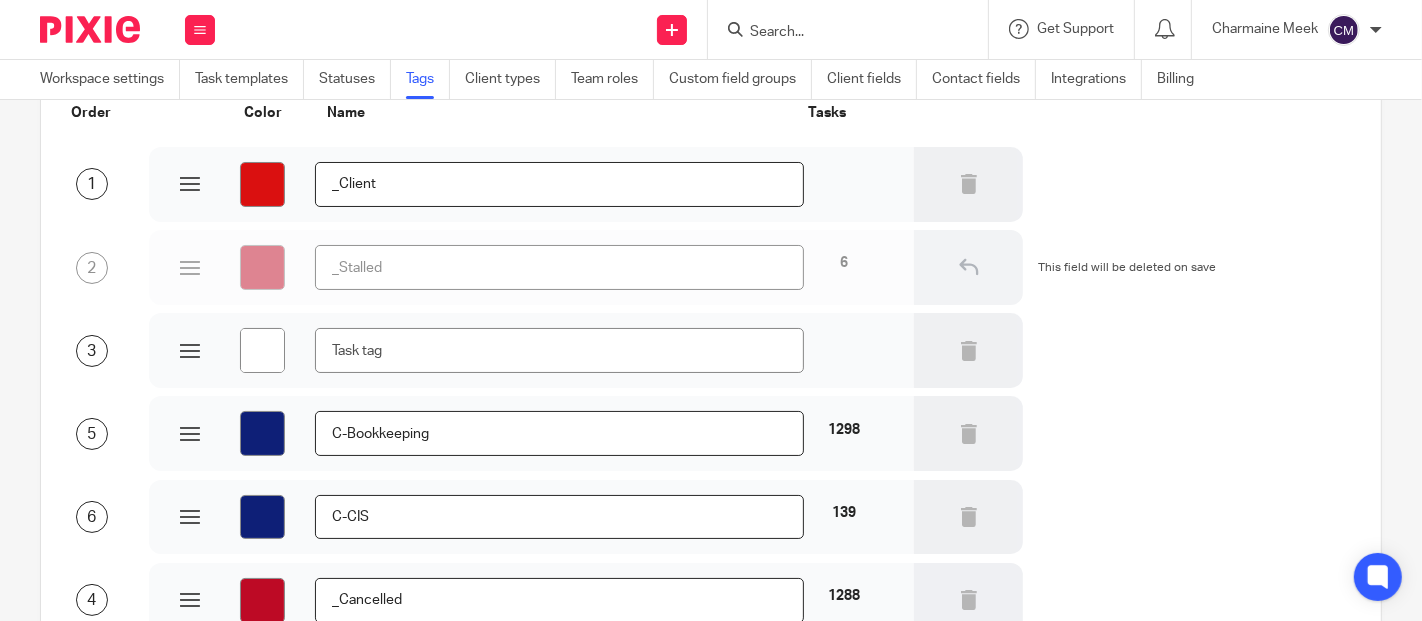 type on "#ffffff" 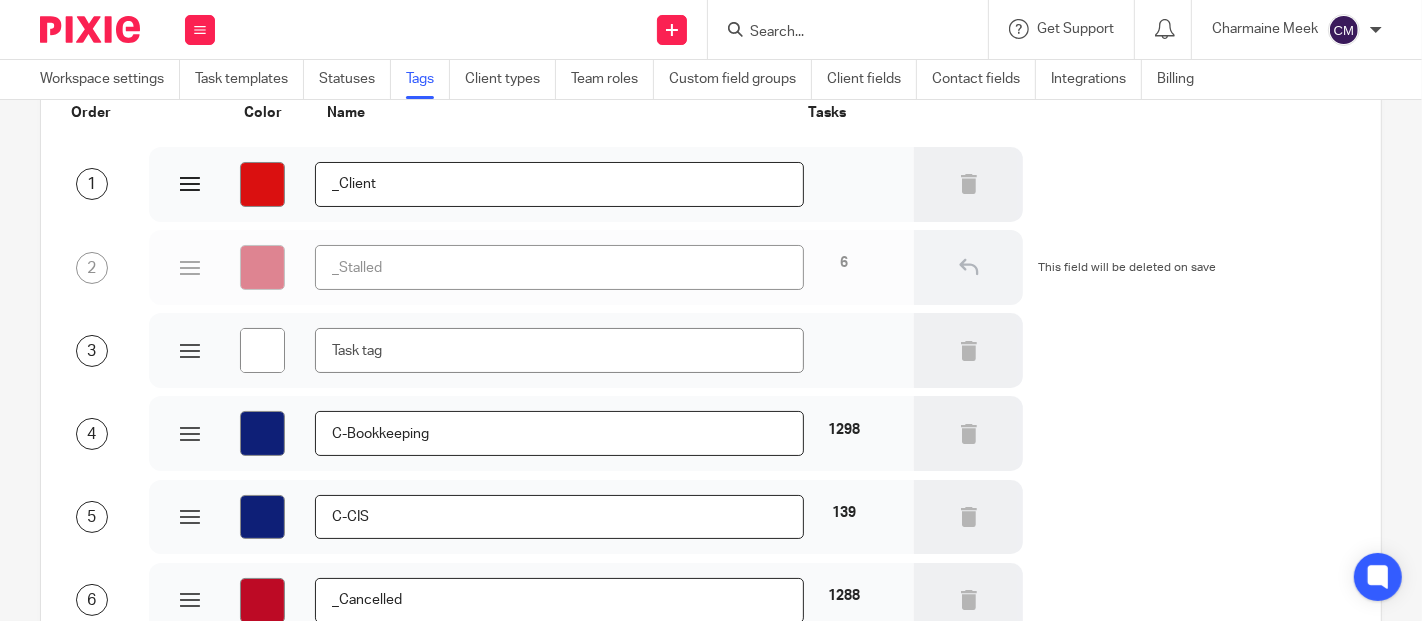 click on "#da1010" at bounding box center (262, 184) 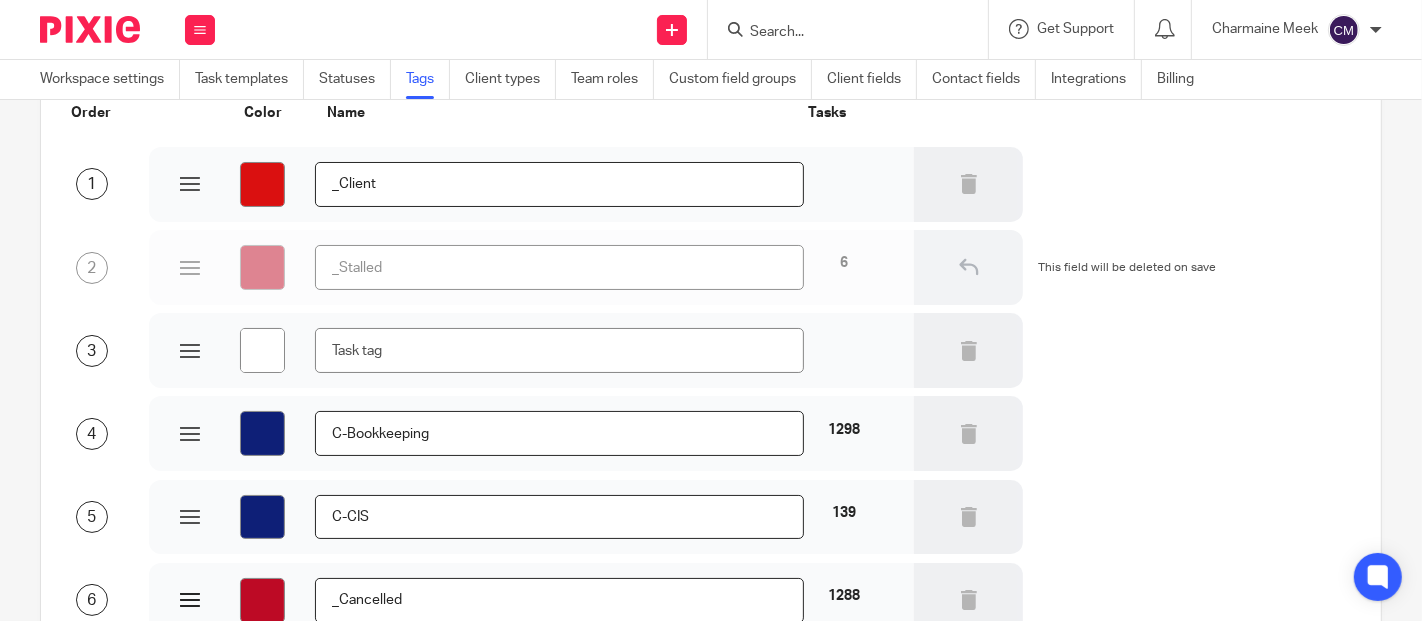 type on "#bd0a25" 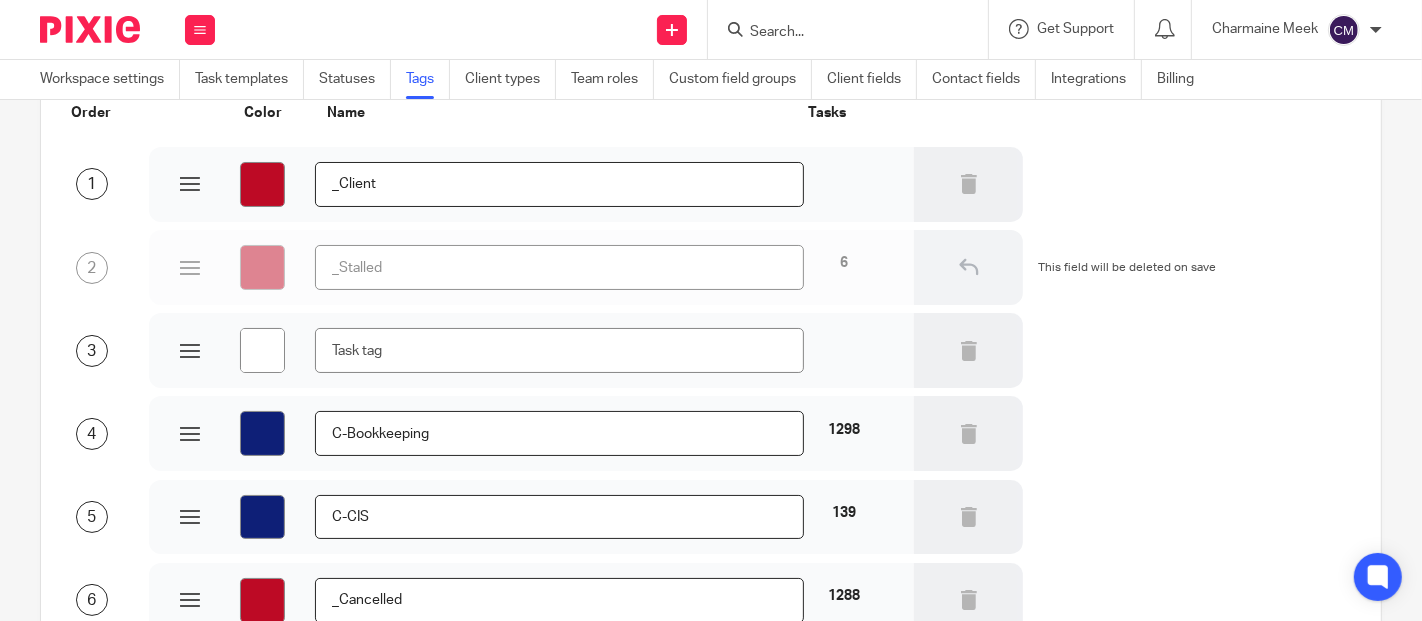 type on "#bd0a25" 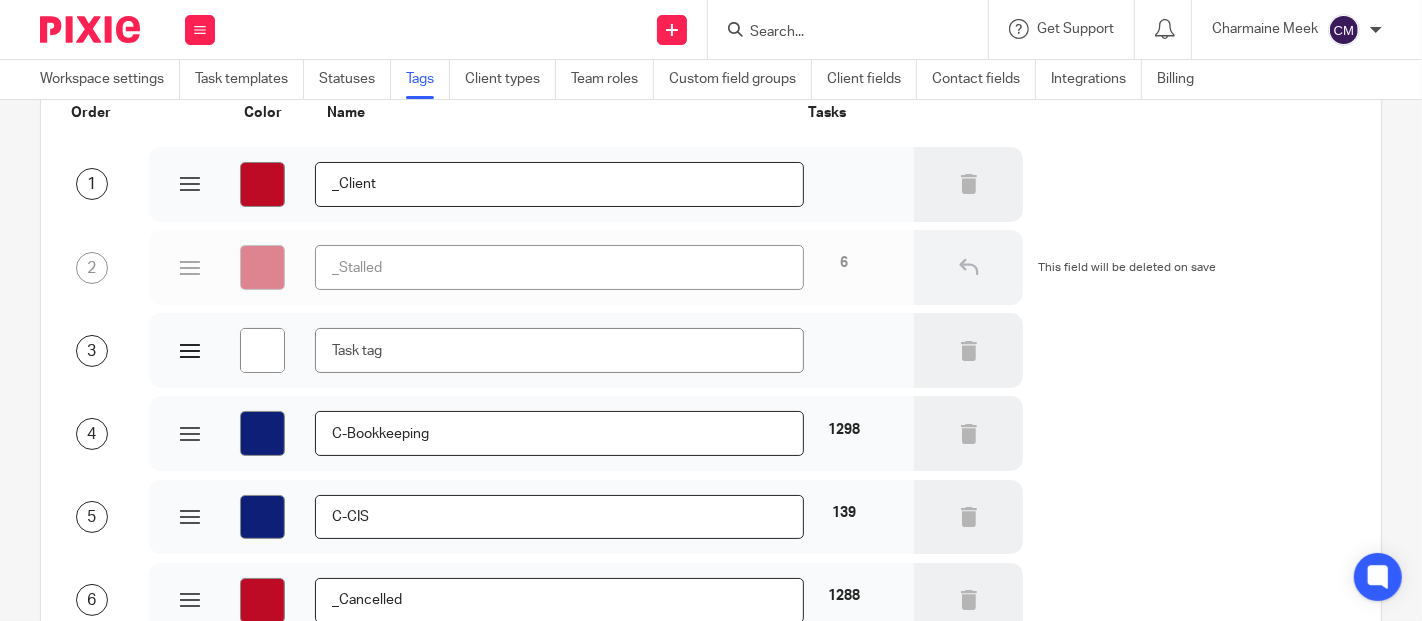 click on "#ffffff" at bounding box center [262, 350] 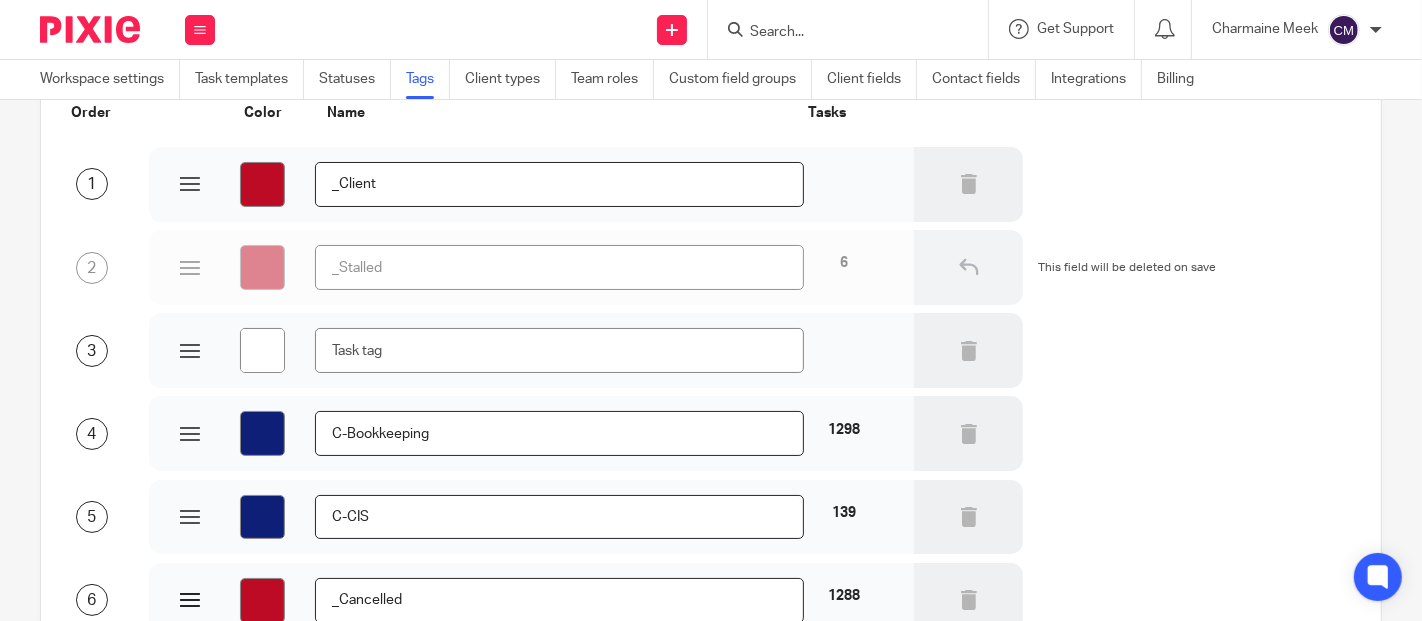 type on "#ffffff" 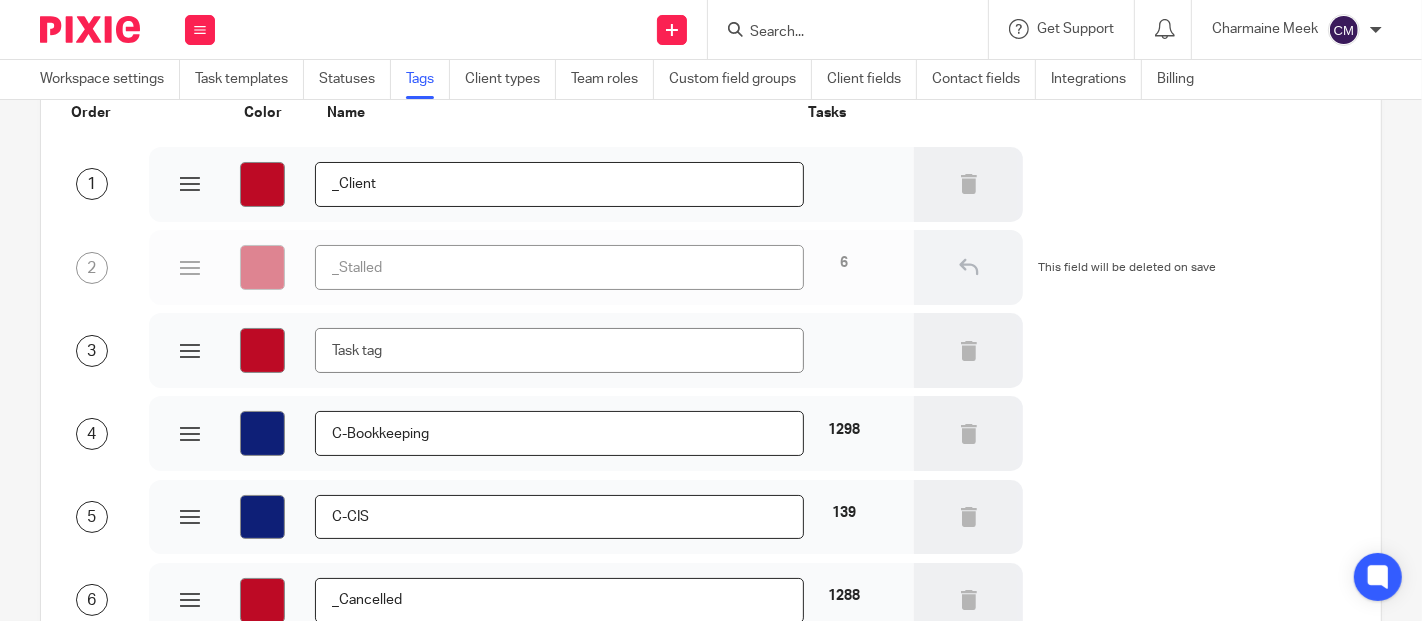 type on "#bd0a25" 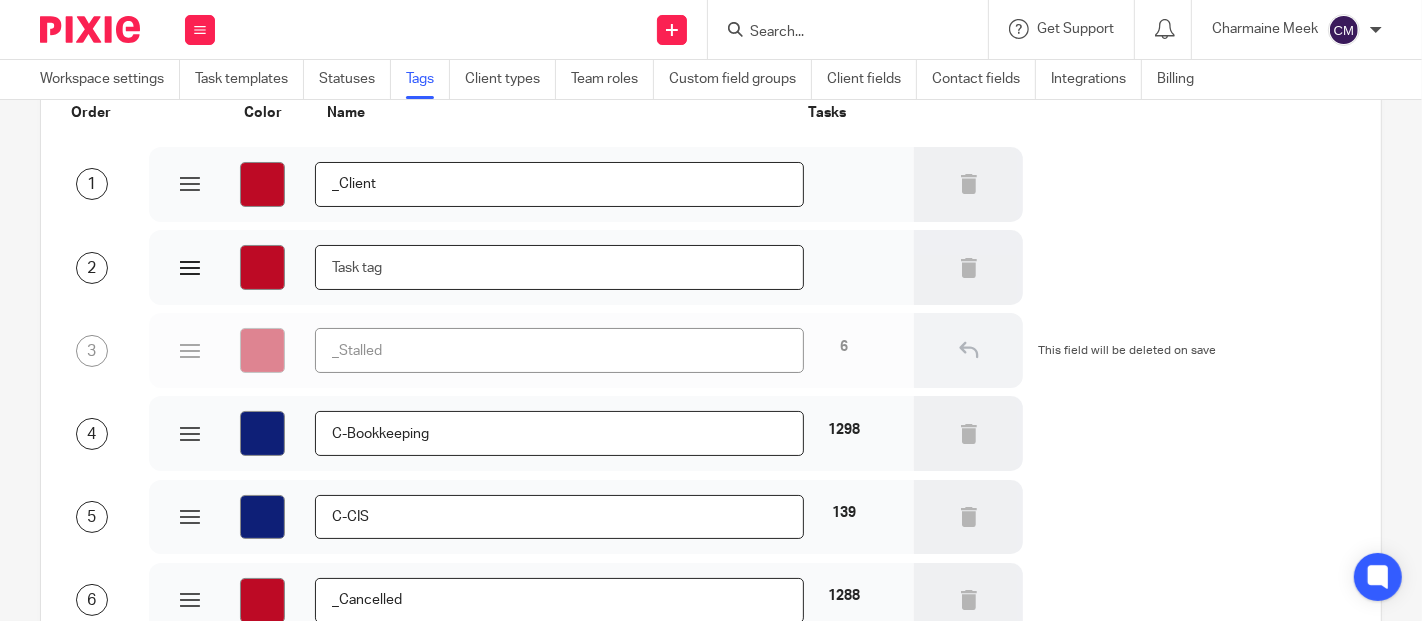 click at bounding box center [559, 267] 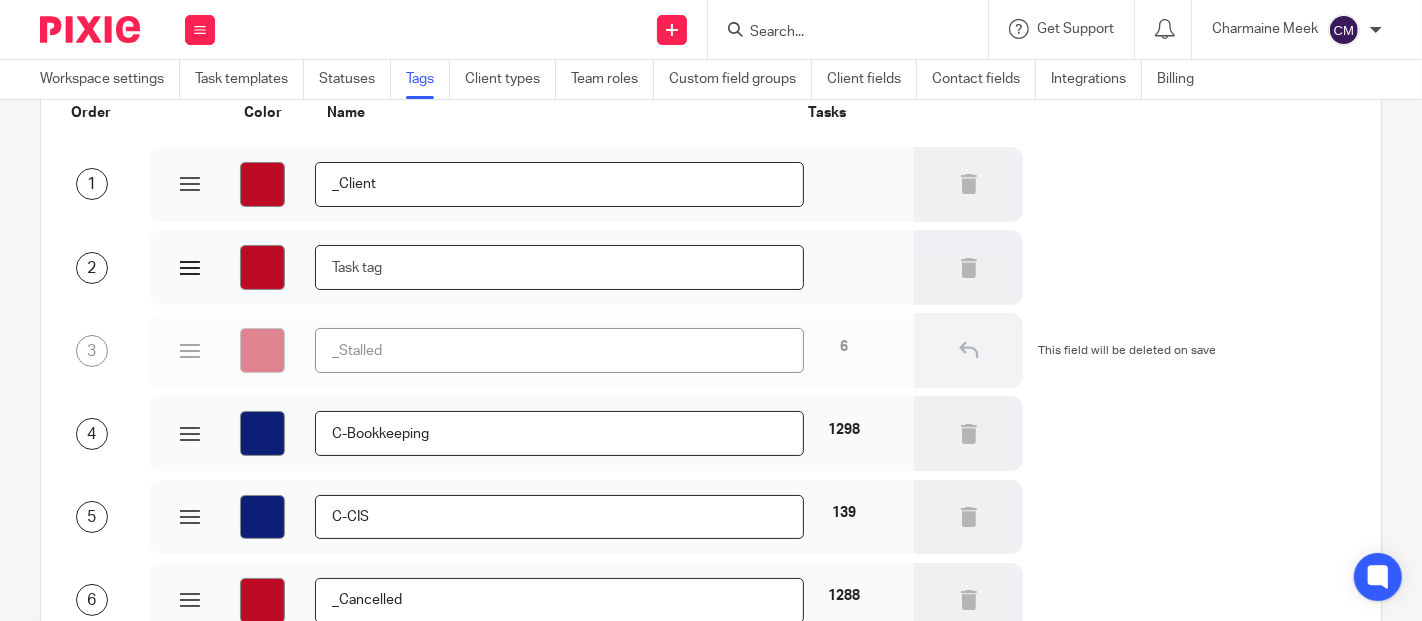 type on "#ffffff" 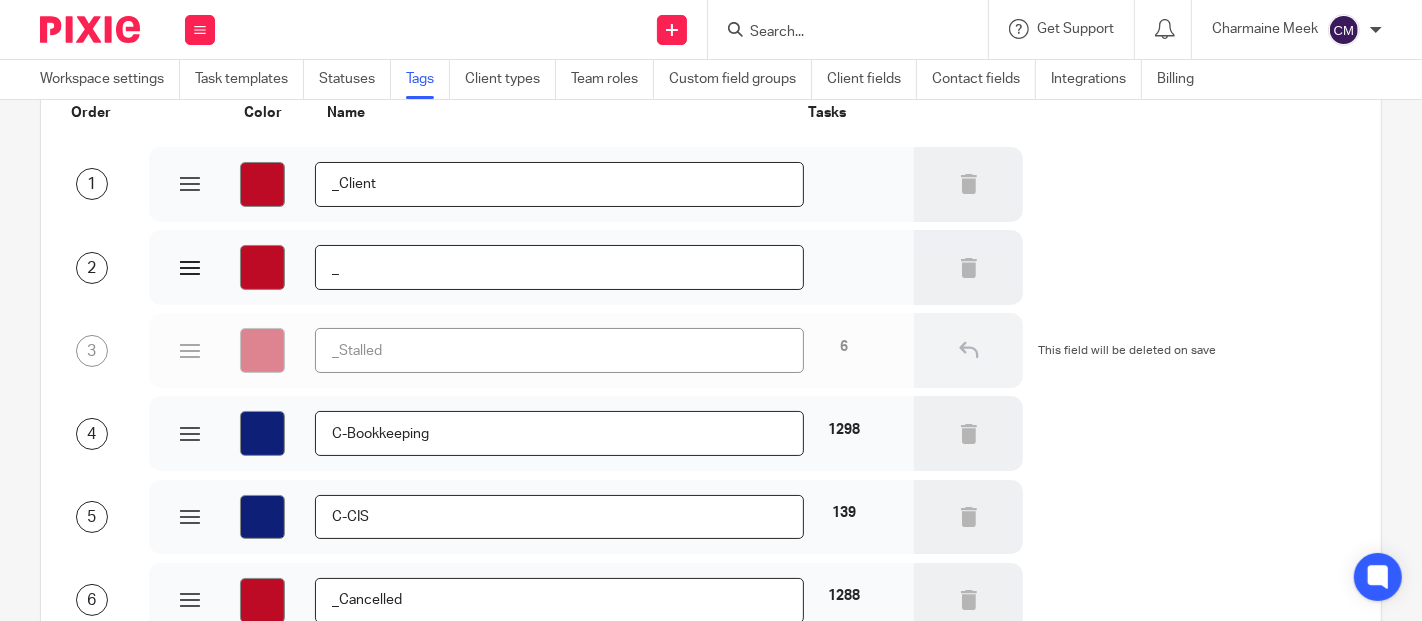 type on "#ffffff" 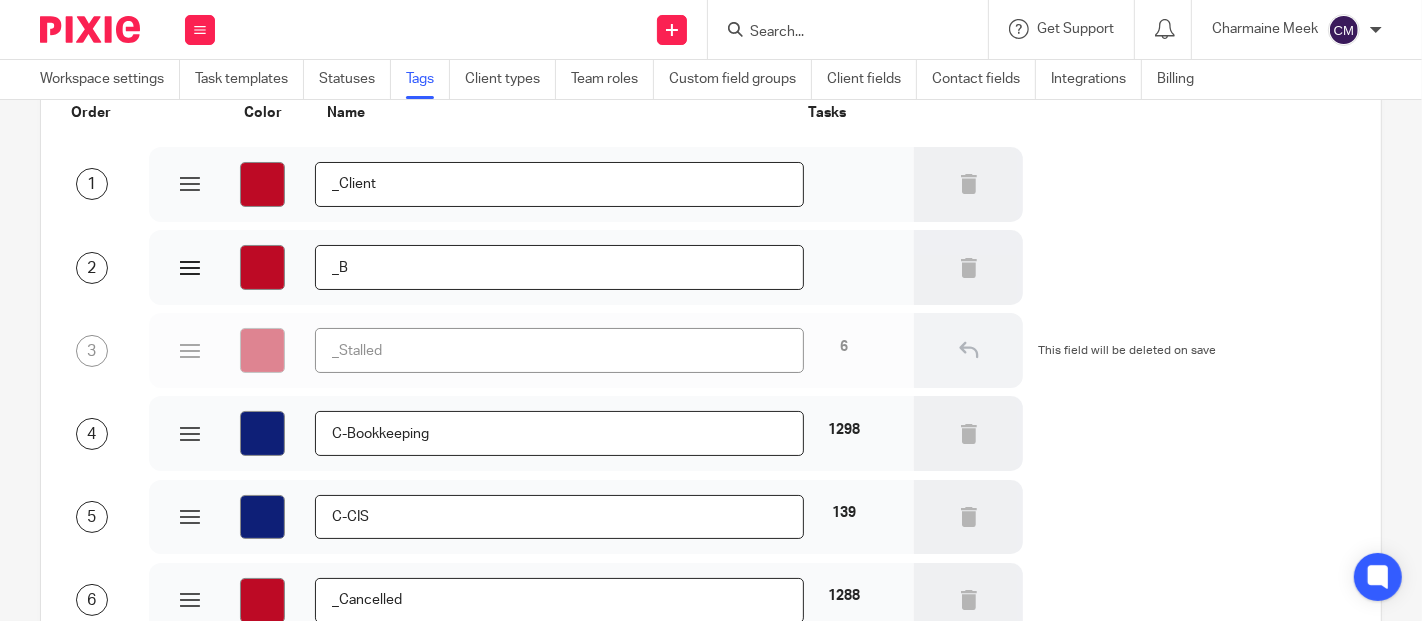 type on "#ffffff" 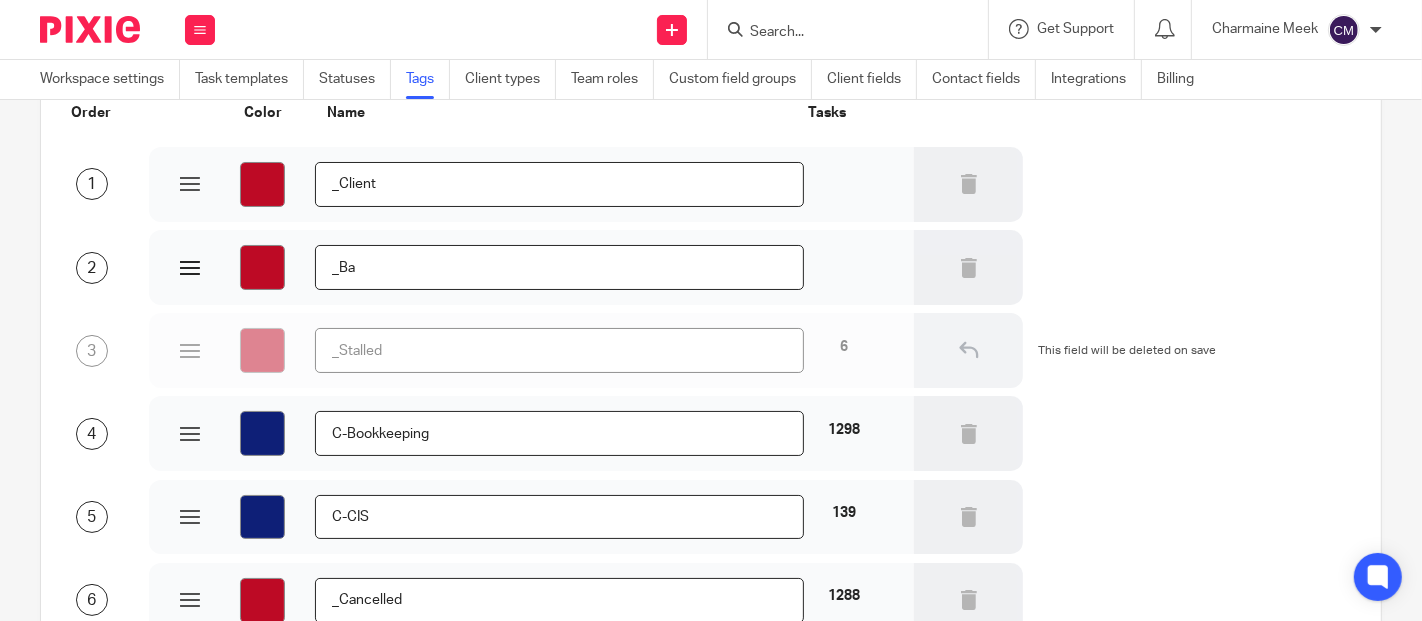 type on "#ffffff" 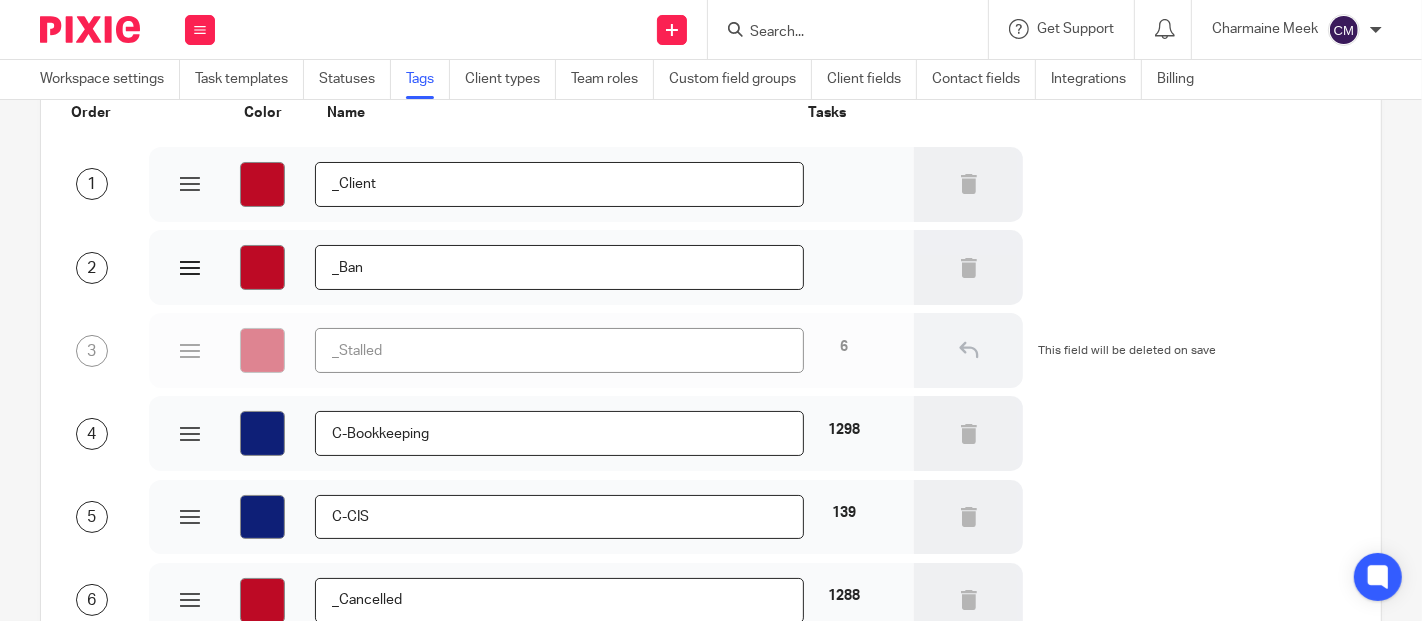 type on "#ffffff" 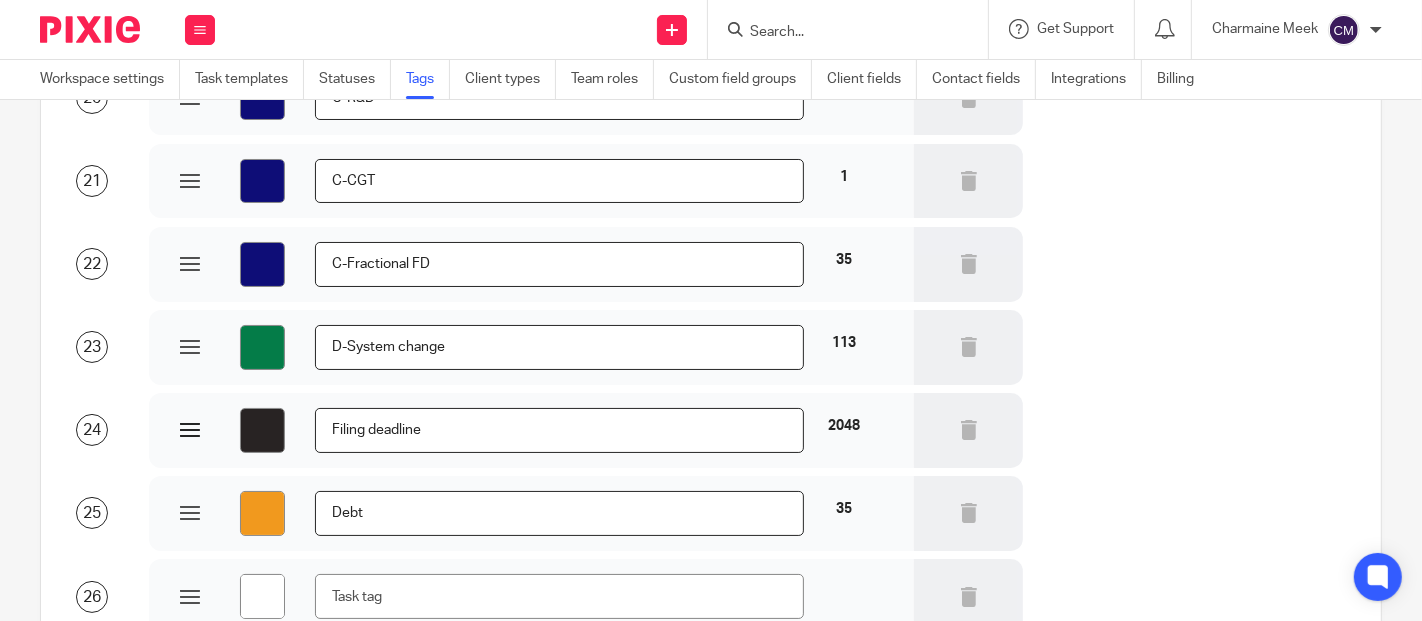 scroll, scrollTop: 1888, scrollLeft: 0, axis: vertical 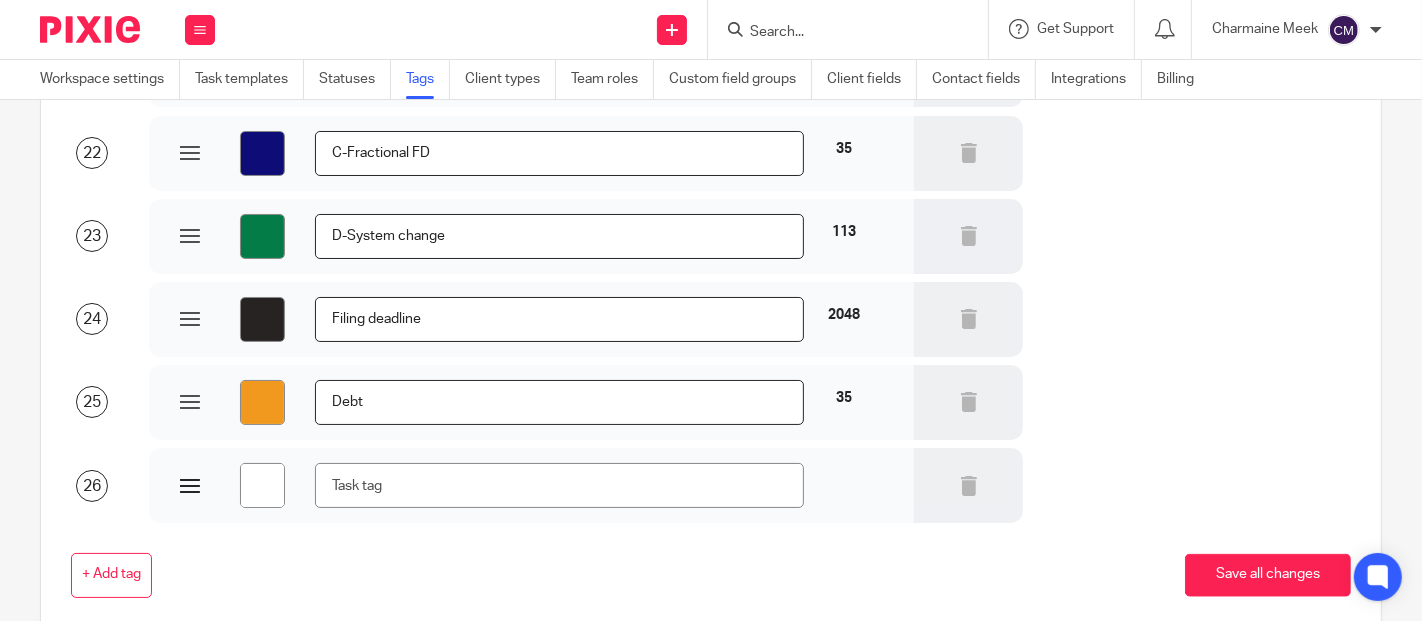 type on "_Bank" 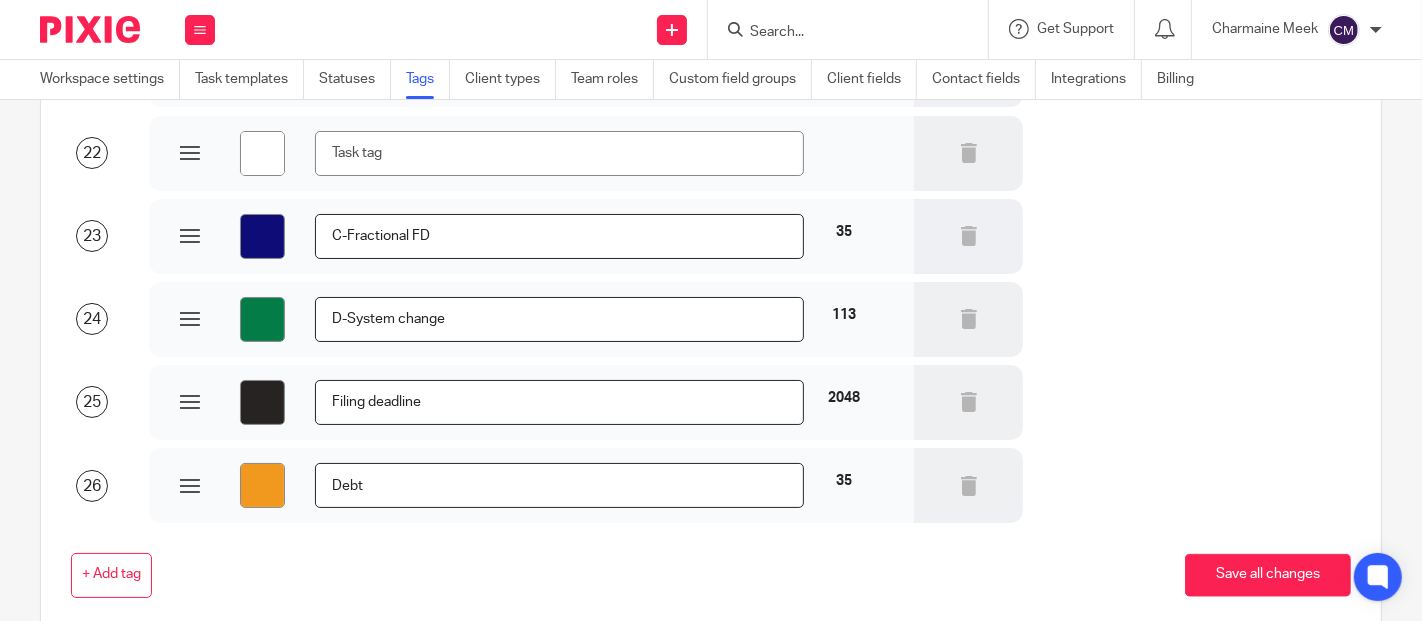 scroll, scrollTop: 1555, scrollLeft: 0, axis: vertical 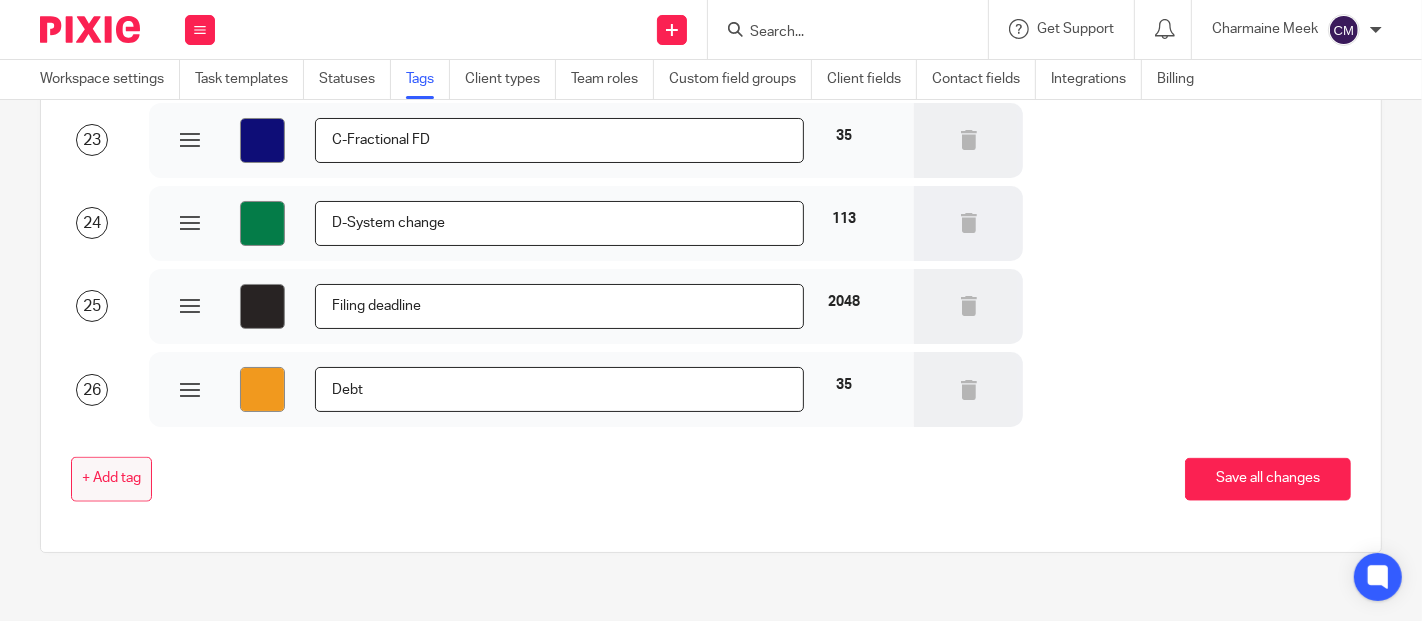 click on "+ Add tag" at bounding box center (111, 479) 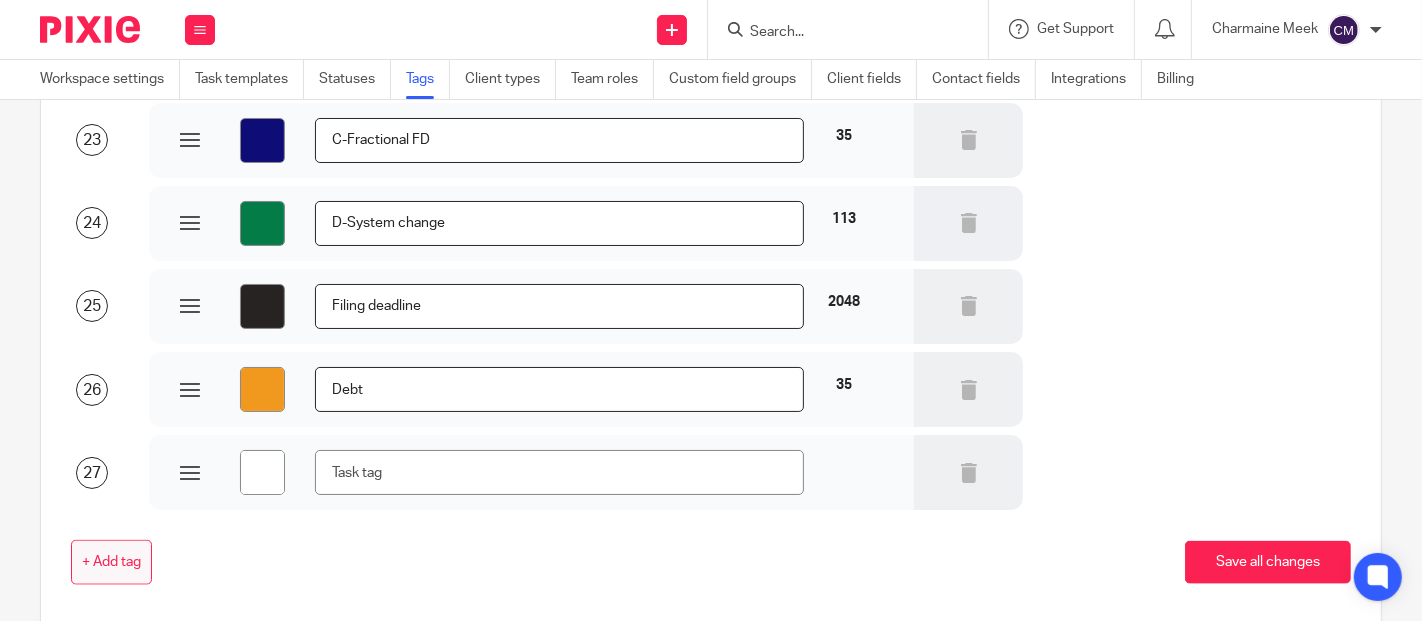 click on "27" at bounding box center [94, 473] 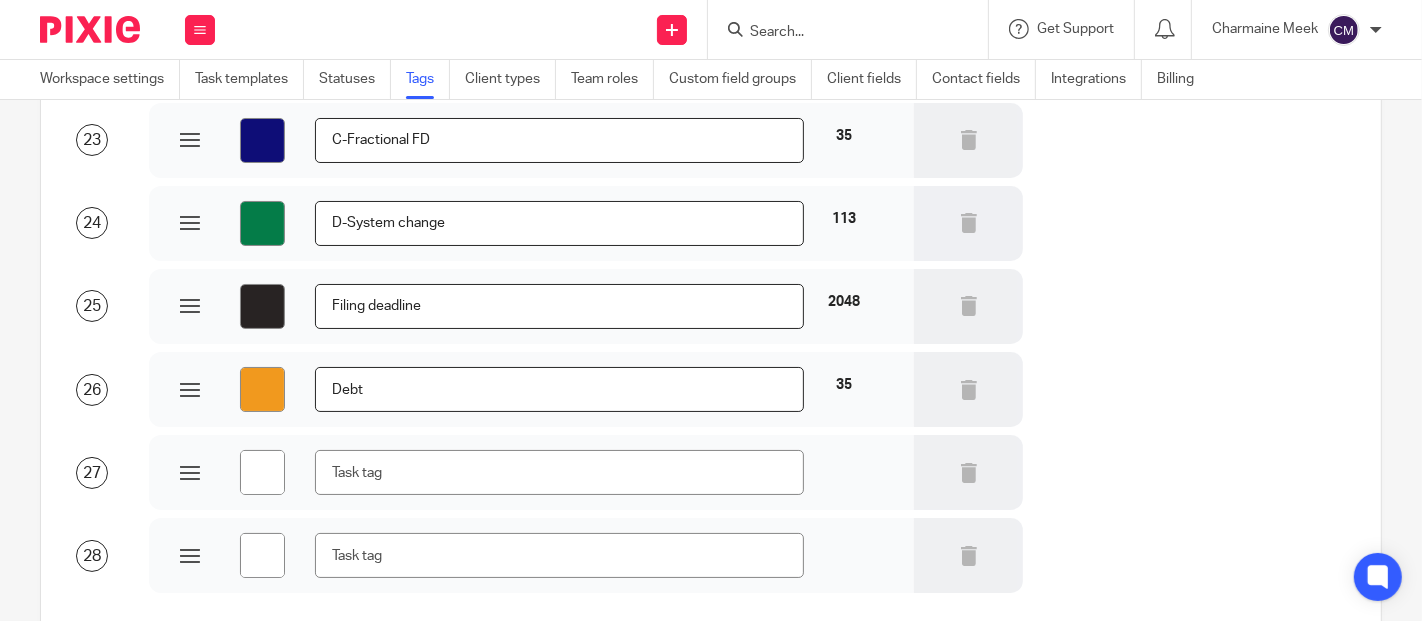 scroll, scrollTop: 2151, scrollLeft: 0, axis: vertical 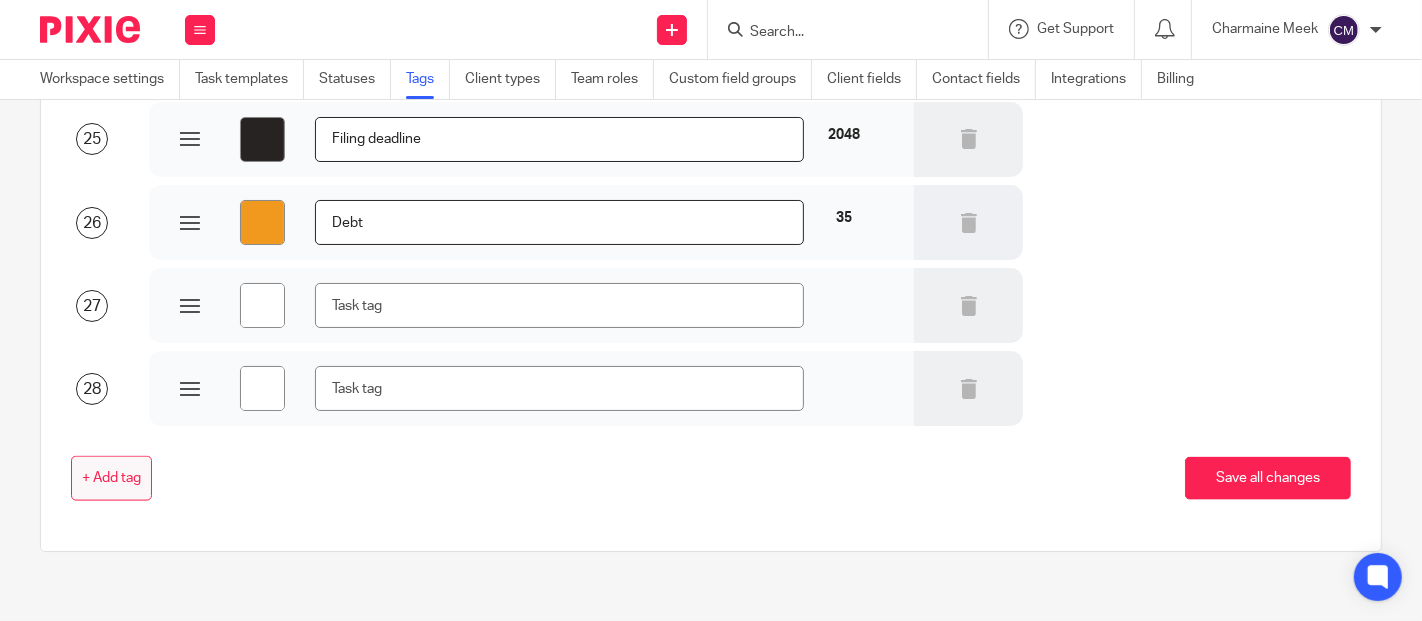 click on "+ Add tag" at bounding box center (111, 478) 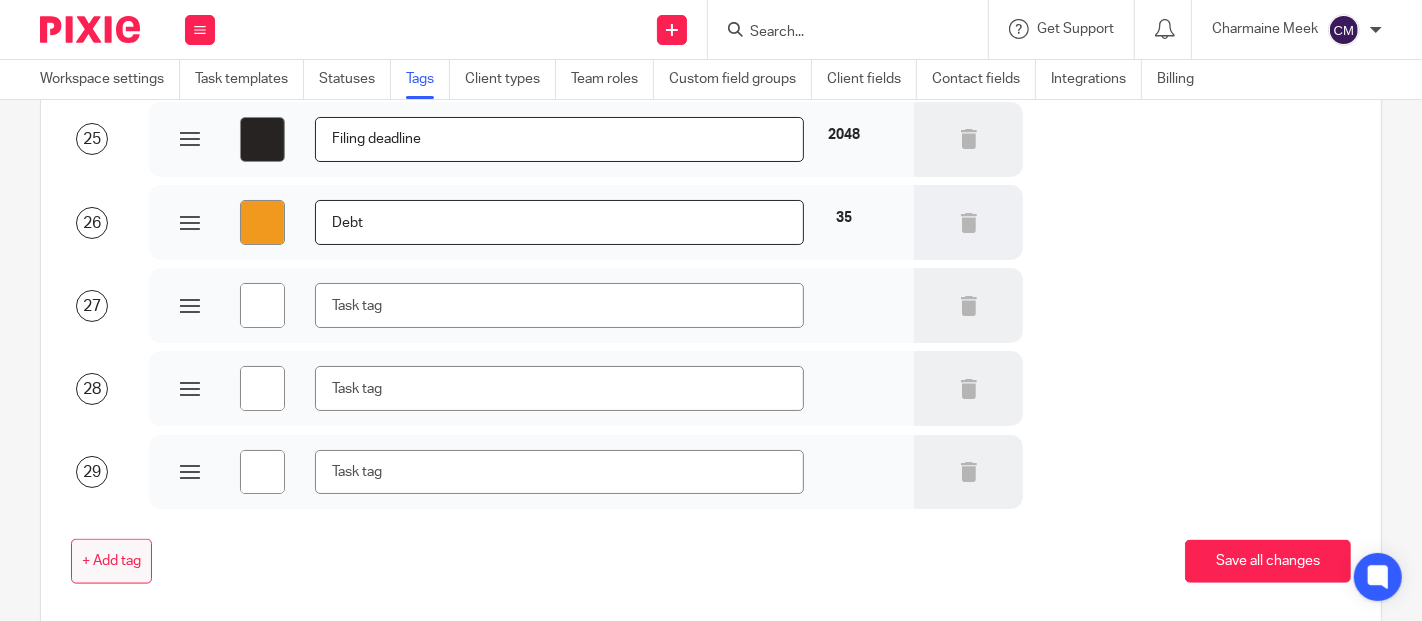 click on "+ Add tag" at bounding box center (111, 561) 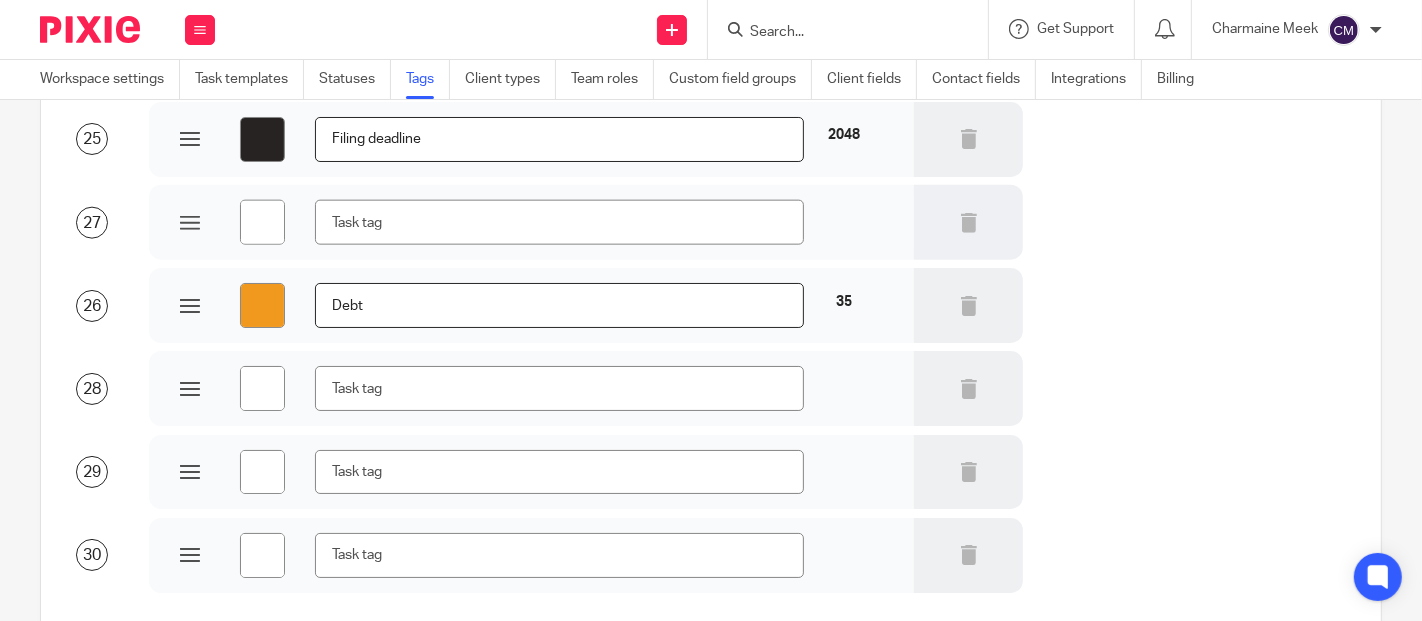 type on "#ffffff" 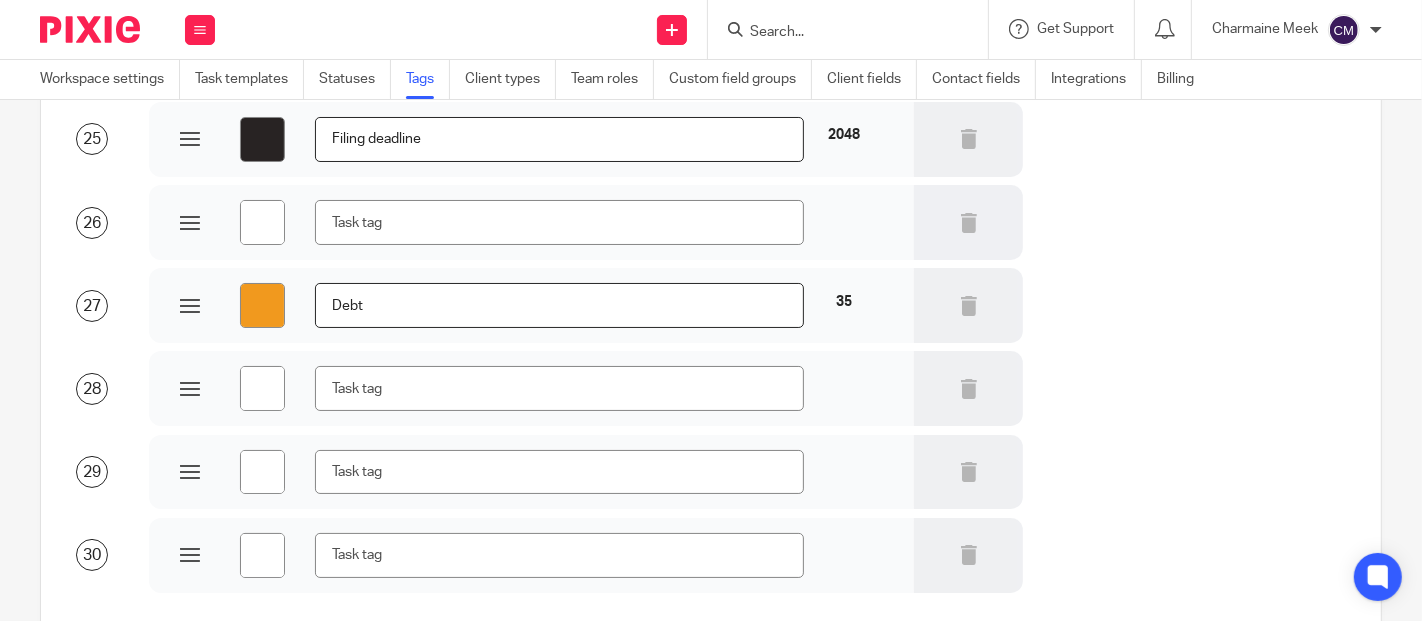 scroll, scrollTop: 1928, scrollLeft: 0, axis: vertical 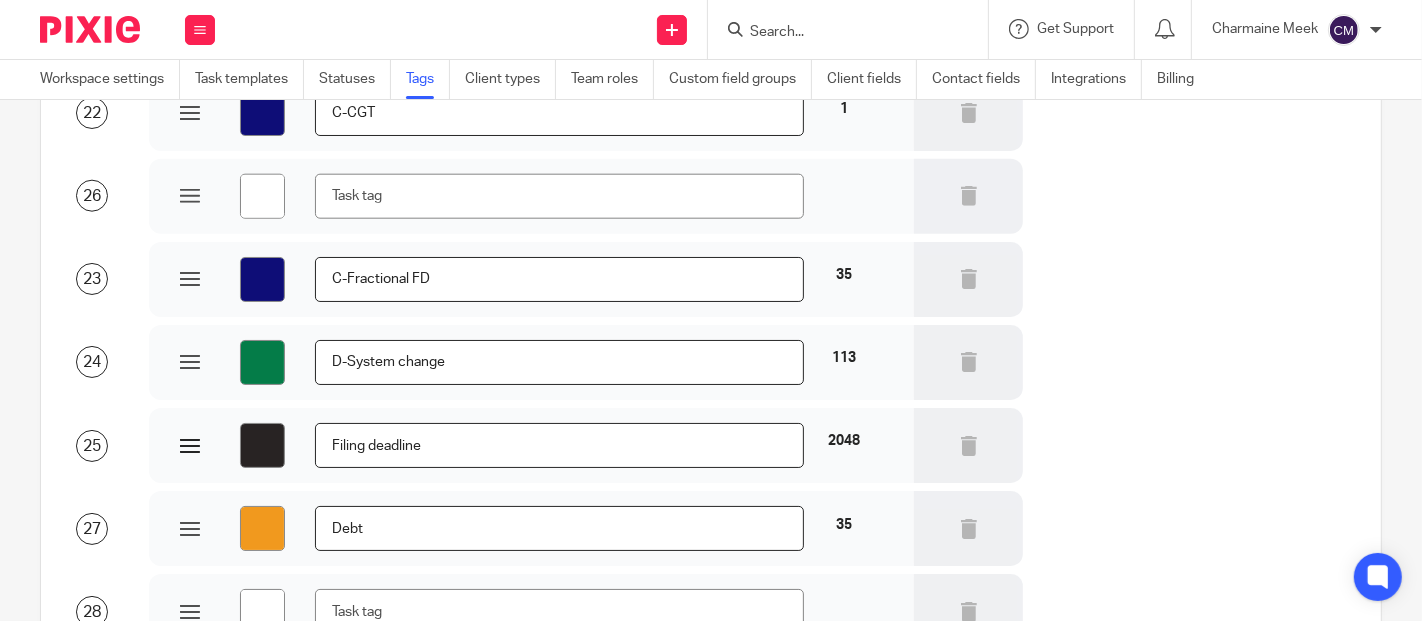 type on "#ffffff" 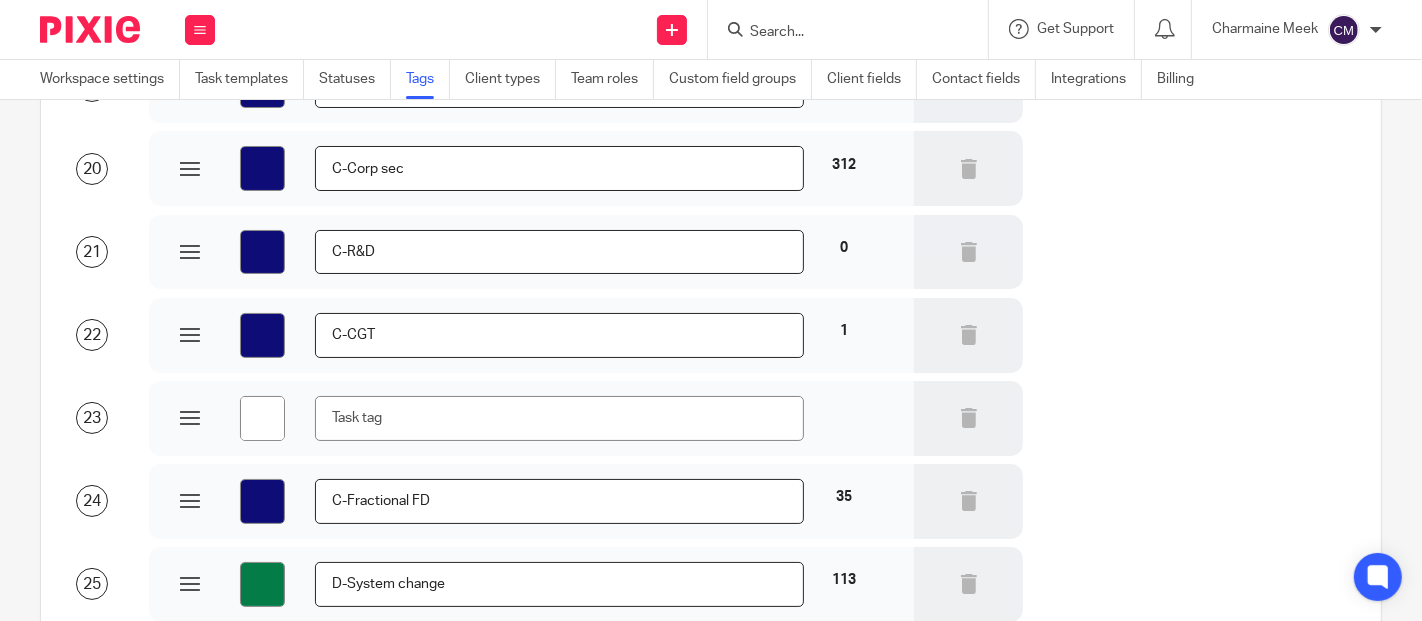scroll, scrollTop: 1595, scrollLeft: 0, axis: vertical 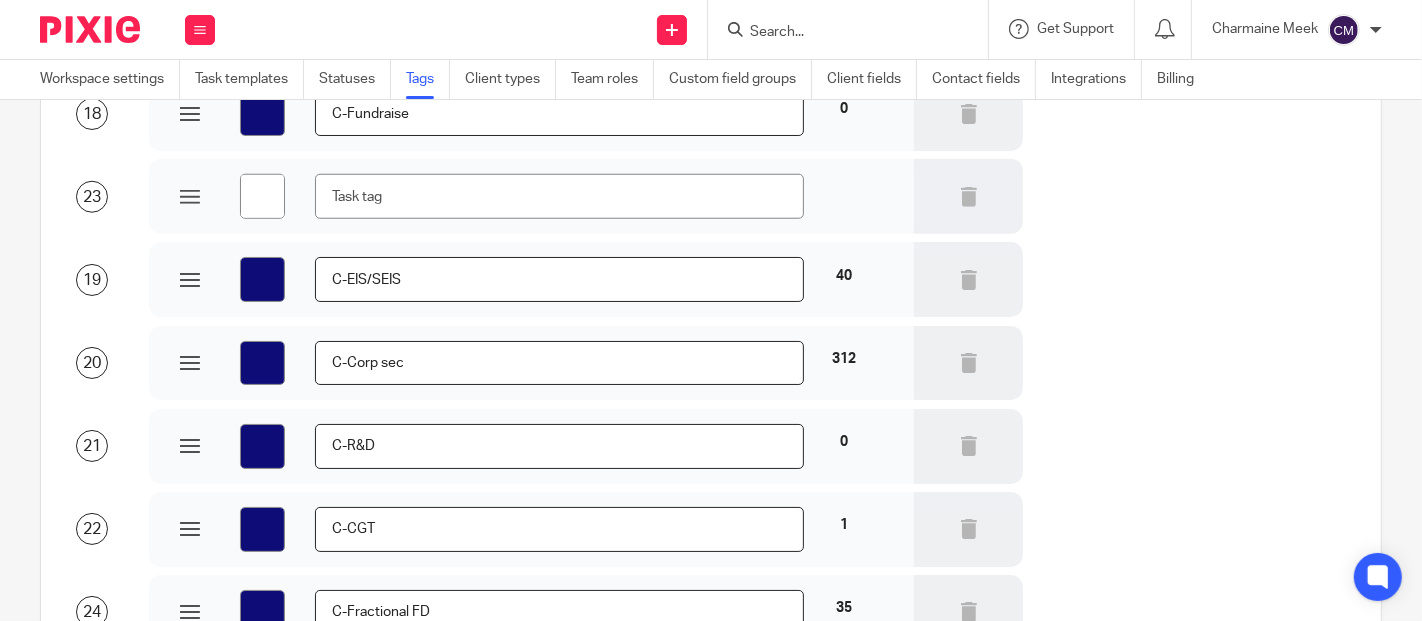 type on "#ffffff" 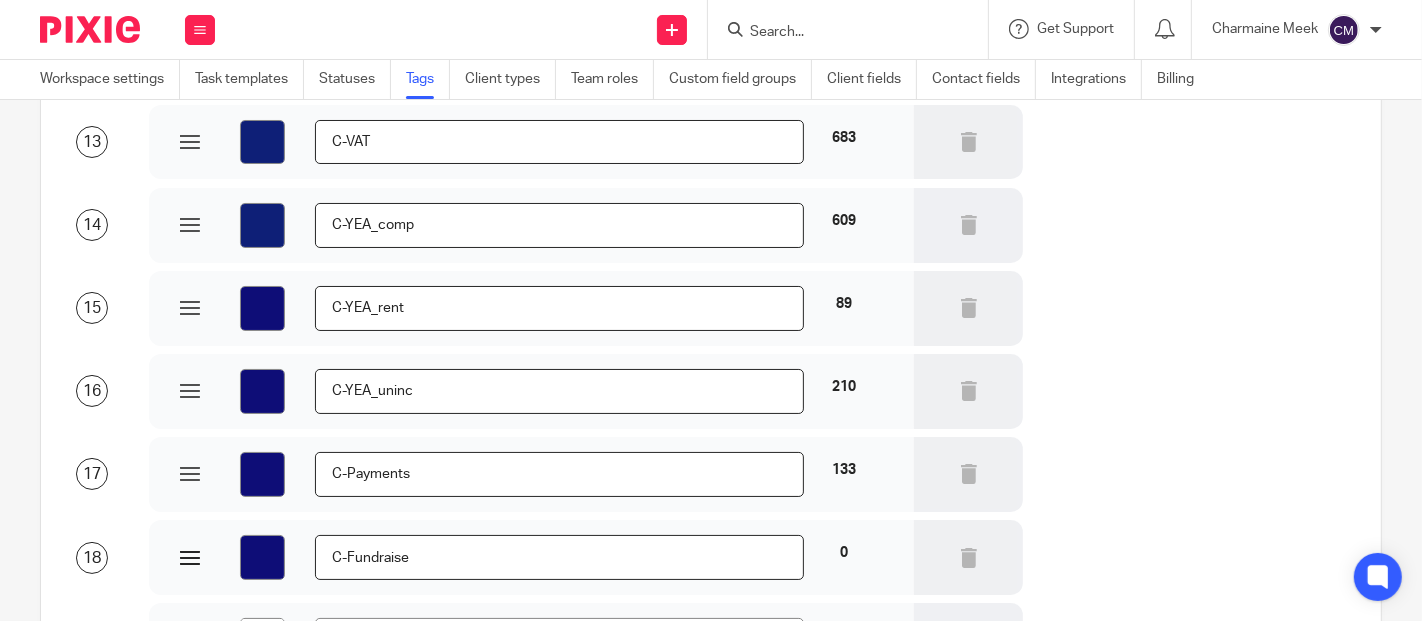 scroll, scrollTop: 1262, scrollLeft: 0, axis: vertical 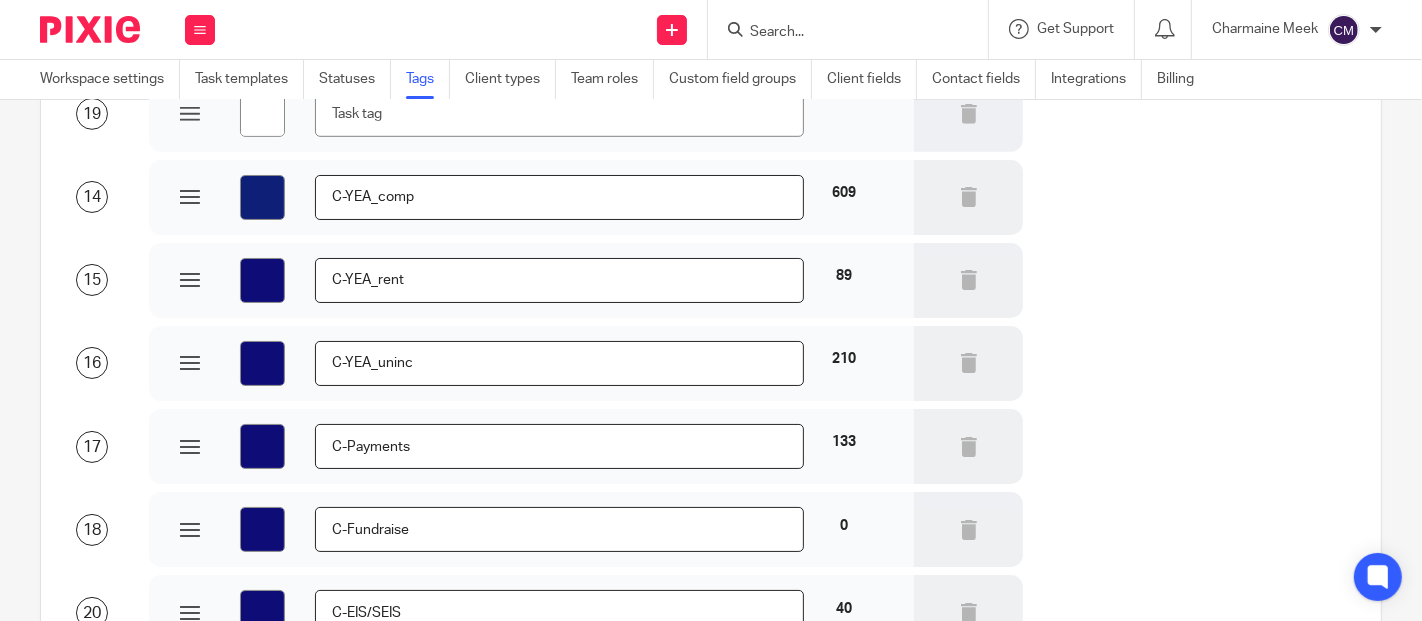 type on "#ffffff" 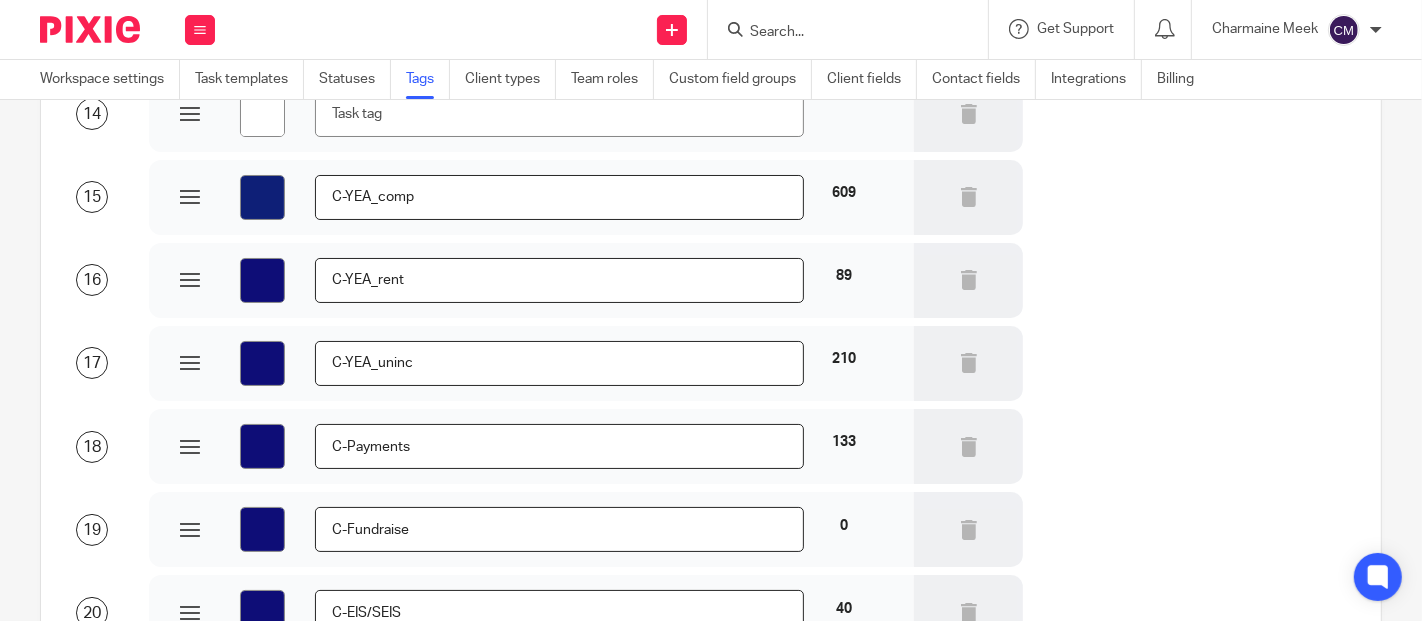 scroll, scrollTop: 817, scrollLeft: 0, axis: vertical 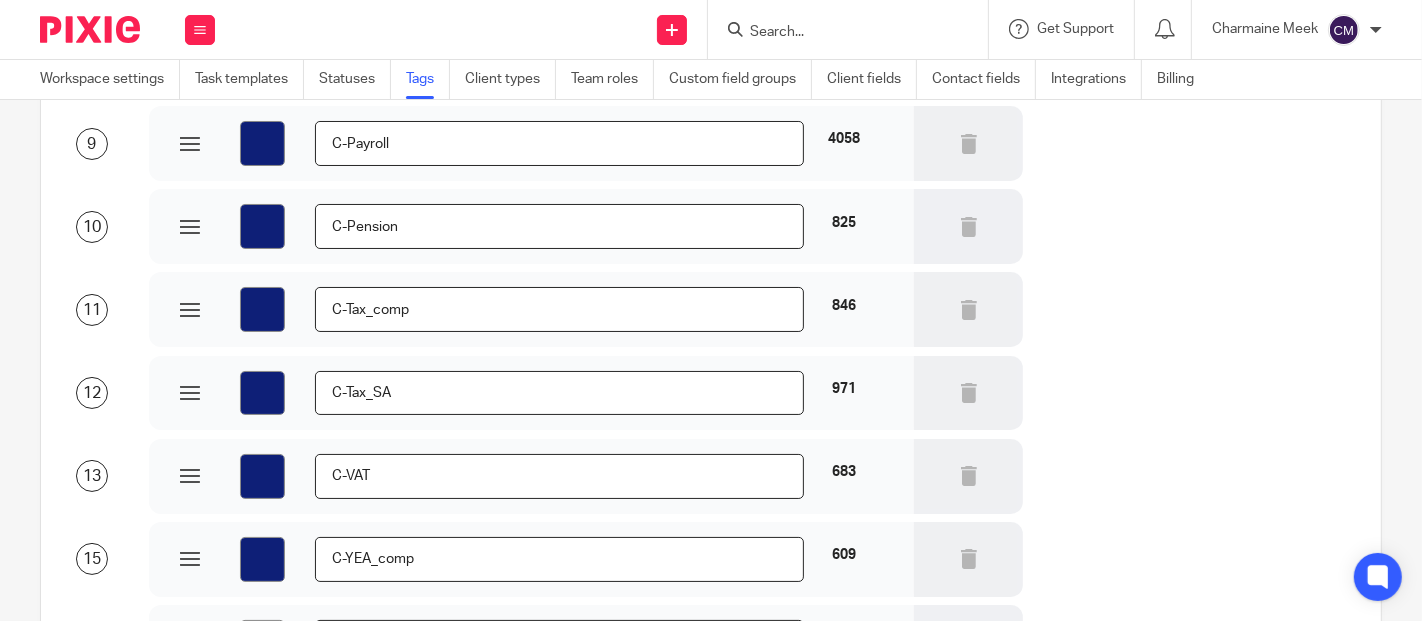 type on "#ffffff" 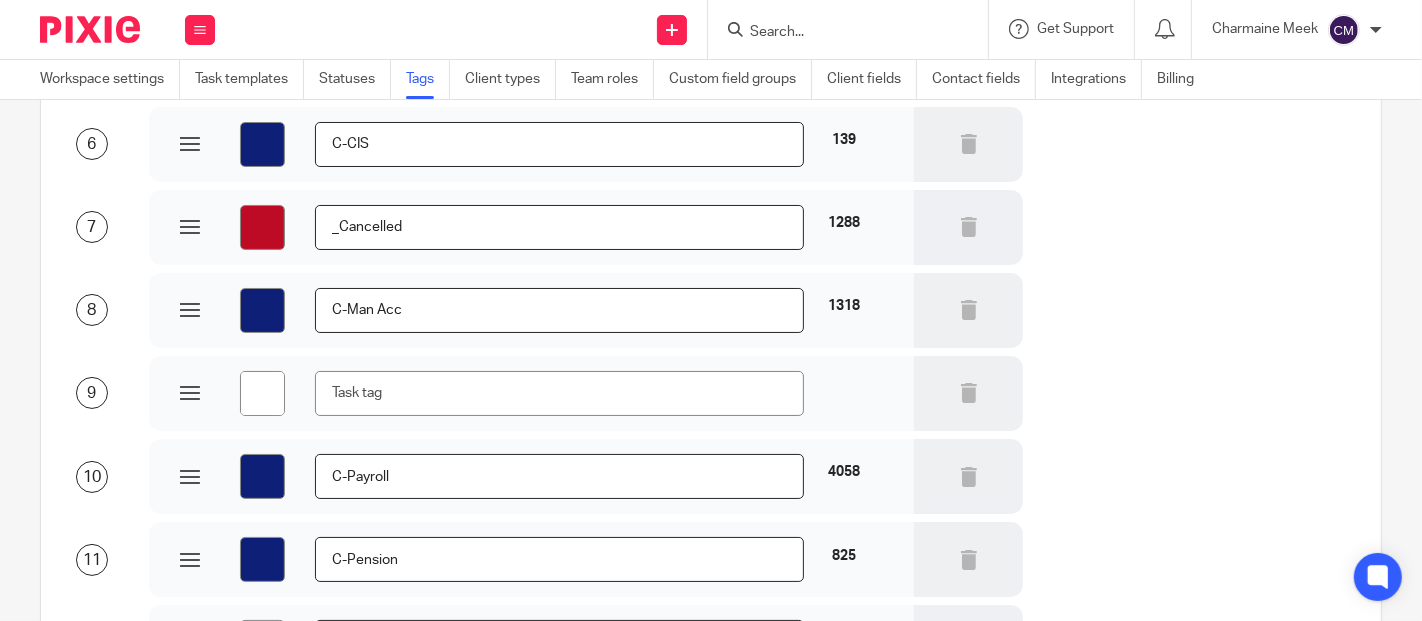 scroll, scrollTop: 456, scrollLeft: 0, axis: vertical 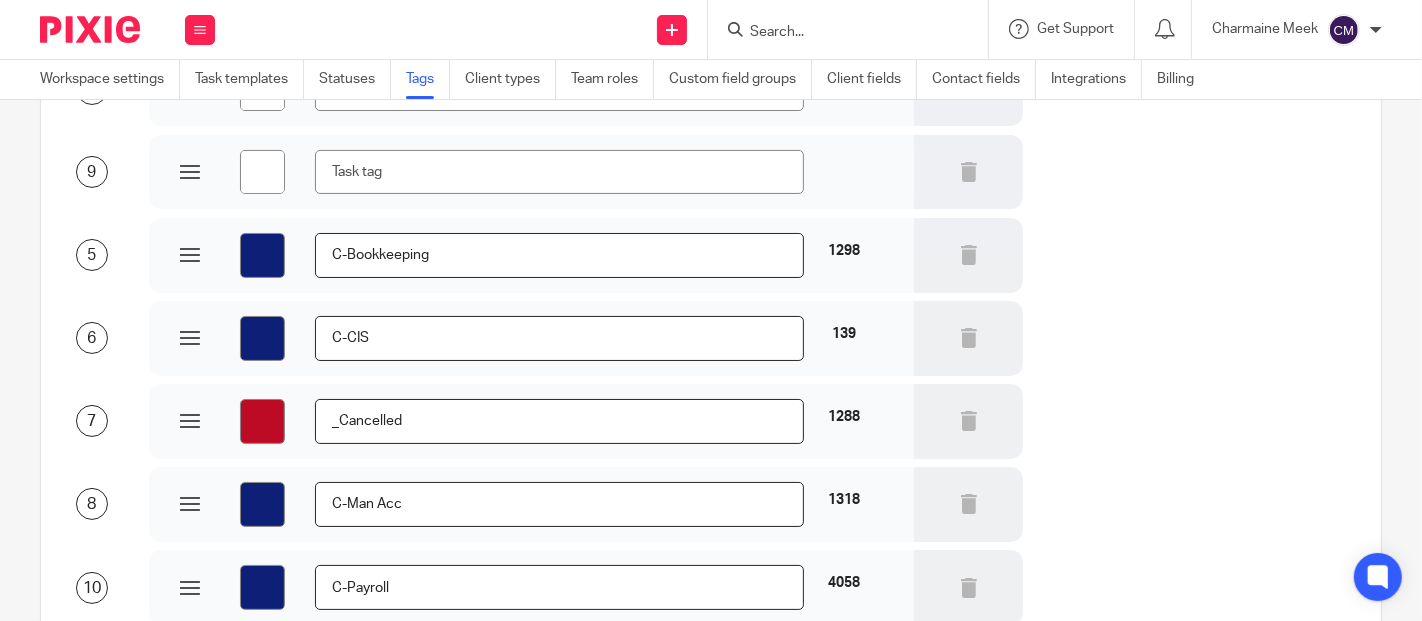 type on "#ffffff" 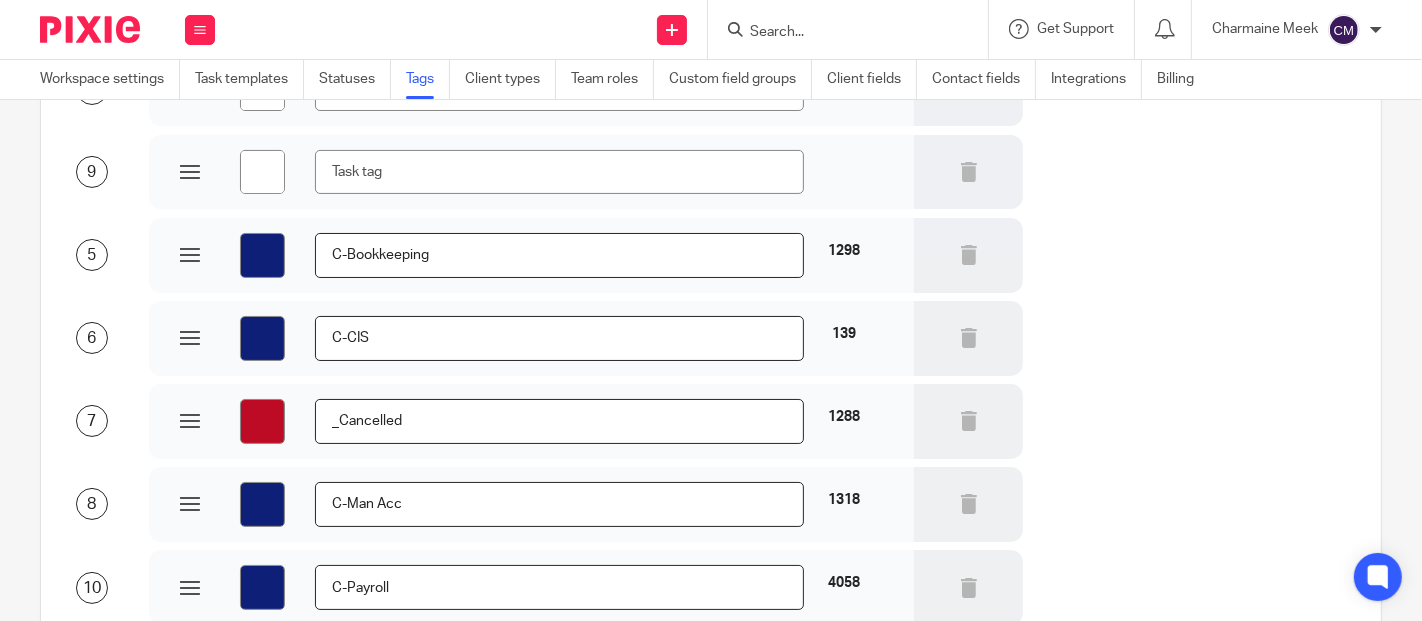 type on "#ffffff" 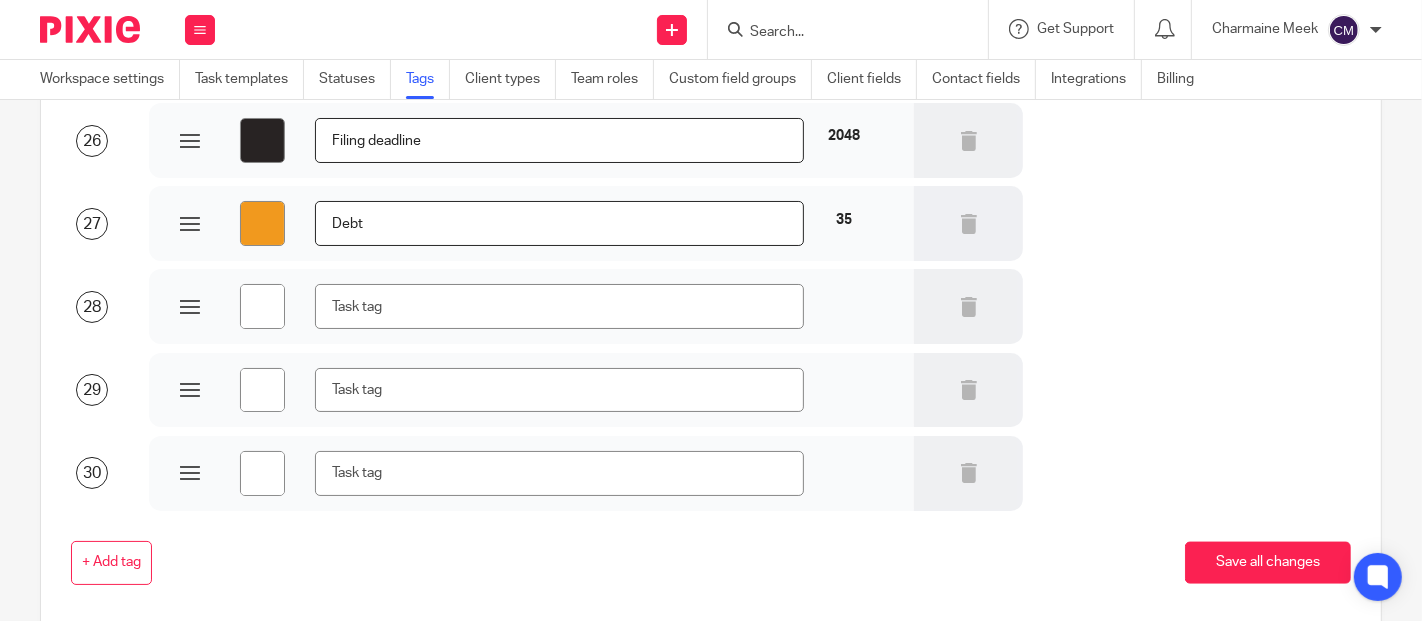 scroll, scrollTop: 2317, scrollLeft: 0, axis: vertical 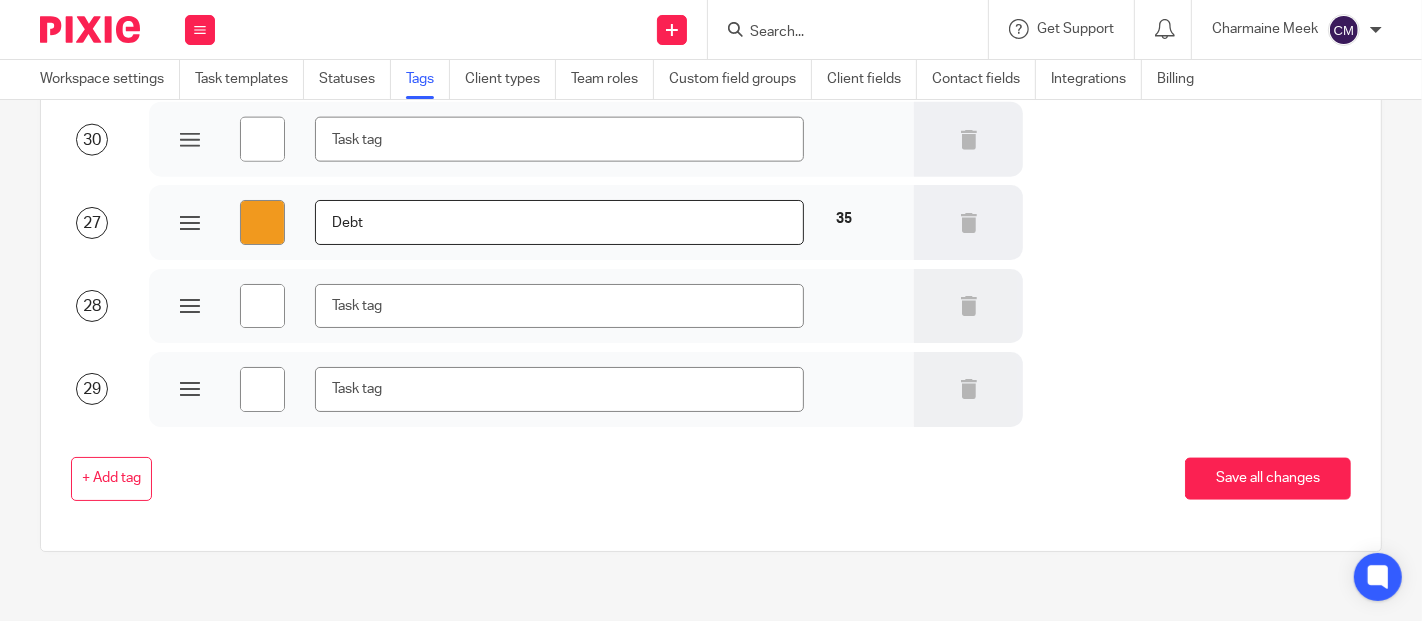 type on "#ffffff" 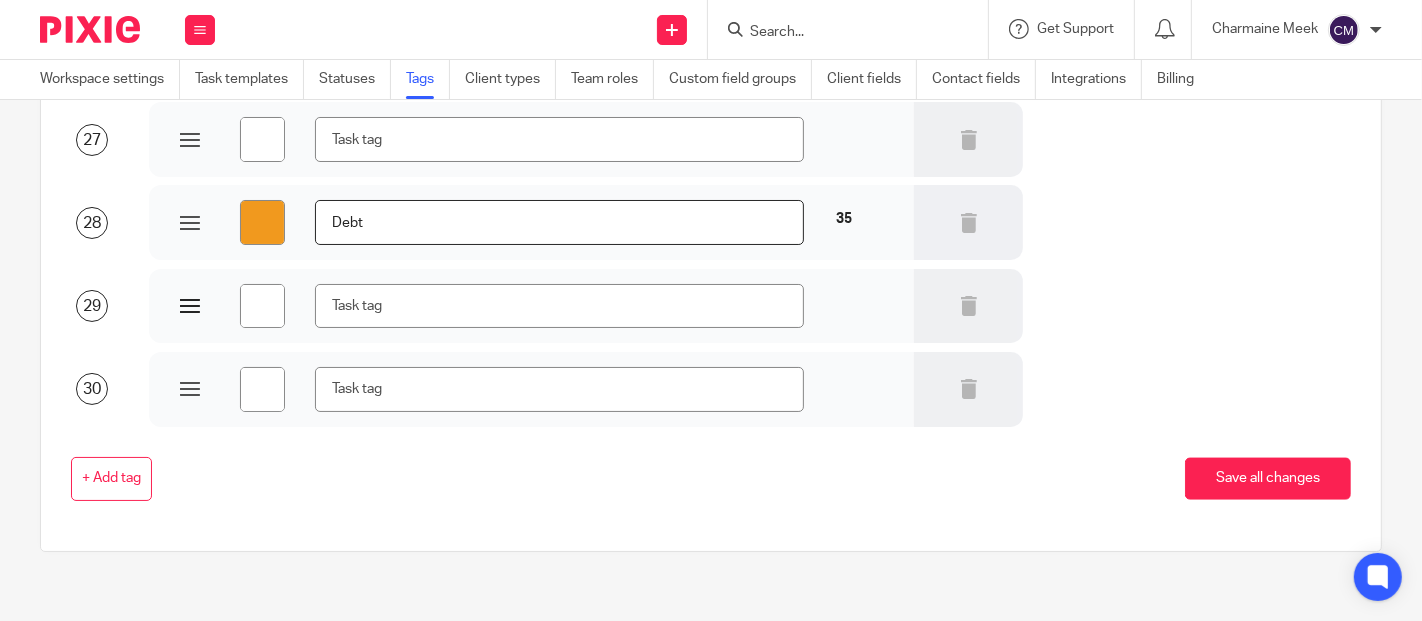 scroll, scrollTop: 2095, scrollLeft: 0, axis: vertical 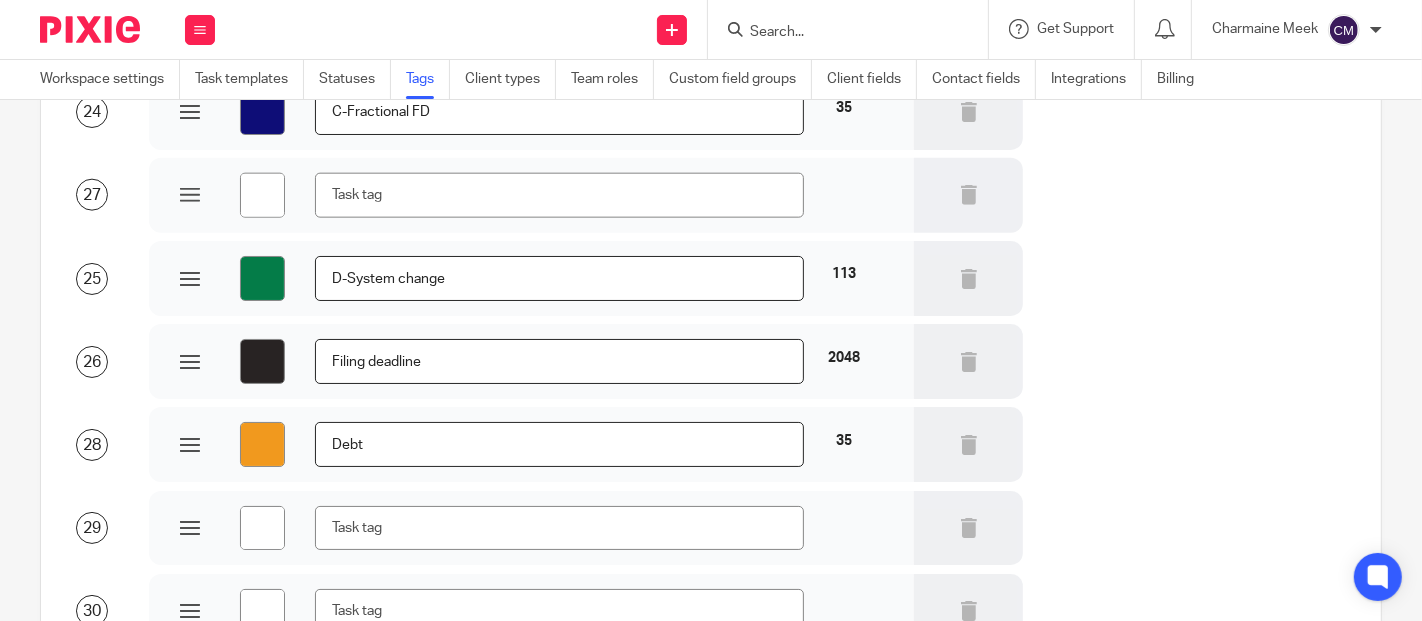 type on "#ffffff" 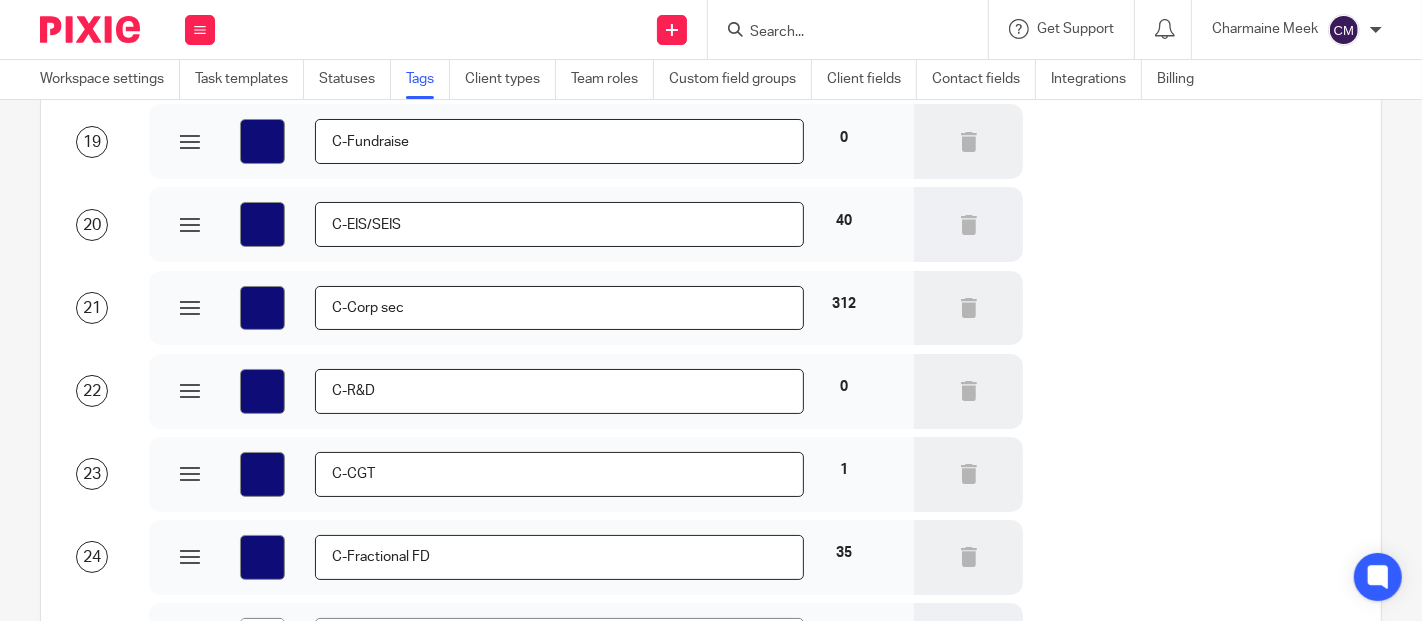 scroll, scrollTop: 1761, scrollLeft: 0, axis: vertical 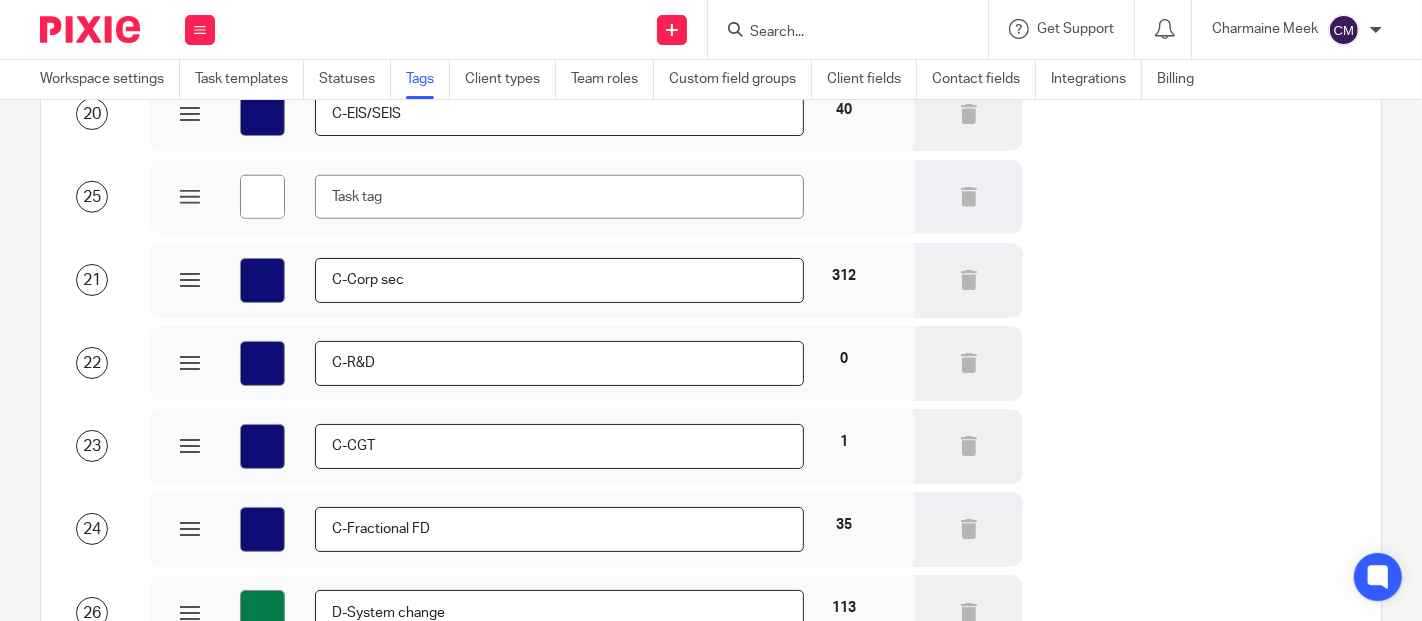type on "#ffffff" 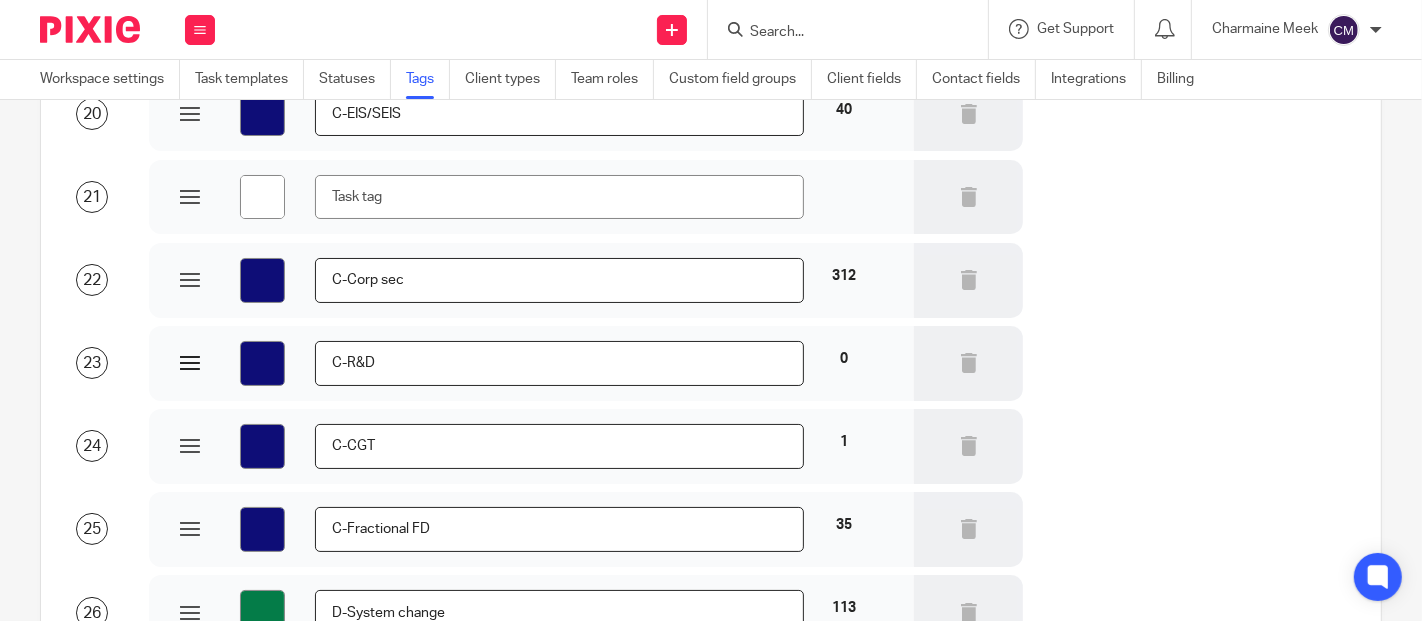 scroll, scrollTop: 1428, scrollLeft: 0, axis: vertical 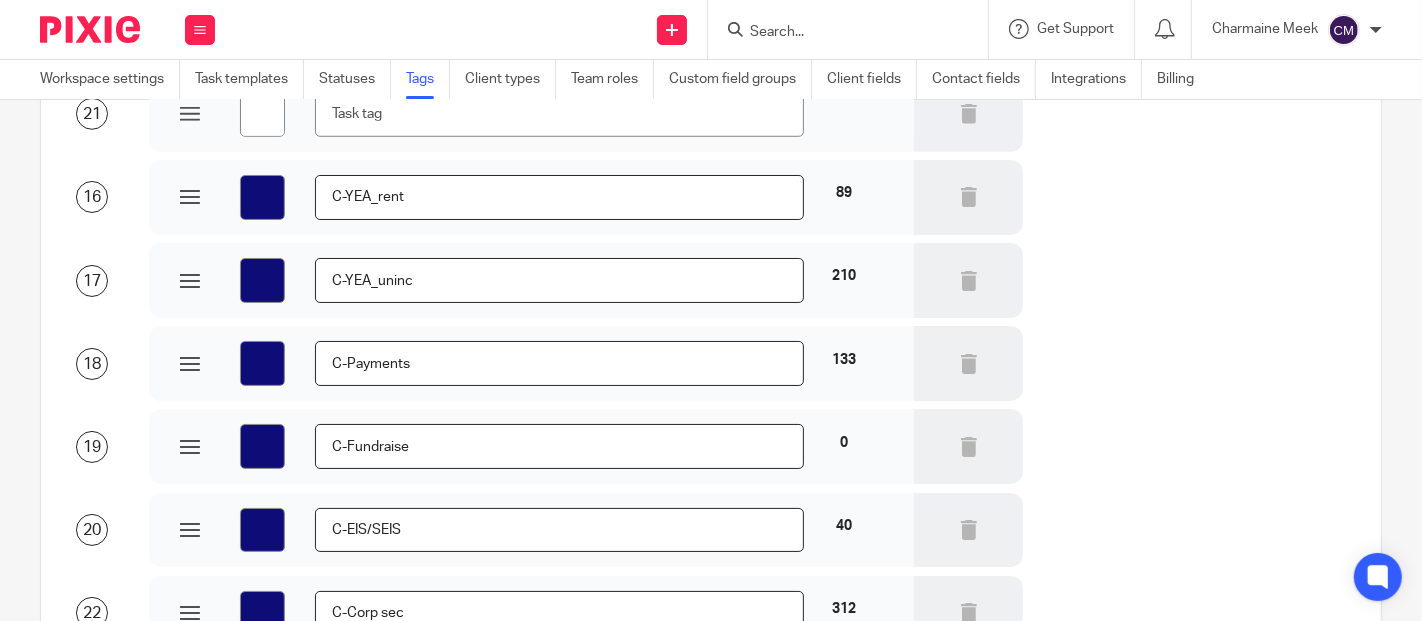 type on "#ffffff" 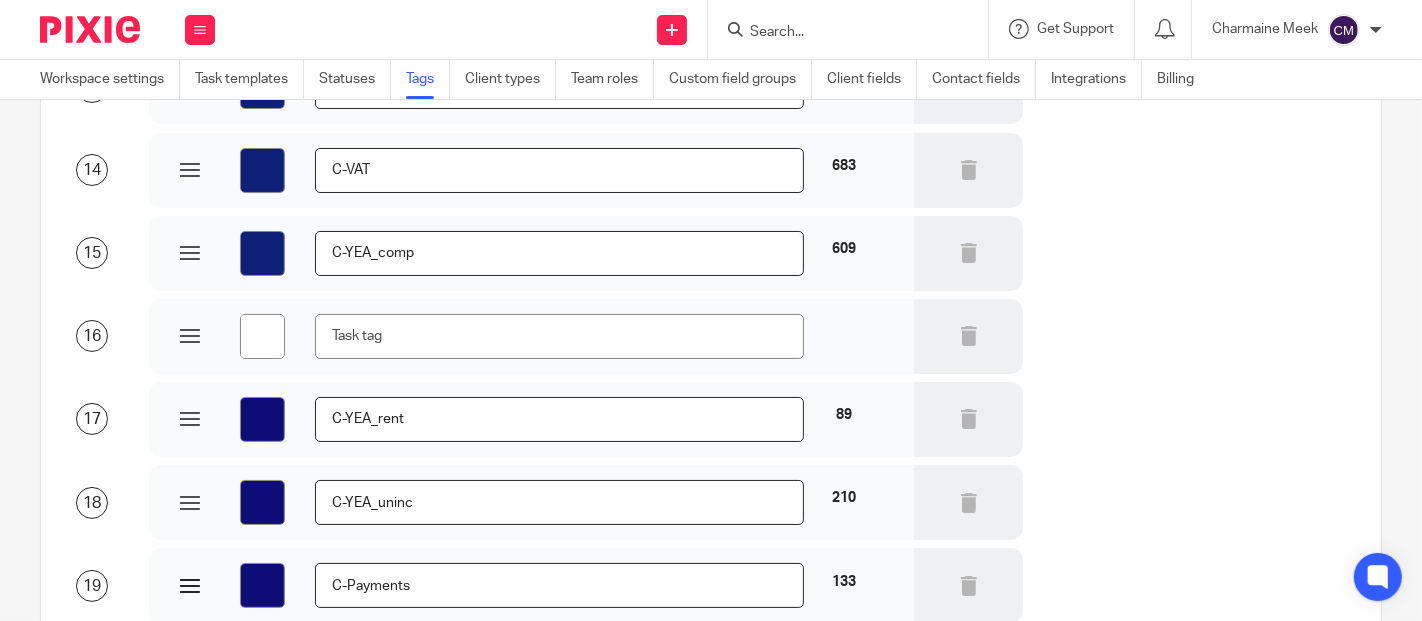 scroll, scrollTop: 1095, scrollLeft: 0, axis: vertical 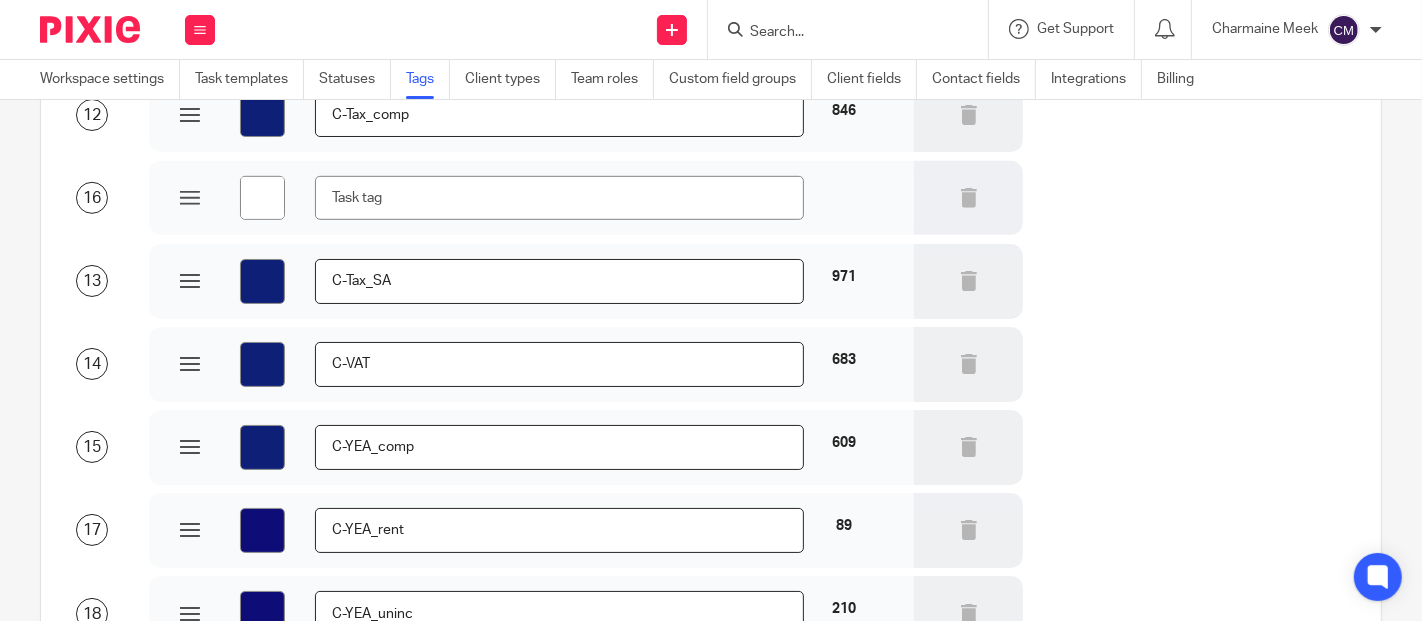 type on "#ffffff" 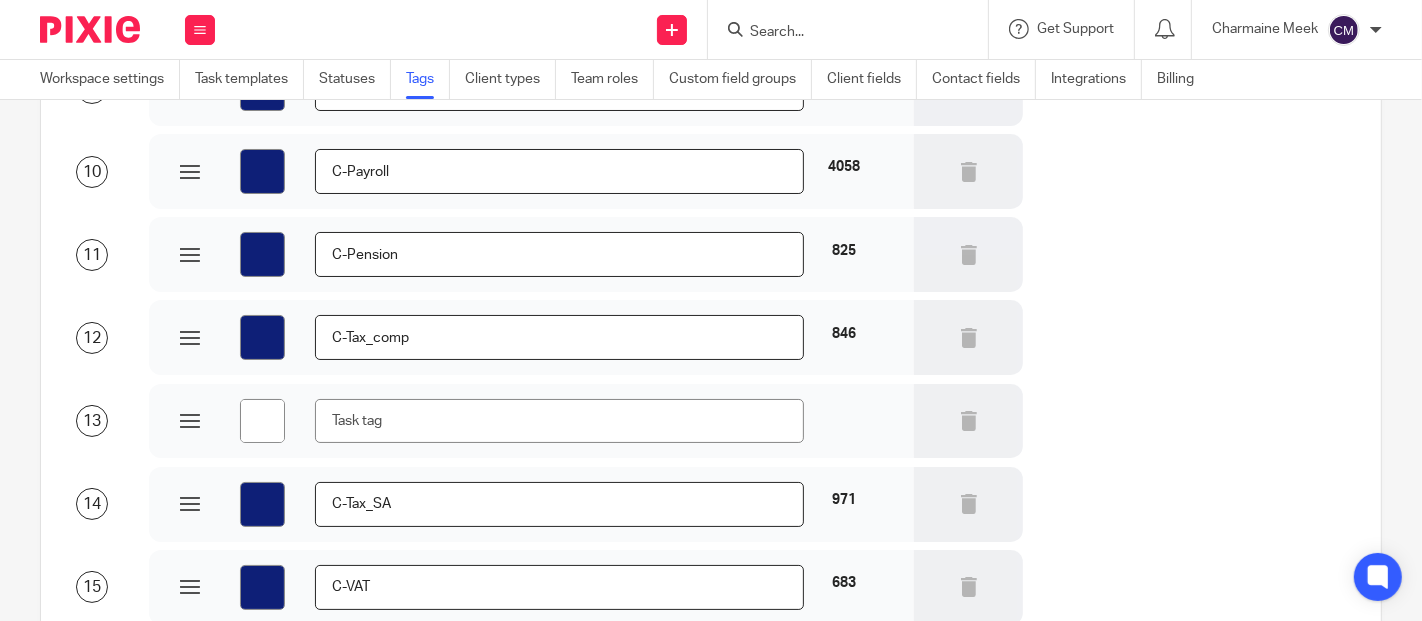 scroll, scrollTop: 761, scrollLeft: 0, axis: vertical 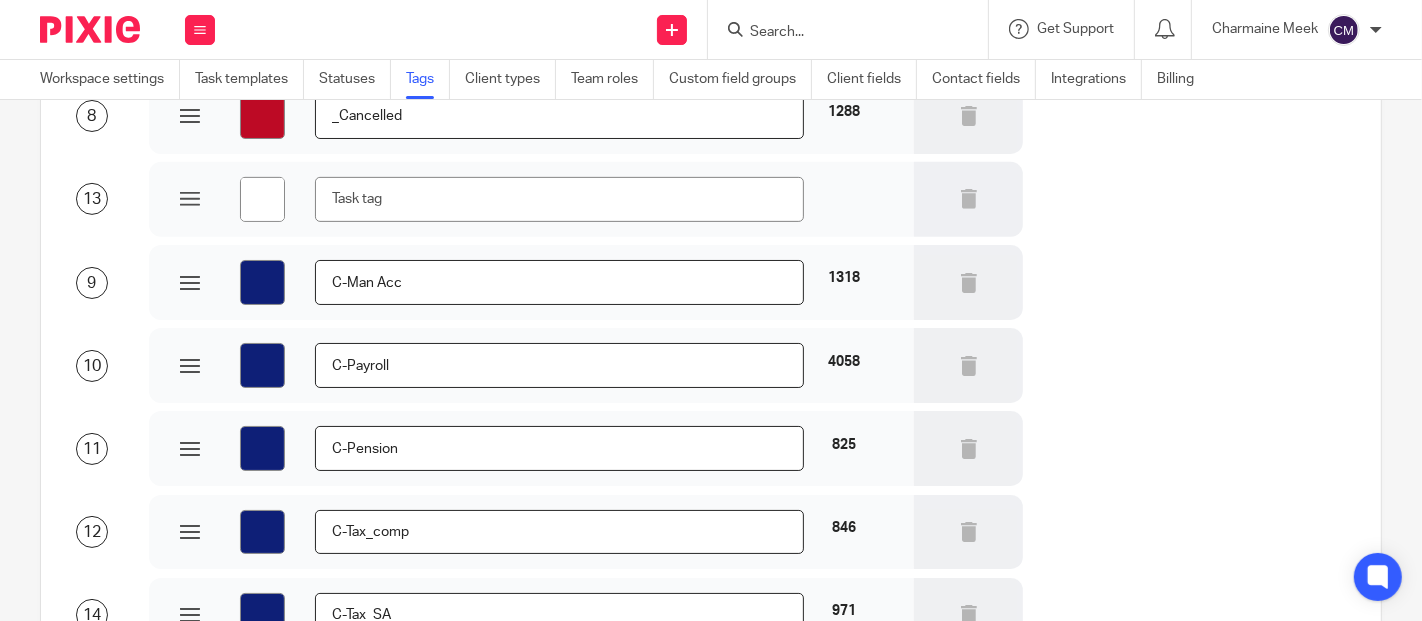 type on "#ffffff" 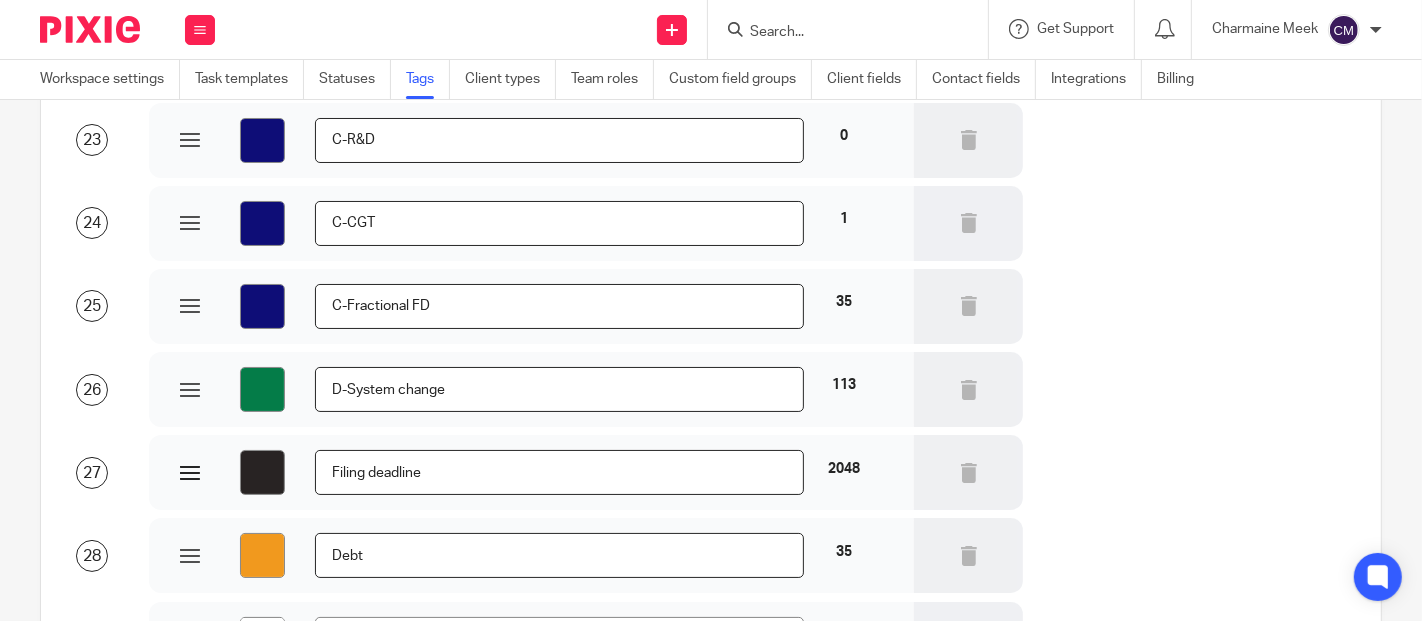scroll, scrollTop: 2317, scrollLeft: 0, axis: vertical 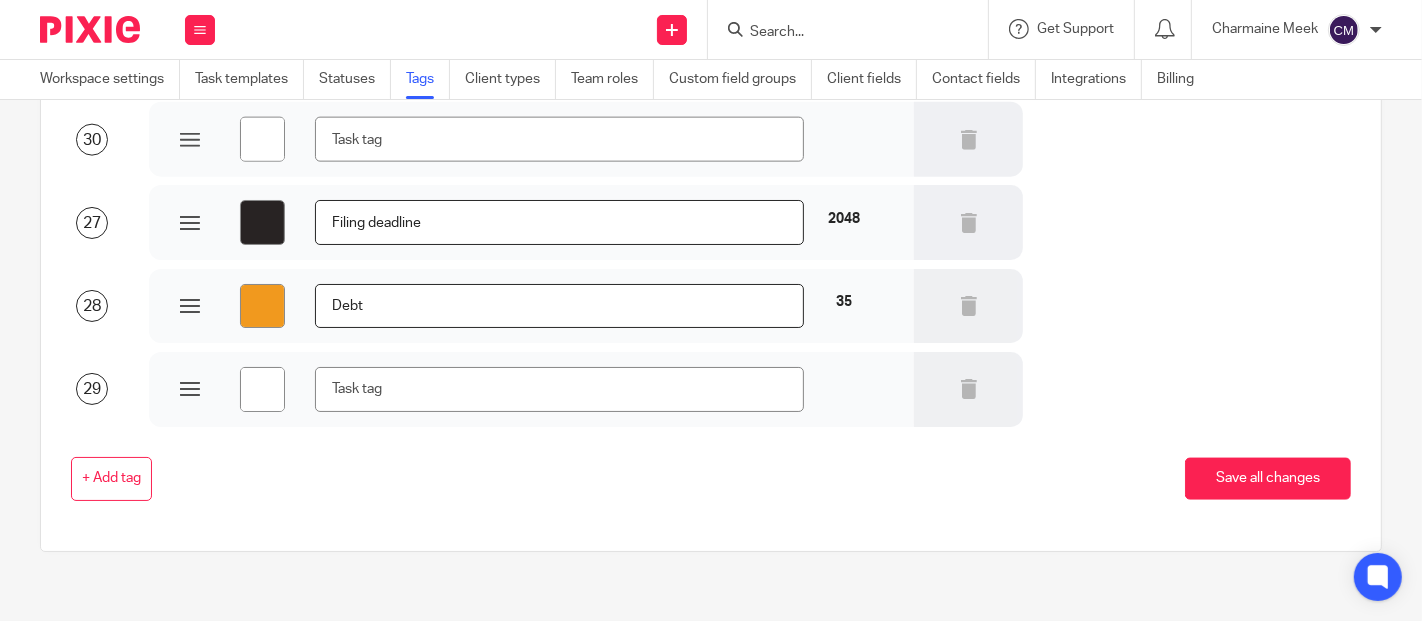 type on "#ffffff" 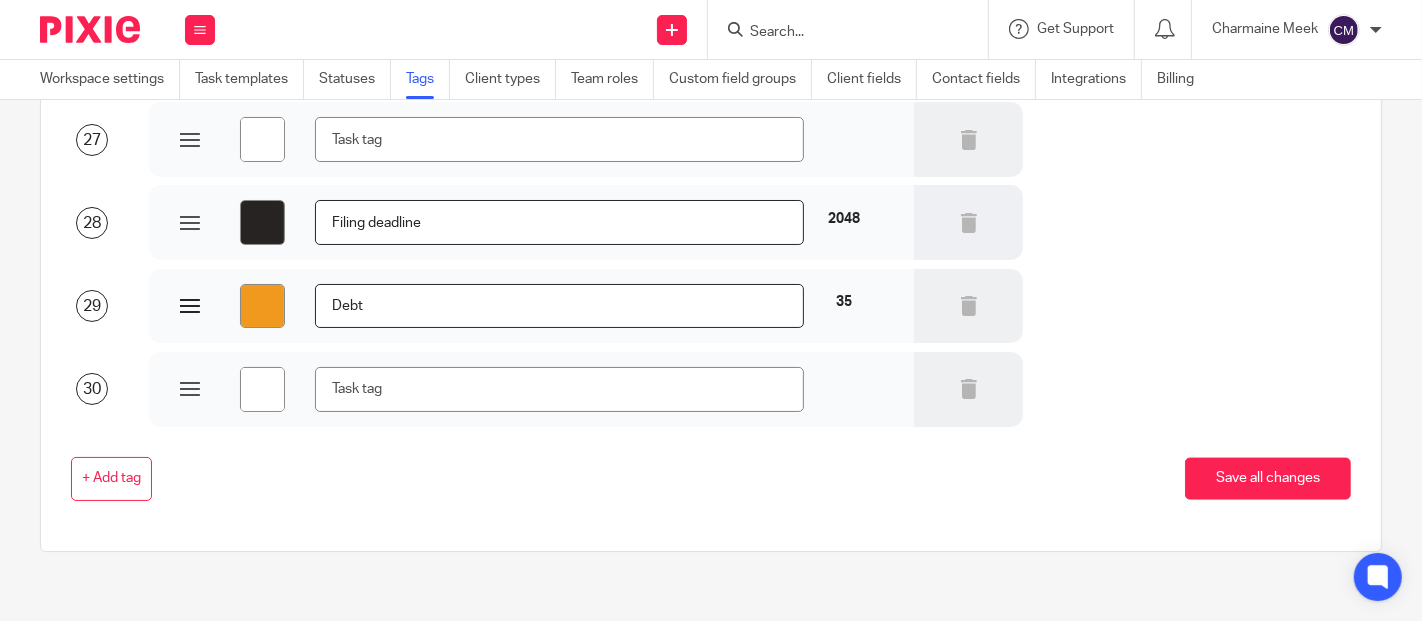 scroll, scrollTop: 1984, scrollLeft: 0, axis: vertical 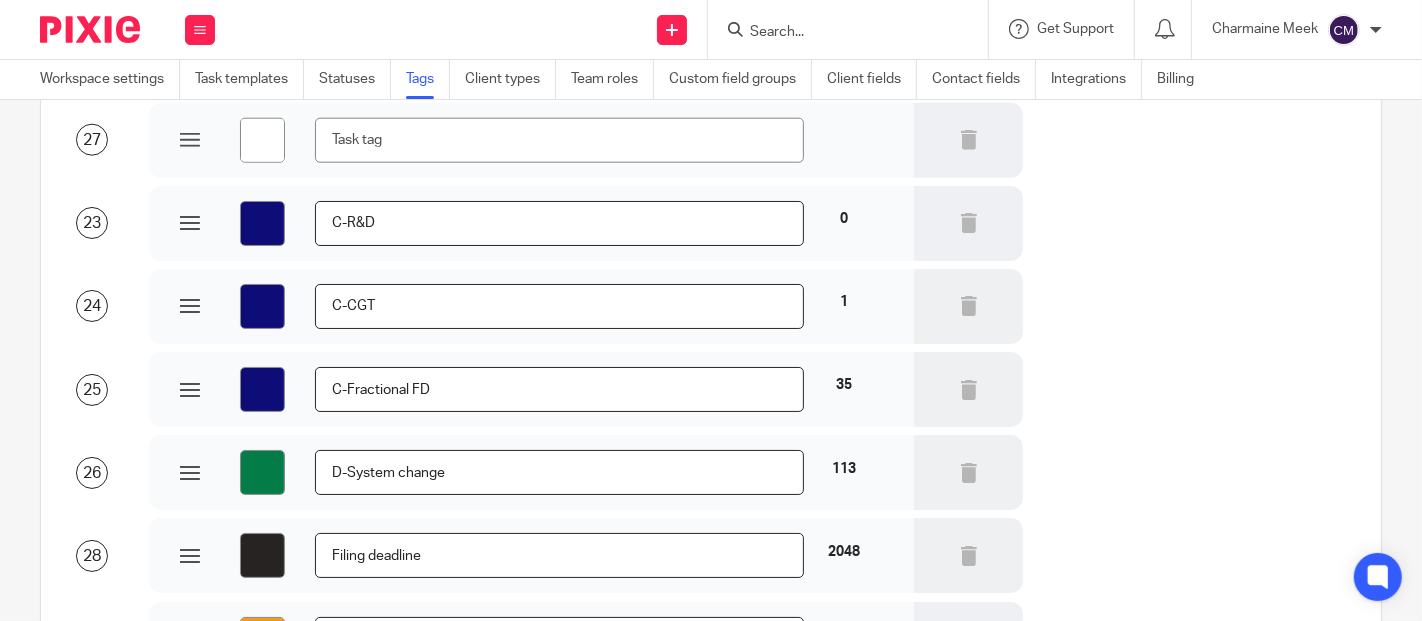 type on "#ffffff" 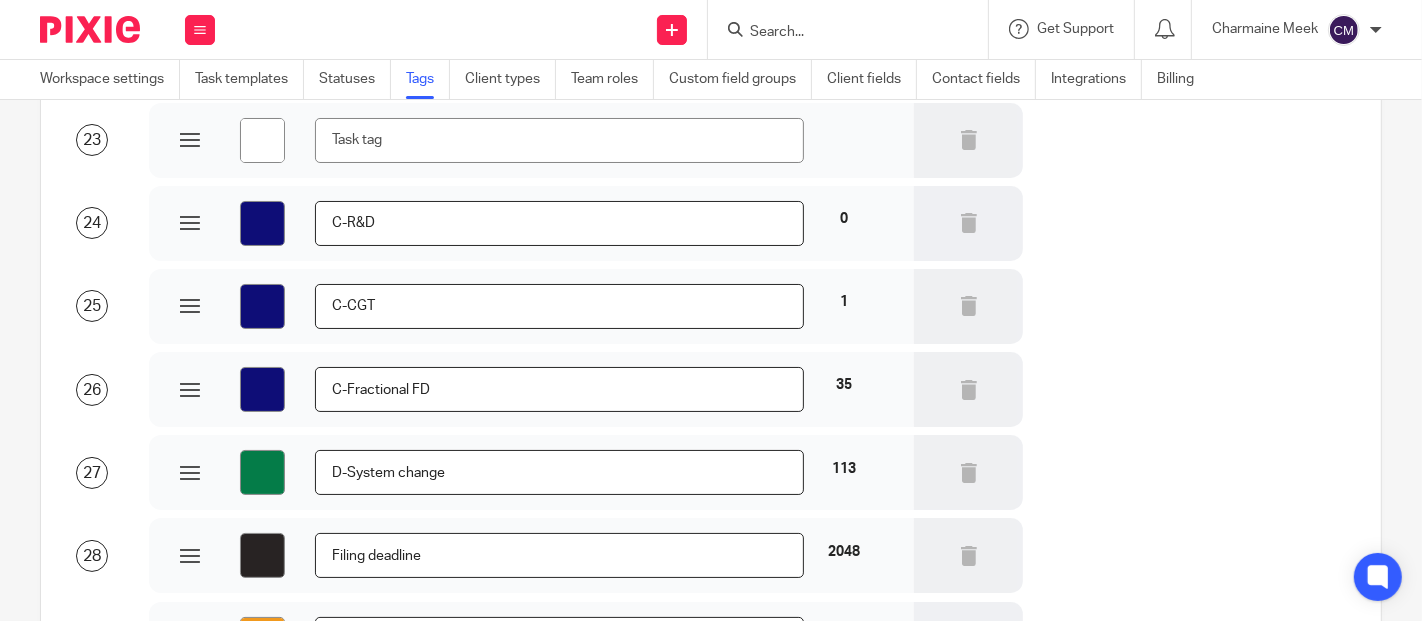 scroll, scrollTop: 1539, scrollLeft: 0, axis: vertical 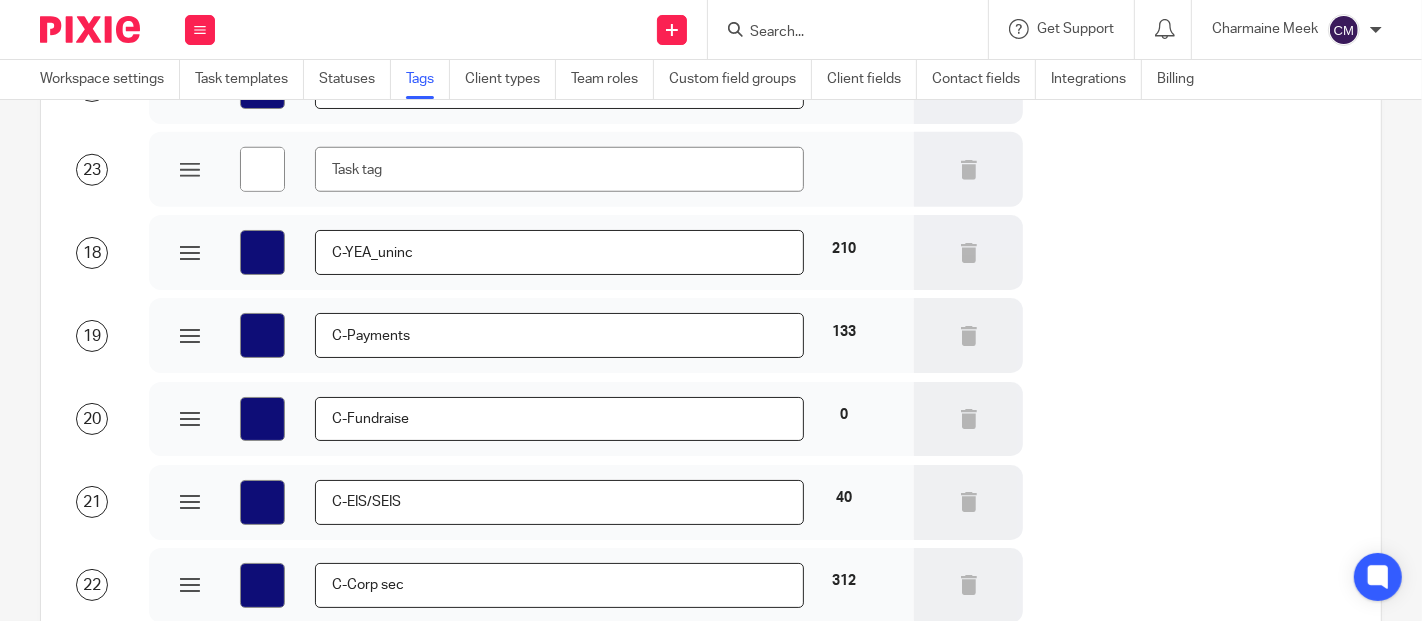 type on "#ffffff" 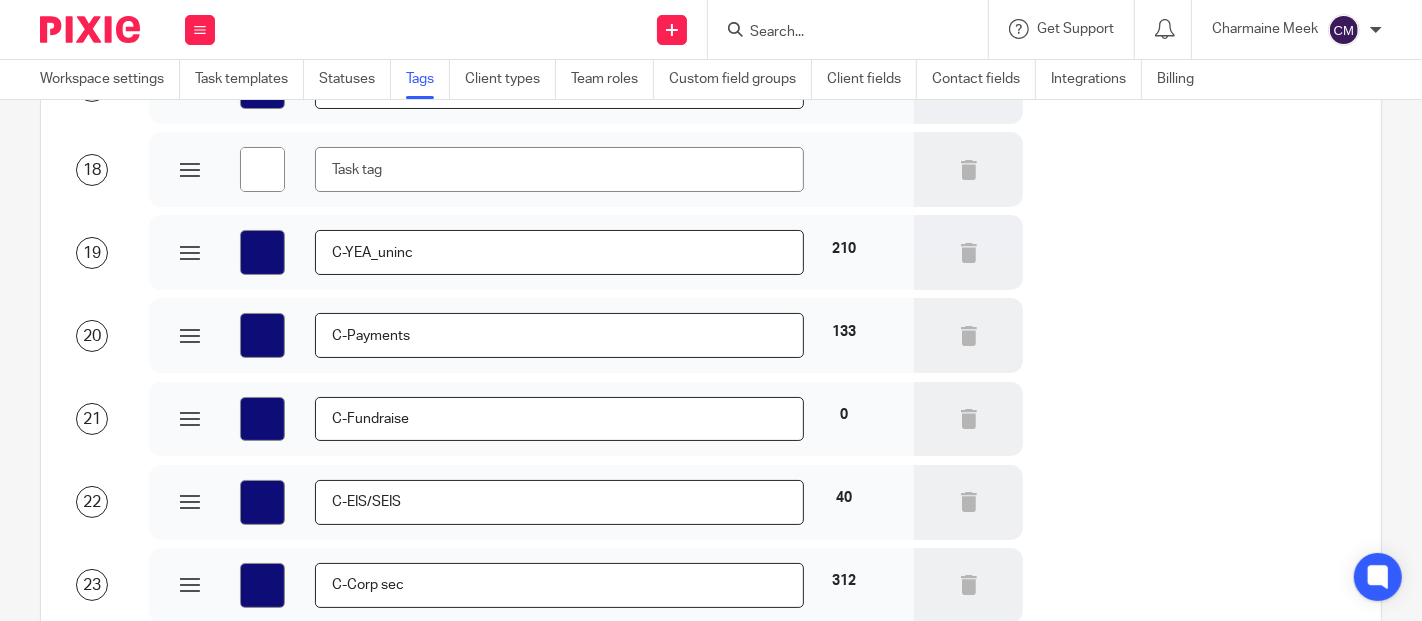 scroll, scrollTop: 1095, scrollLeft: 0, axis: vertical 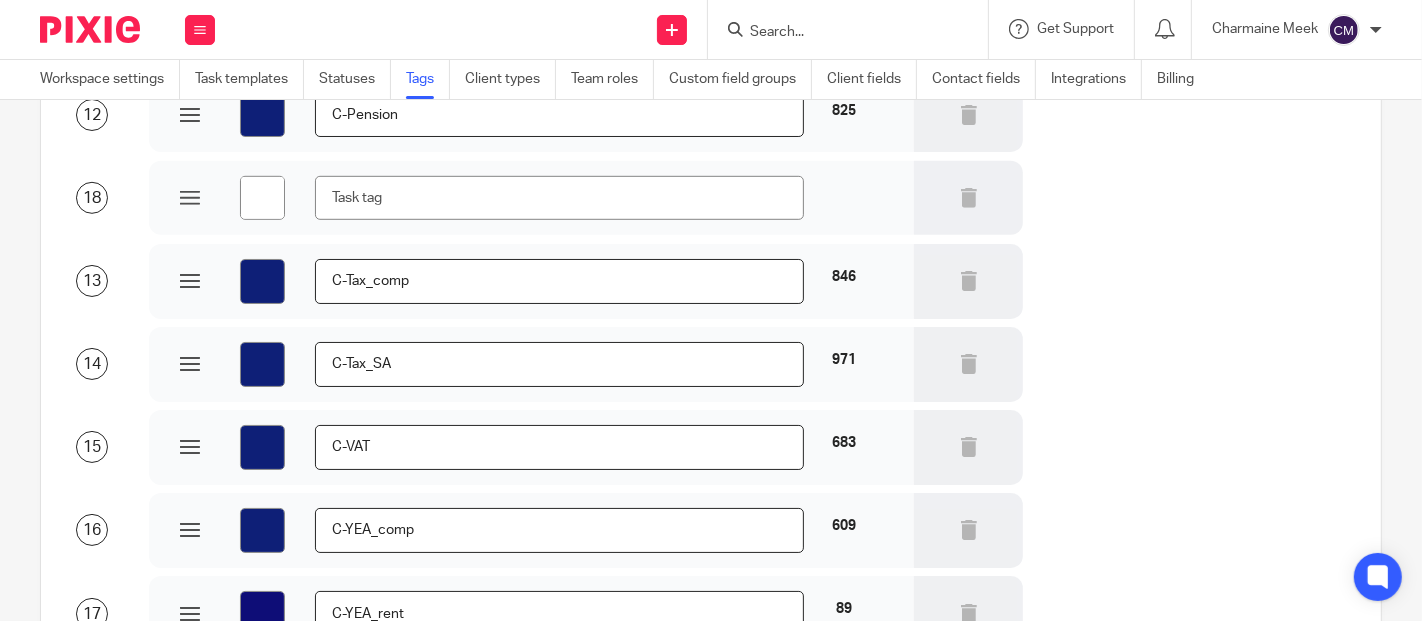 type on "#ffffff" 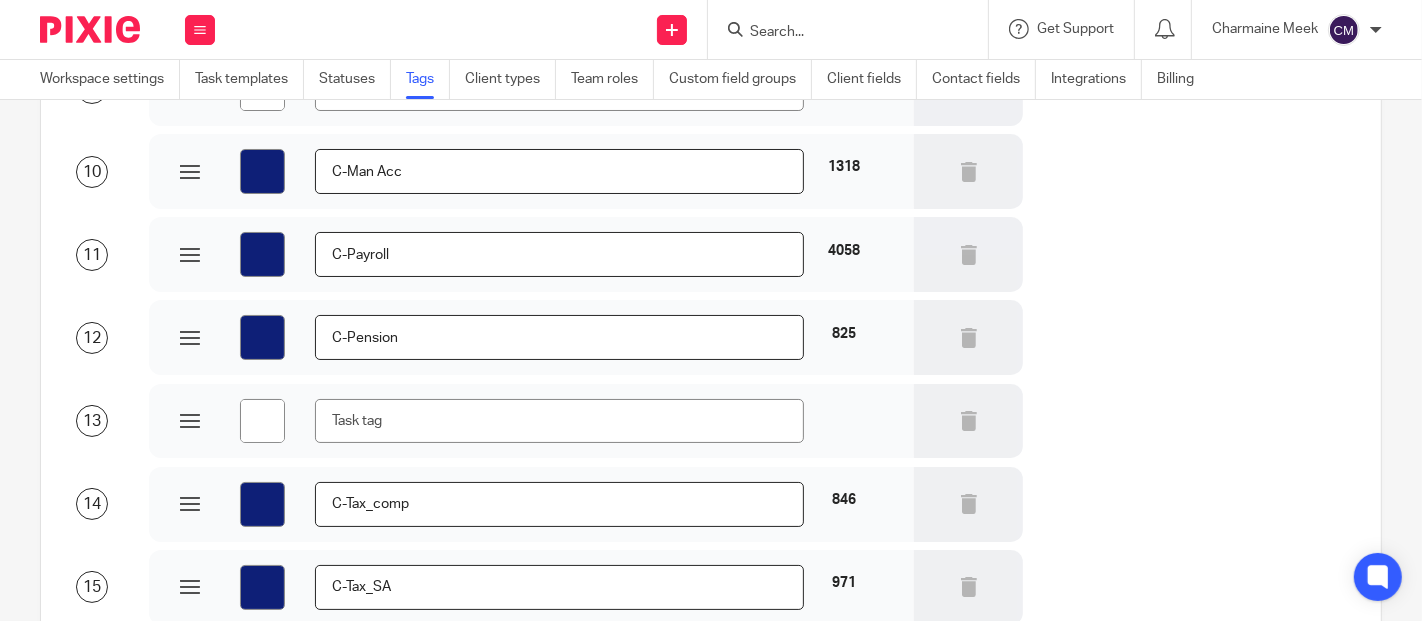 scroll, scrollTop: 761, scrollLeft: 0, axis: vertical 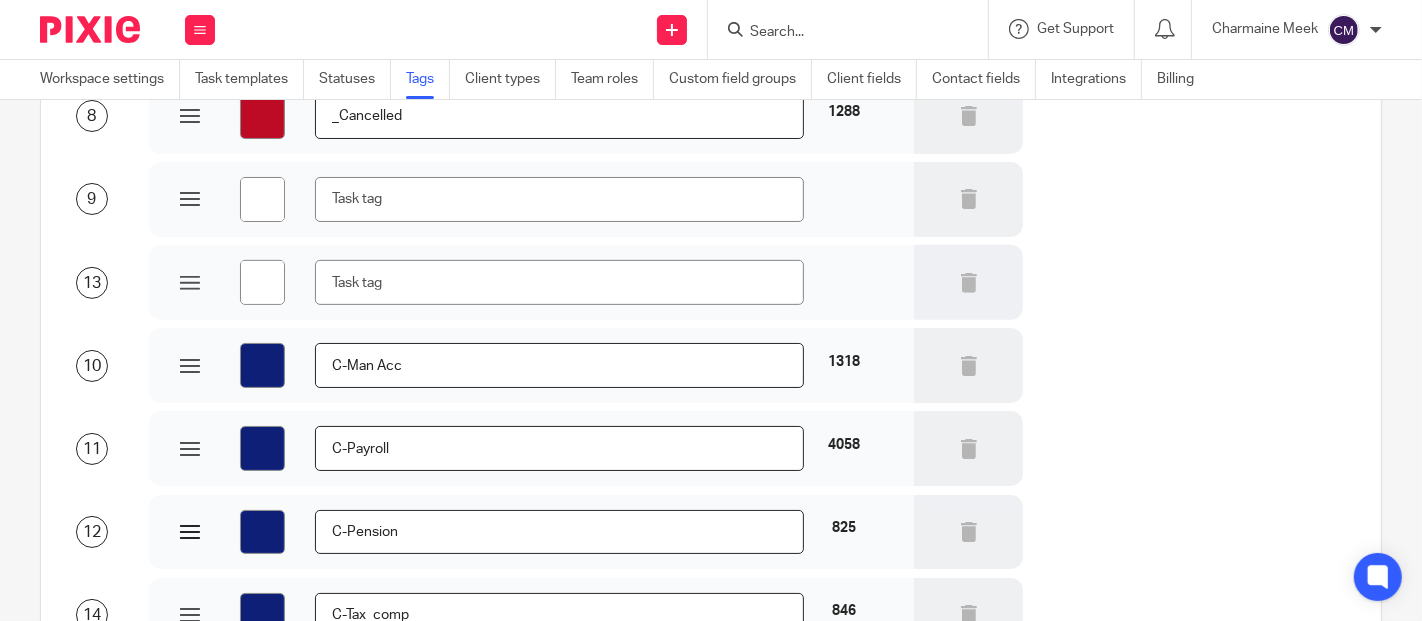 type on "#ffffff" 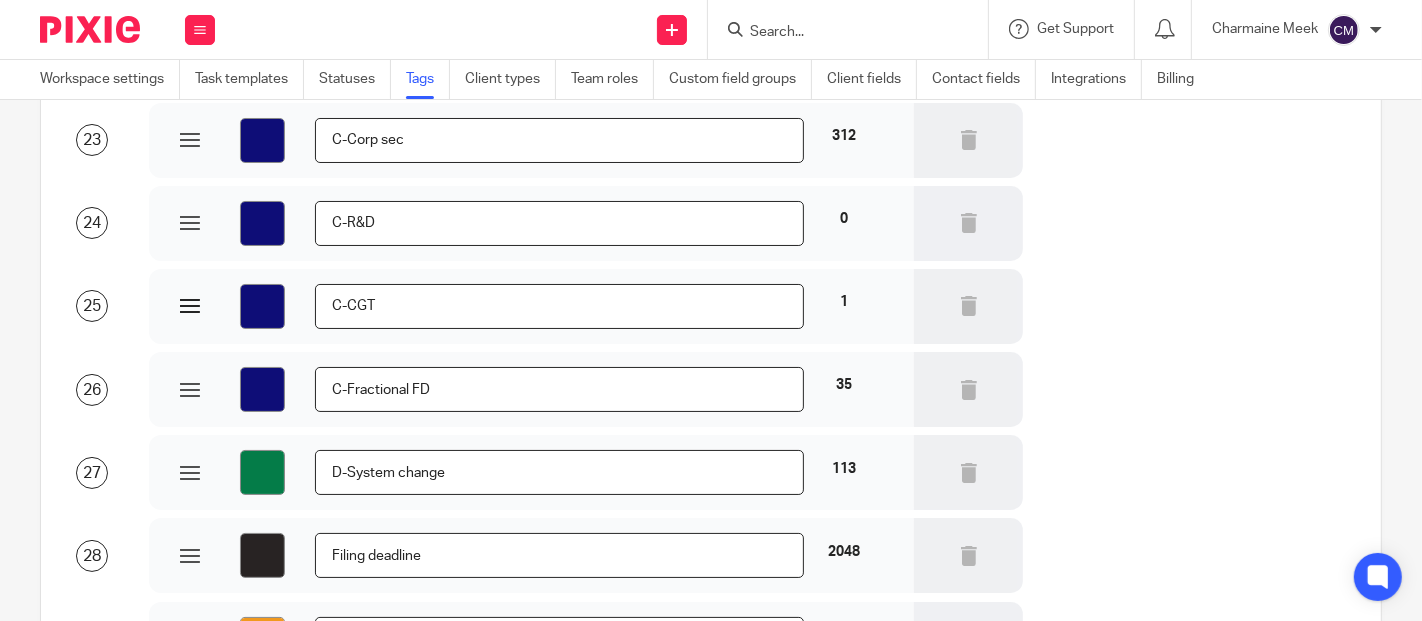 scroll, scrollTop: 2317, scrollLeft: 0, axis: vertical 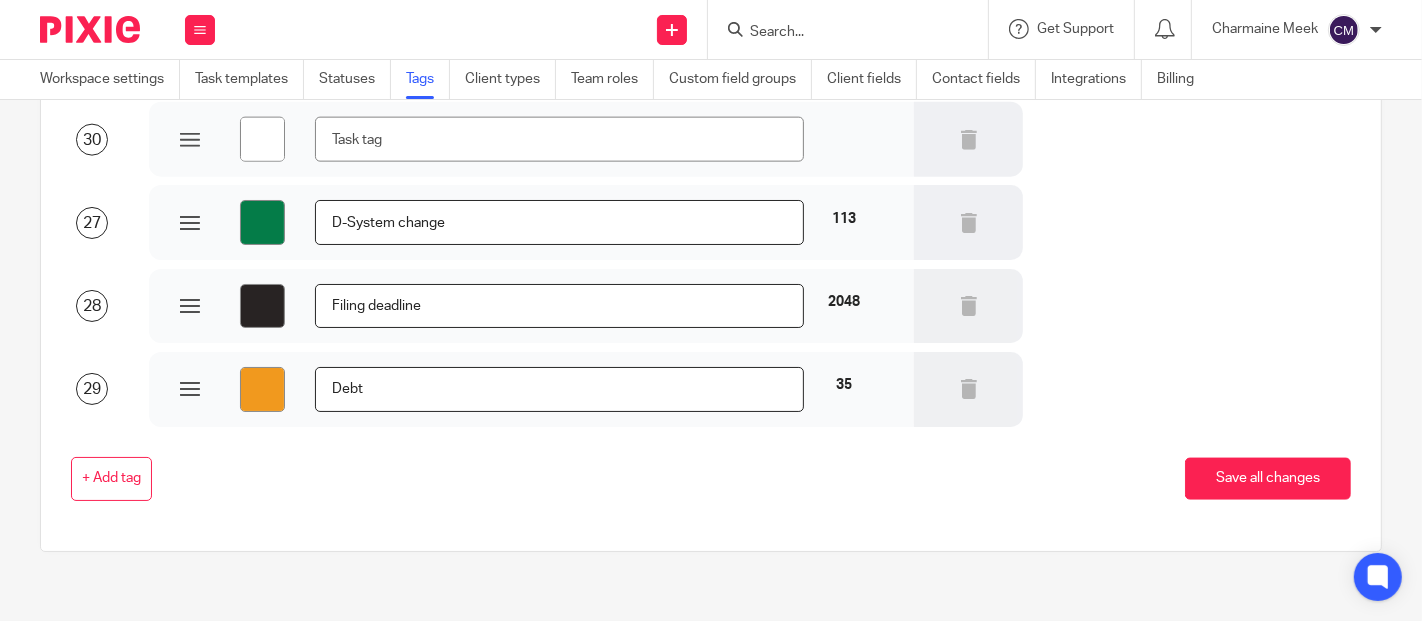 type on "#ffffff" 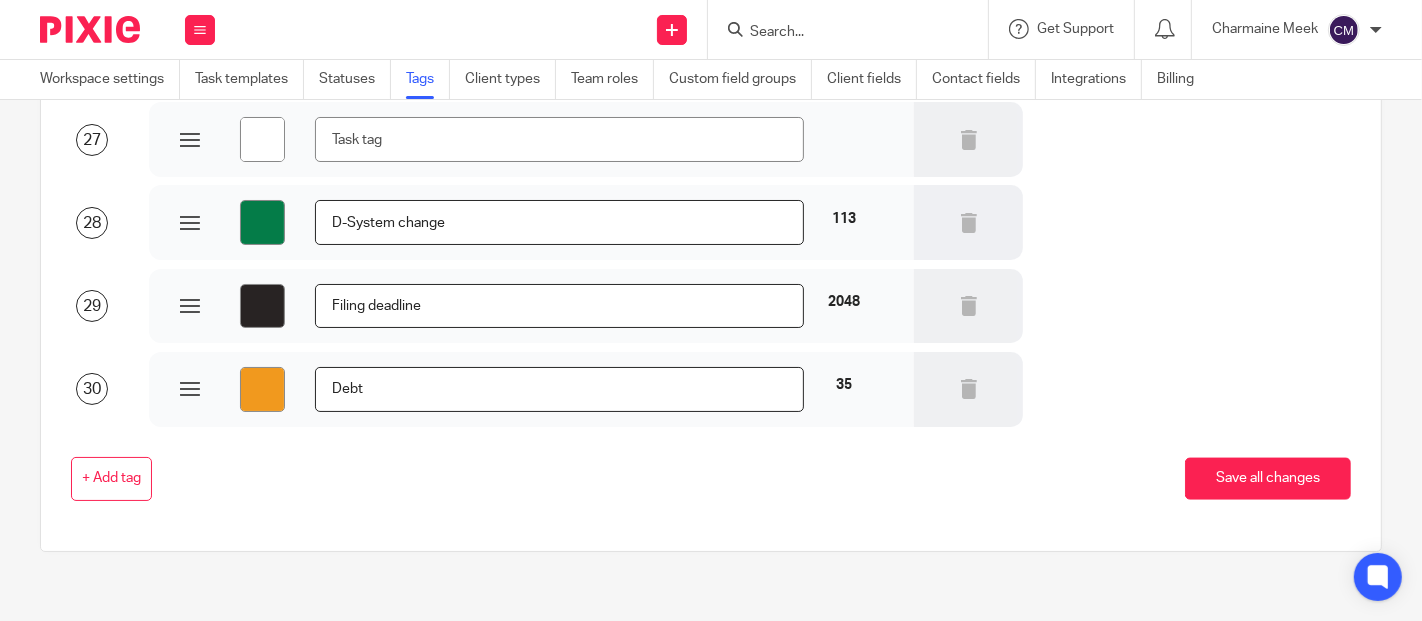 scroll, scrollTop: 1872, scrollLeft: 0, axis: vertical 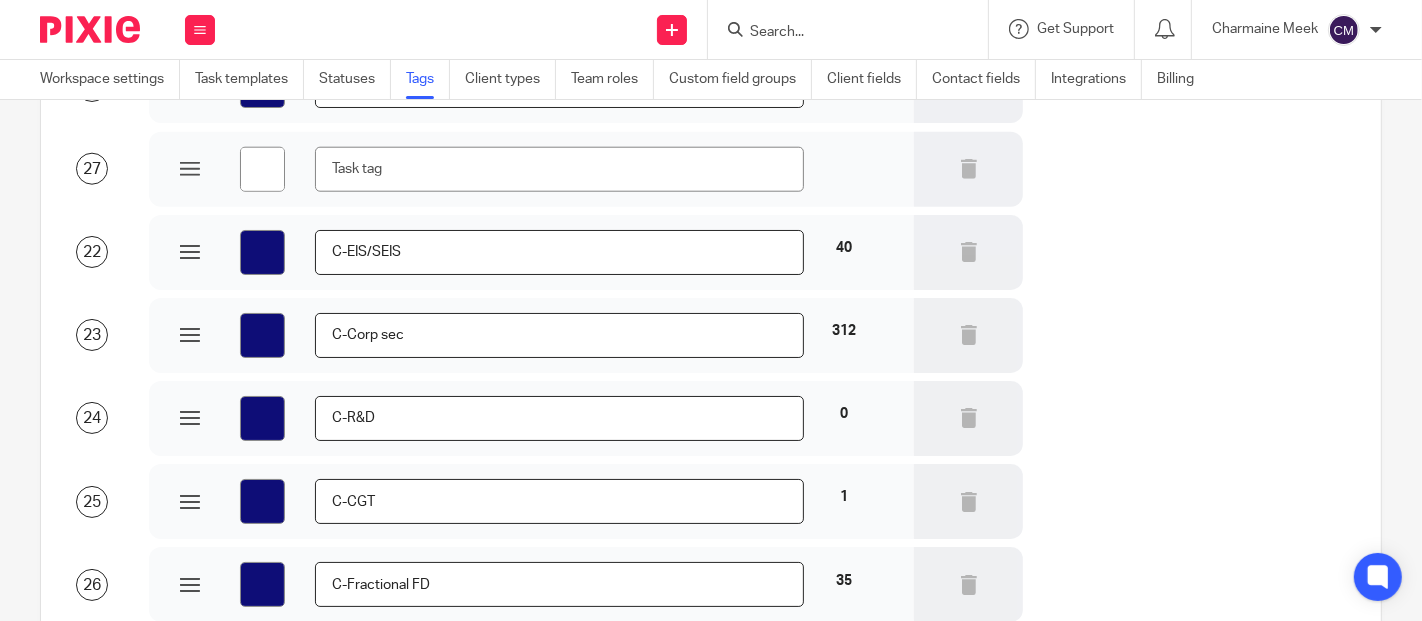 type on "#ffffff" 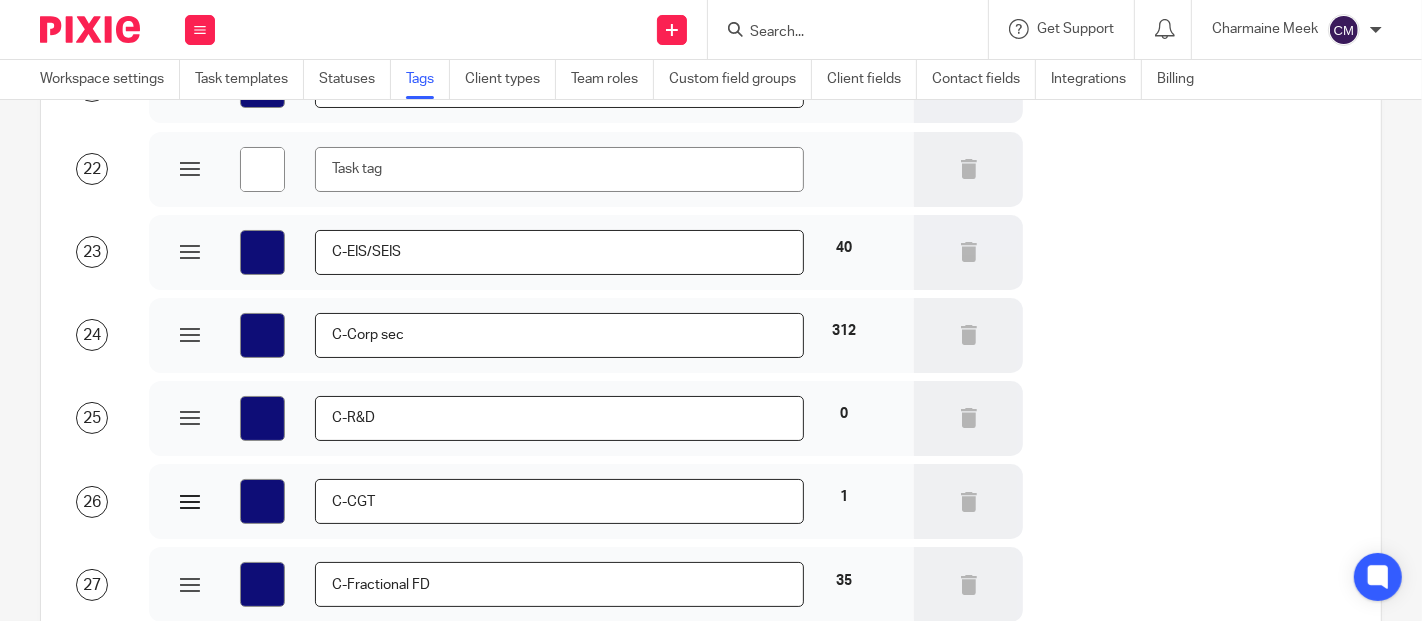 scroll, scrollTop: 1539, scrollLeft: 0, axis: vertical 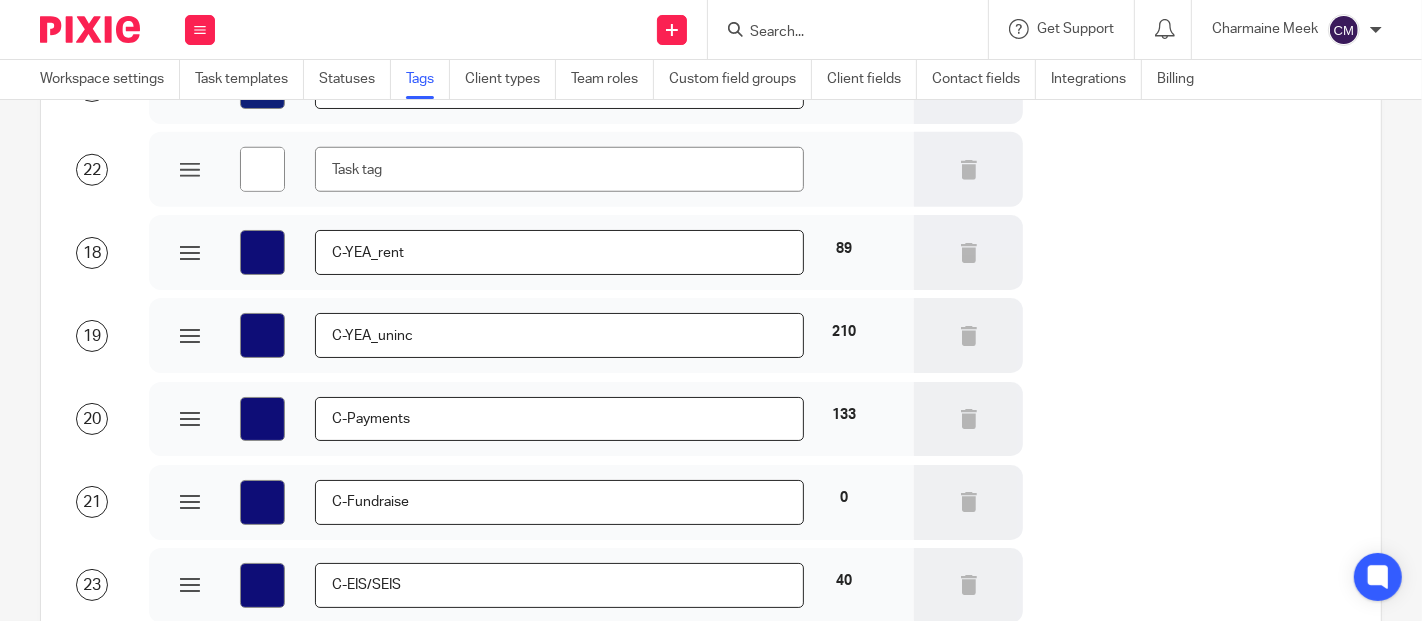 type on "#ffffff" 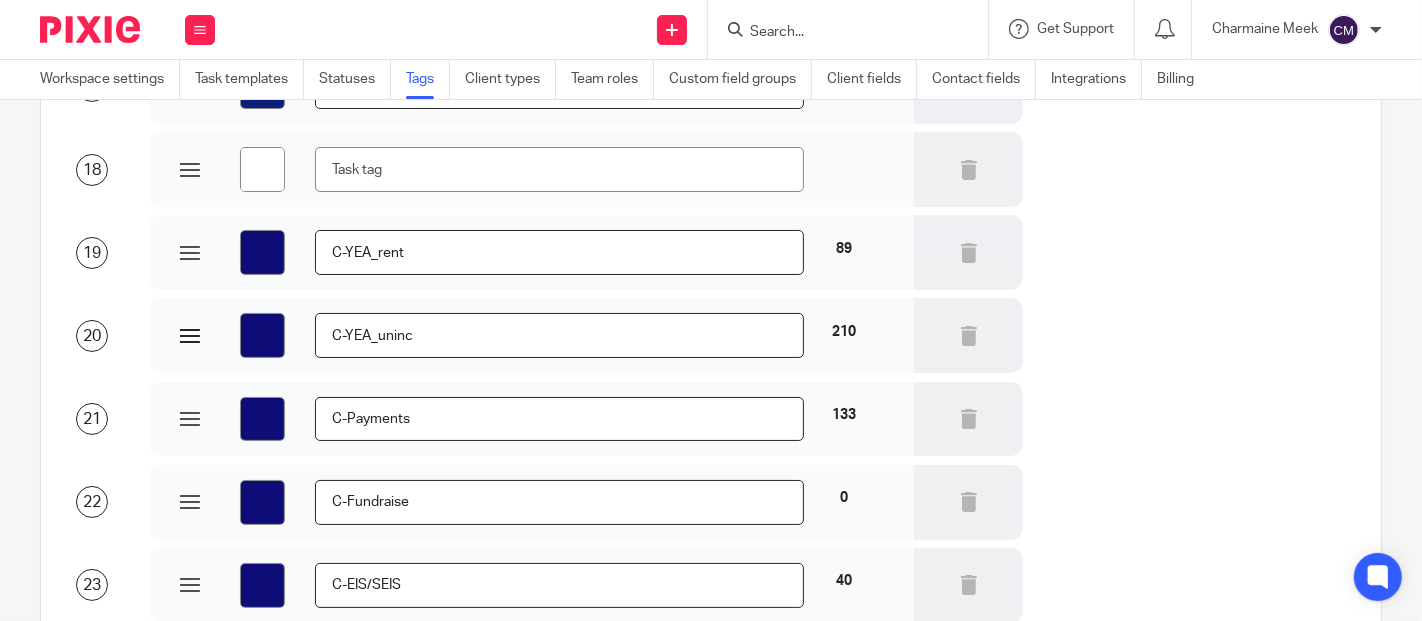 scroll, scrollTop: 1206, scrollLeft: 0, axis: vertical 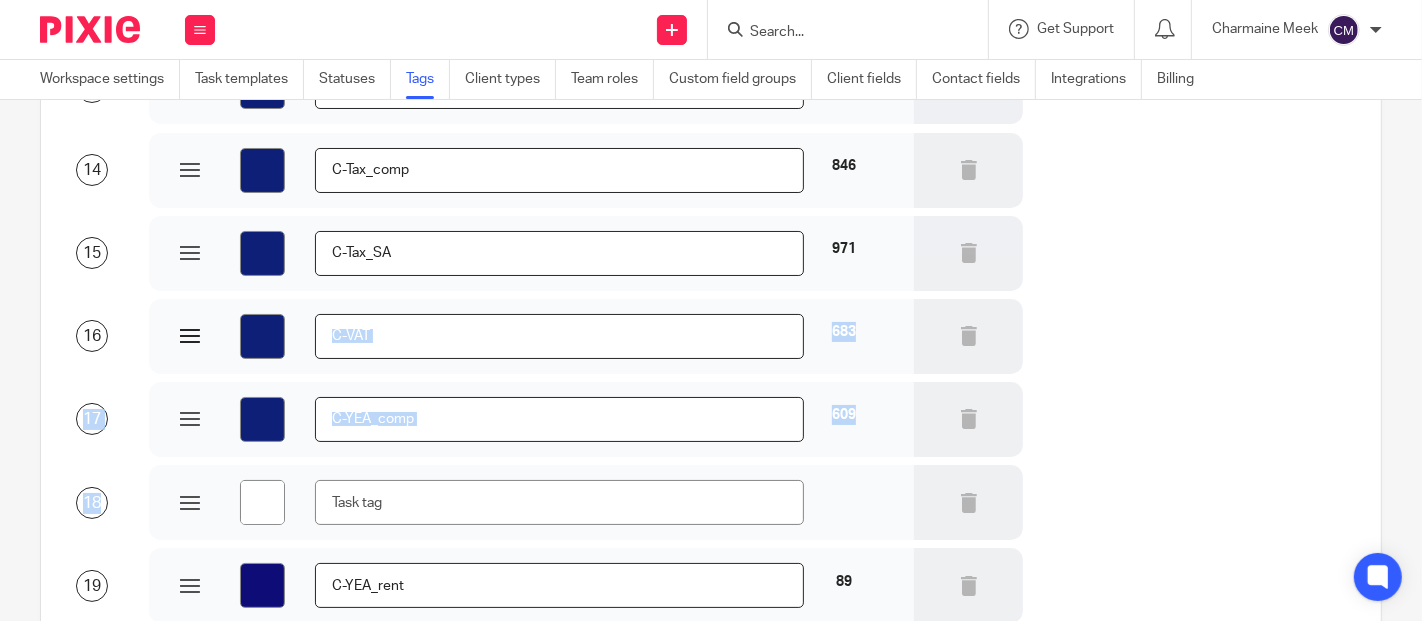 drag, startPoint x: 199, startPoint y: 496, endPoint x: 222, endPoint y: 342, distance: 155.70805 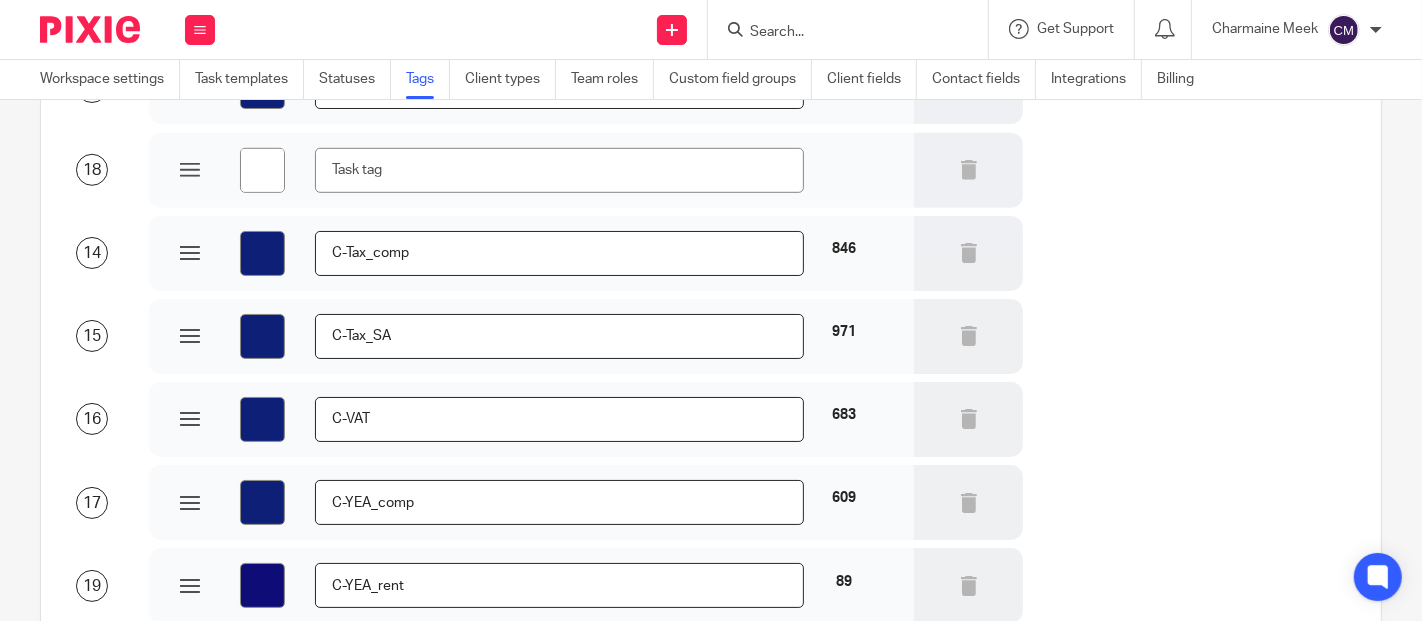 type on "#ffffff" 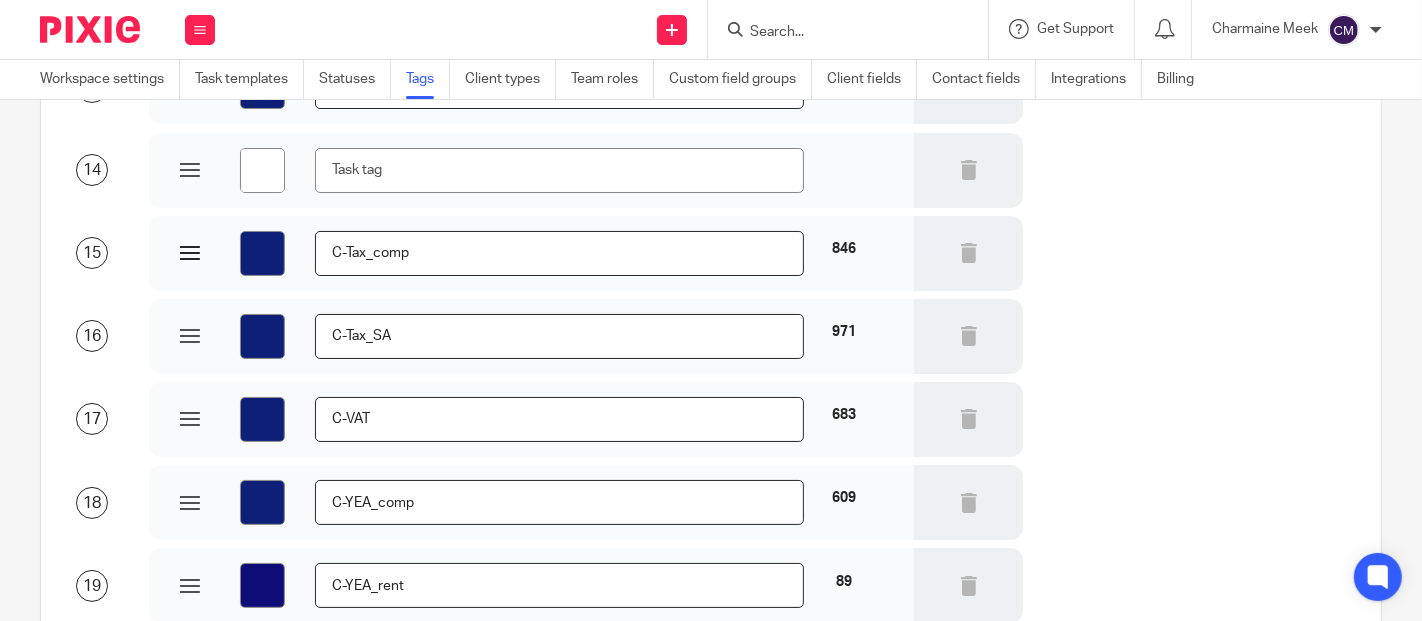 scroll, scrollTop: 872, scrollLeft: 0, axis: vertical 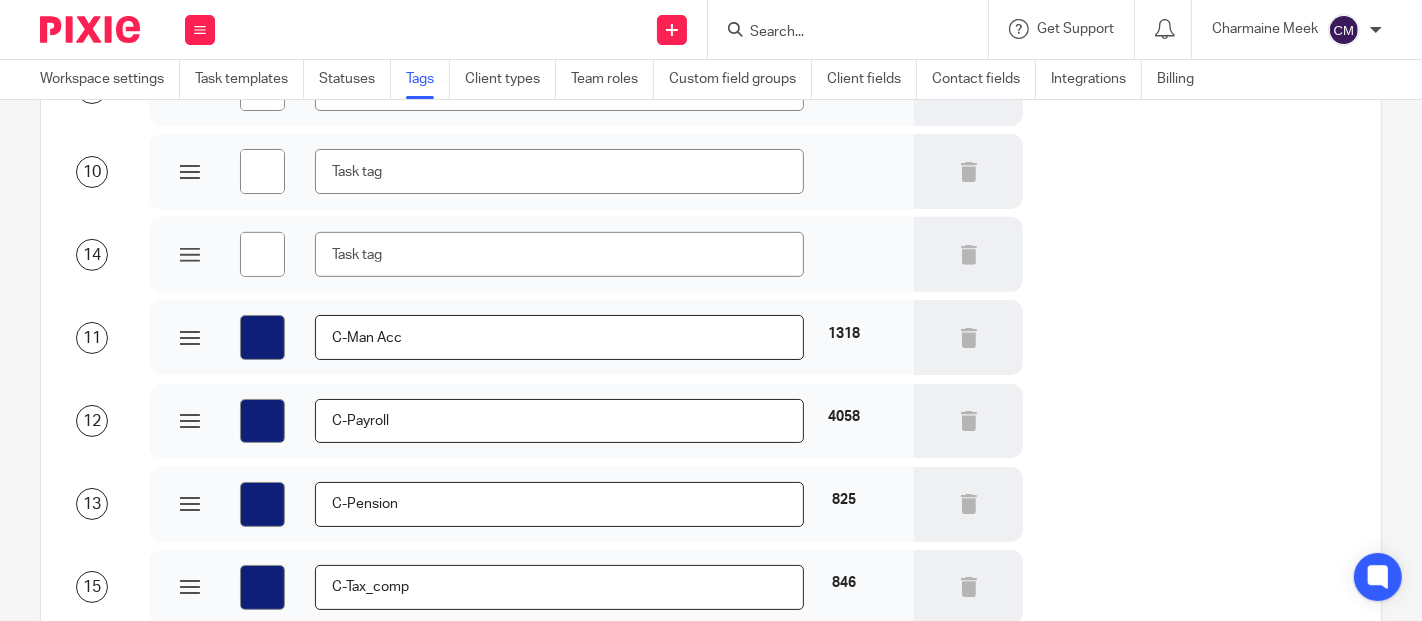 type on "#ffffff" 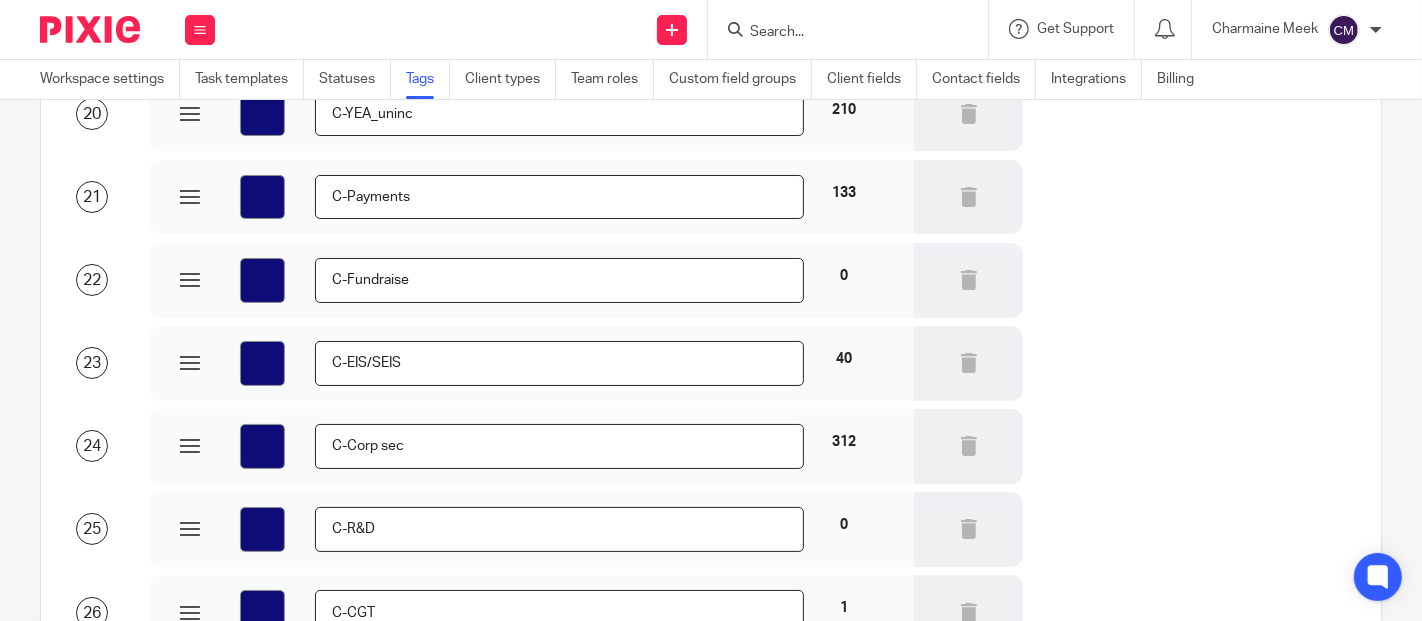 scroll, scrollTop: 2317, scrollLeft: 0, axis: vertical 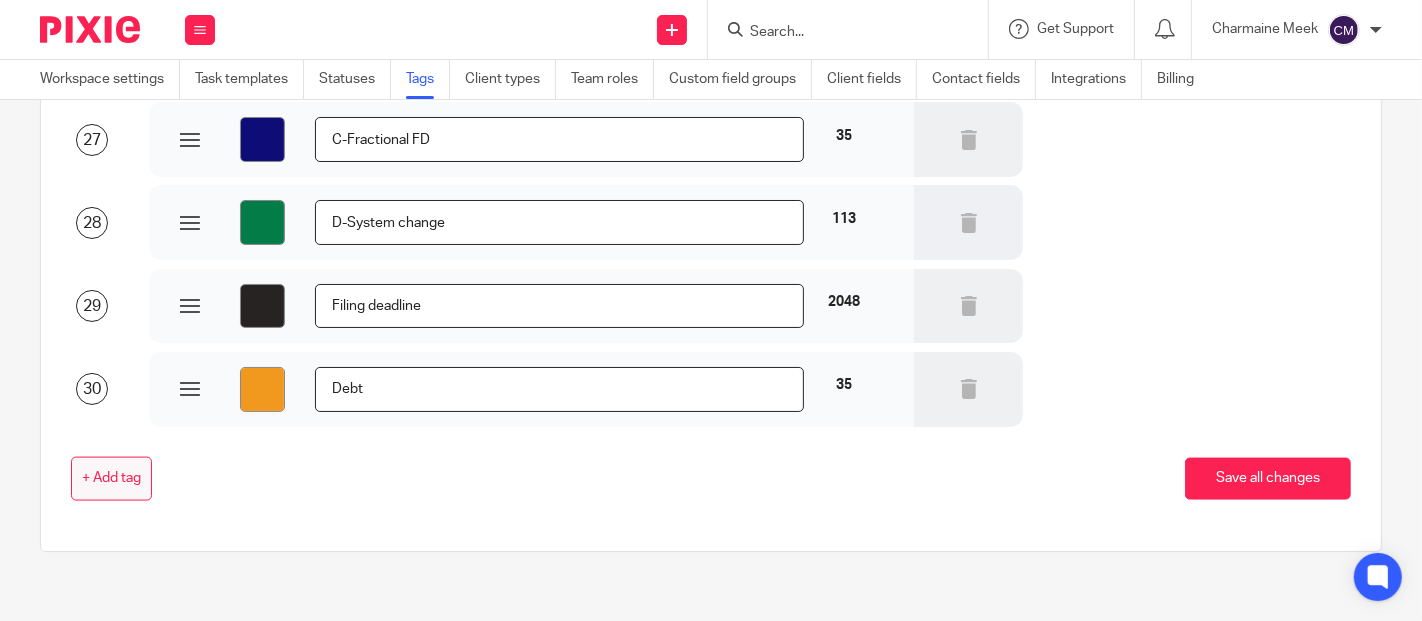 click on "+ Add tag" at bounding box center [111, 479] 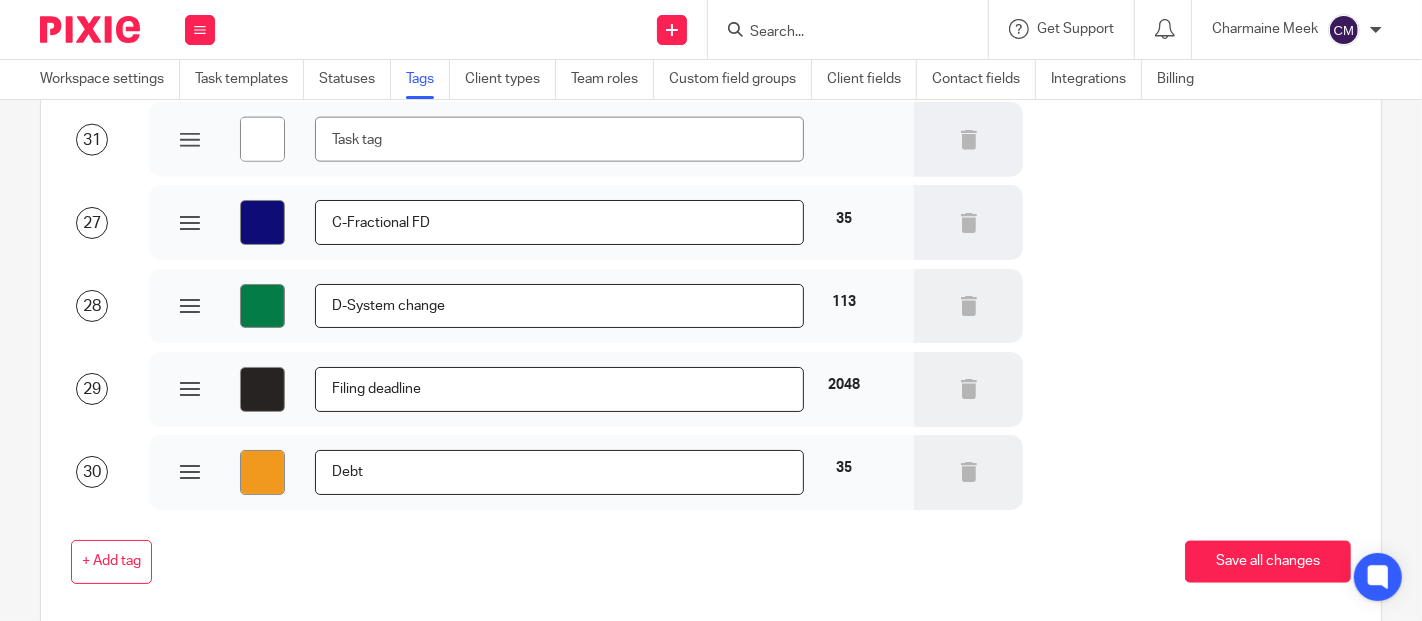 type on "#ffffff" 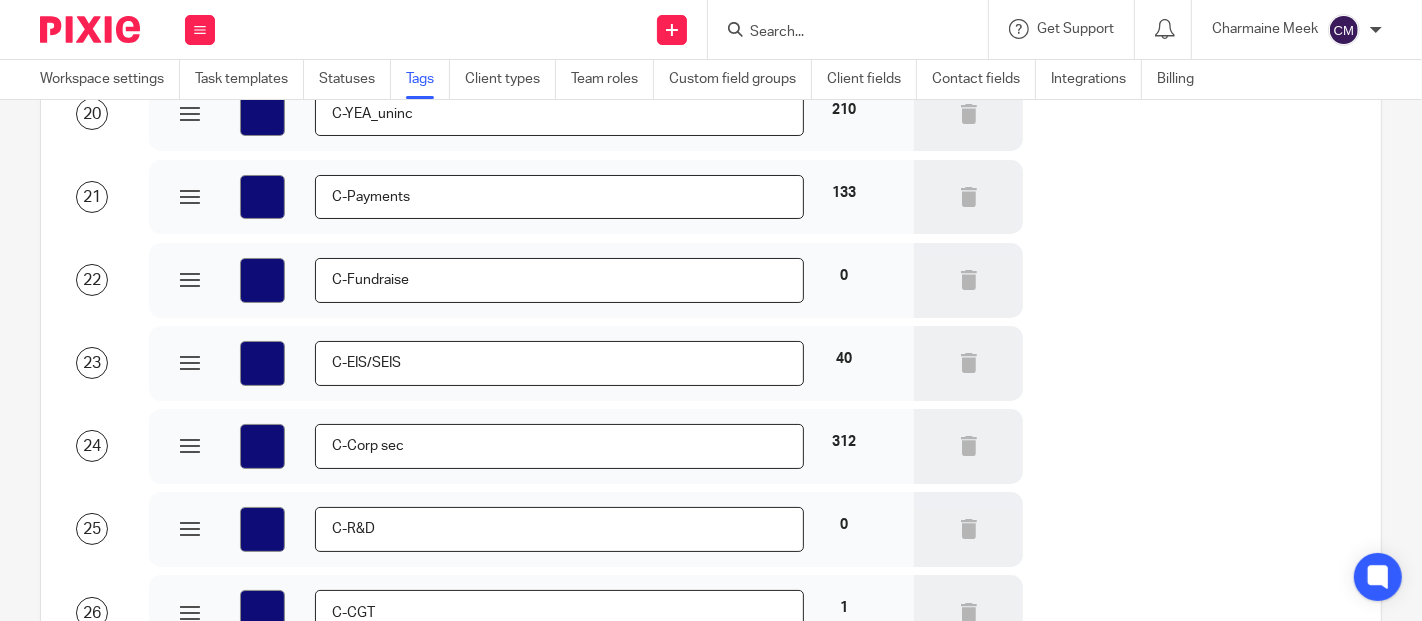 scroll, scrollTop: 1872, scrollLeft: 0, axis: vertical 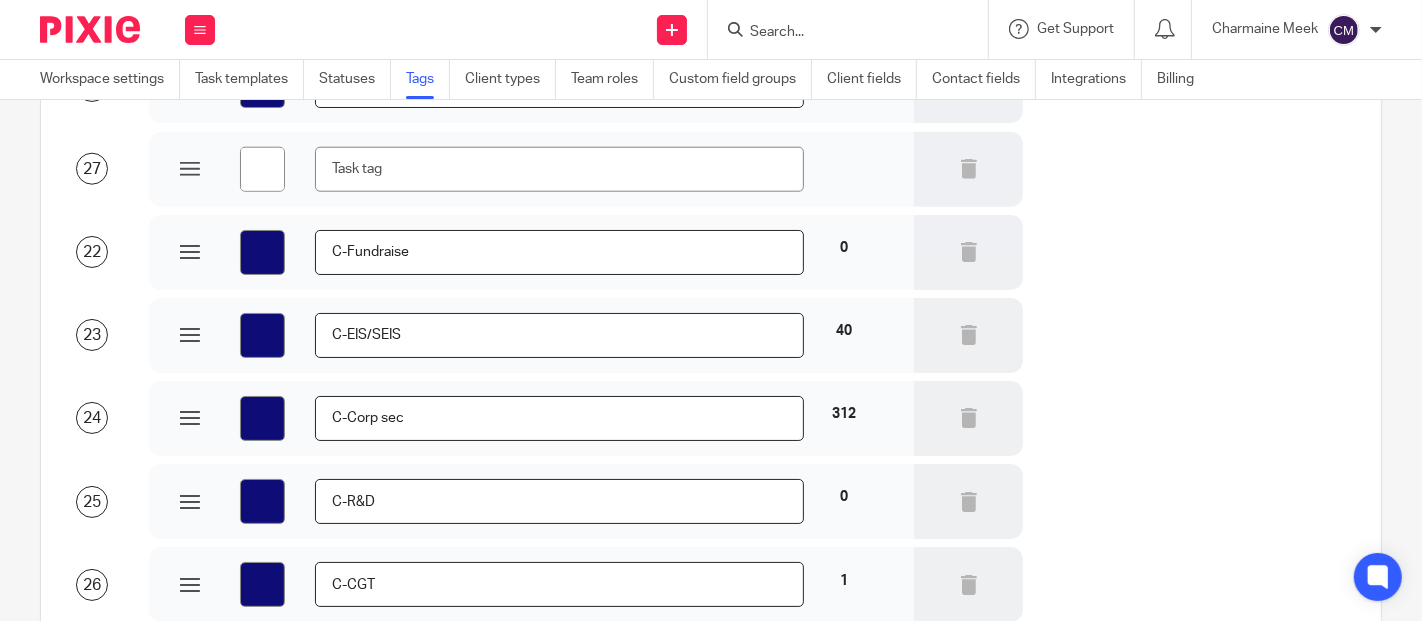 type on "#ffffff" 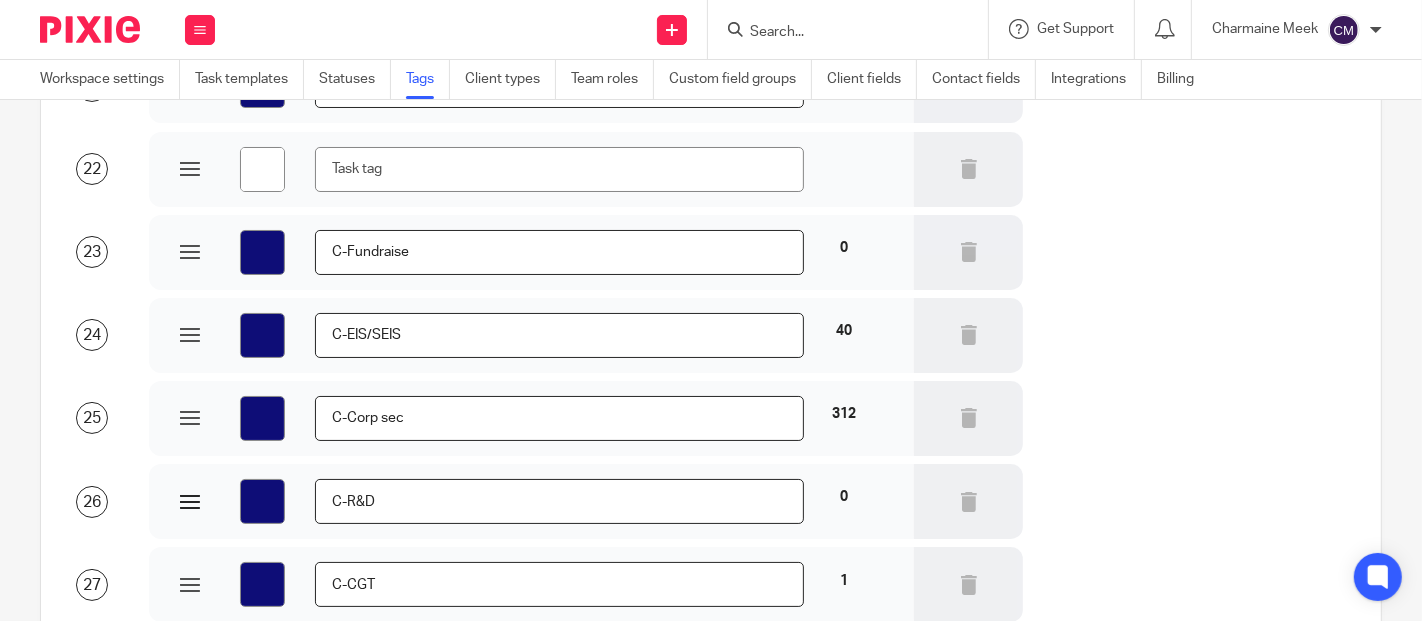 scroll, scrollTop: 1539, scrollLeft: 0, axis: vertical 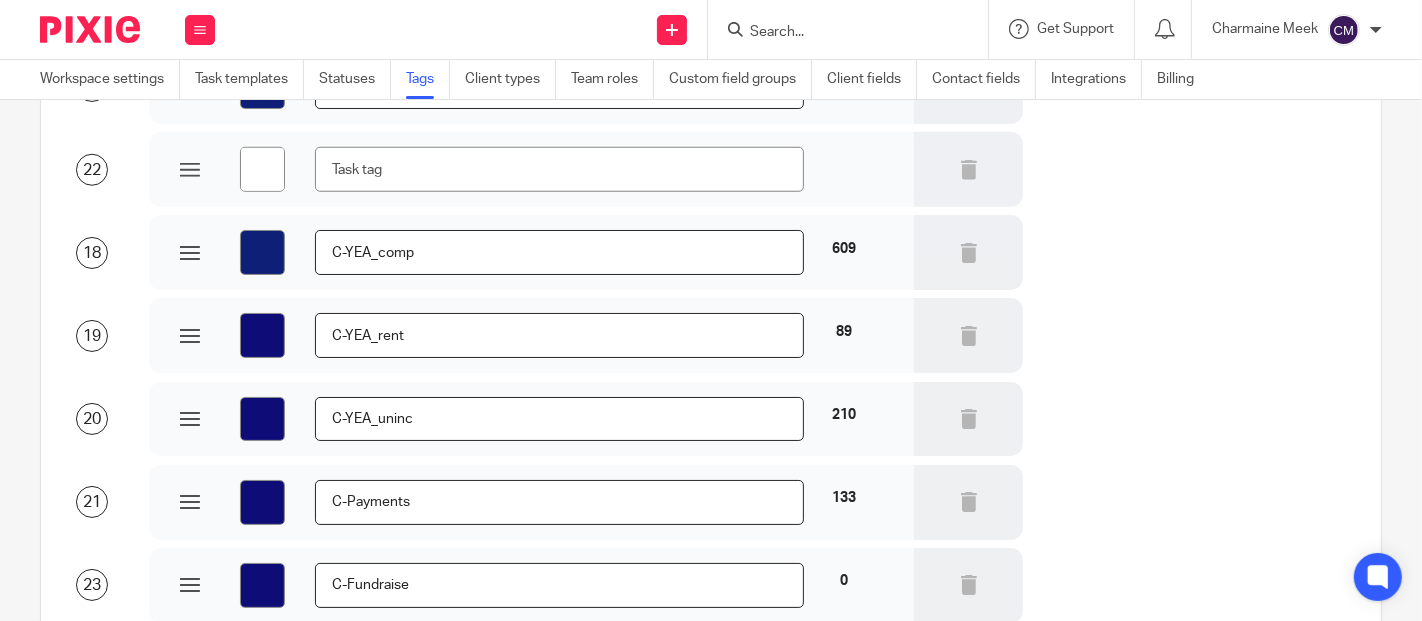 type on "#ffffff" 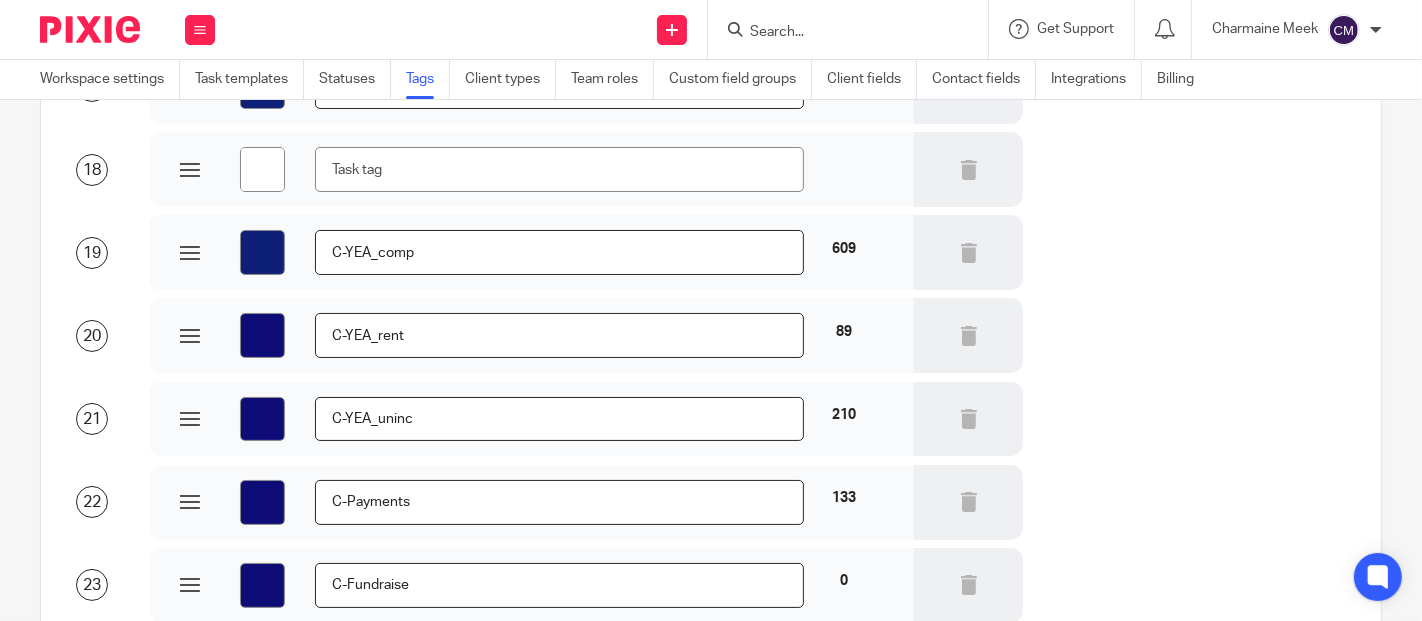 scroll, scrollTop: 1095, scrollLeft: 0, axis: vertical 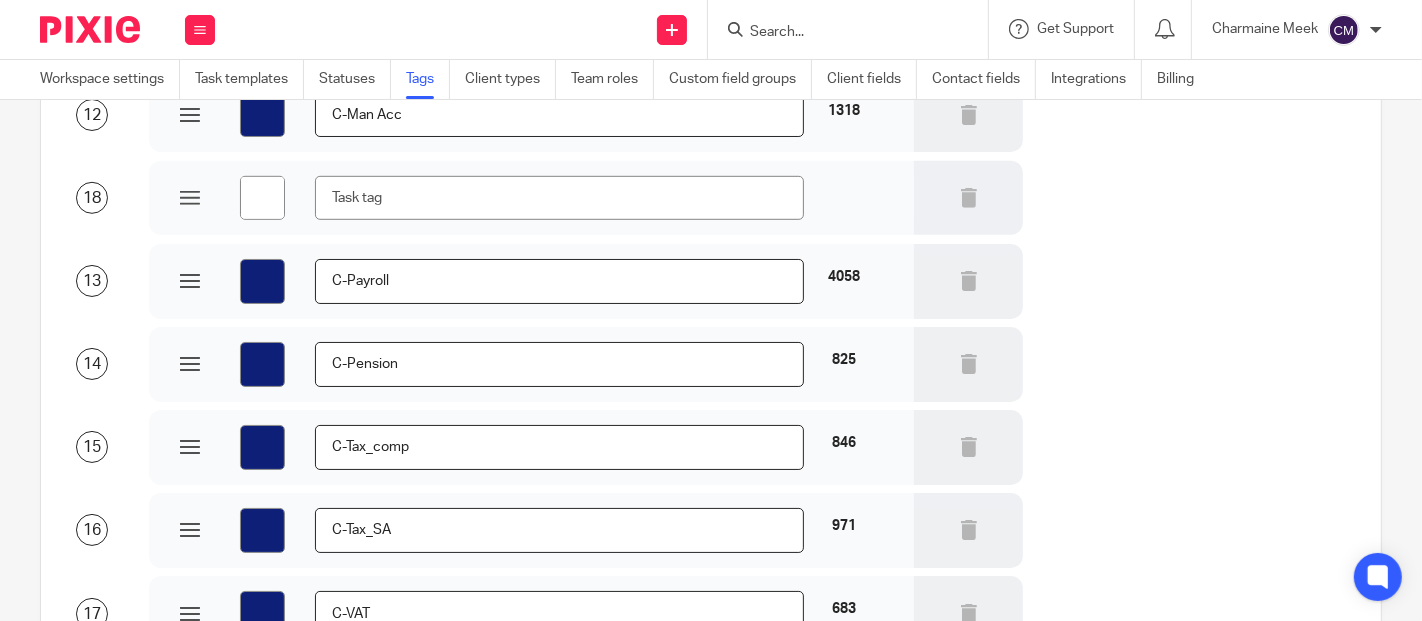 type on "#ffffff" 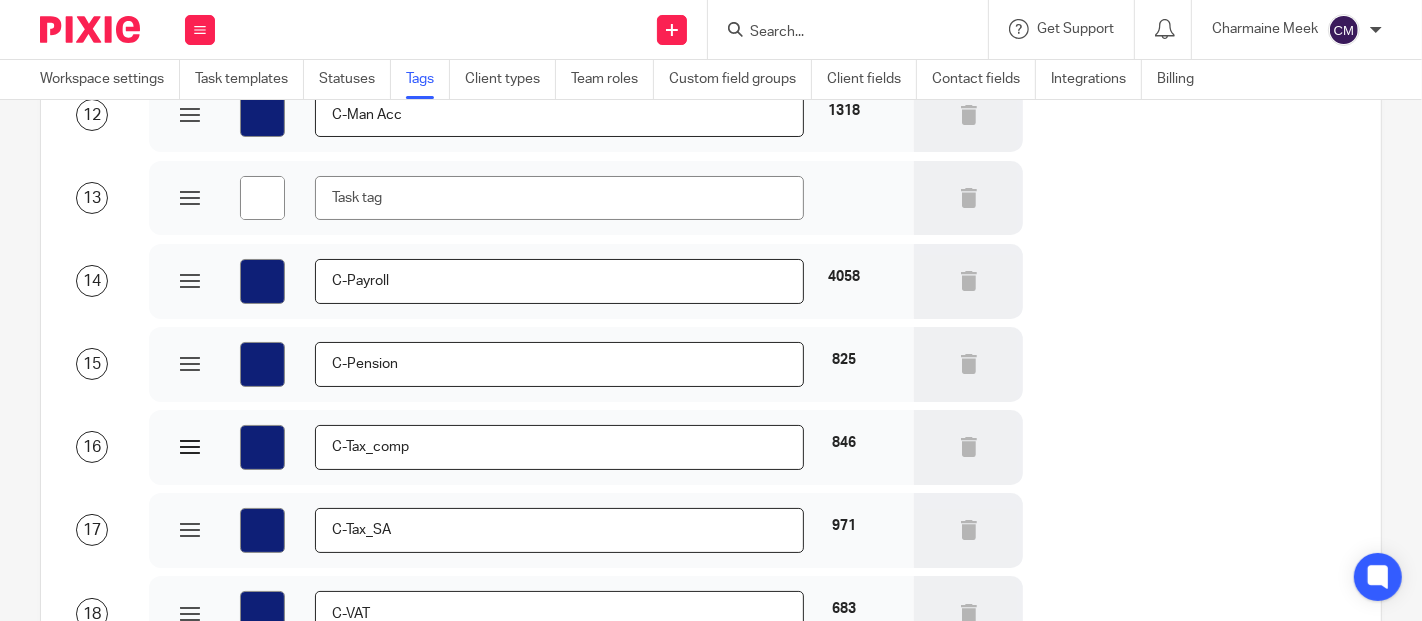 scroll, scrollTop: 872, scrollLeft: 0, axis: vertical 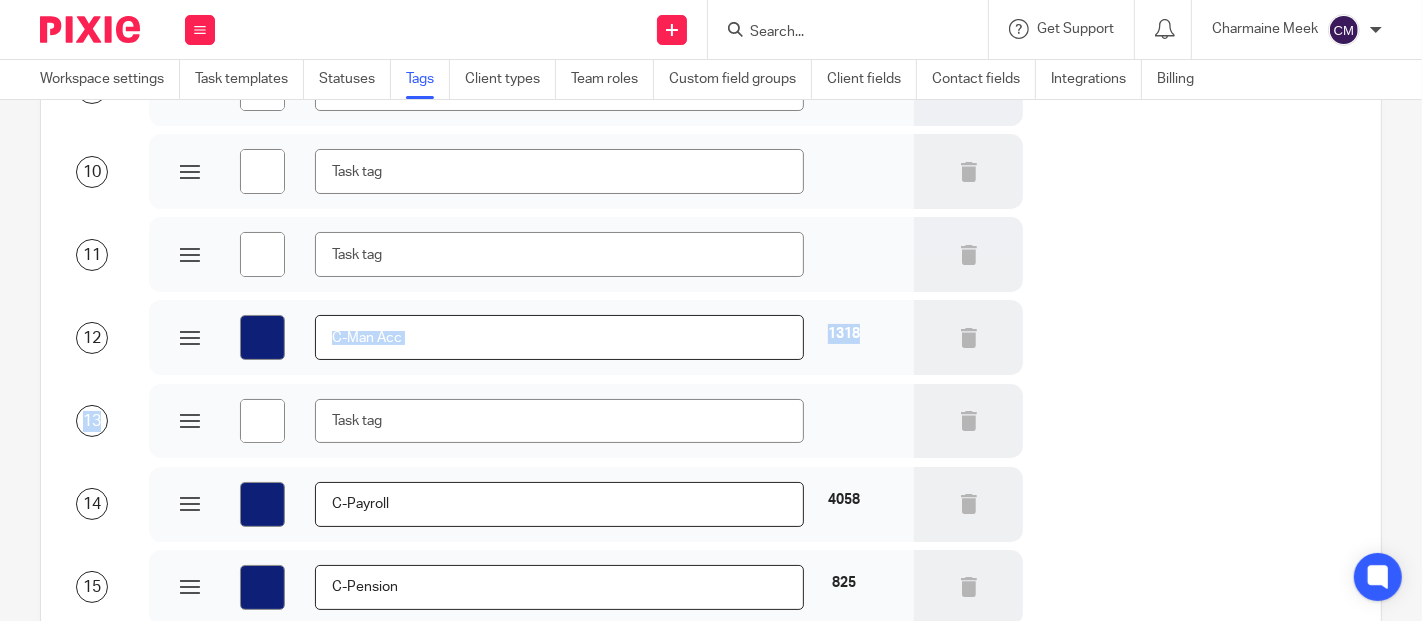 drag, startPoint x: 181, startPoint y: 407, endPoint x: 192, endPoint y: 350, distance: 58.0517 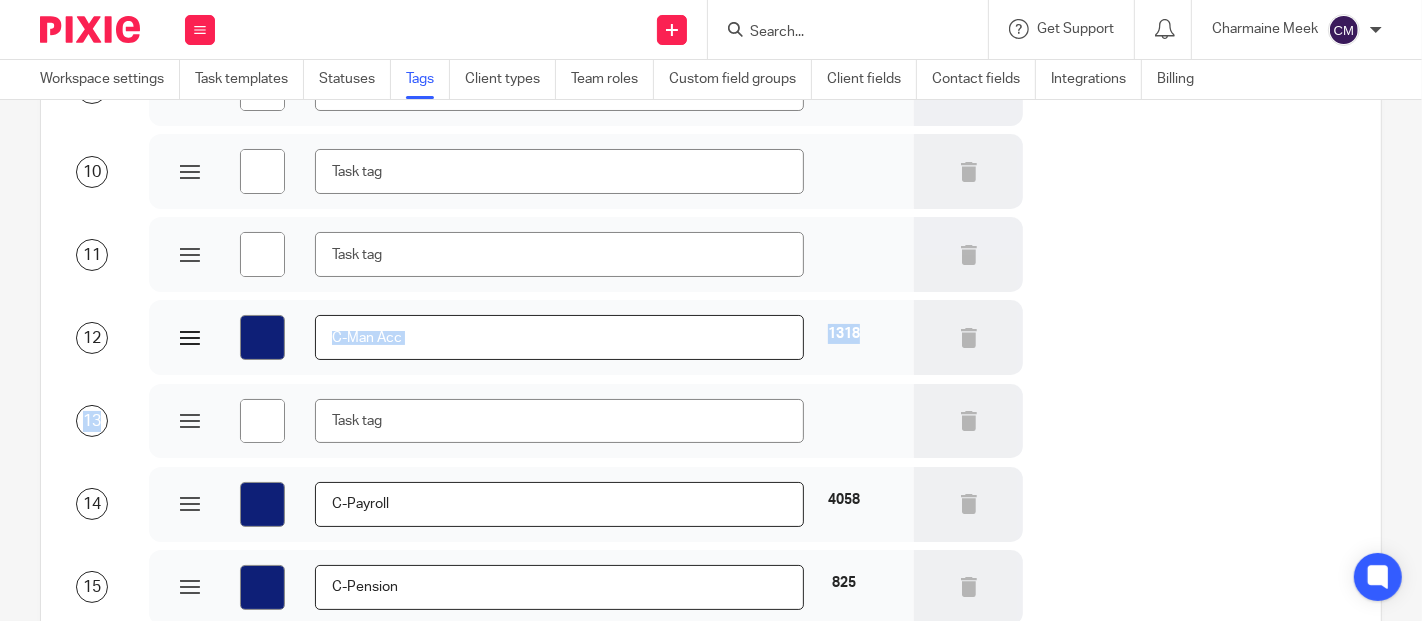 click on "1
#bd0a25   _Client
2
#bd0a25   _Bank
3
#bd0a25   _Stalled     6           This field will be deleted on save
4
#ffffff
5
#ffffff
6
#0e1f77   C-Bookkeeping     1298
7
#0e1f77   C-CIS     139
8
#bd0a25   _Cancelled     1288
9
#ffffff
10
#ffffff
11
#ffffff
12
#0e1f77   C-Man Acc     1318
13
#ffffff
14
#0e1f77   C-Payroll     4058
15
#0e1f77   C-Pension     825
16" at bounding box center [711, 721] 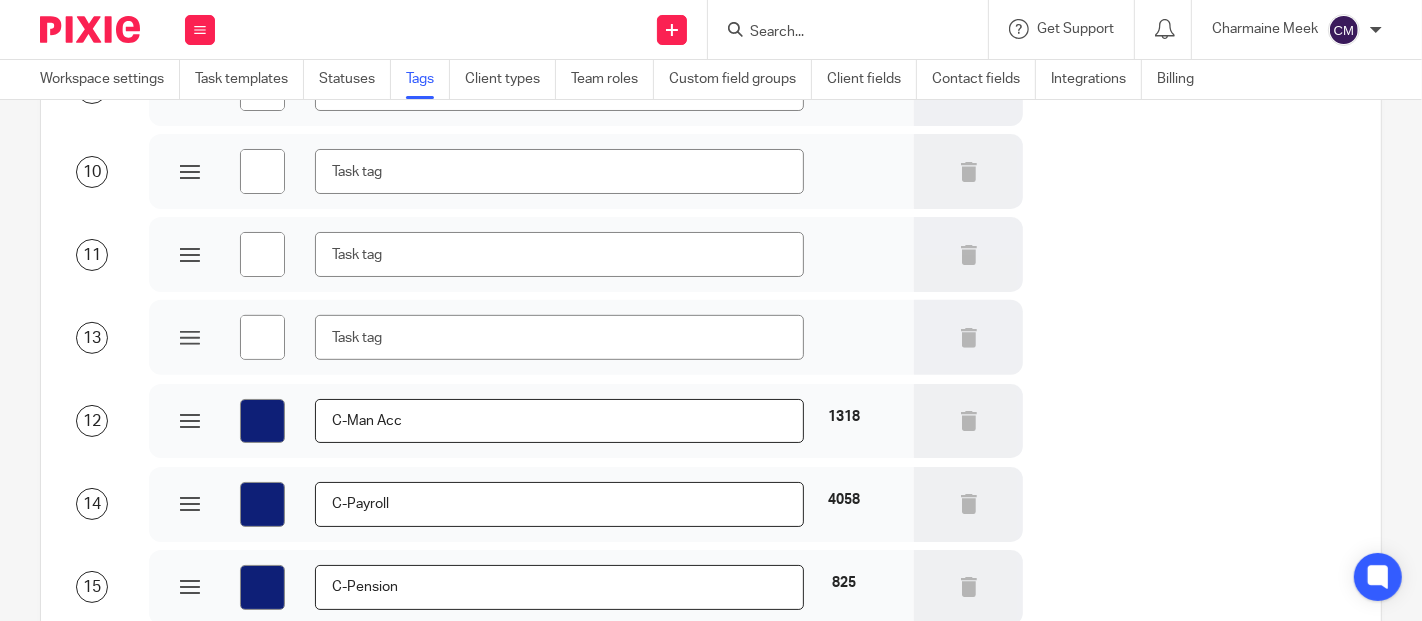 type on "#ffffff" 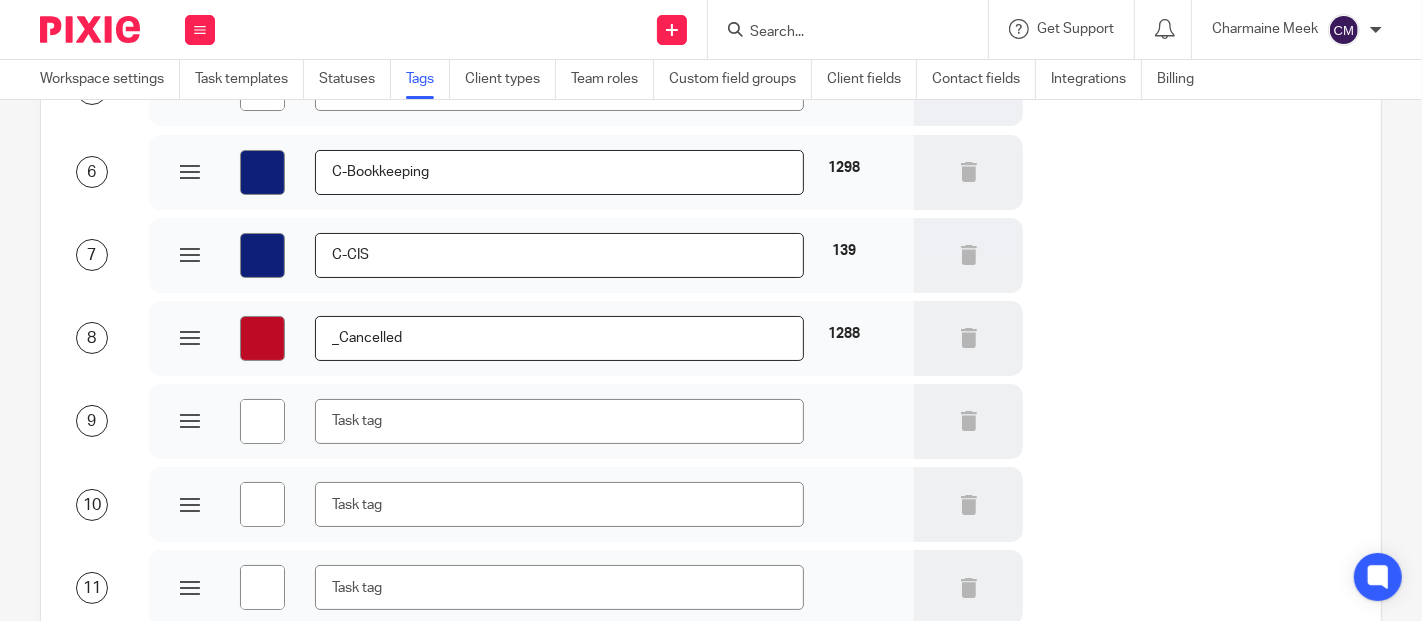 scroll, scrollTop: 428, scrollLeft: 0, axis: vertical 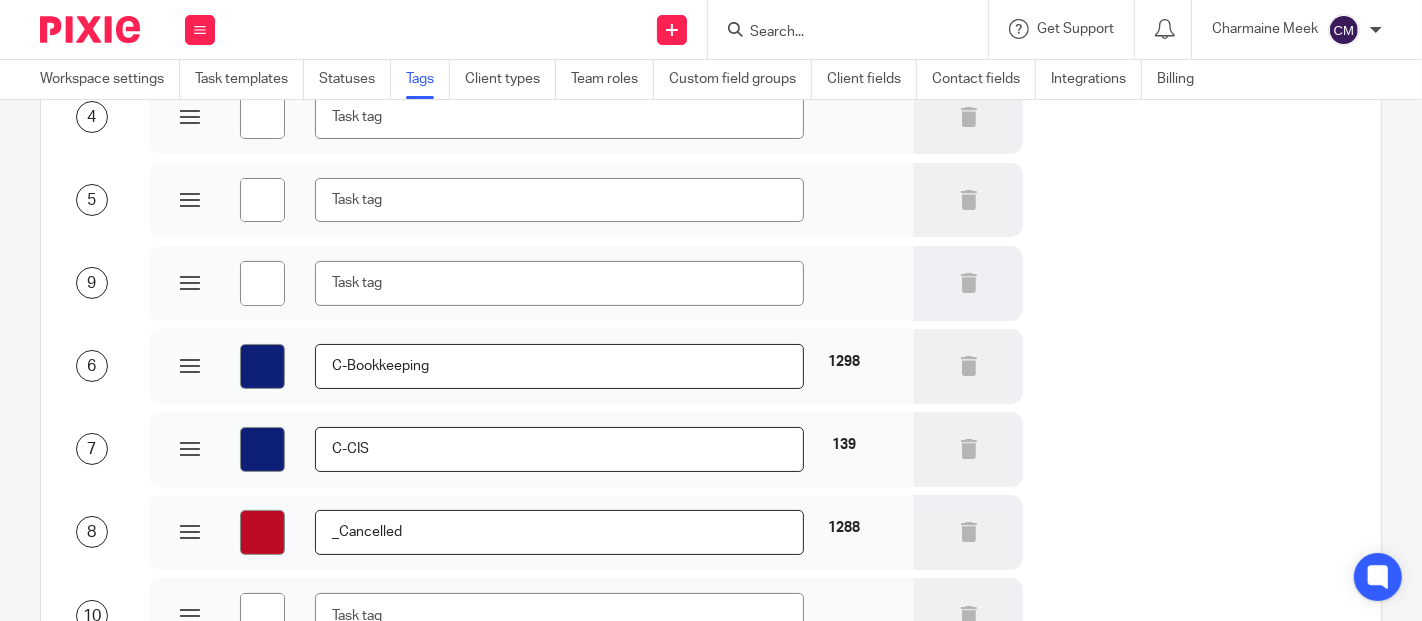 type on "#ffffff" 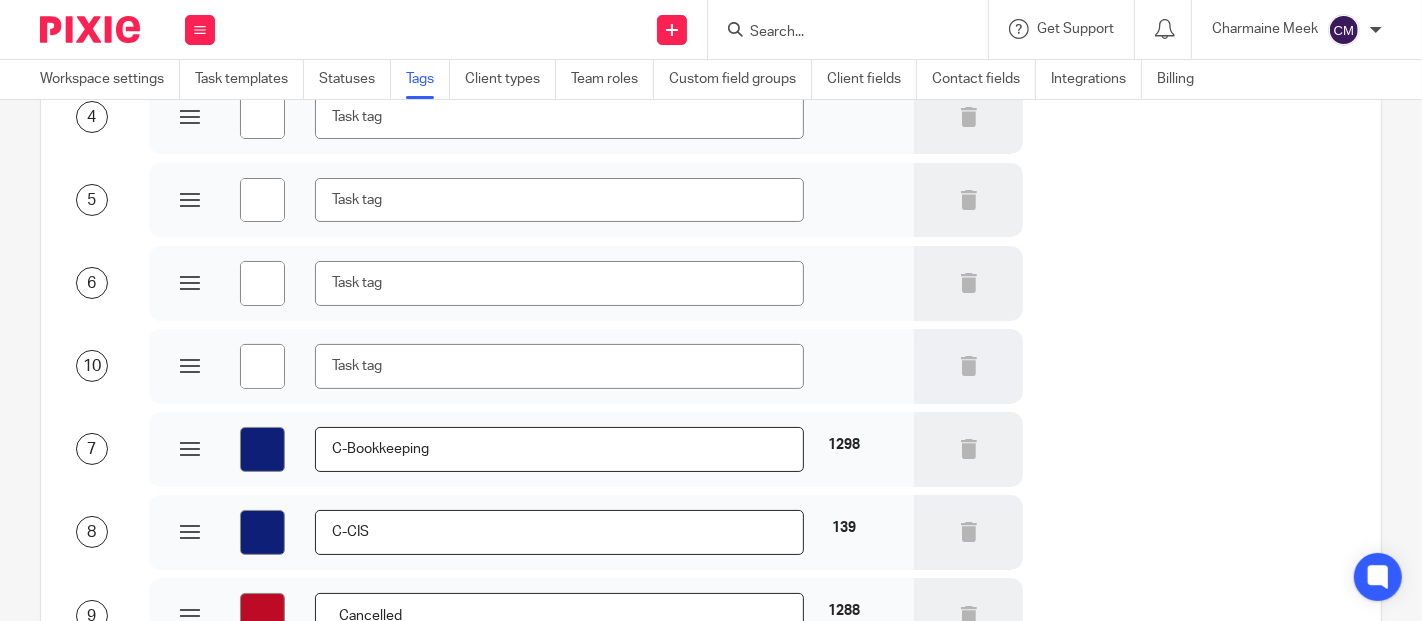 type on "#ffffff" 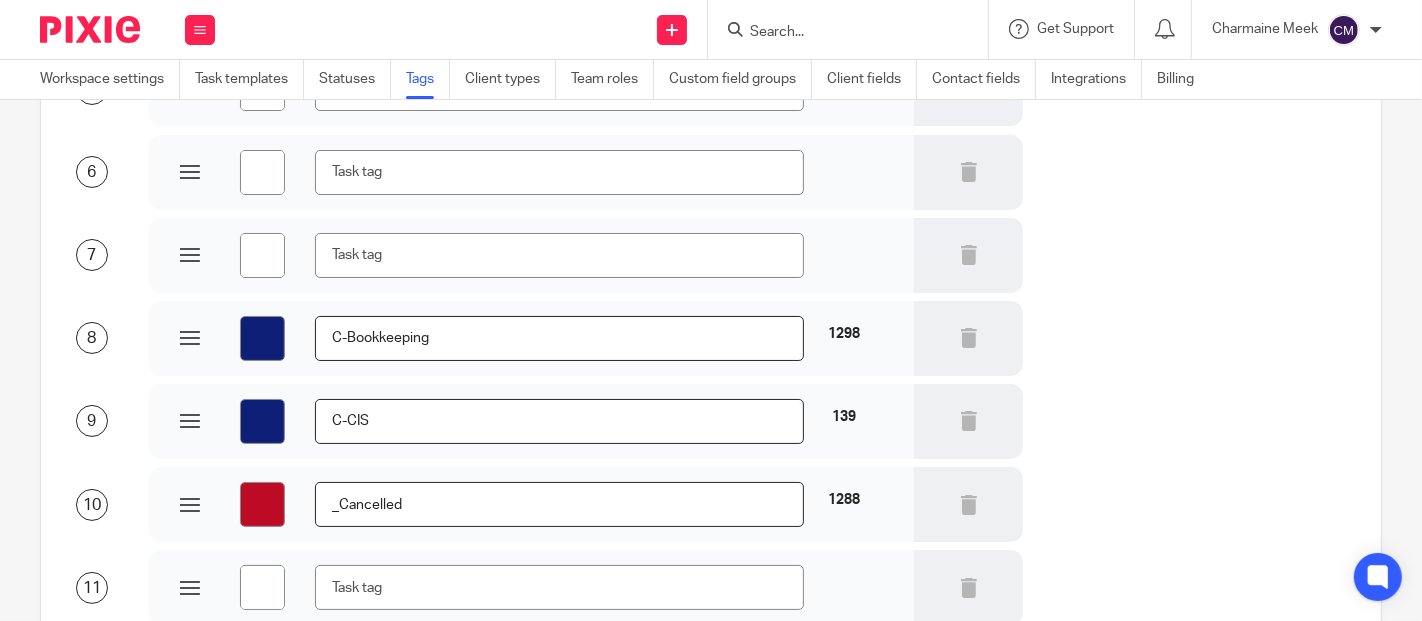scroll, scrollTop: 650, scrollLeft: 0, axis: vertical 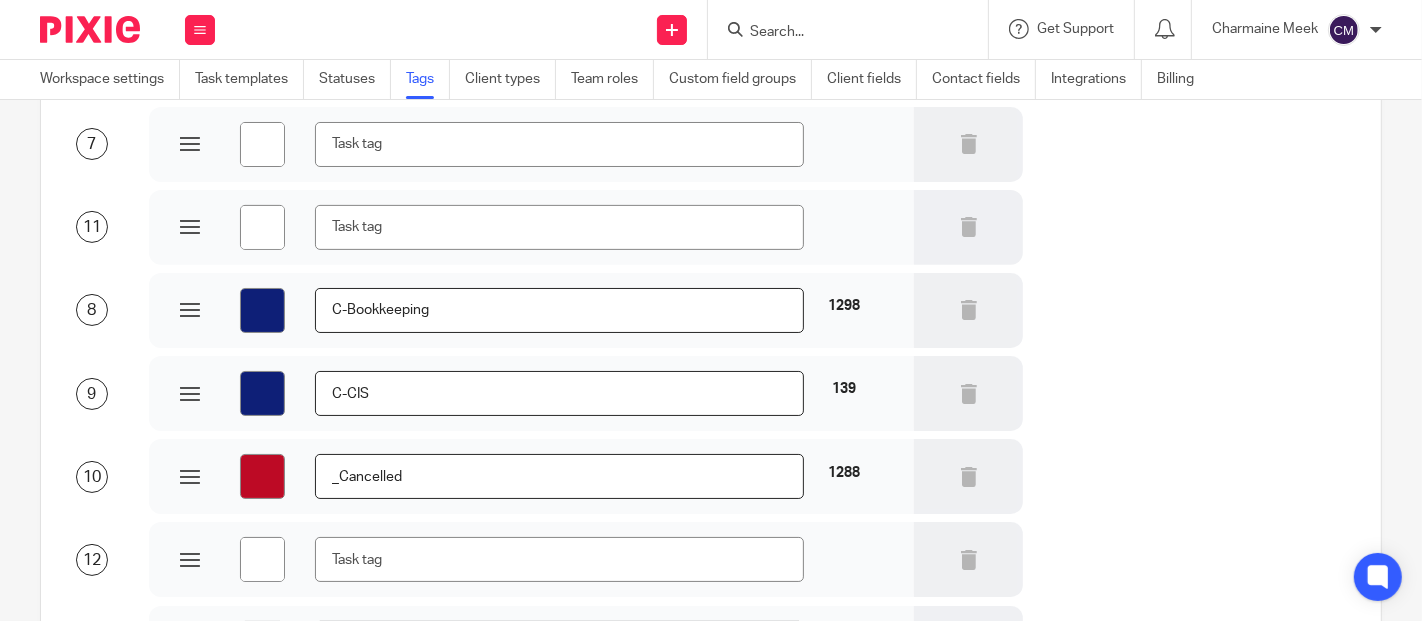 type on "#ffffff" 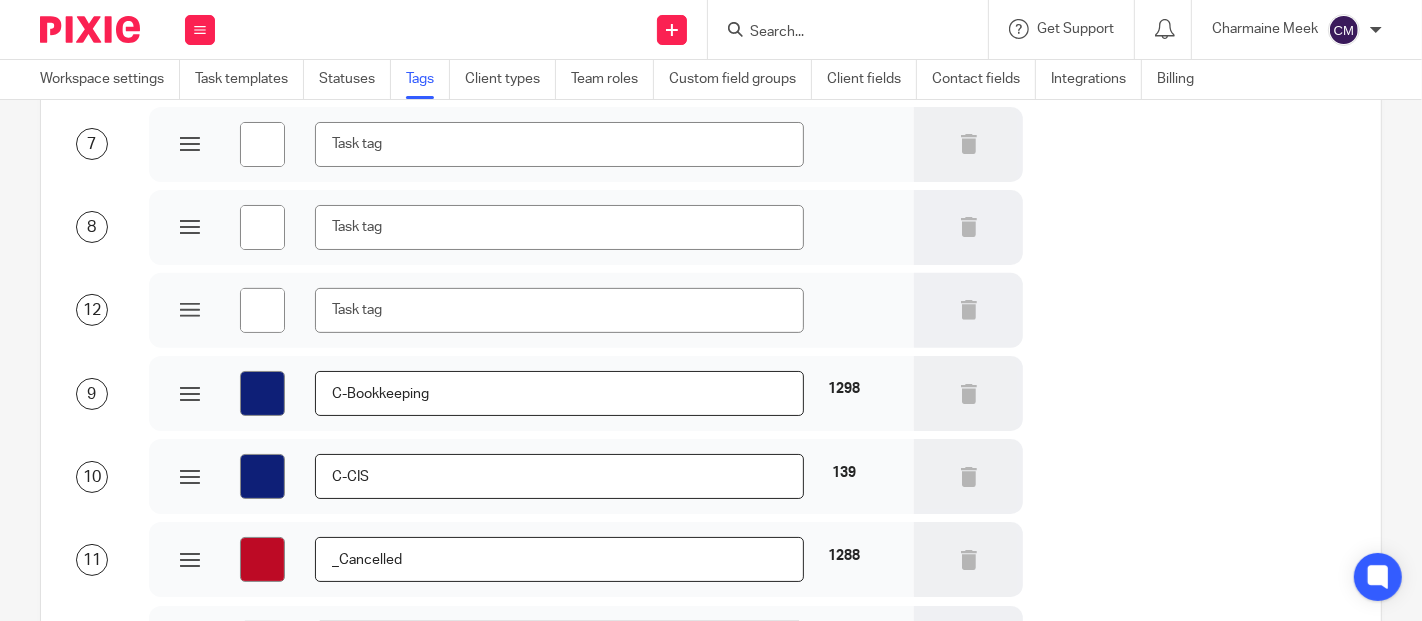 type on "#ffffff" 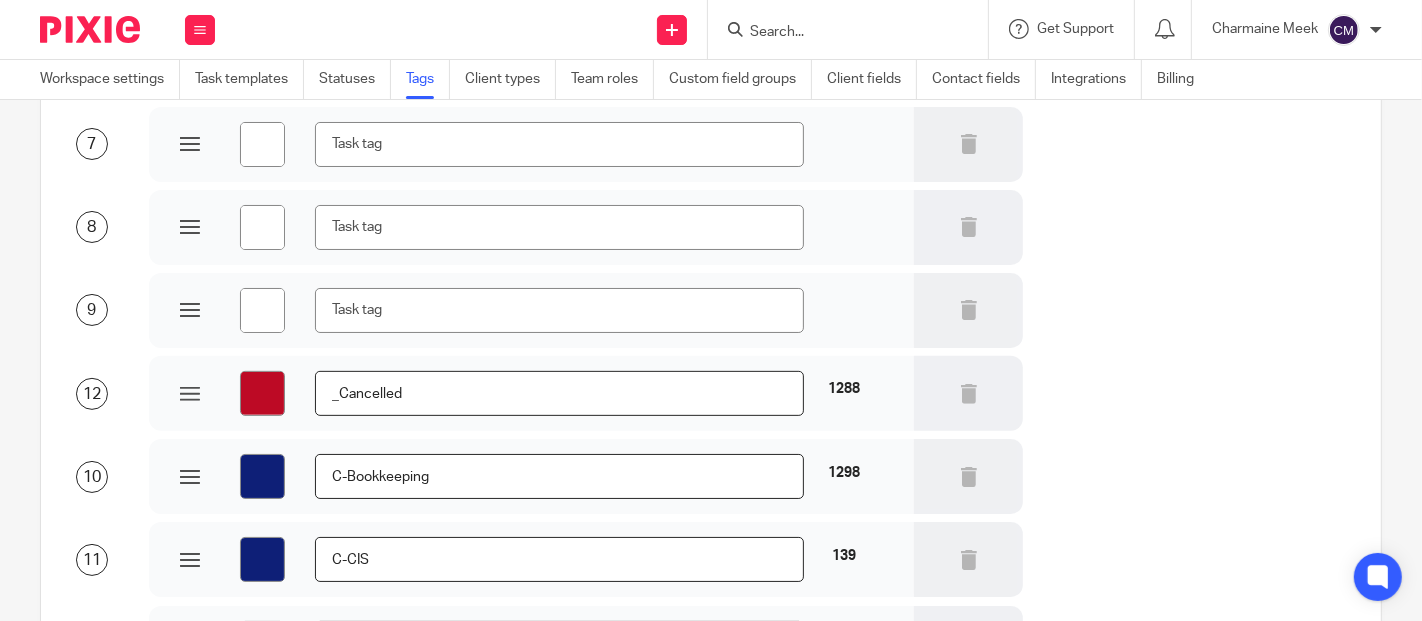 type on "#ffffff" 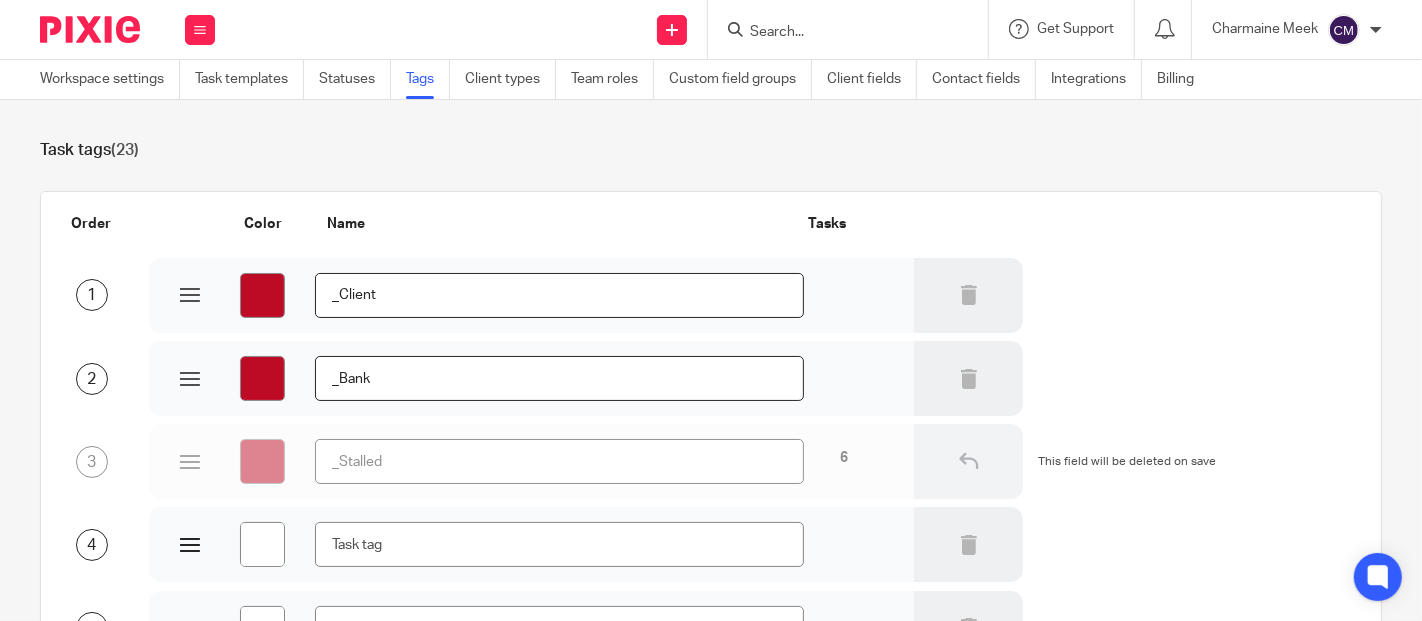 scroll, scrollTop: 111, scrollLeft: 0, axis: vertical 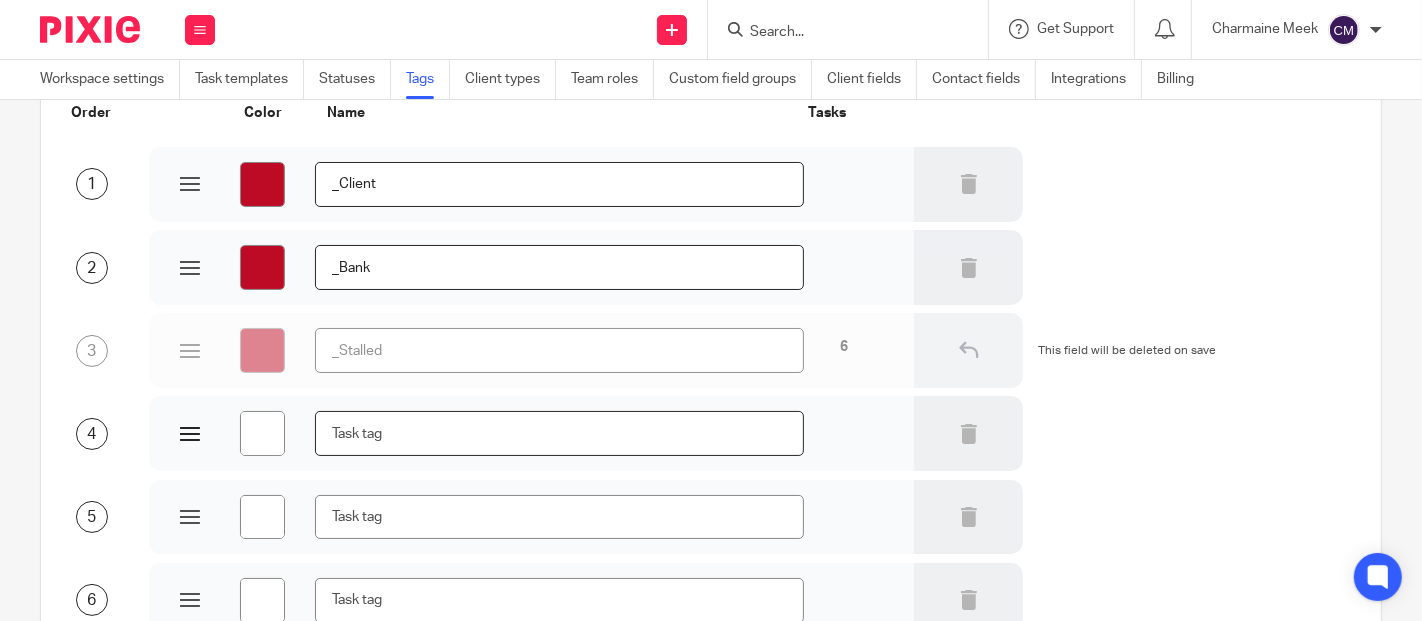 click at bounding box center (559, 433) 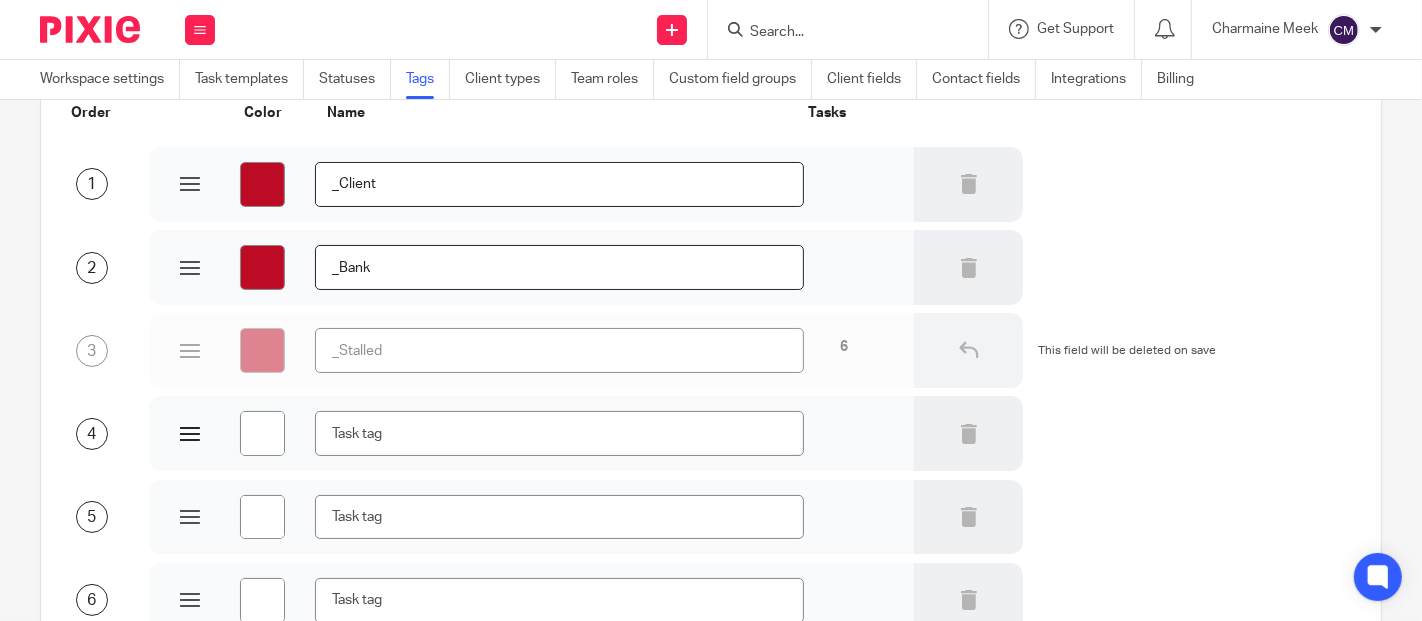 click on "#ffffff" at bounding box center (262, 433) 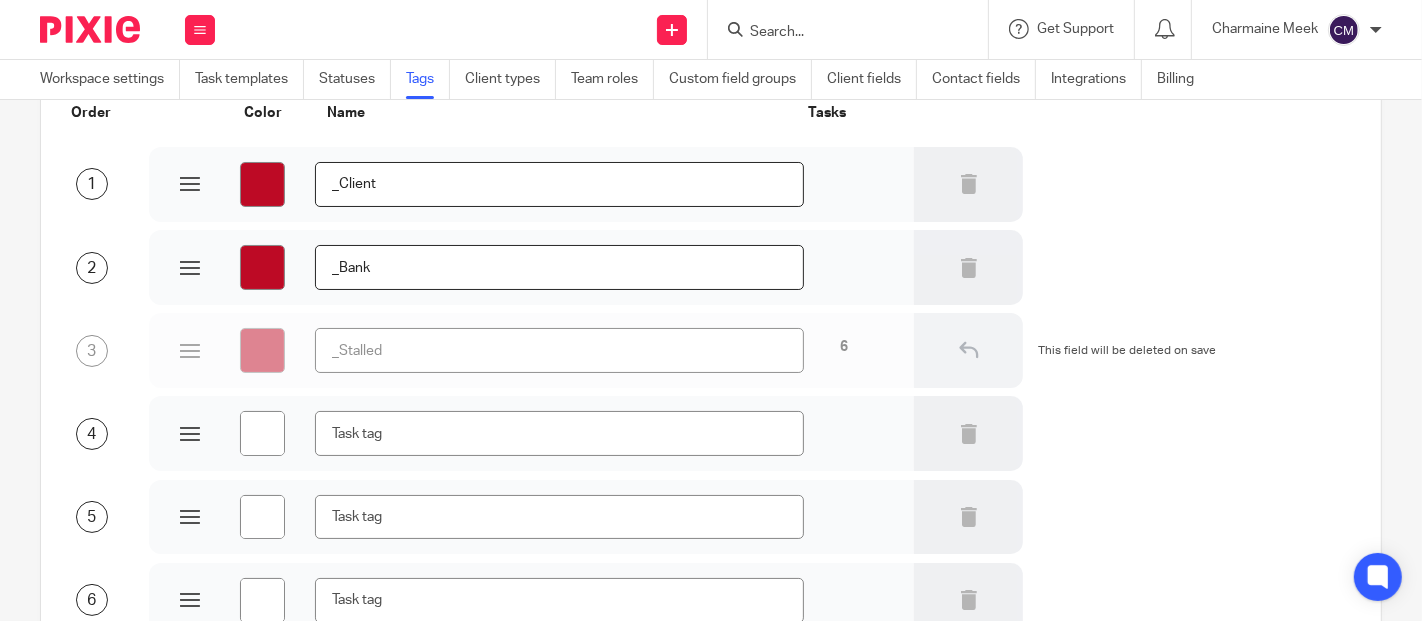 click on "#ffffff" at bounding box center (531, 433) 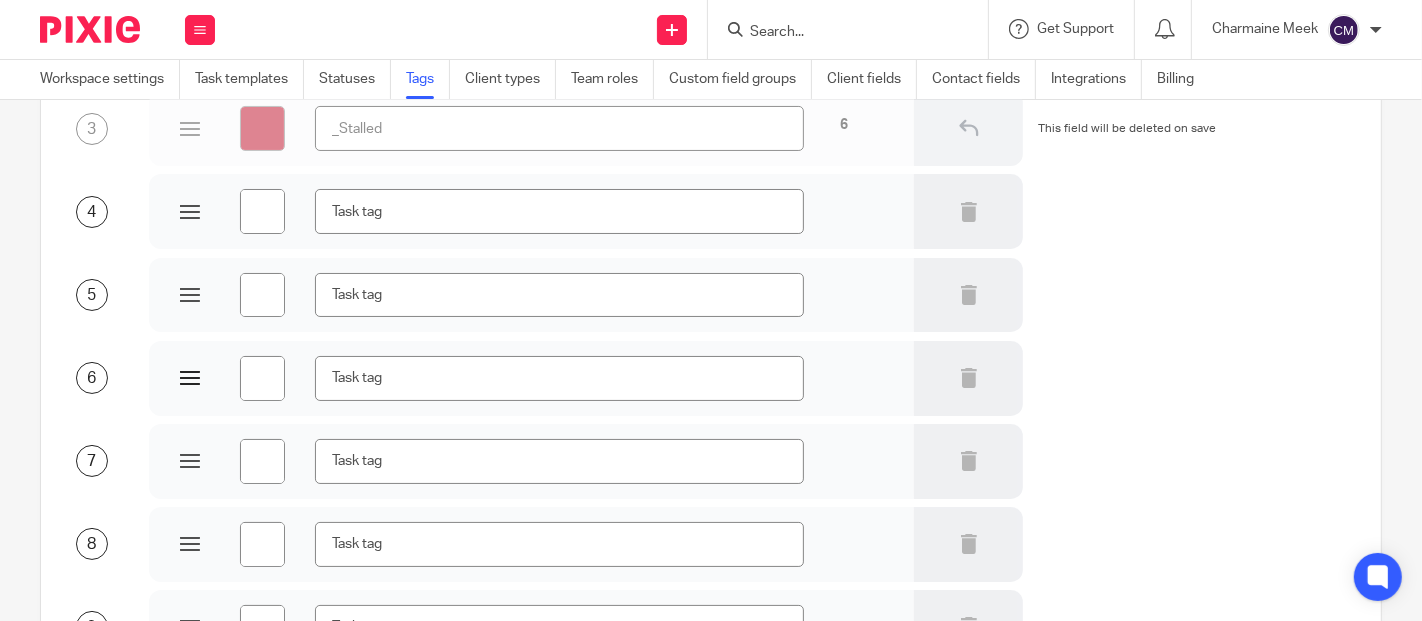 scroll, scrollTop: 444, scrollLeft: 0, axis: vertical 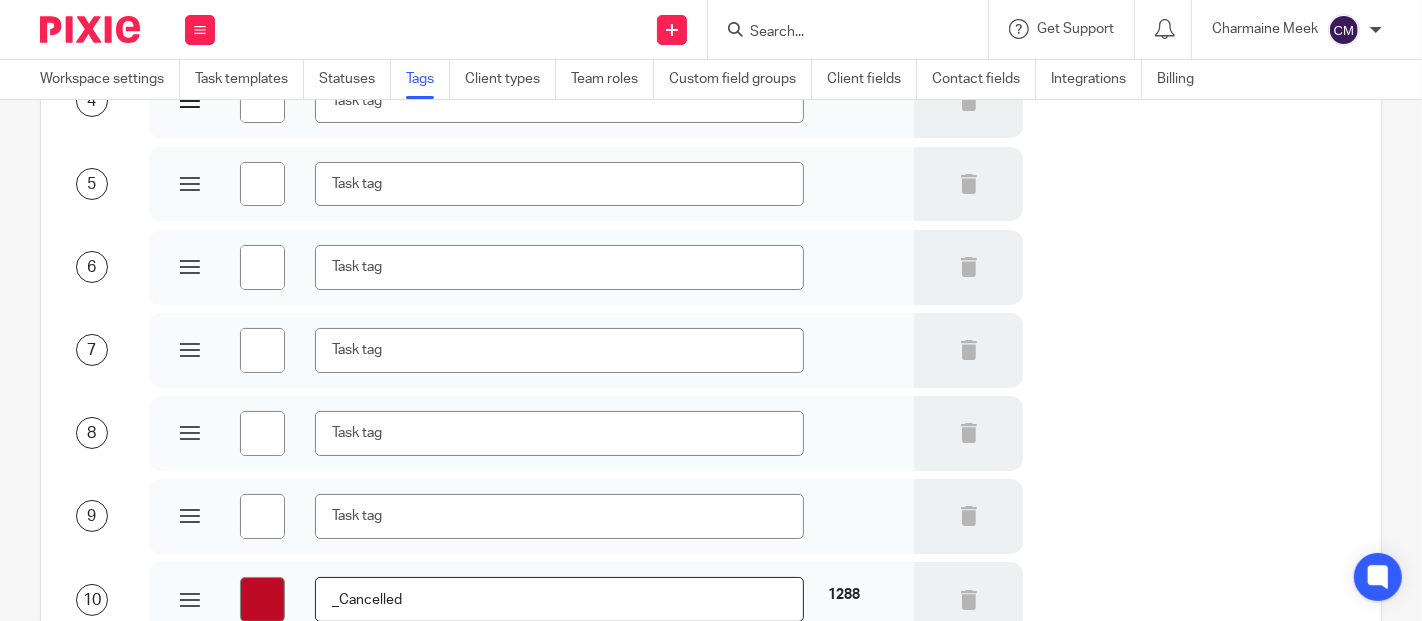 click on "#ffffff" at bounding box center [262, 100] 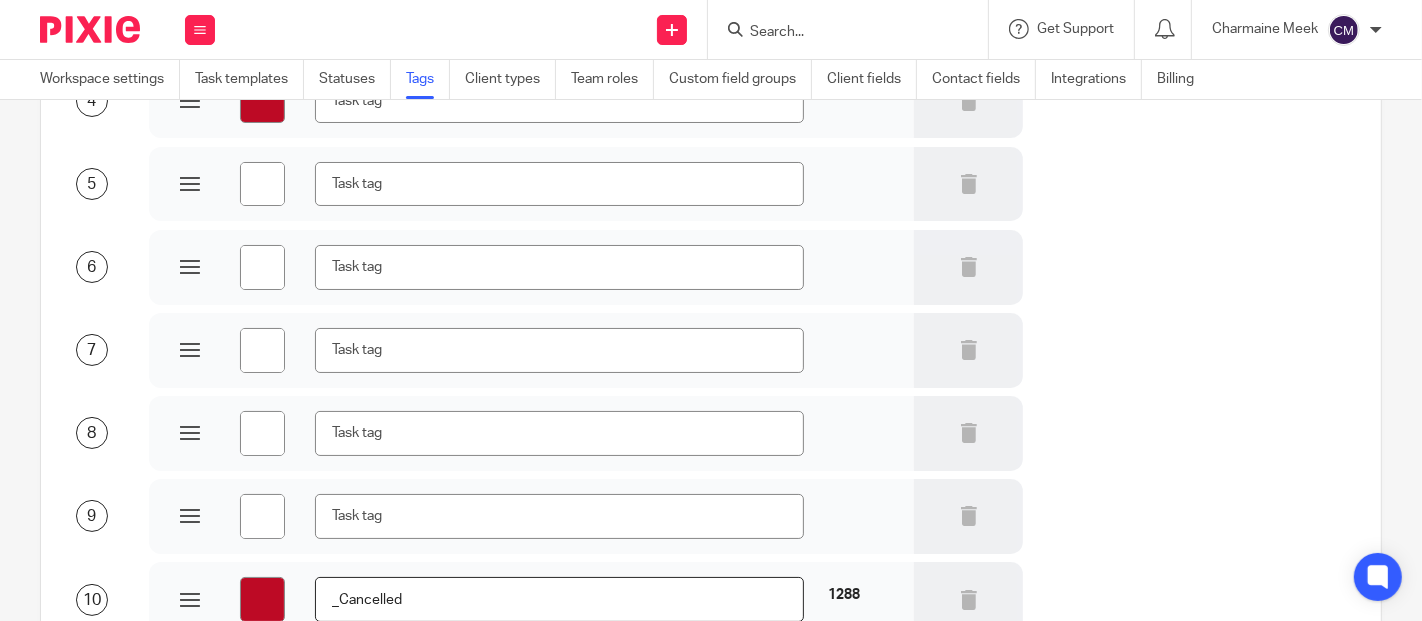 type on "#bd0a25" 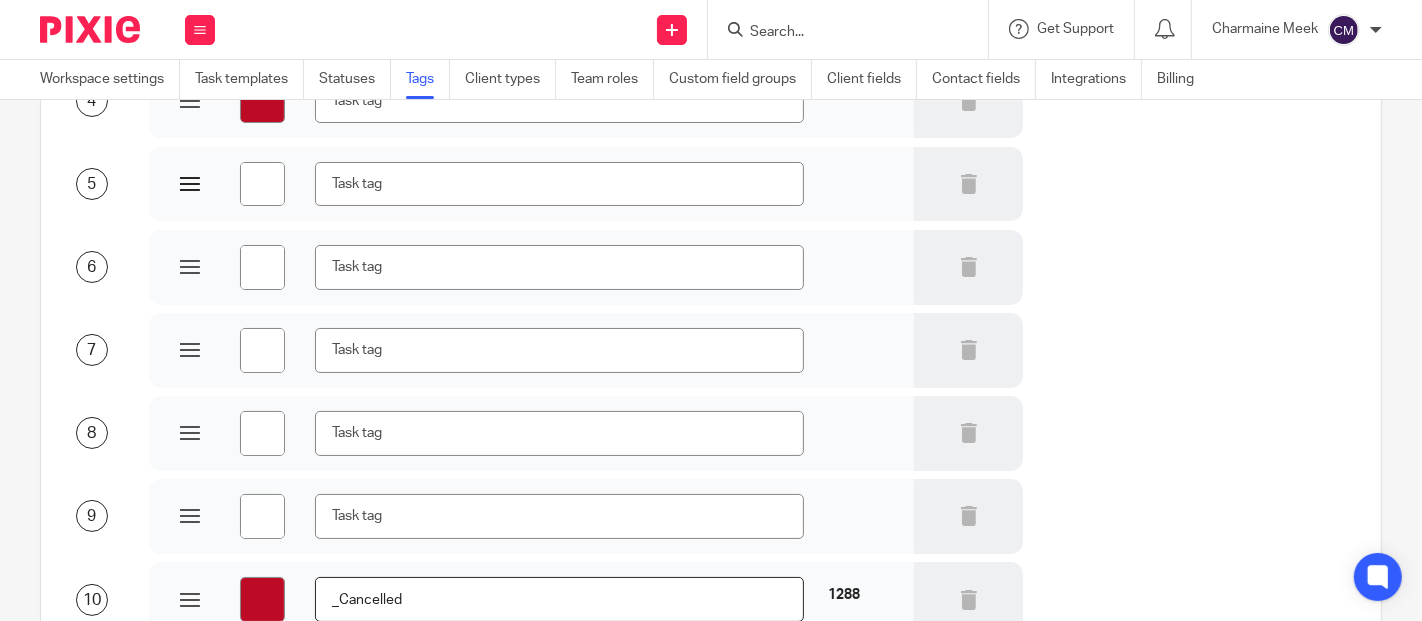 click on "#ffffff" at bounding box center [262, 184] 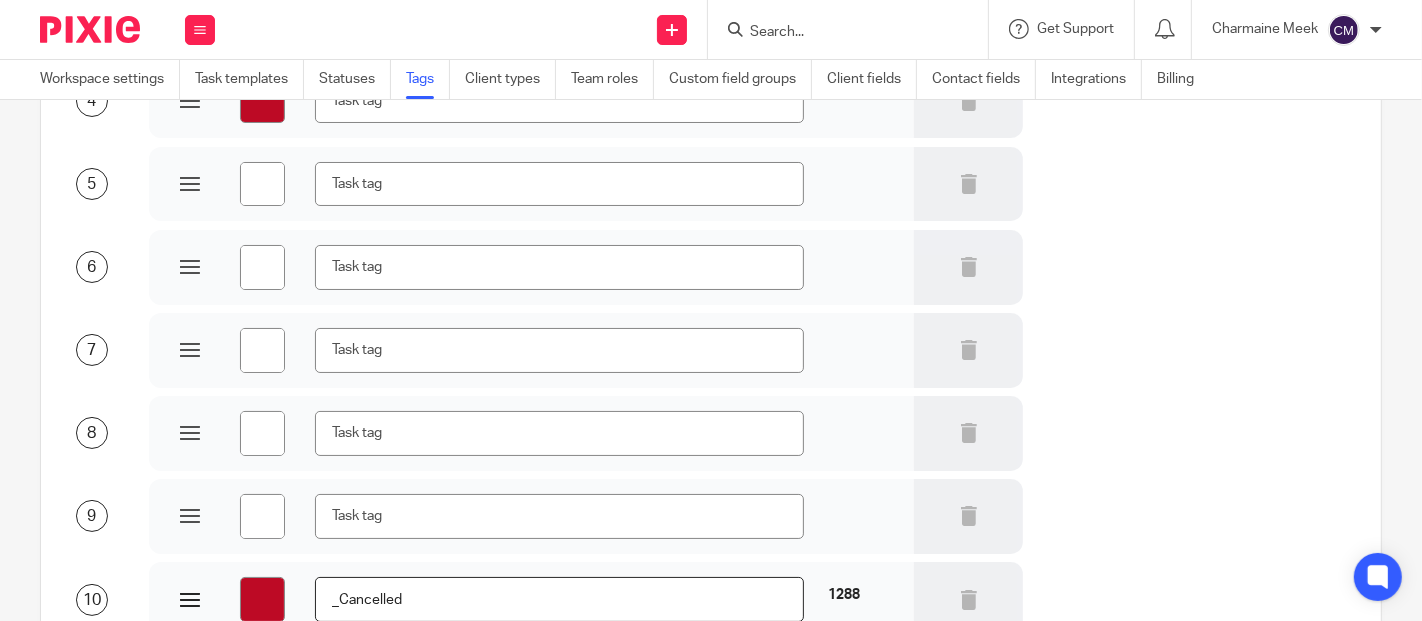 type on "#bd0a25" 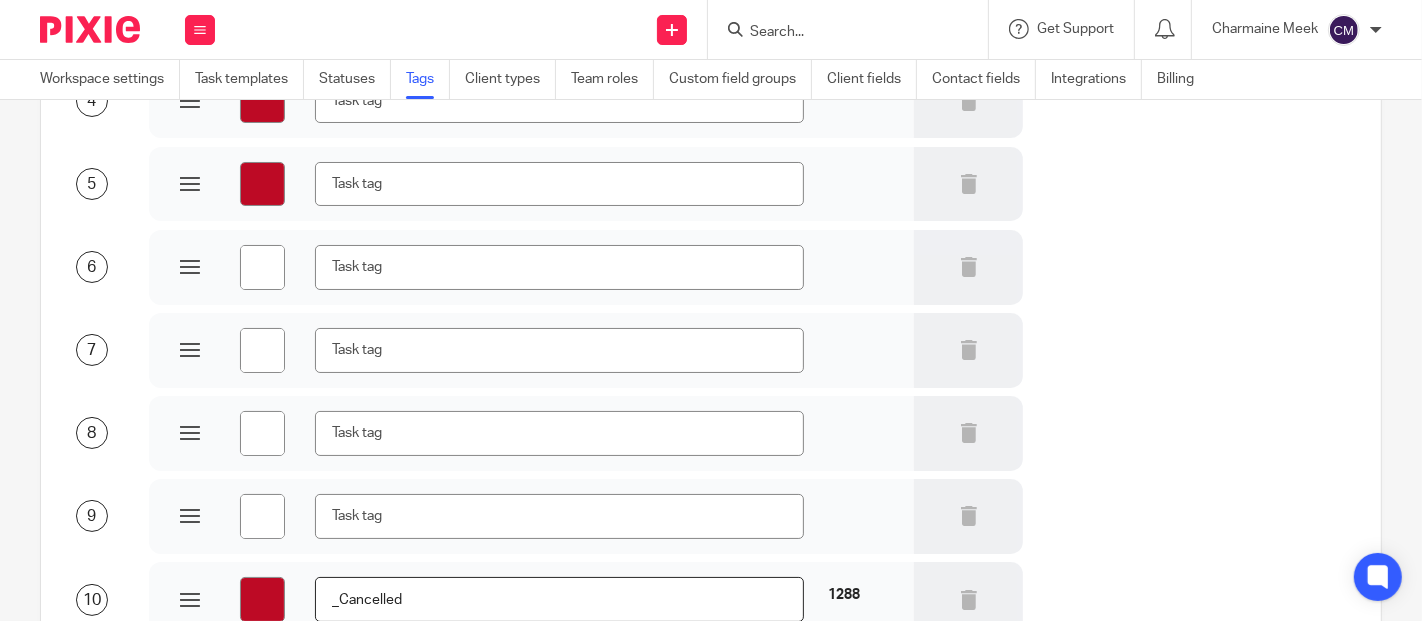 type on "#bd0a25" 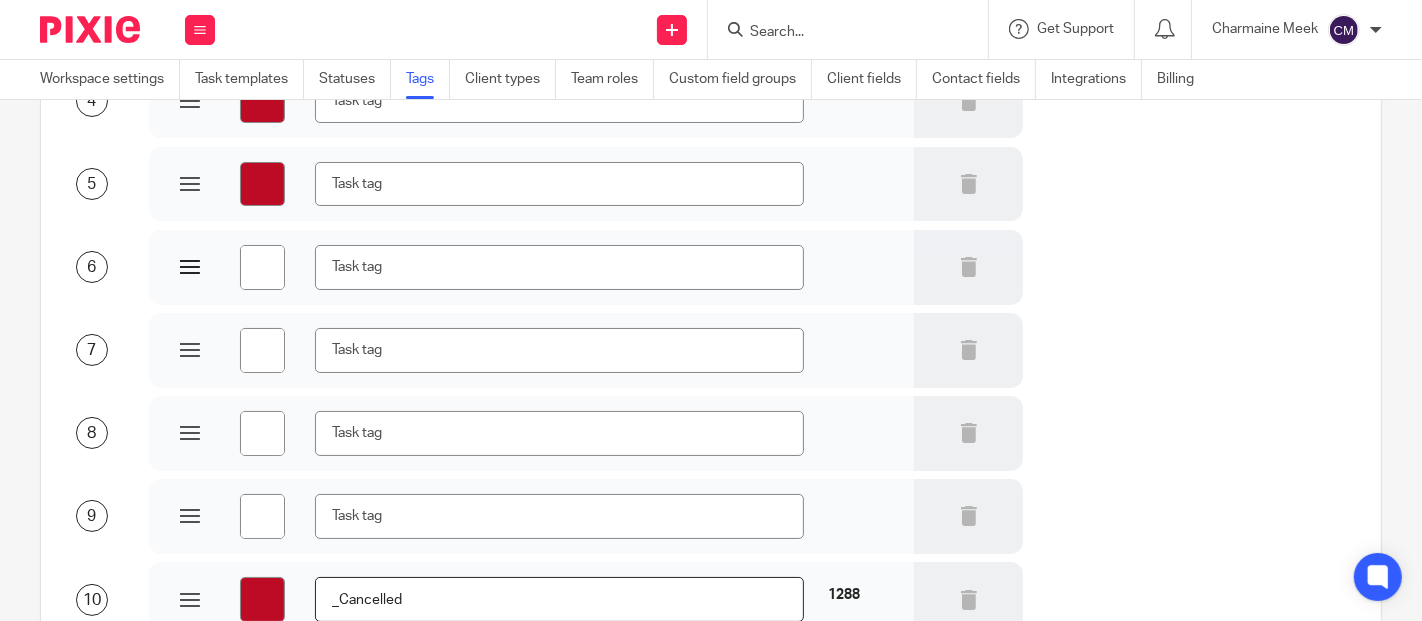 click on "#ffffff" at bounding box center [262, 267] 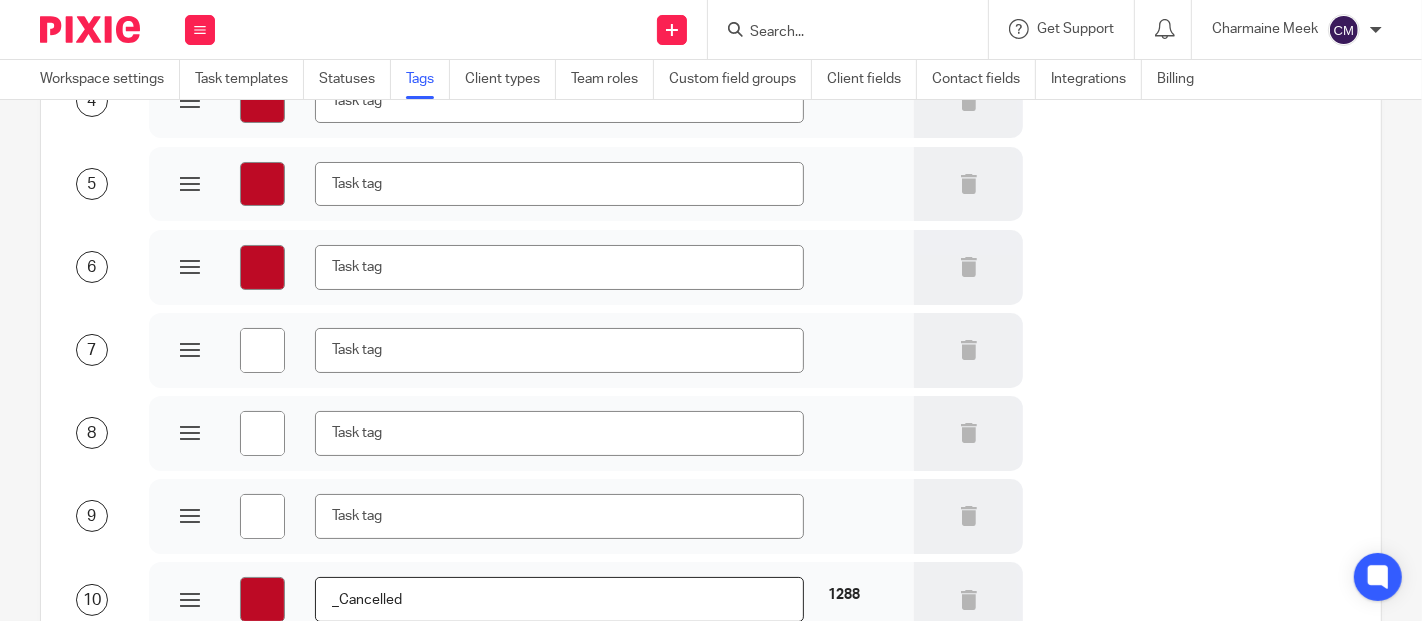 click on "1
#bd0a25   _Client
2
#bd0a25   _Bank
3
#bd0a25   _Stalled     6           This field will be deleted on save
4
#bd0a25
5
#bd0a25
6
#bd0a25
7
#ffffff
8
#ffffff
9
#ffffff
10
#bd0a25   _Cancelled     1288
11
#0e1f77   C-Bookkeeping     1298
12
#0e1f77   C-CIS     139
13
#0e1f77   C-Man Acc     1318
14
#0e1f77   C-Payroll     4058
15
#0e1f77   C-Pension     825
16" at bounding box center (711, 1149) 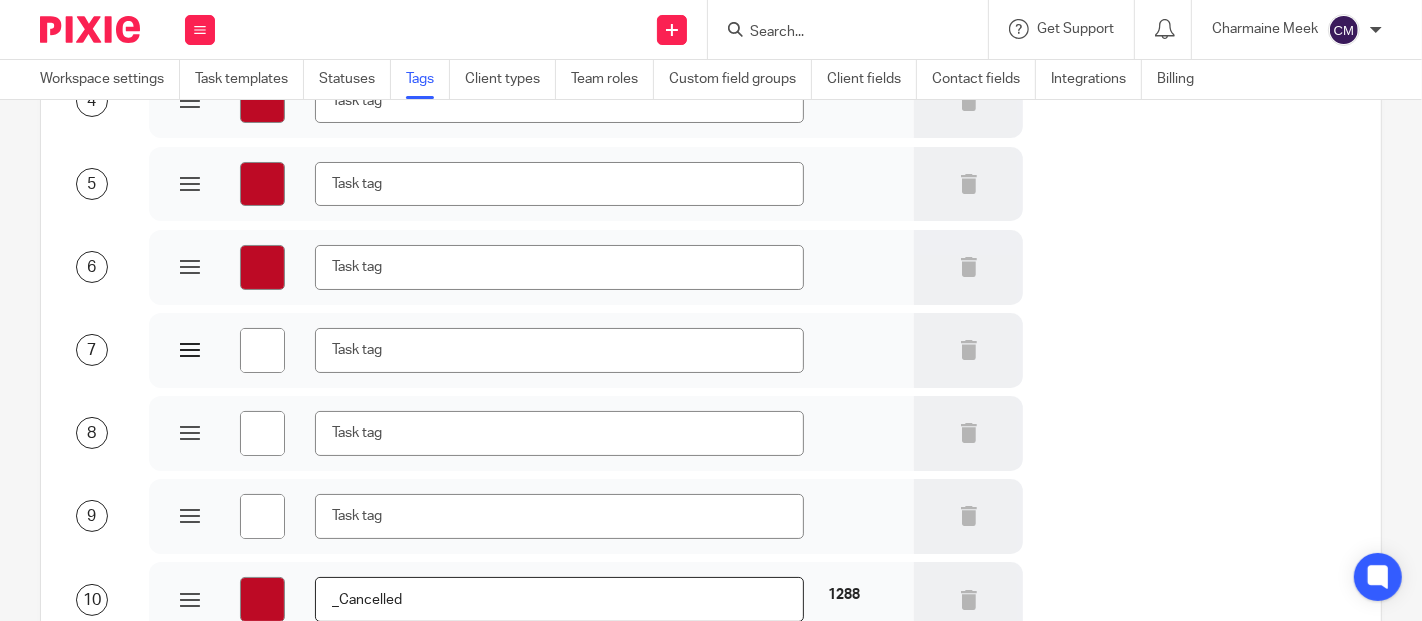 click on "#ffffff" at bounding box center (262, 350) 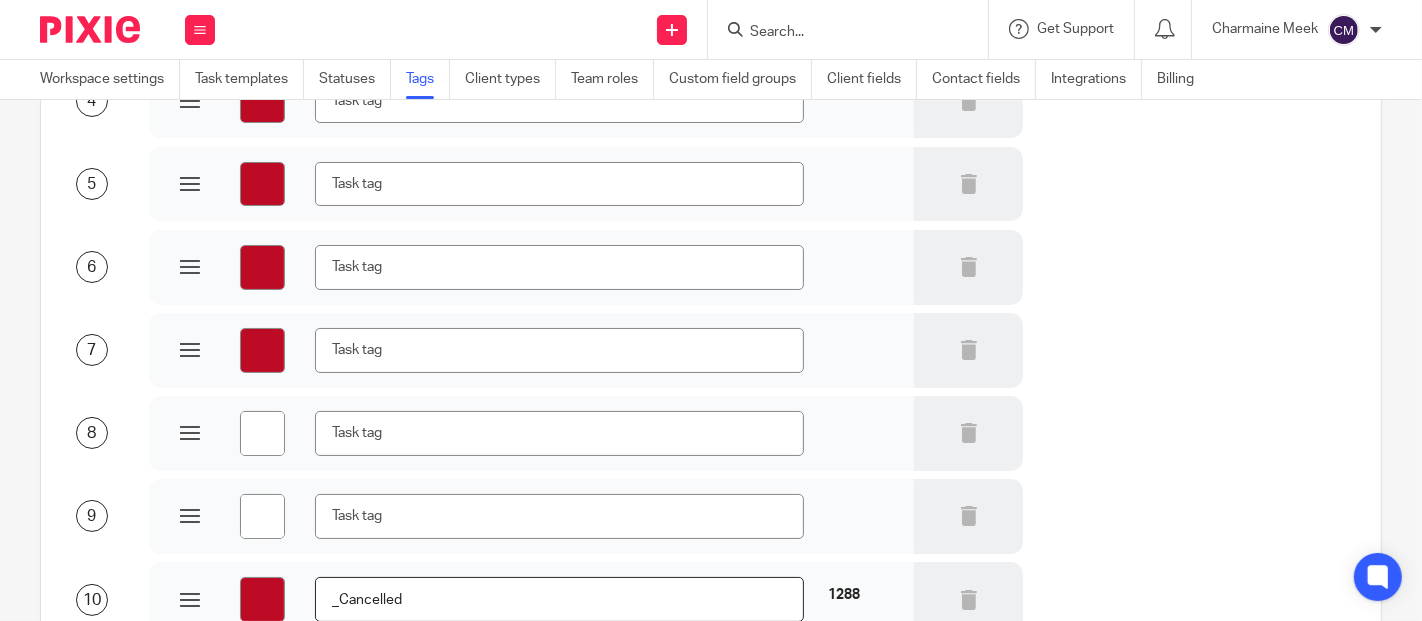click on "7
#bd0a25" at bounding box center [695, 349] 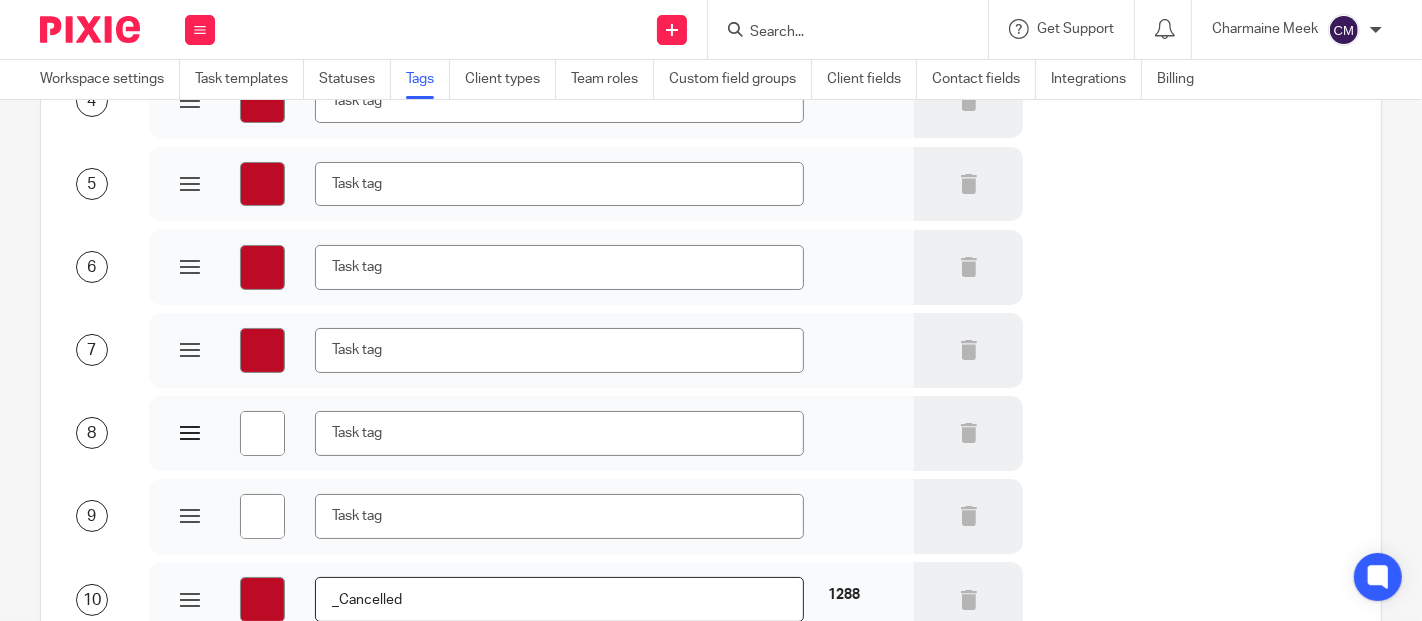 click on "#ffffff" at bounding box center [262, 433] 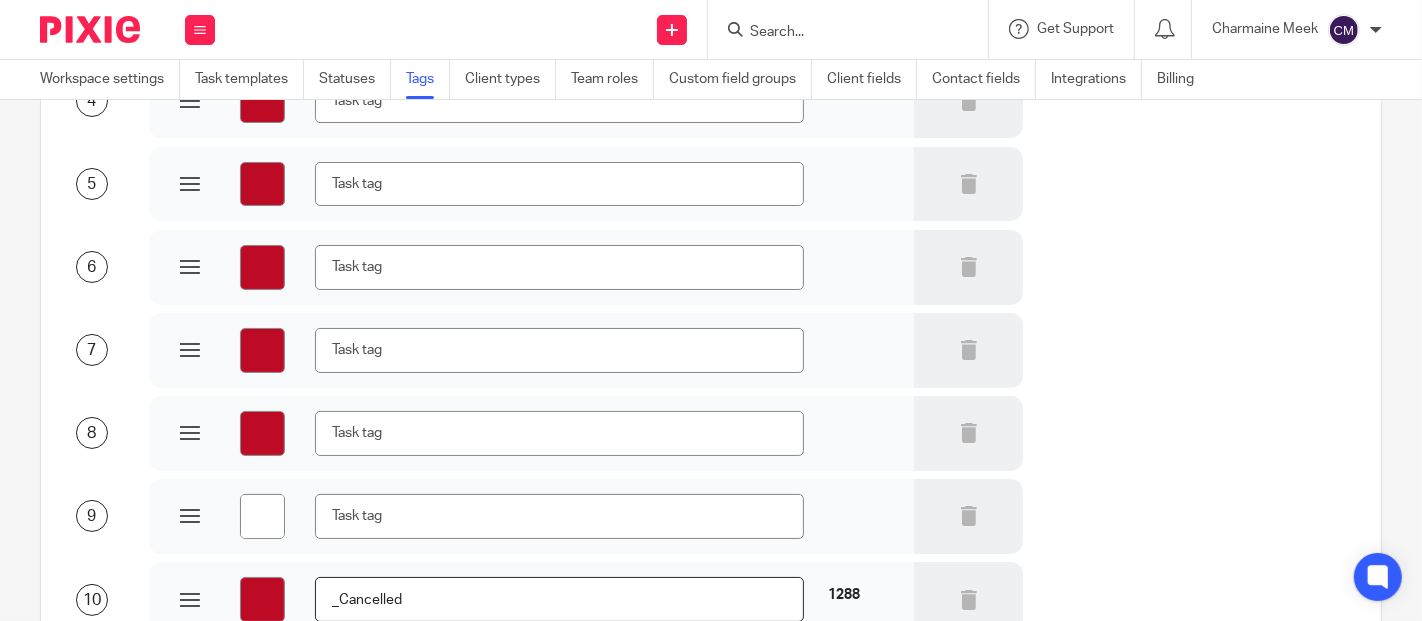 click on "#bd0a25" at bounding box center [531, 433] 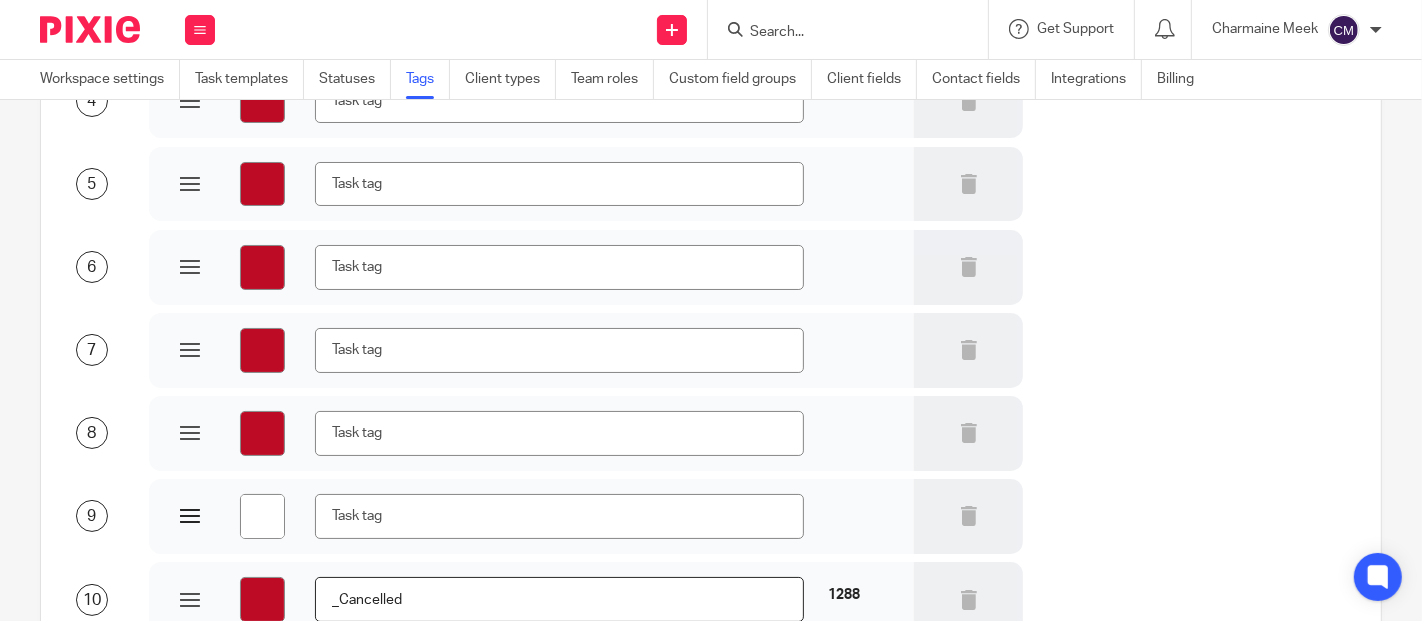 click on "#ffffff" at bounding box center (262, 516) 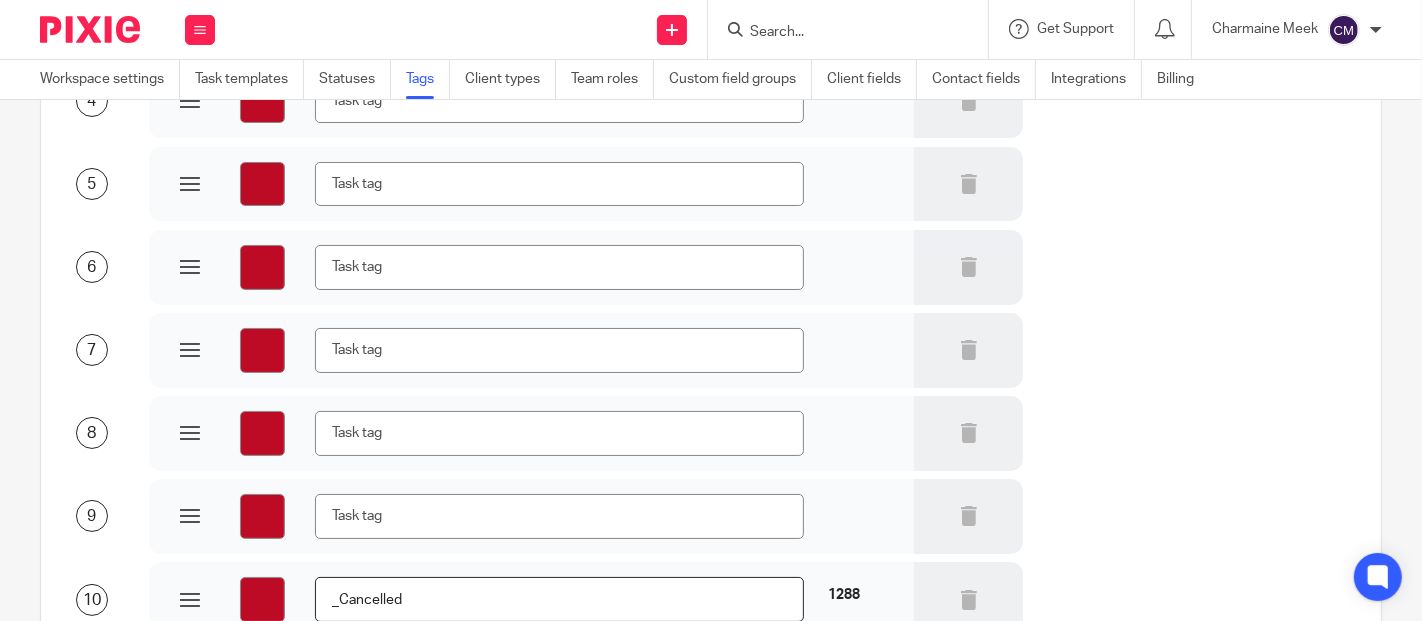 click on "9
#bd0a25" at bounding box center [695, 515] 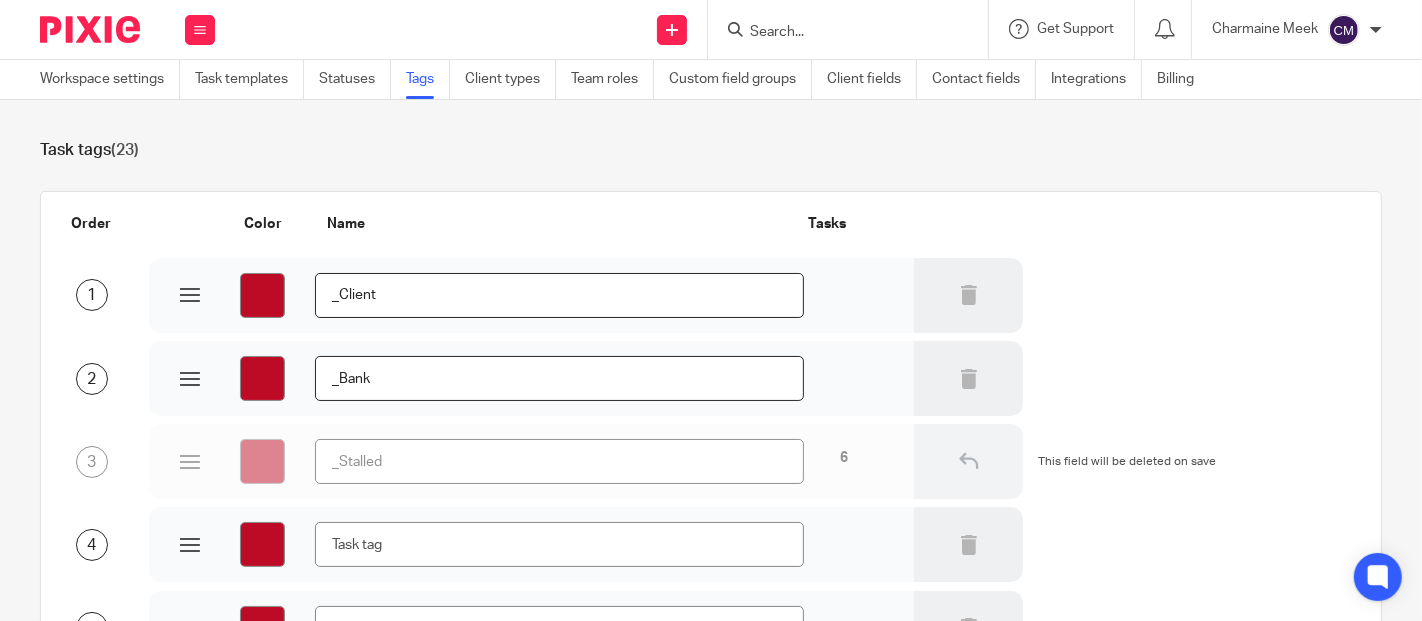 scroll, scrollTop: 111, scrollLeft: 0, axis: vertical 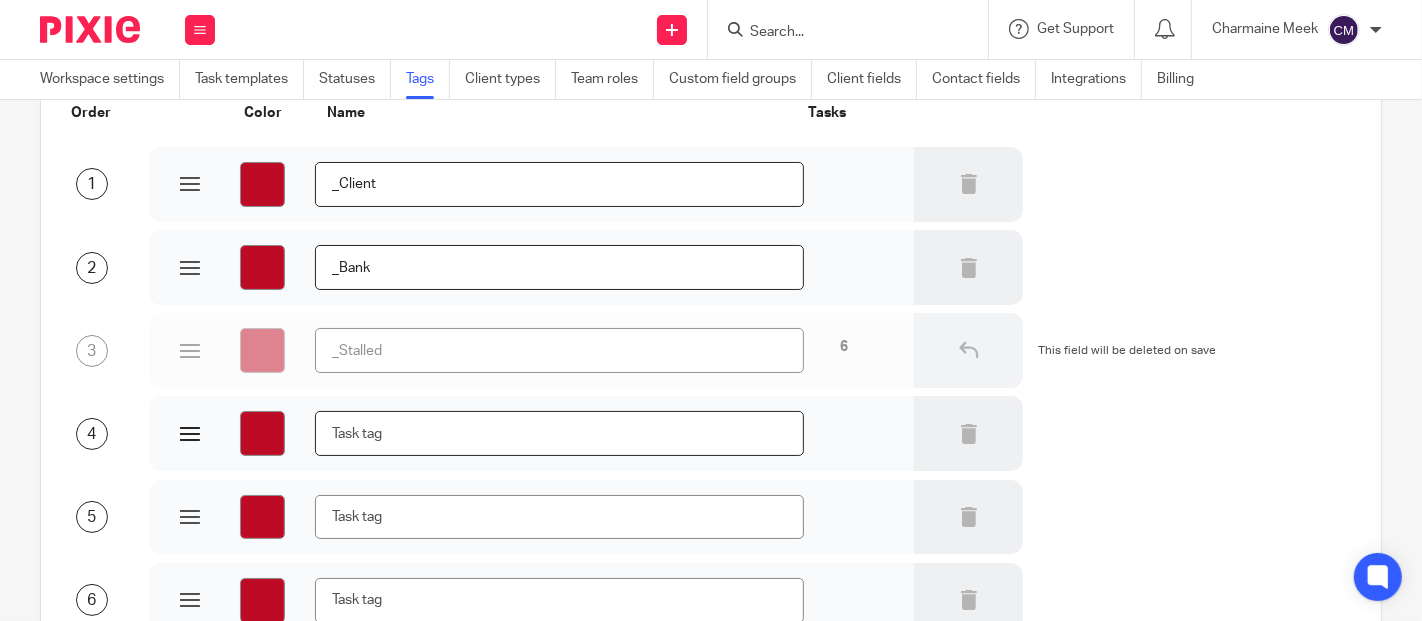 click at bounding box center (559, 433) 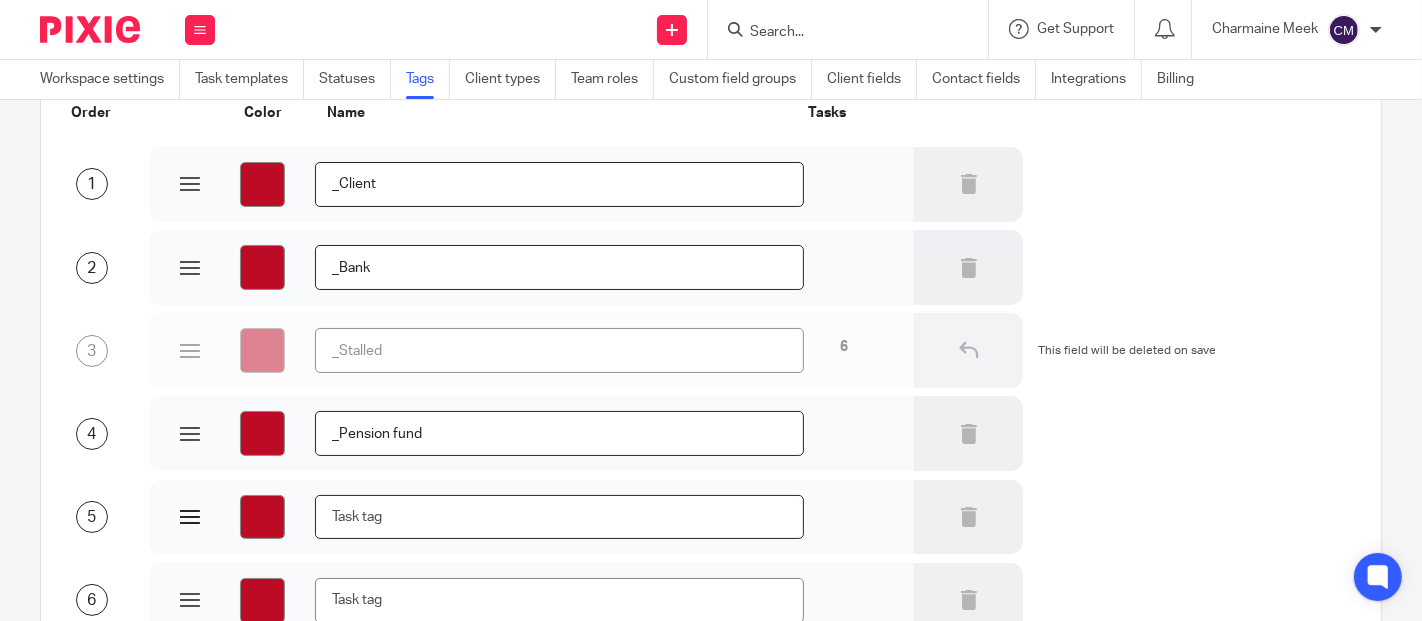 click at bounding box center [559, 517] 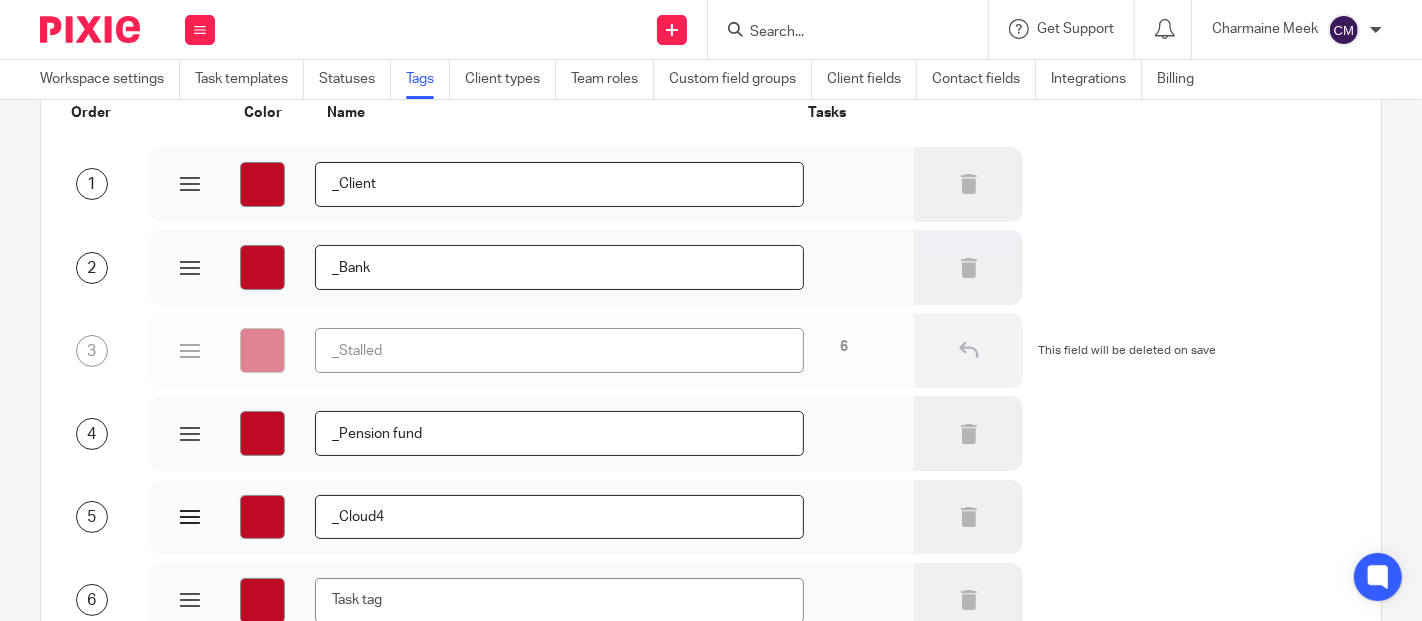 scroll, scrollTop: 222, scrollLeft: 0, axis: vertical 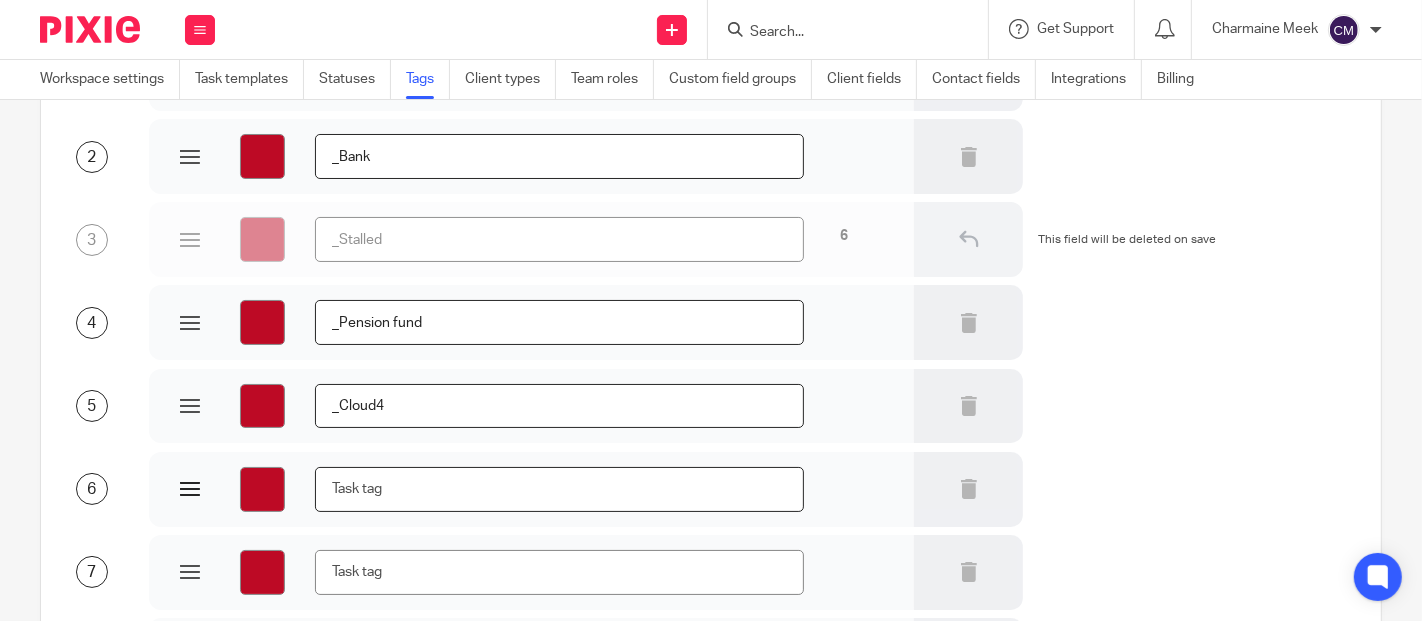 click at bounding box center (559, 489) 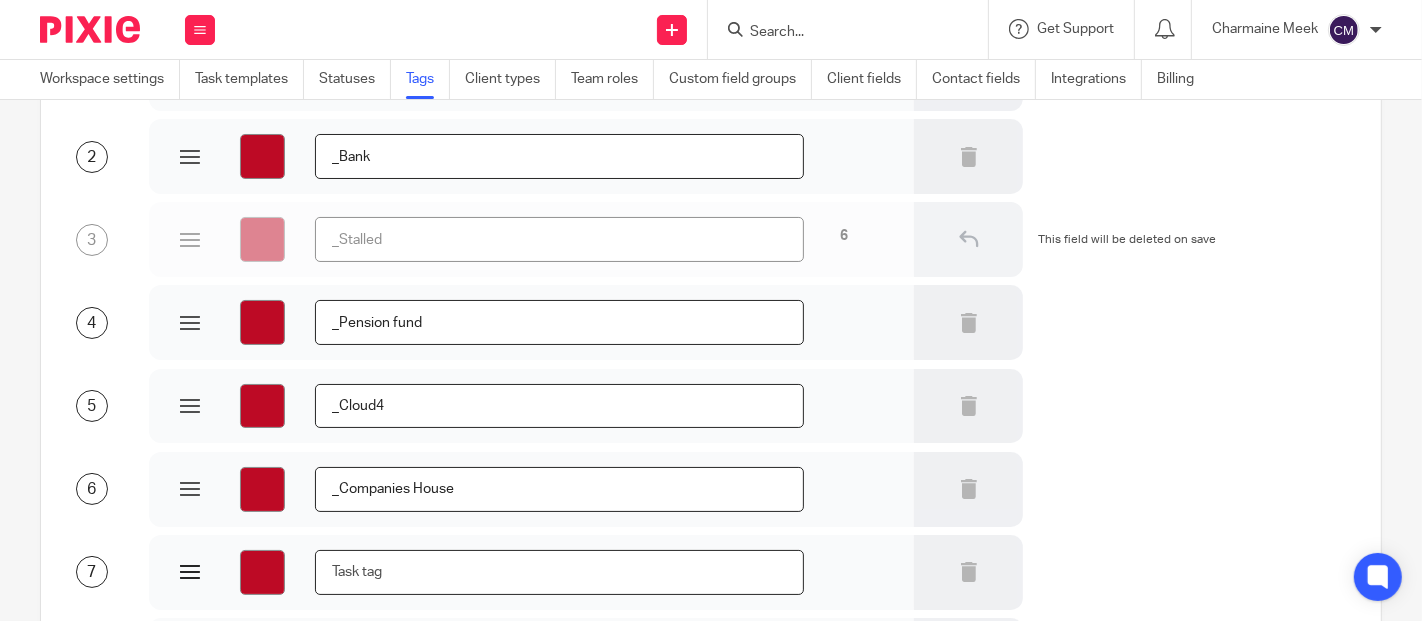 click at bounding box center (559, 572) 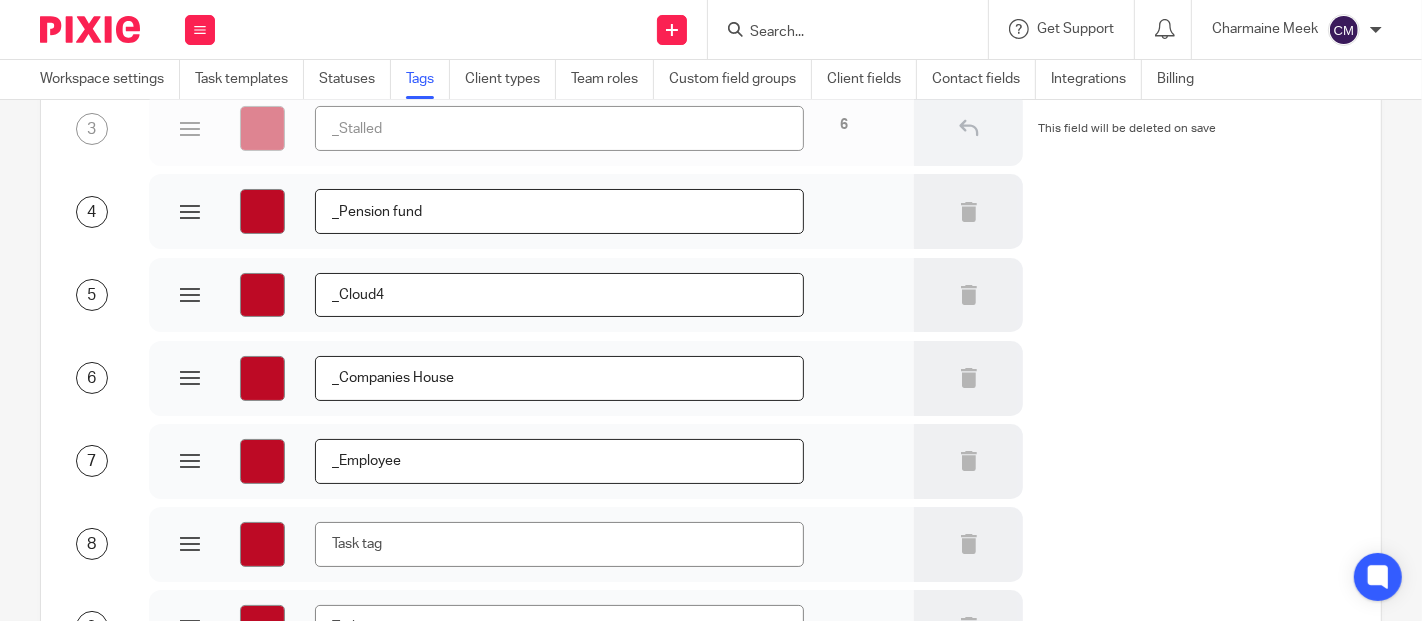 scroll, scrollTop: 444, scrollLeft: 0, axis: vertical 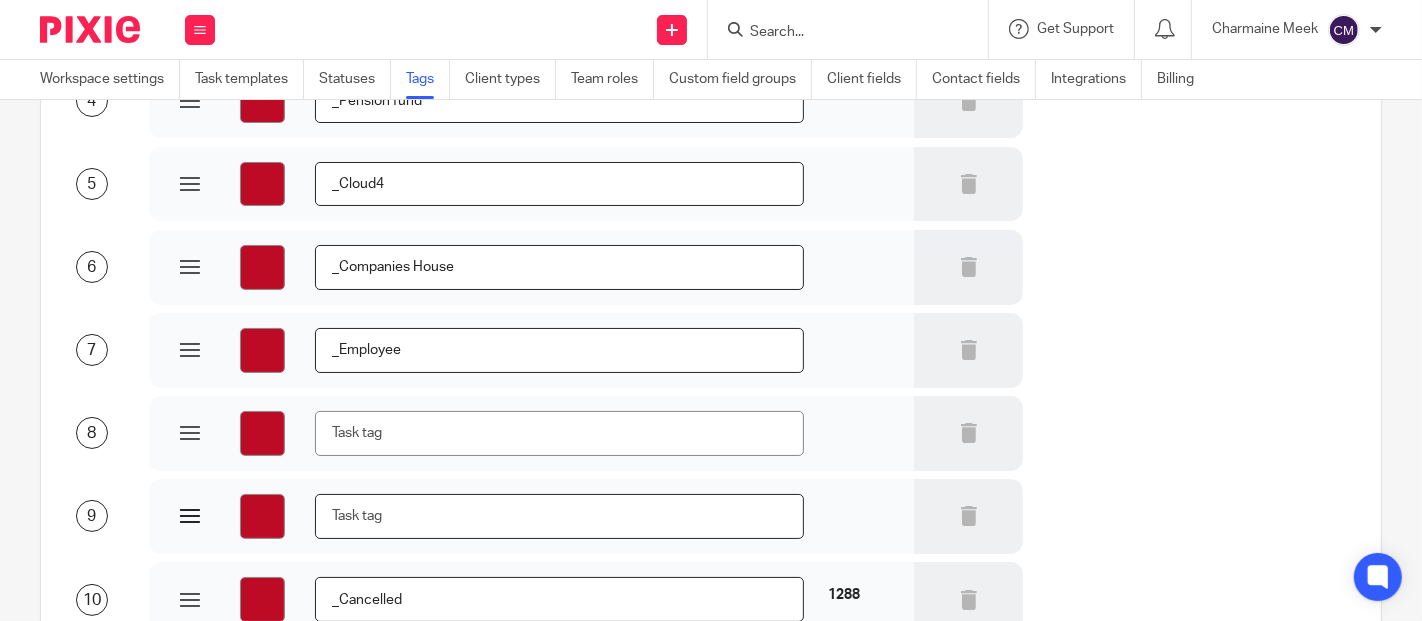 click at bounding box center [559, 516] 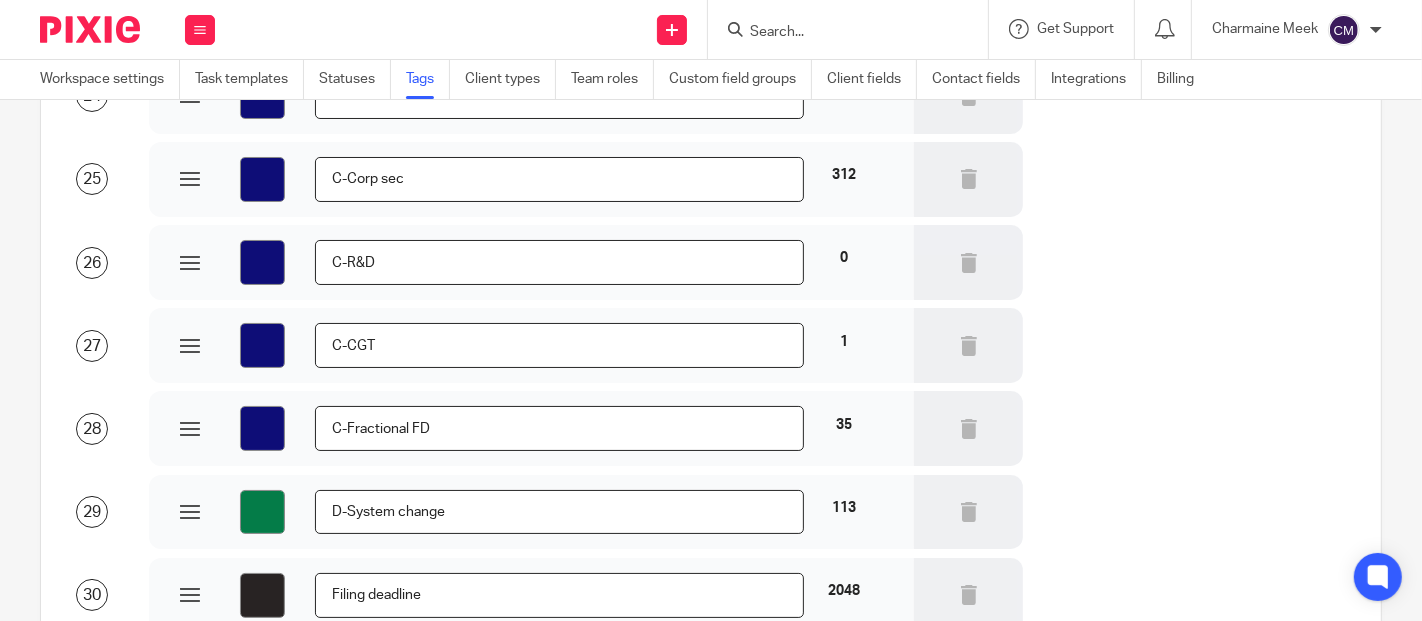 scroll, scrollTop: 2400, scrollLeft: 0, axis: vertical 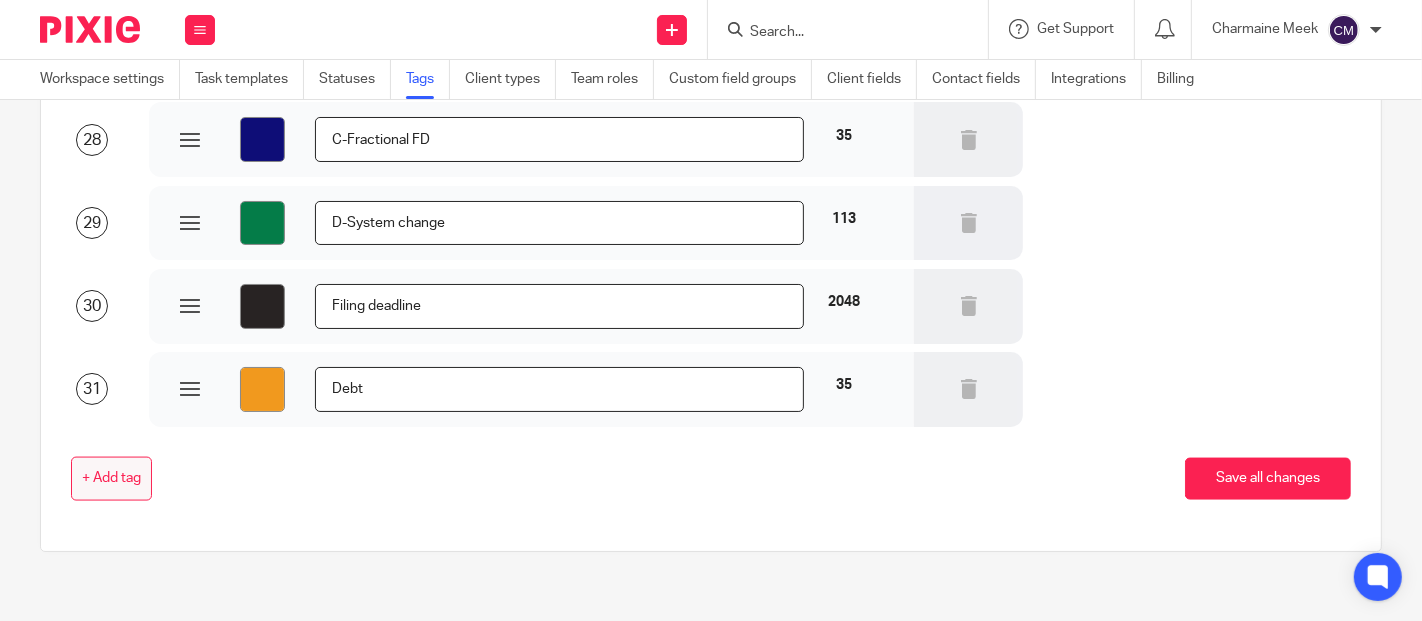 click on "+ Add tag" at bounding box center [111, 479] 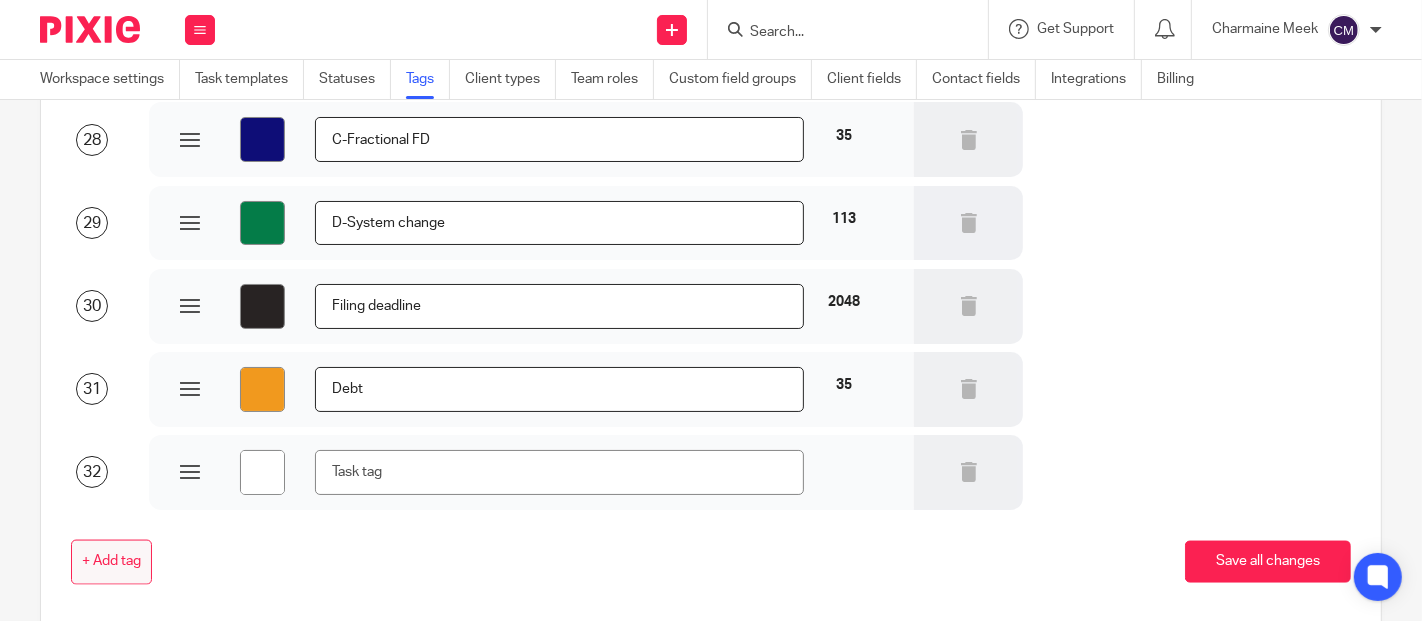 click on "+ Add tag" at bounding box center (111, 562) 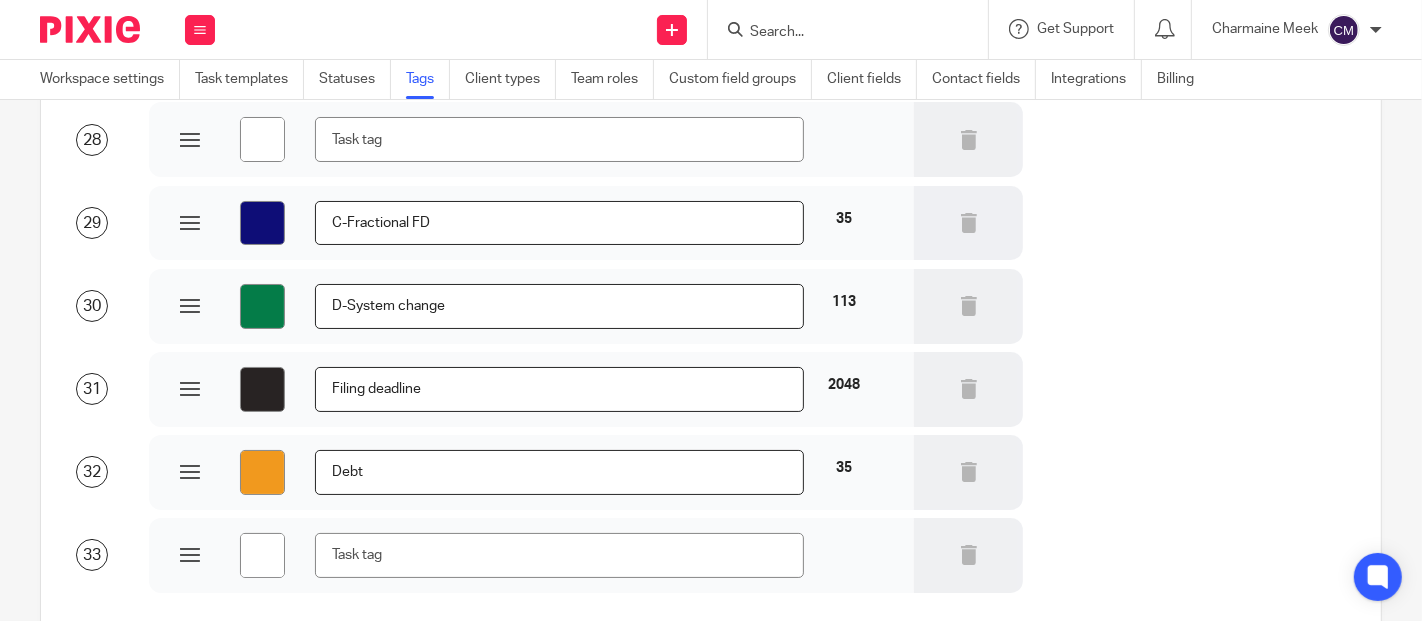 scroll, scrollTop: 1955, scrollLeft: 0, axis: vertical 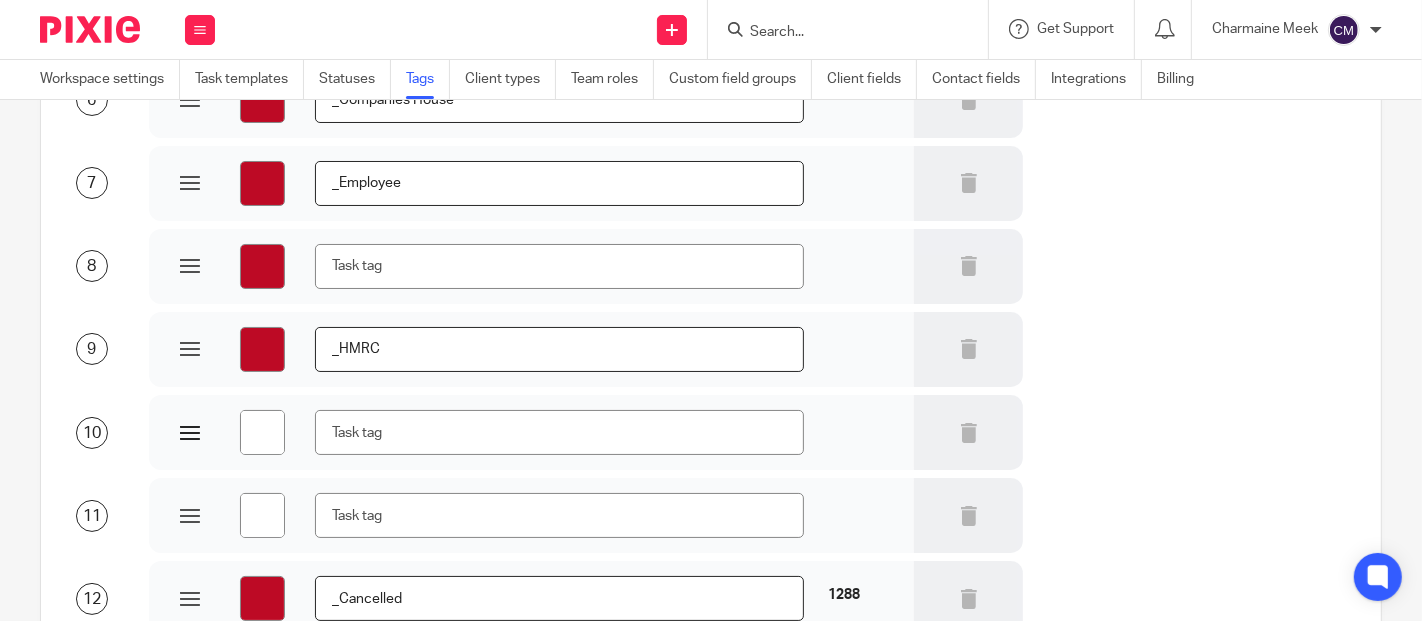 click on "#ffffff" at bounding box center (262, 432) 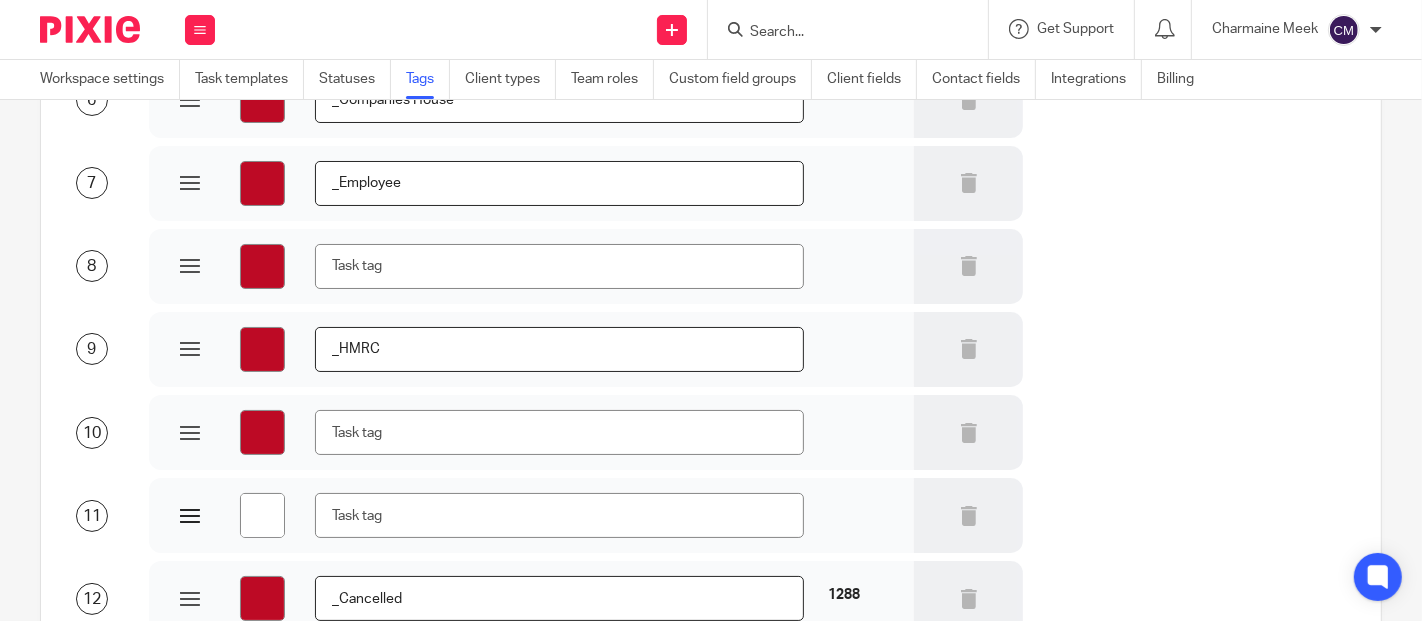 click on "#ffffff" at bounding box center (262, 515) 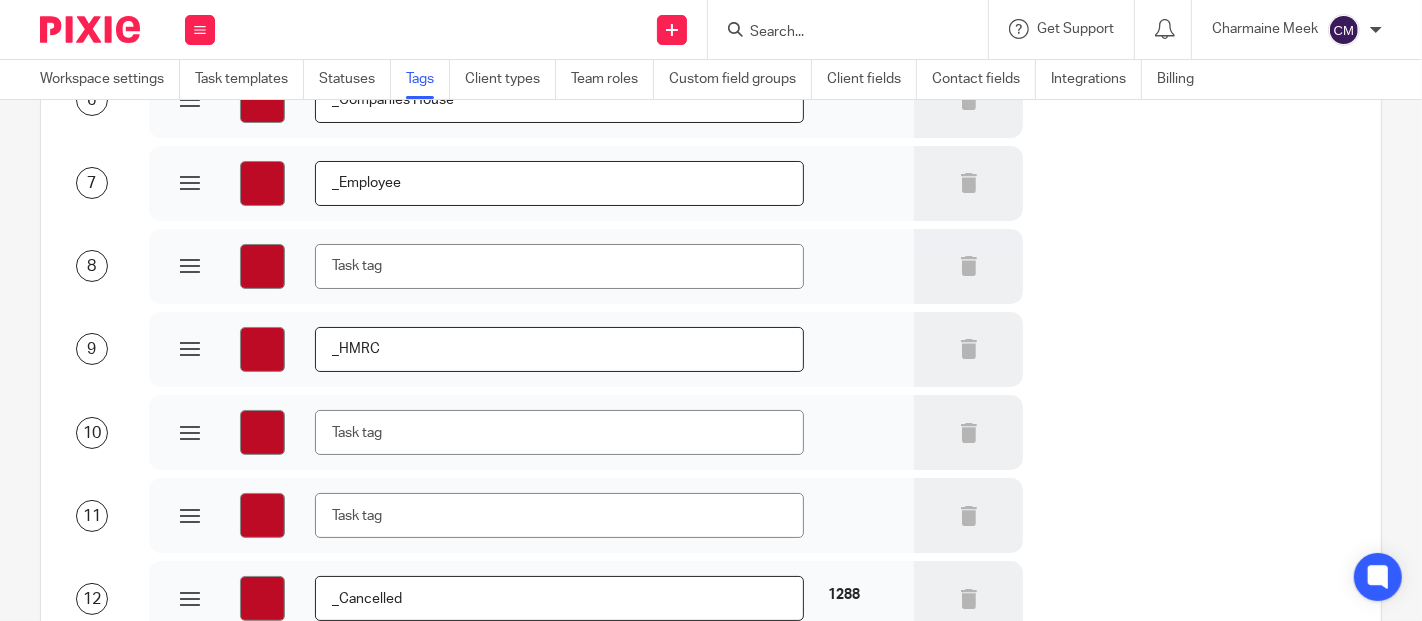 click on "8
#bd0a25" at bounding box center [695, 265] 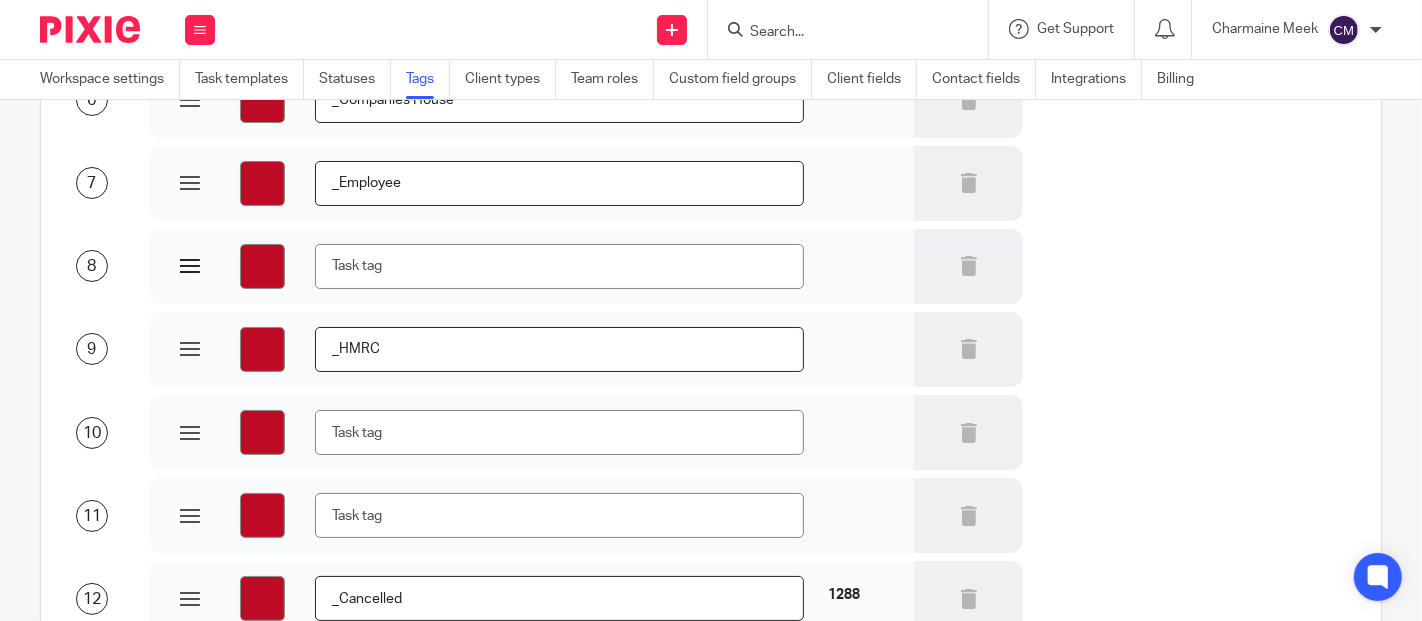 scroll, scrollTop: 500, scrollLeft: 0, axis: vertical 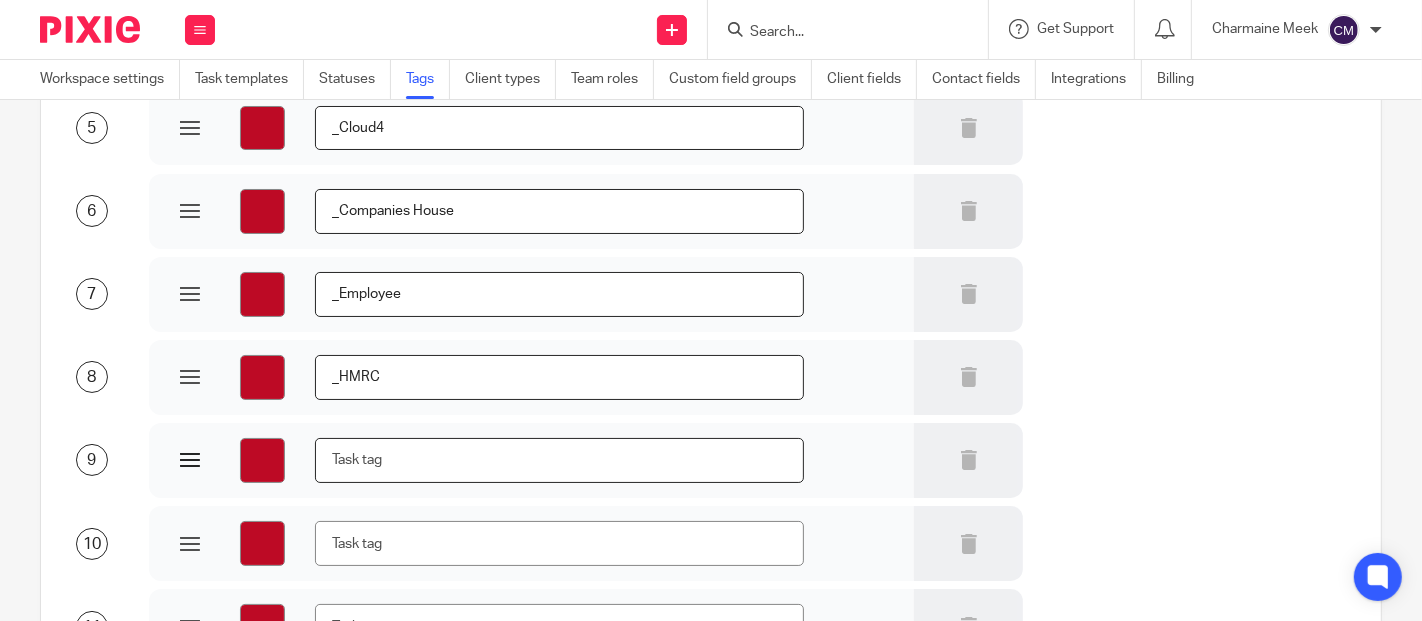 click at bounding box center (559, 460) 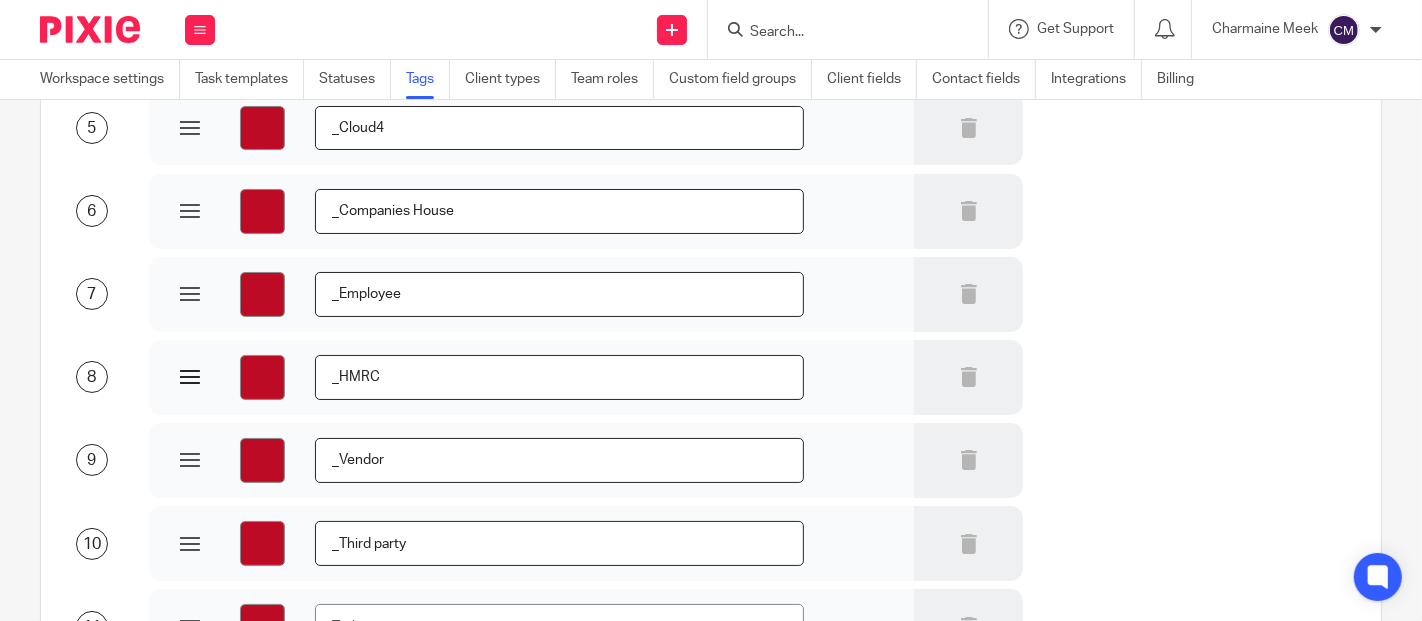 scroll, scrollTop: 611, scrollLeft: 0, axis: vertical 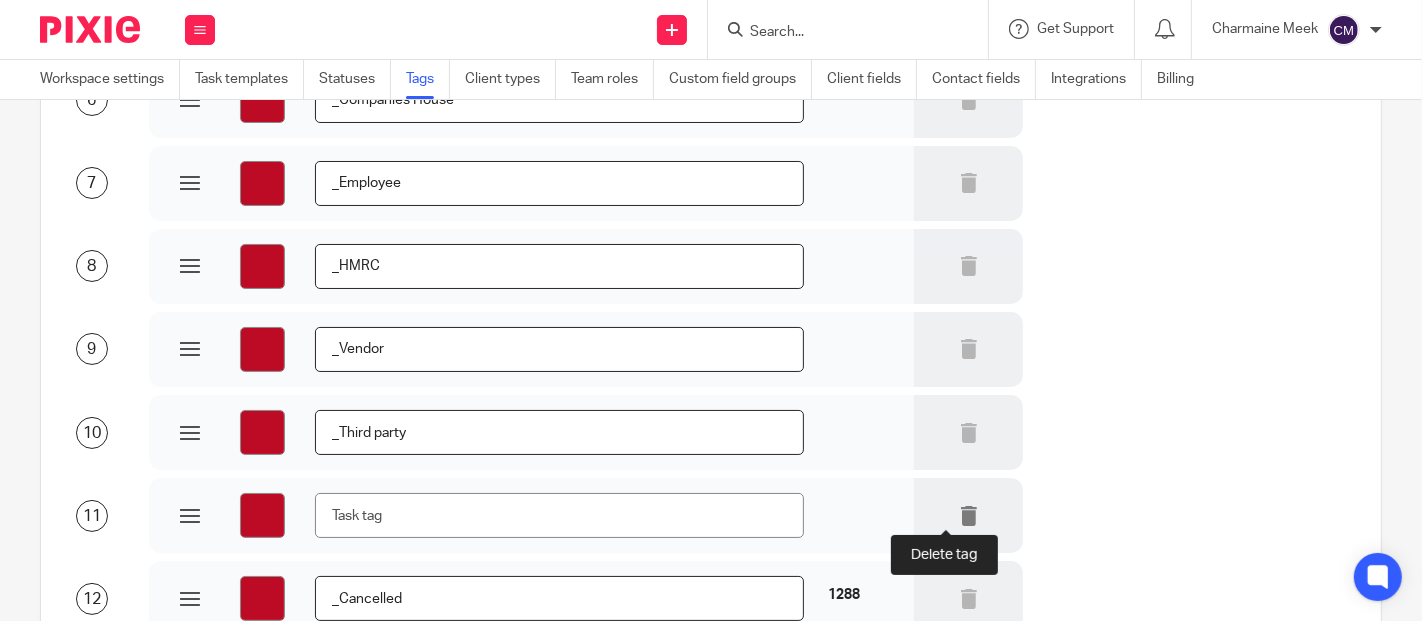 click at bounding box center [969, 516] 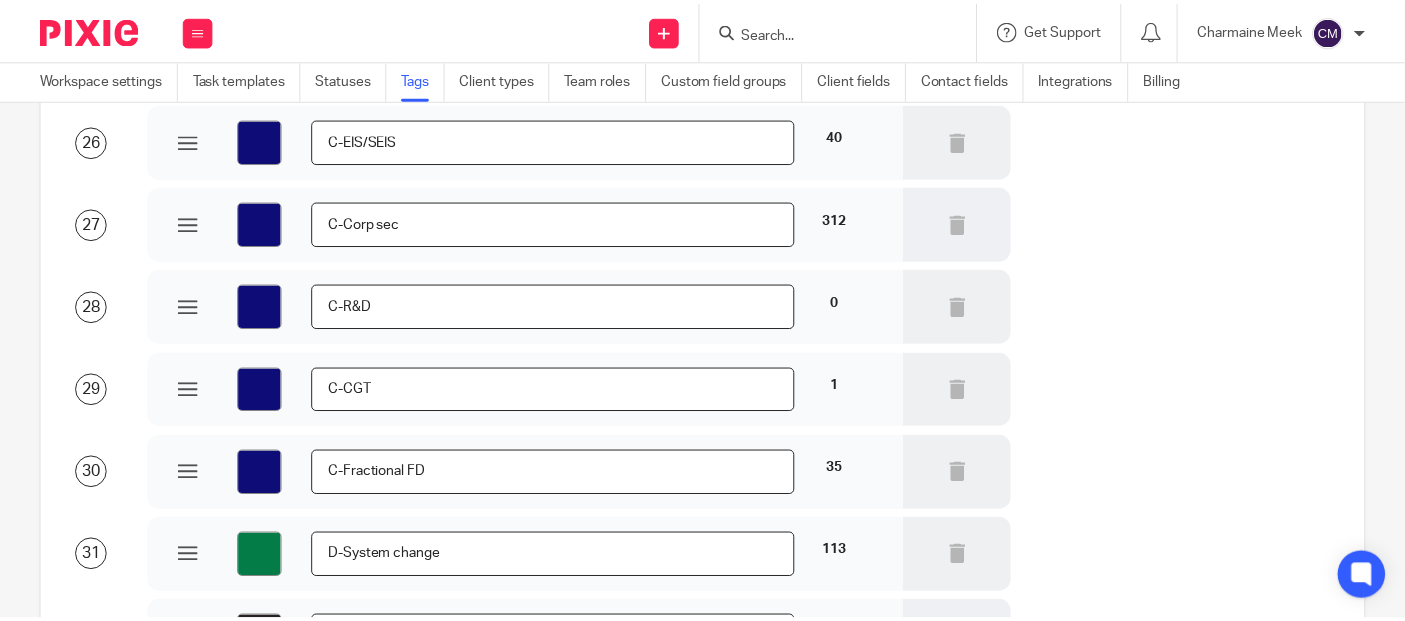 scroll, scrollTop: 2566, scrollLeft: 0, axis: vertical 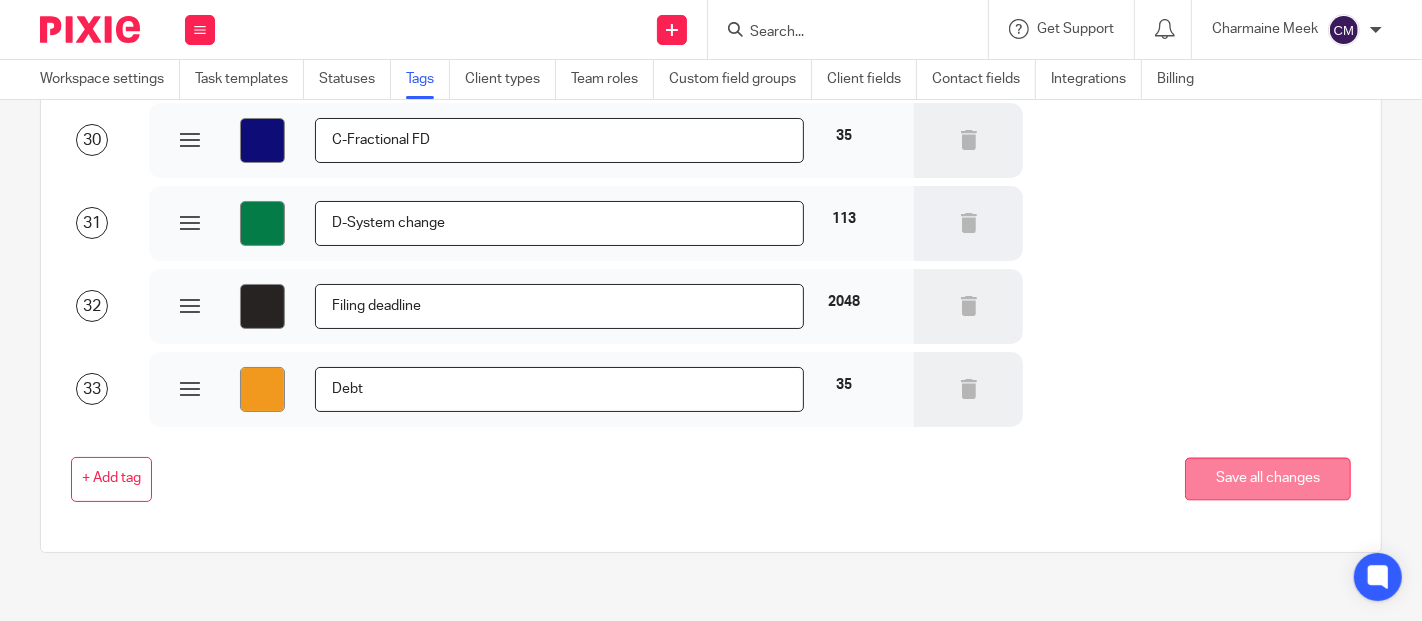 click on "Save all changes" at bounding box center (1268, 479) 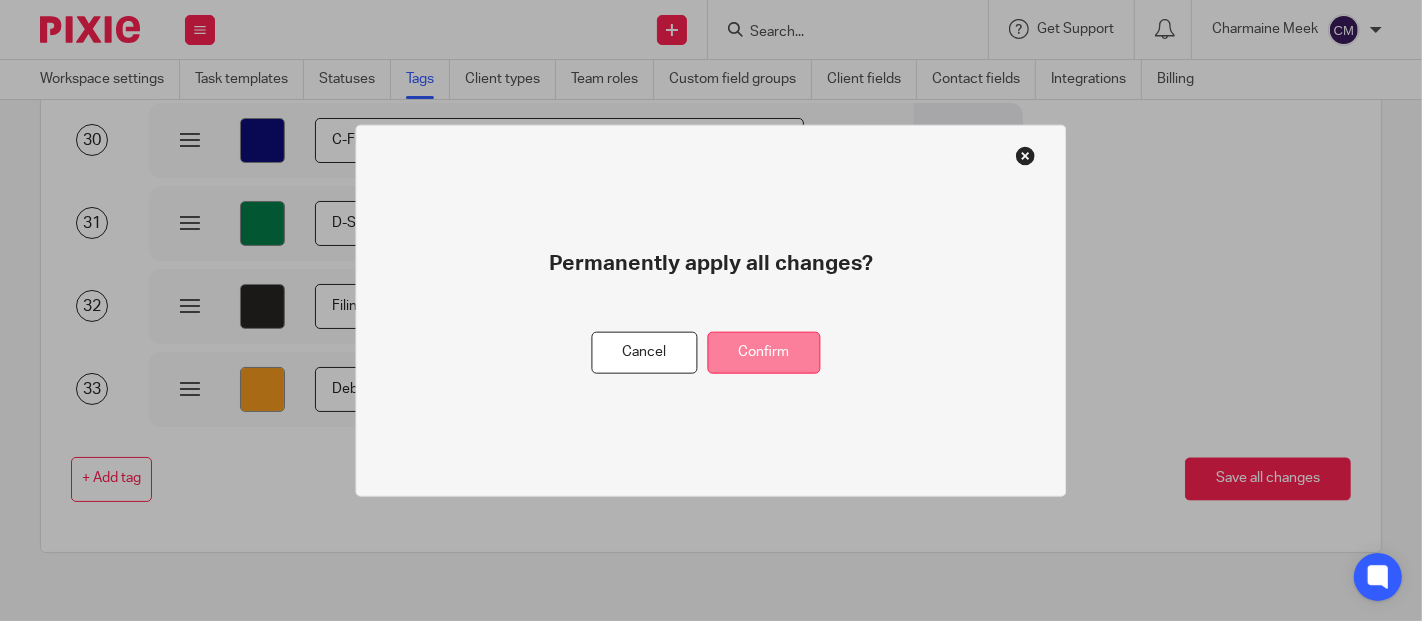 click on "Confirm" at bounding box center (764, 352) 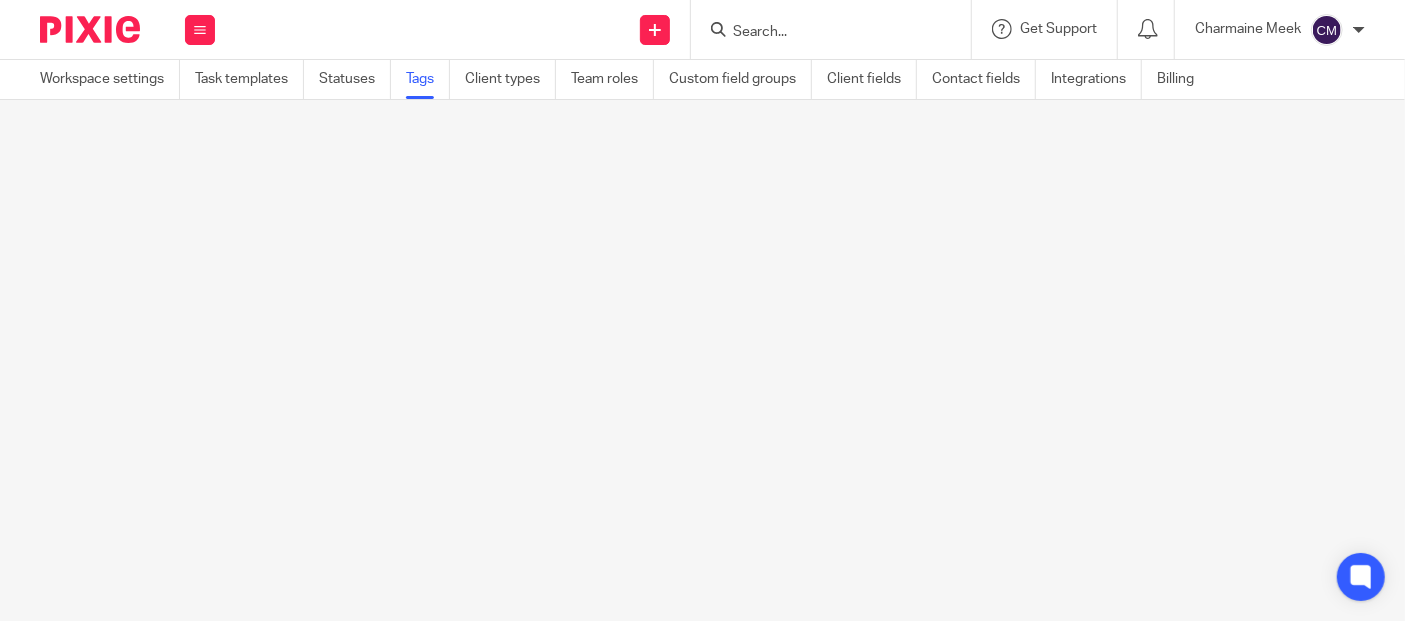 scroll, scrollTop: 0, scrollLeft: 0, axis: both 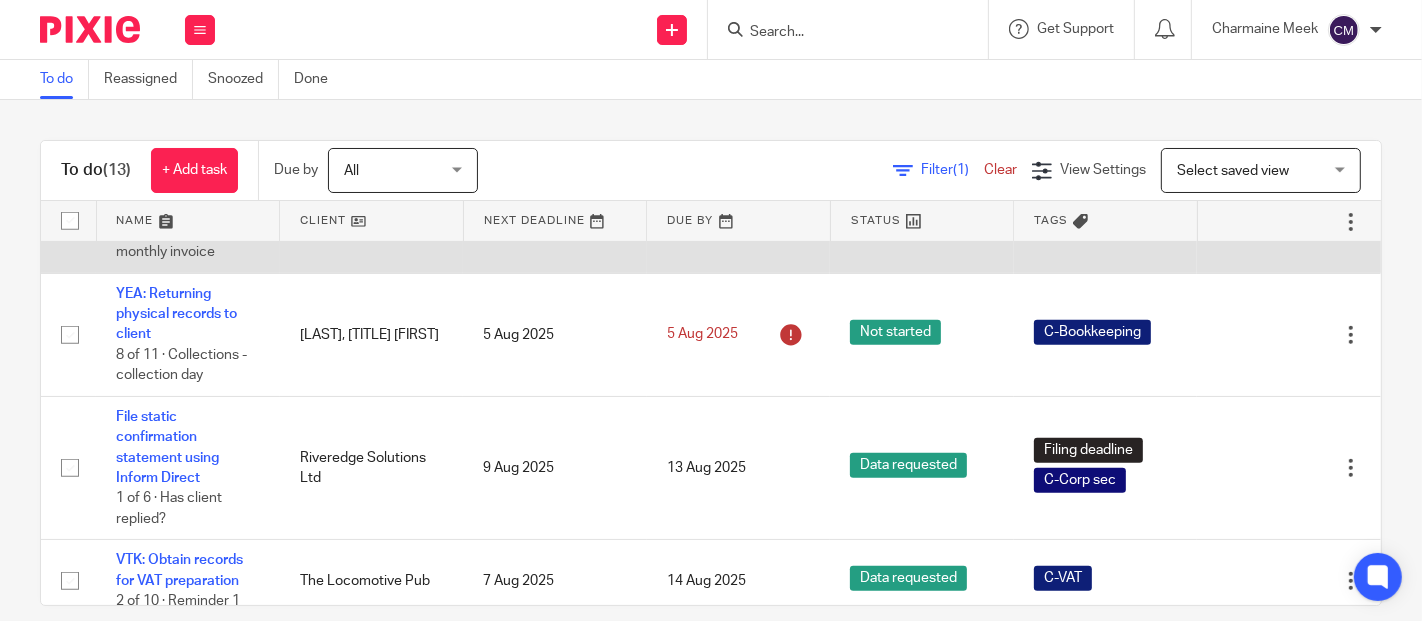 click on "Update and send Rez recharge invoice" at bounding box center [183, 201] 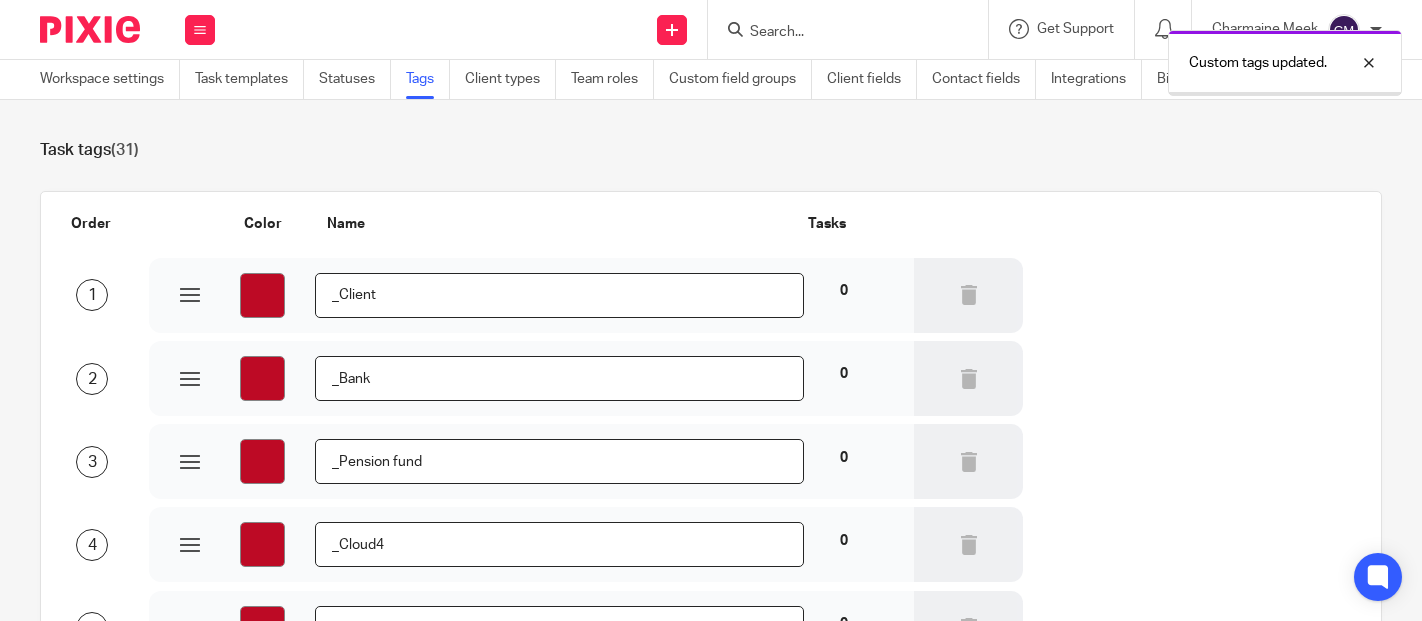 scroll, scrollTop: 0, scrollLeft: 0, axis: both 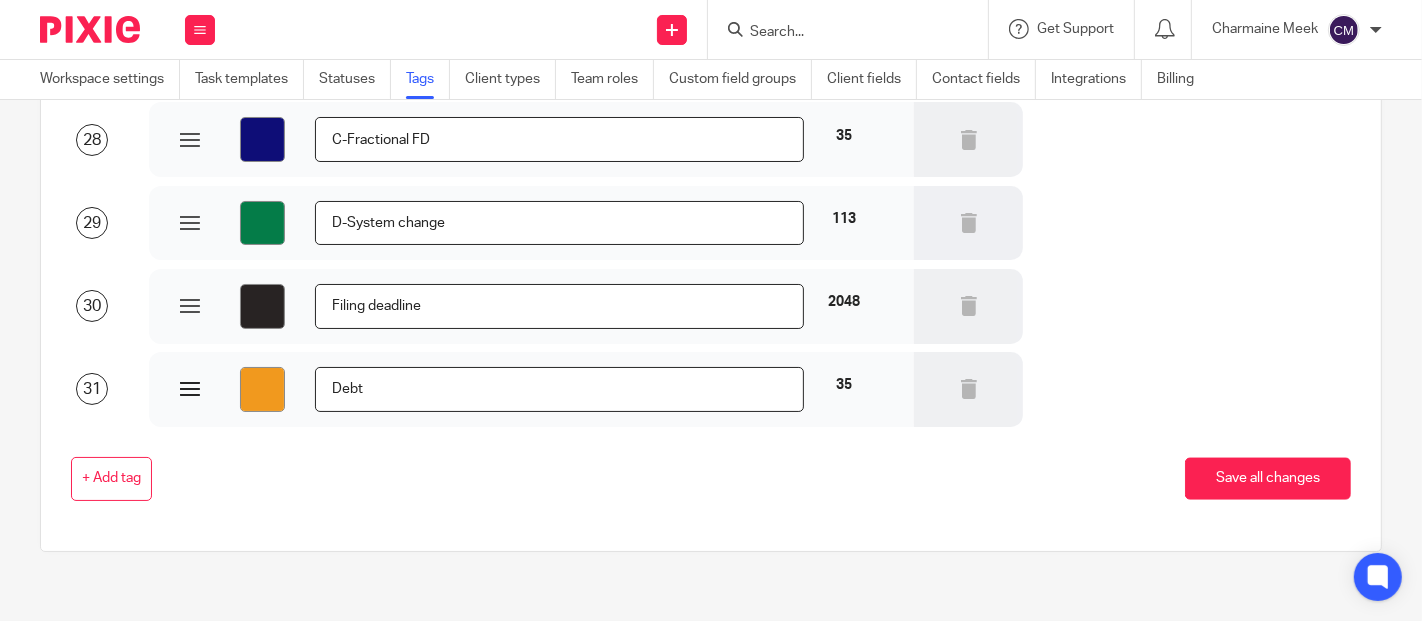 click on "#f1991e" at bounding box center (262, 389) 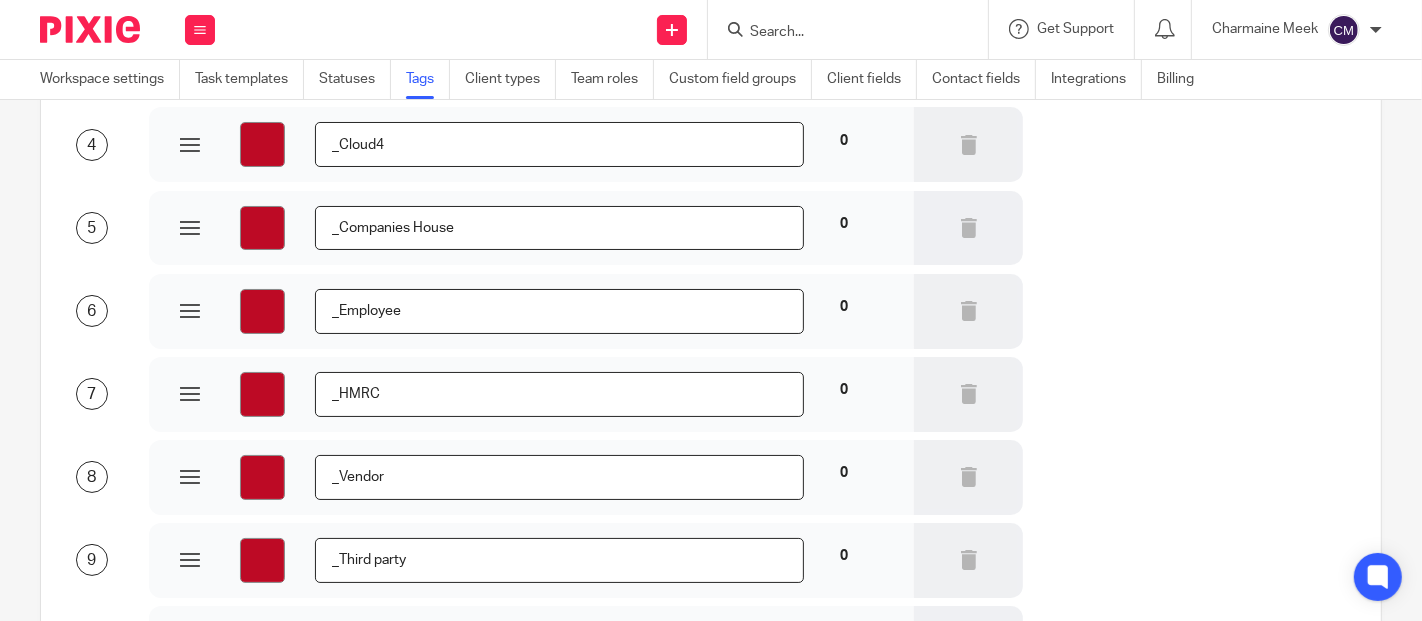 scroll, scrollTop: 0, scrollLeft: 0, axis: both 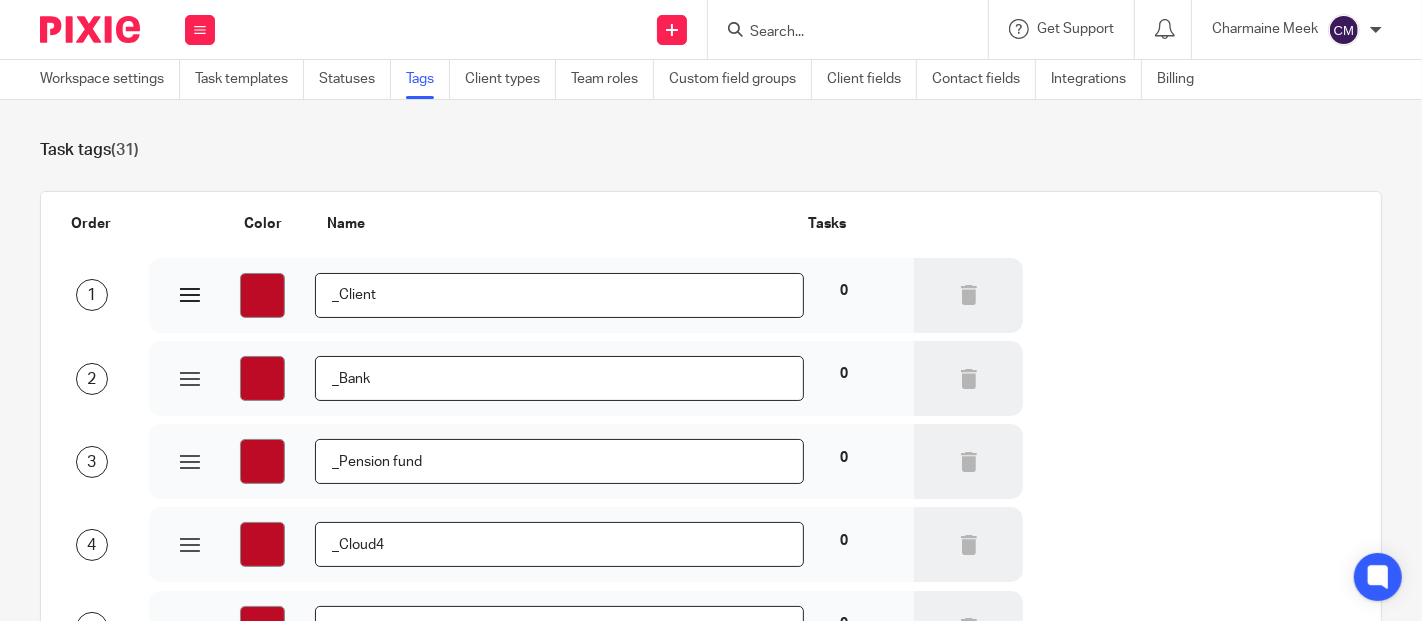 click on "#bd0a25" at bounding box center (262, 295) 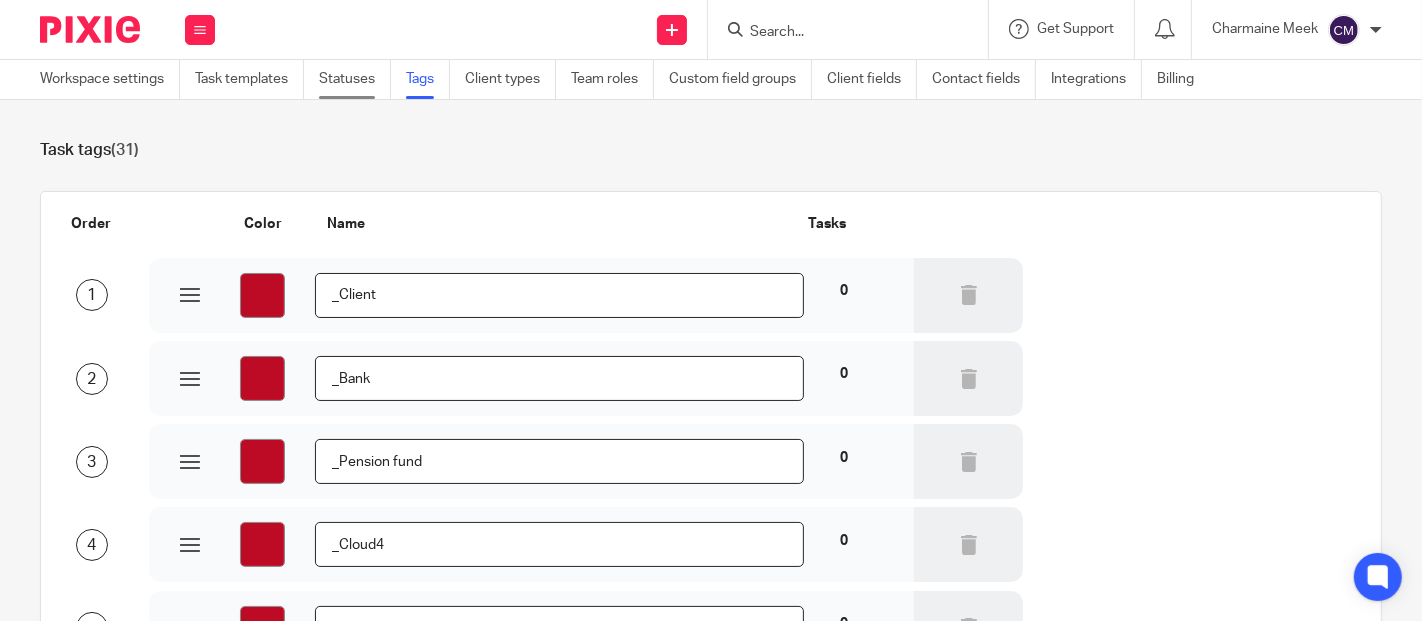 click on "Statuses" at bounding box center (355, 79) 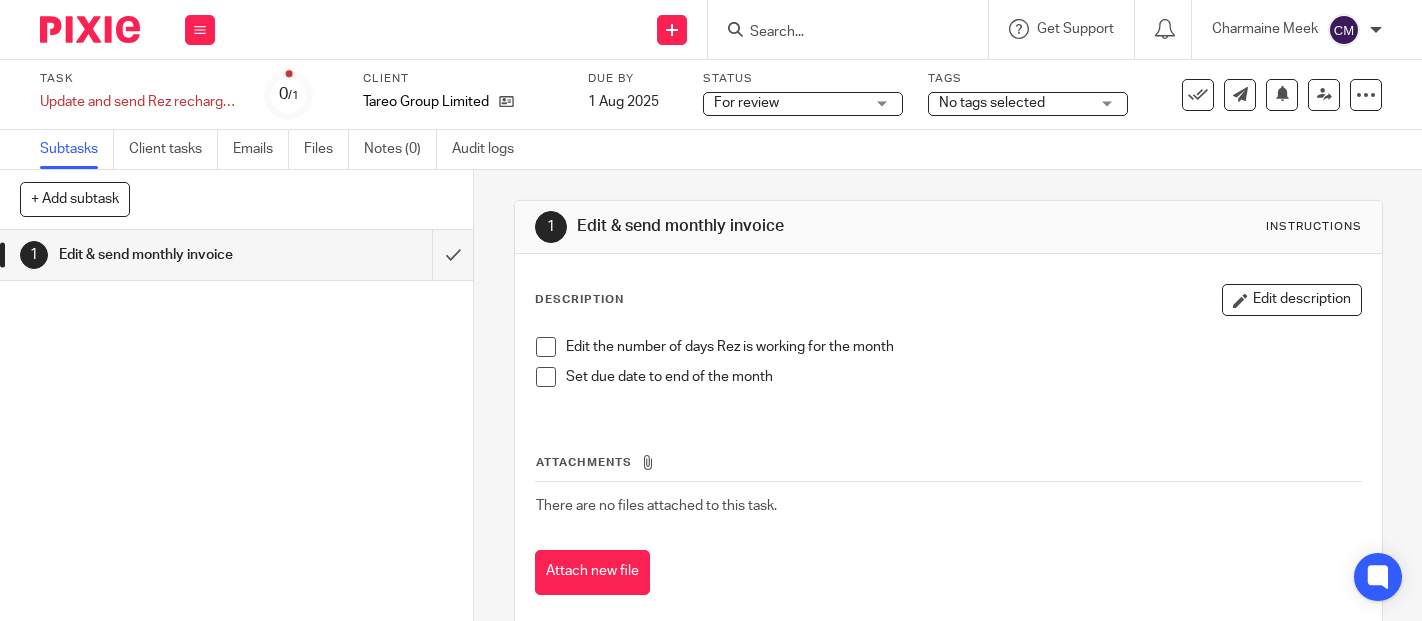 scroll, scrollTop: 0, scrollLeft: 0, axis: both 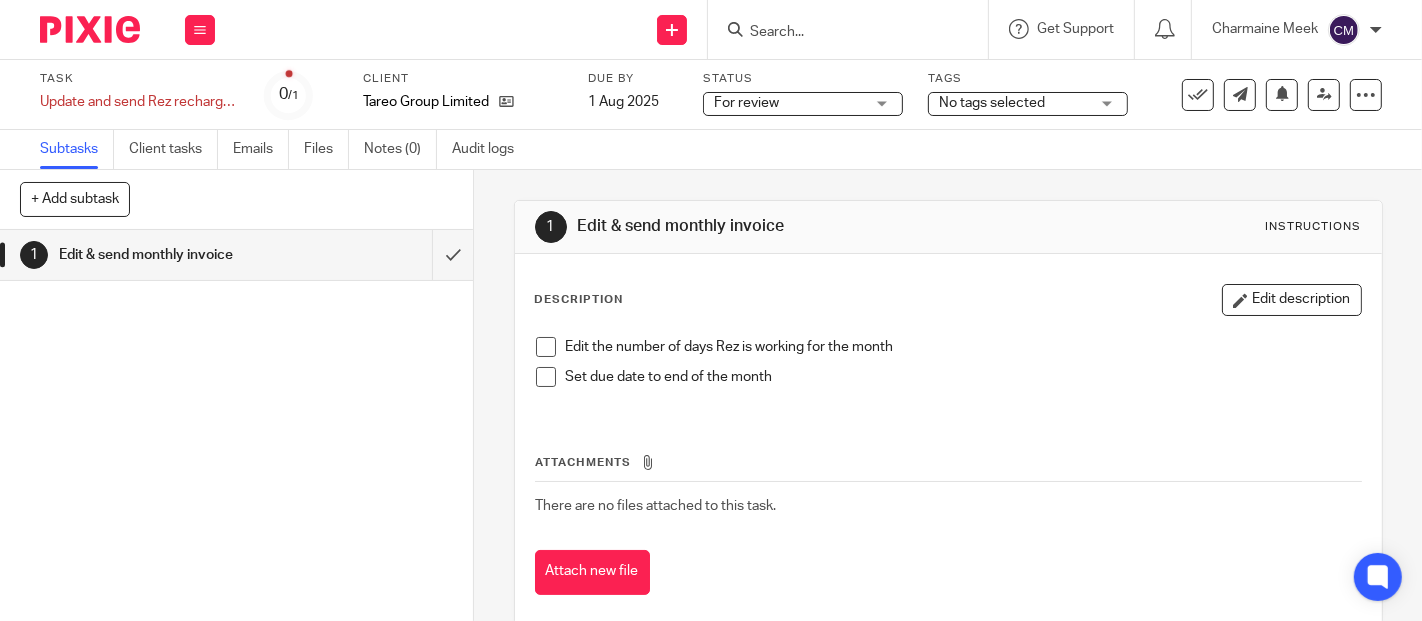 click on "No tags selected" at bounding box center (992, 103) 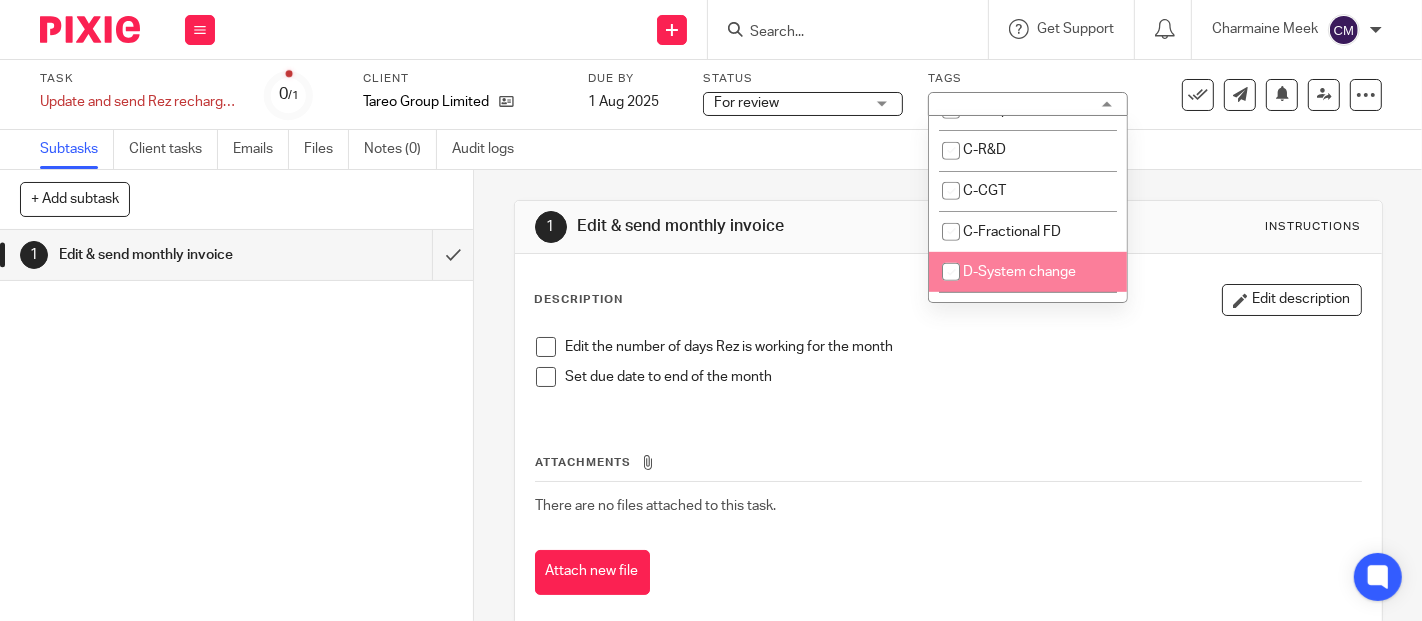 scroll, scrollTop: 1078, scrollLeft: 0, axis: vertical 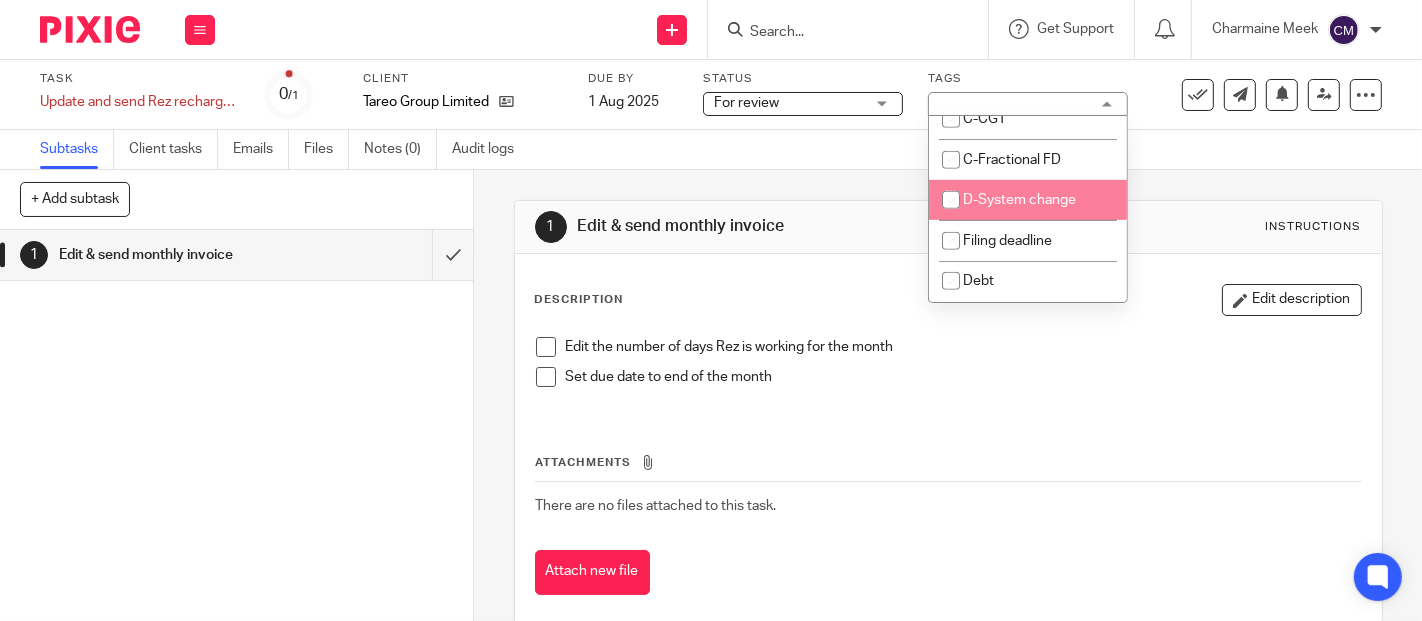 click on "1
Edit & send monthly invoice" at bounding box center [236, 425] 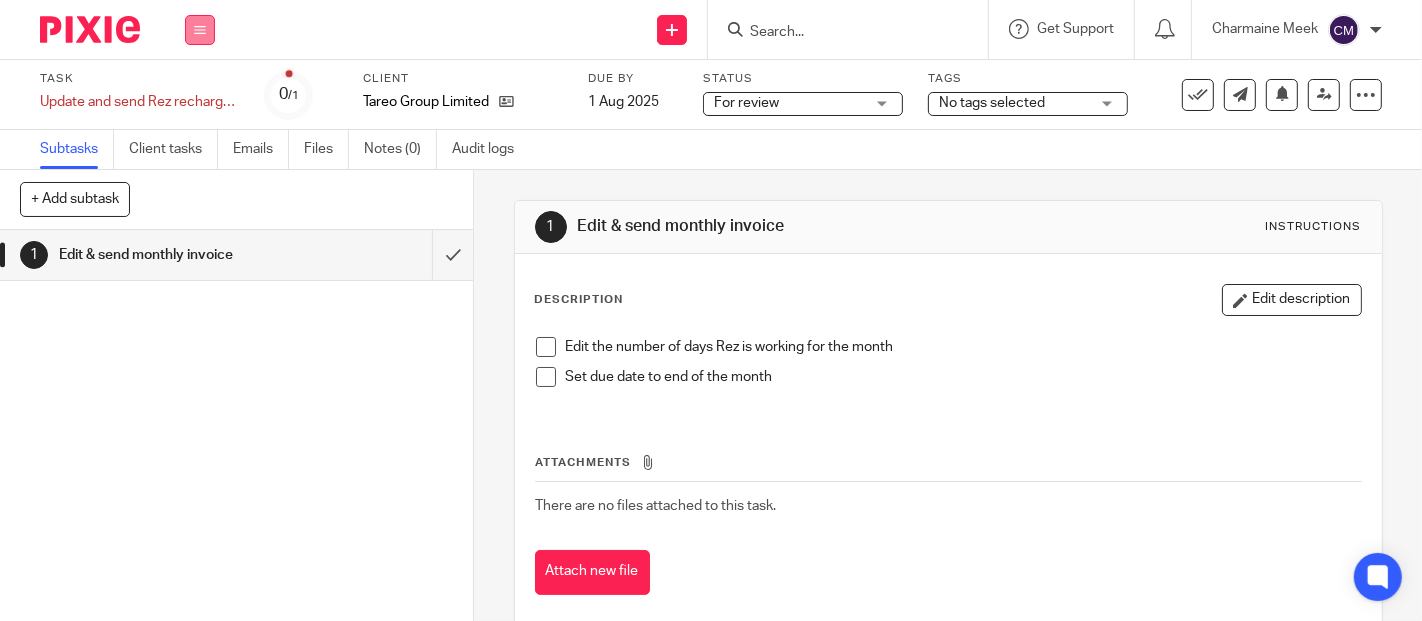 click at bounding box center (200, 30) 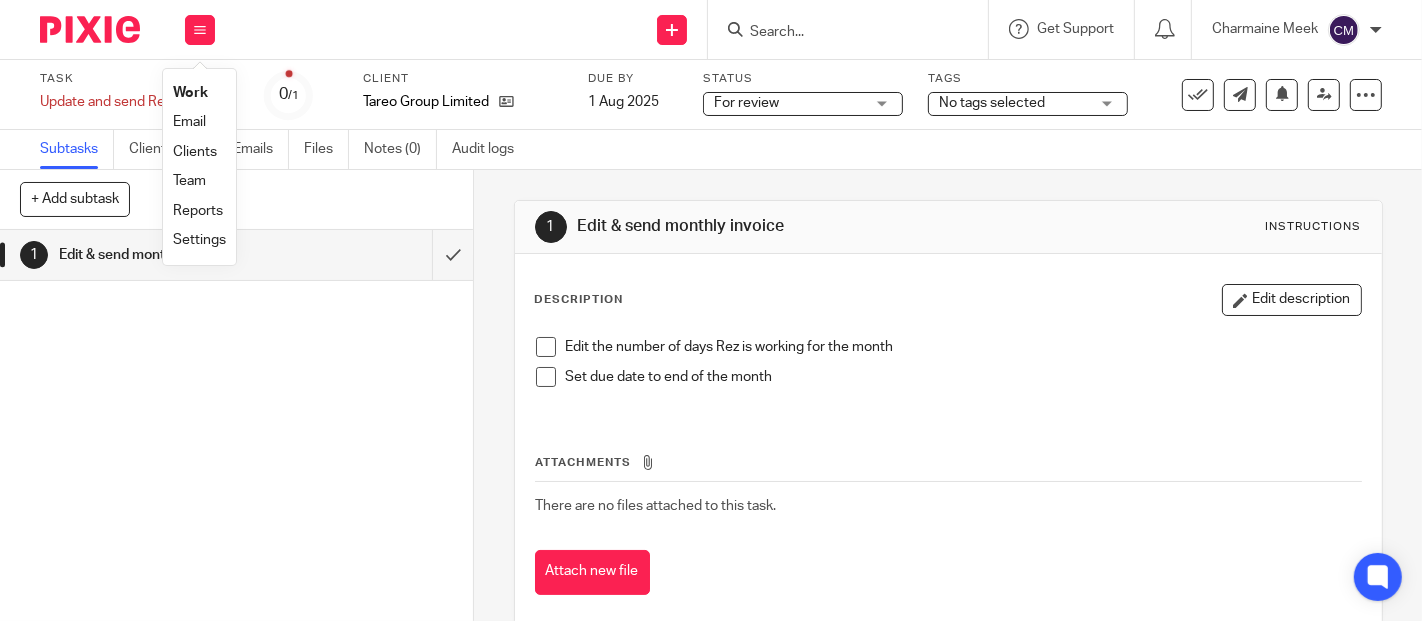 click on "Work" at bounding box center (190, 93) 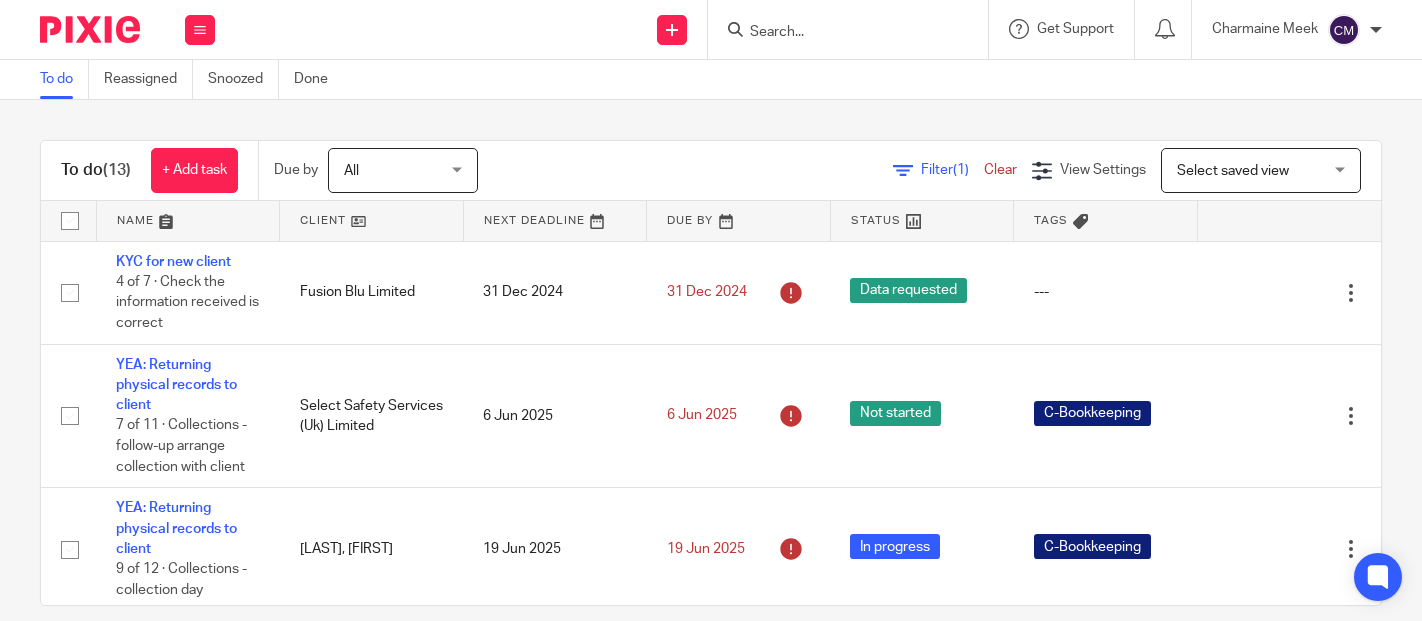 scroll, scrollTop: 0, scrollLeft: 0, axis: both 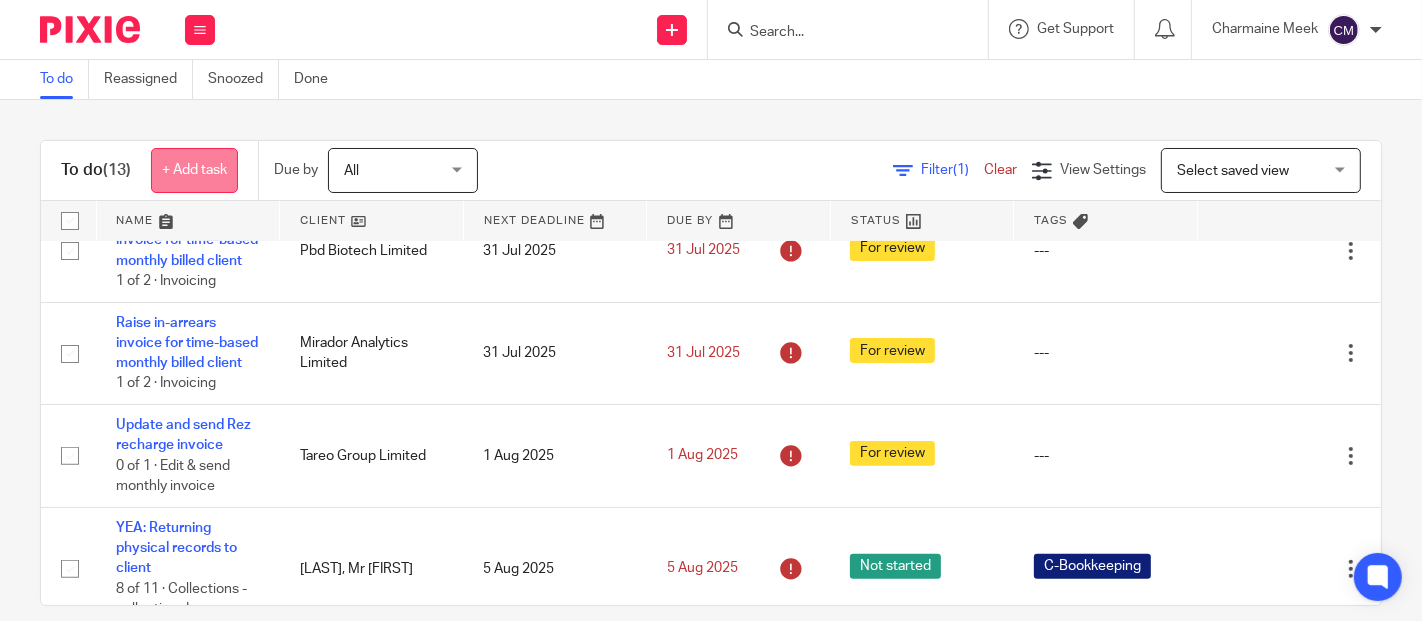 click on "+ Add task" at bounding box center [194, 170] 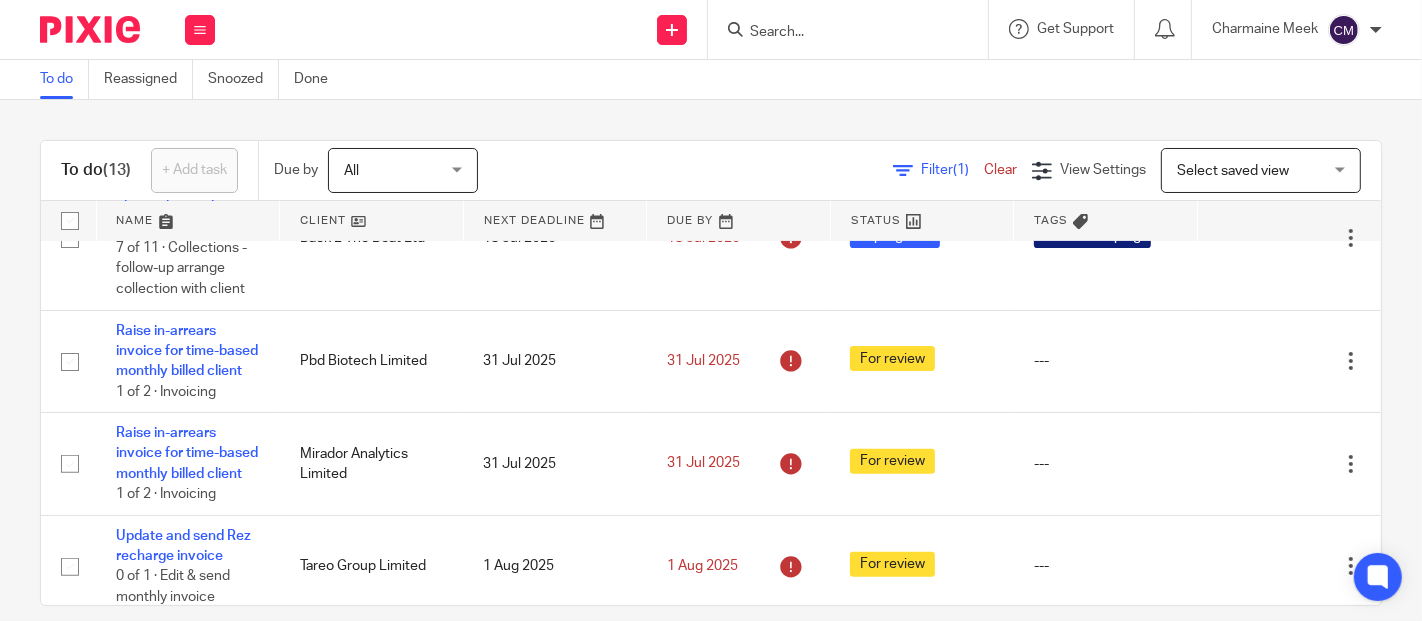 scroll, scrollTop: 0, scrollLeft: 0, axis: both 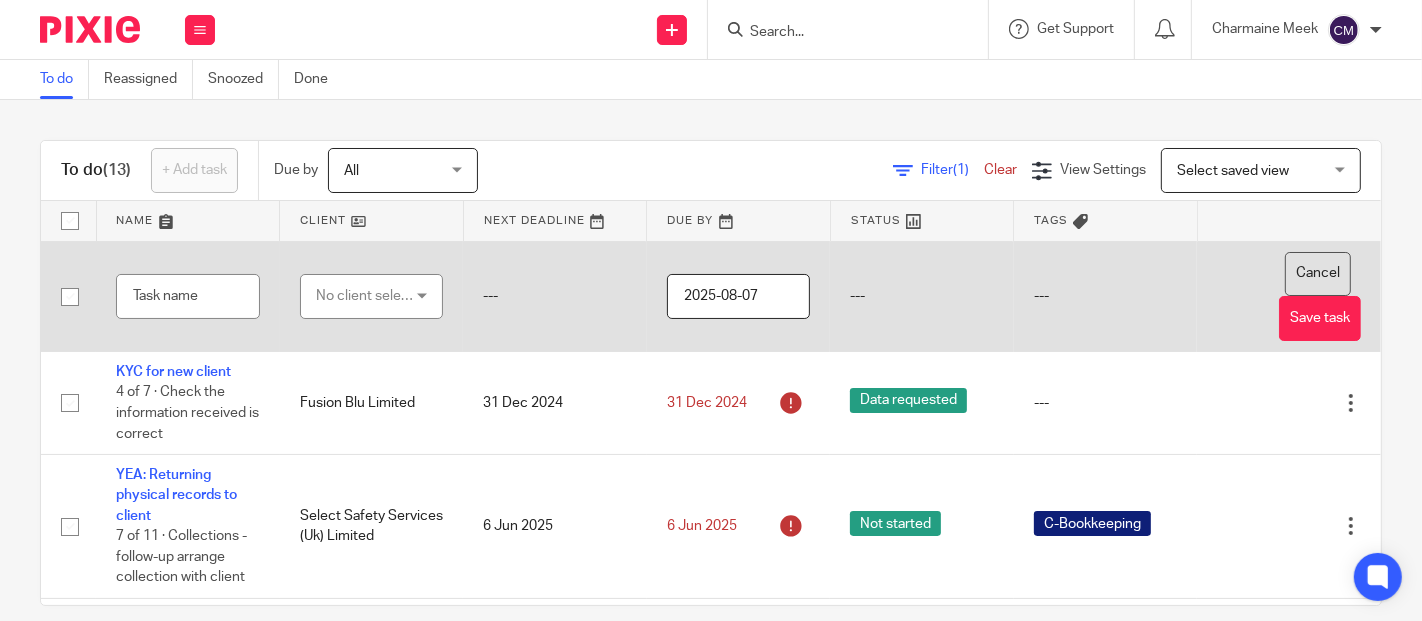 click on "Cancel" at bounding box center [1318, 274] 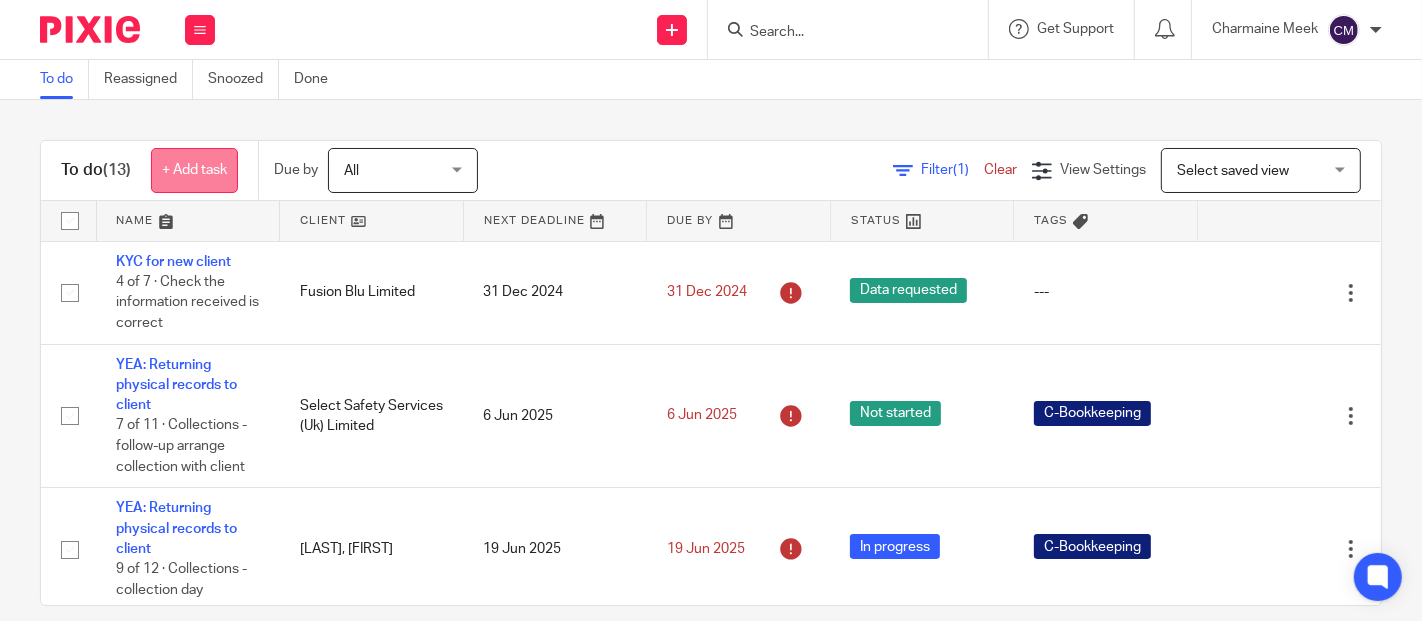 click on "+ Add task" at bounding box center [194, 170] 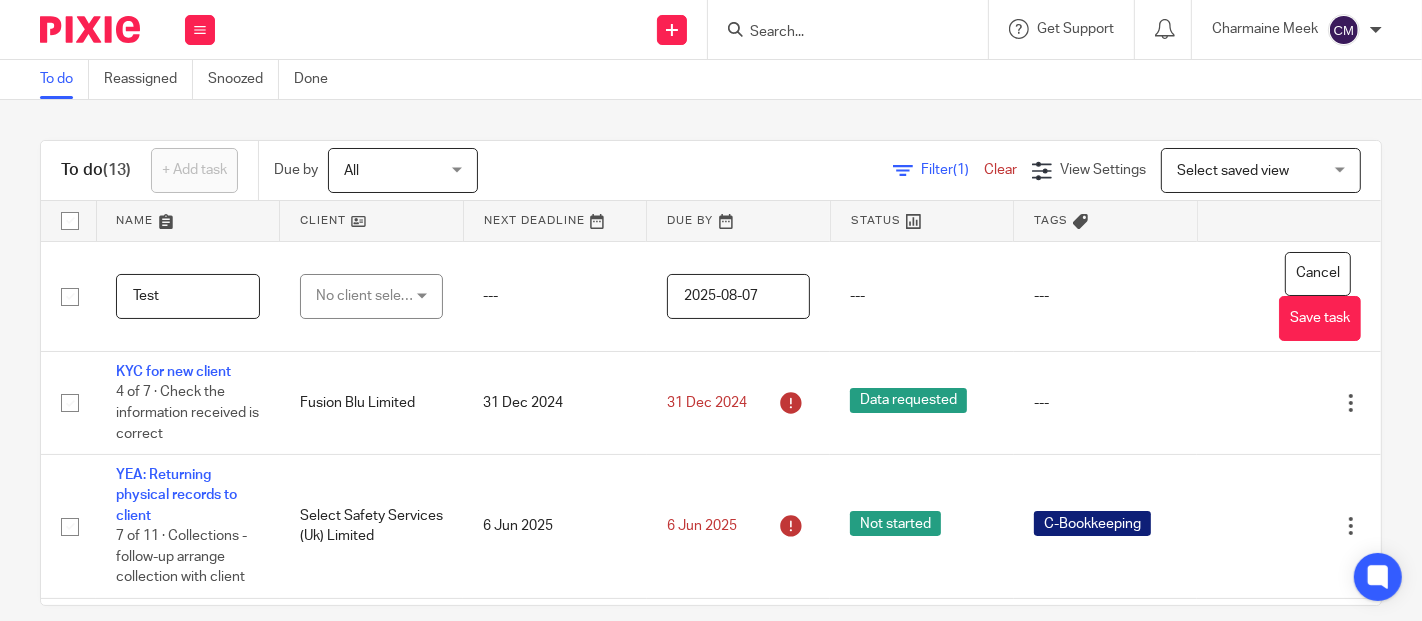 type on "Test" 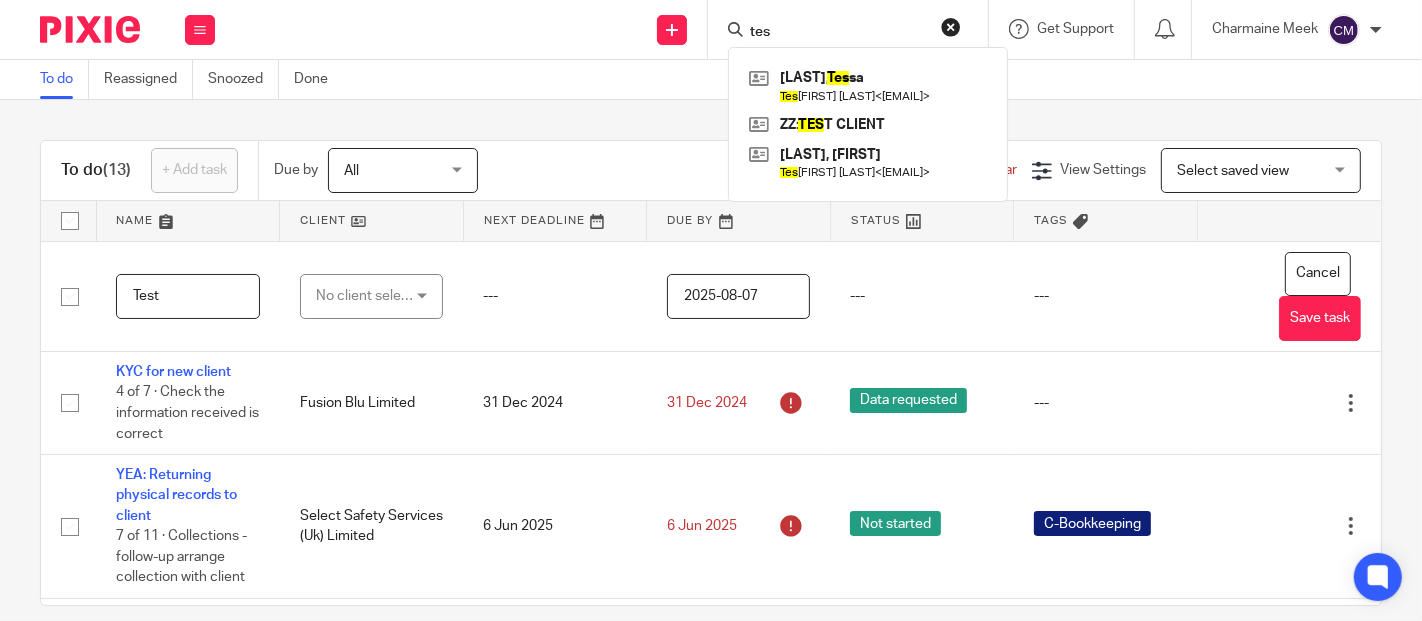 type on "tes" 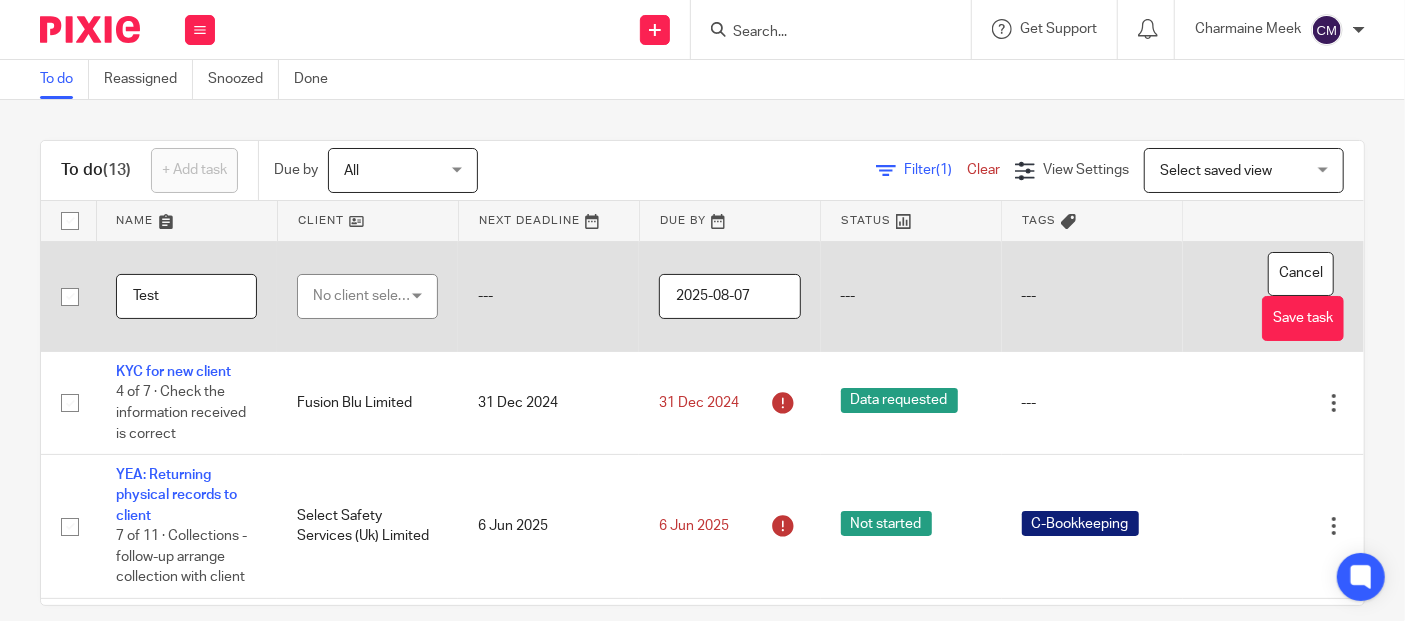 click on "2025-08-07" at bounding box center (729, 296) 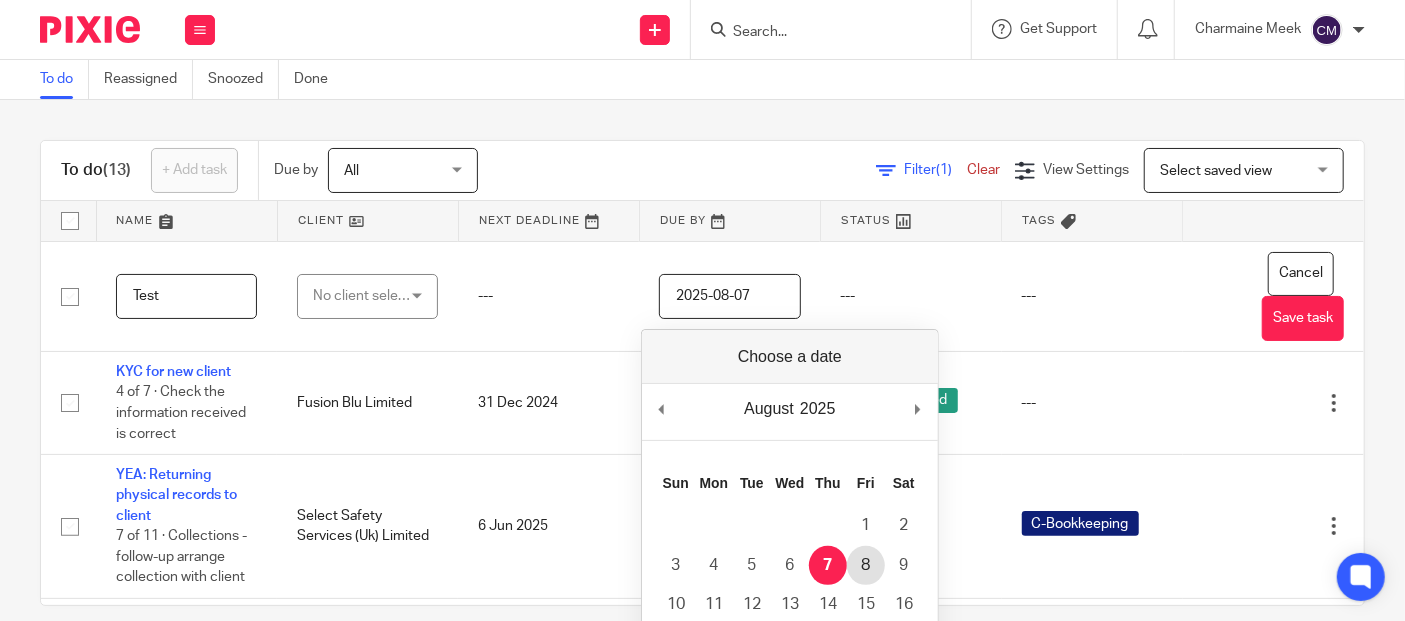 type on "2025-08-08" 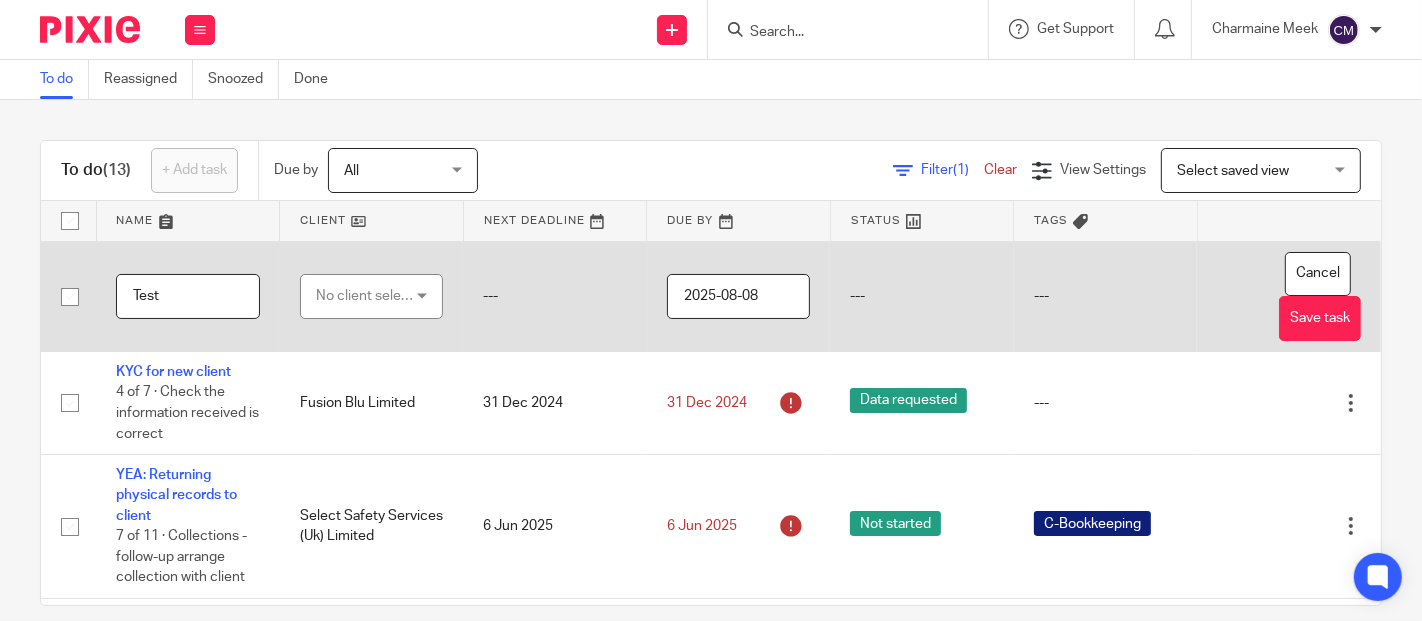 click on "---" at bounding box center (922, 296) 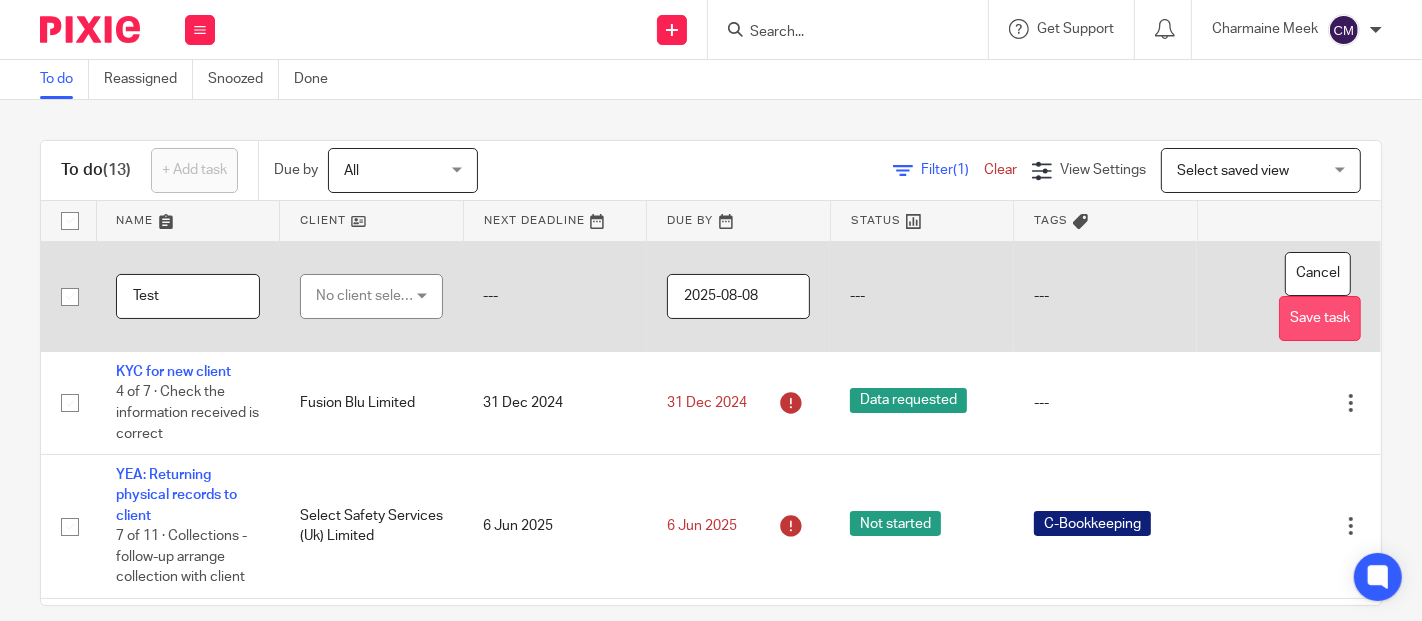 click on "Save task" at bounding box center [1320, 318] 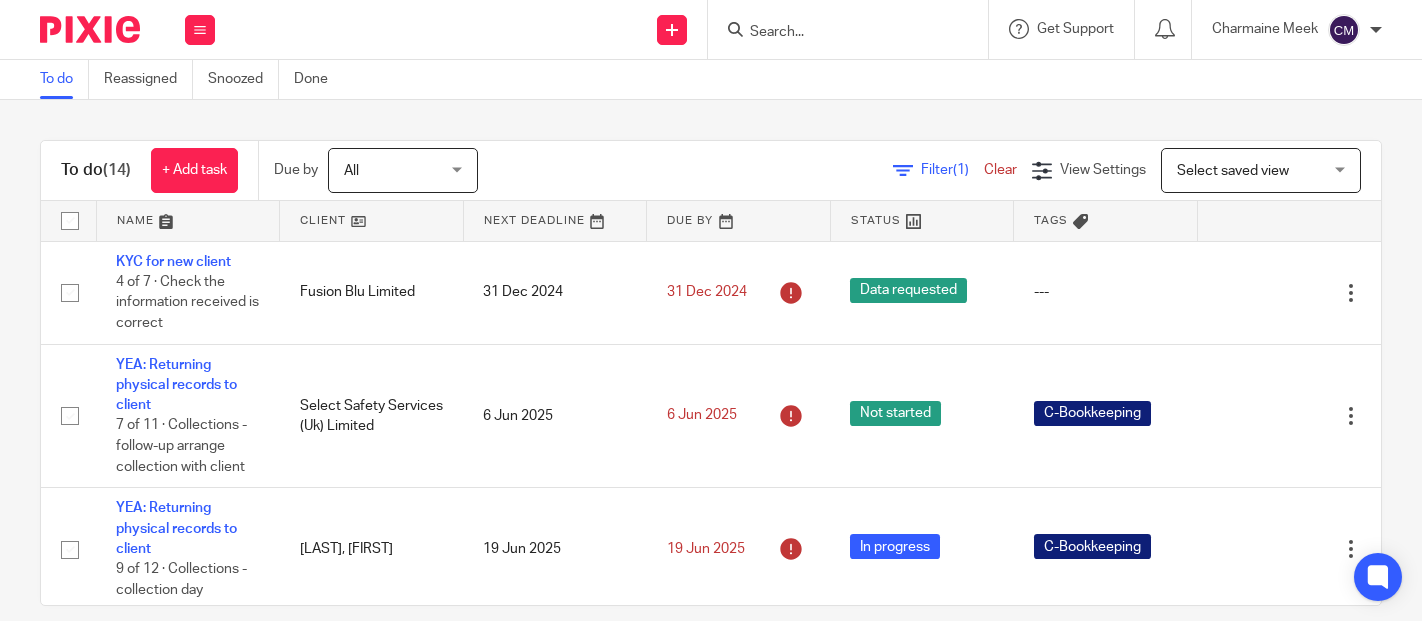 scroll, scrollTop: 0, scrollLeft: 0, axis: both 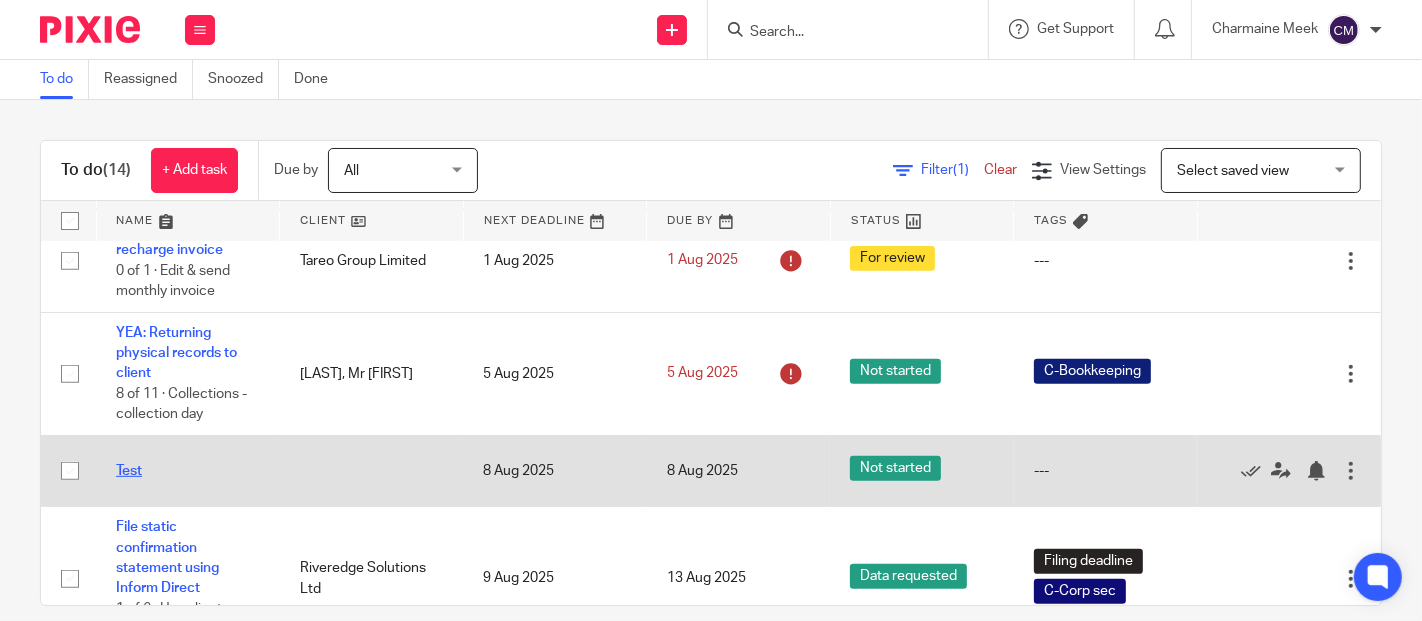 click on "Test" at bounding box center (129, 471) 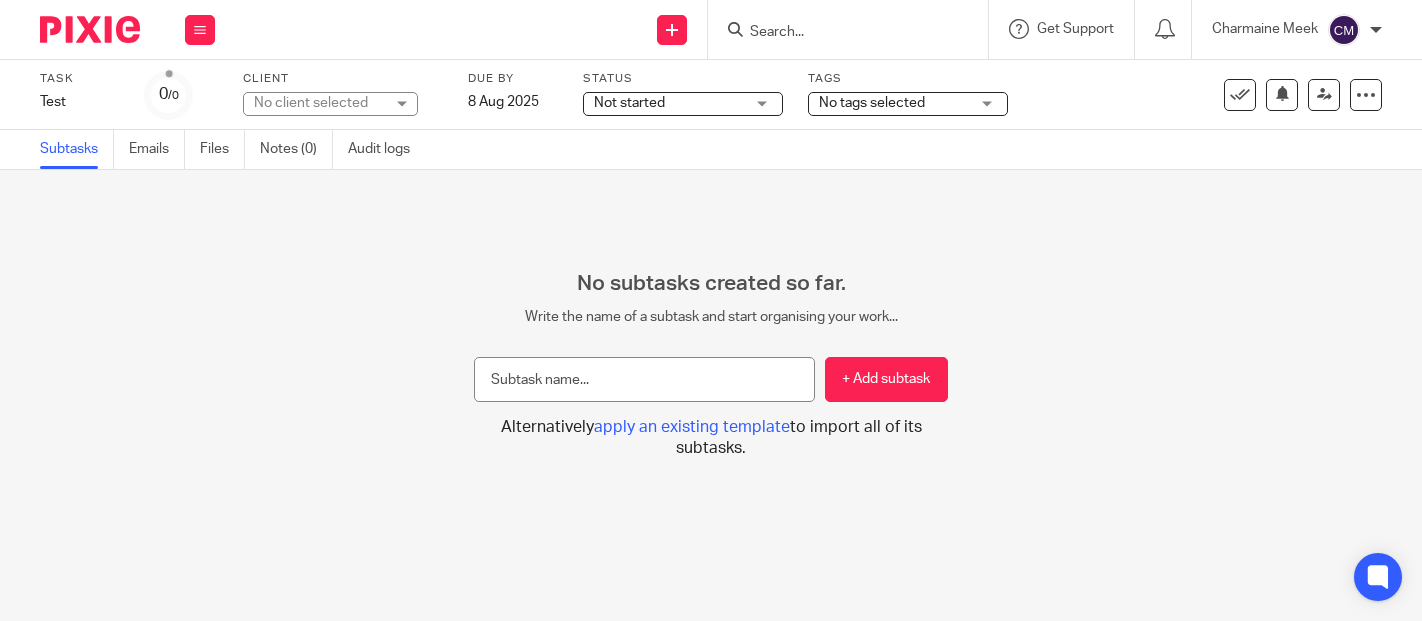scroll, scrollTop: 0, scrollLeft: 0, axis: both 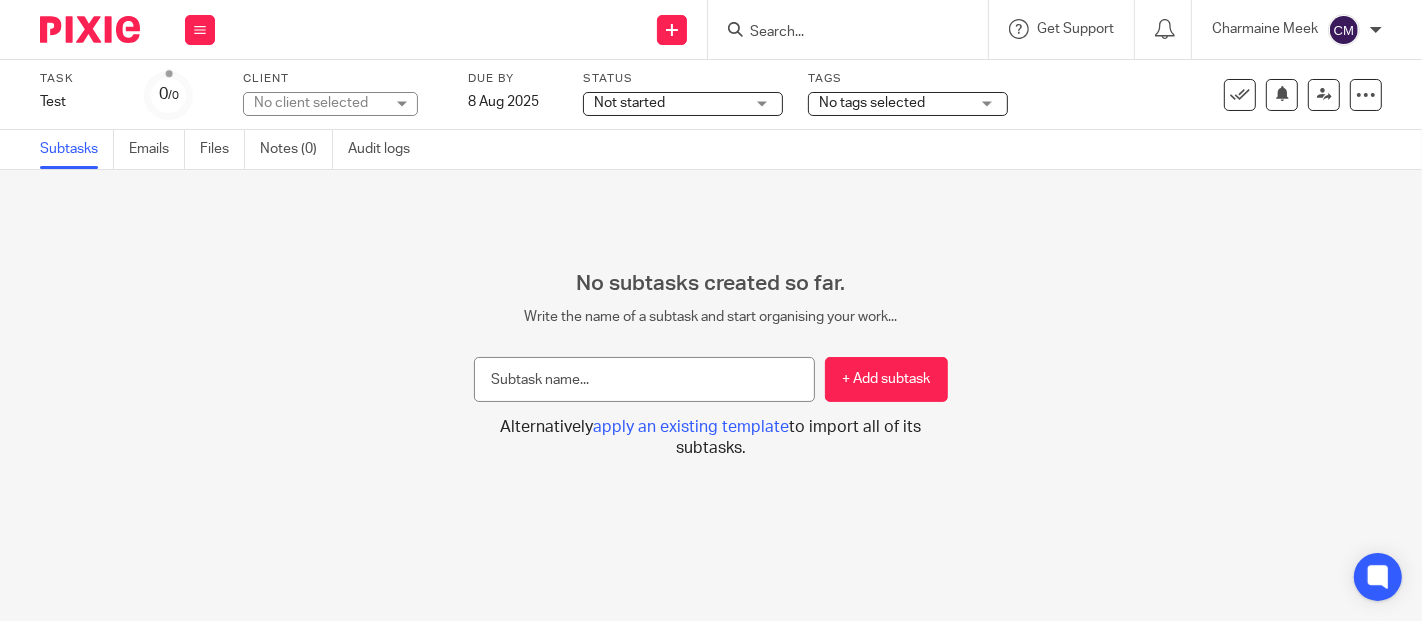 click on "Not started
Not started" at bounding box center [683, 104] 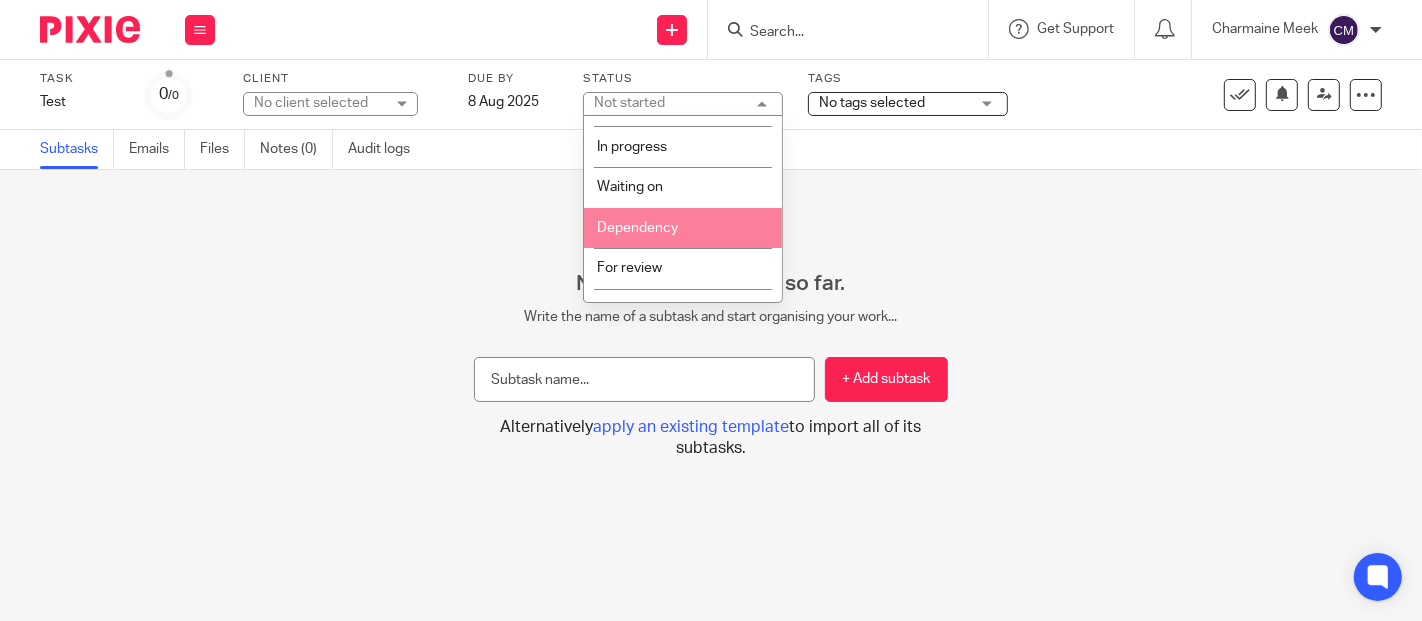scroll, scrollTop: 0, scrollLeft: 0, axis: both 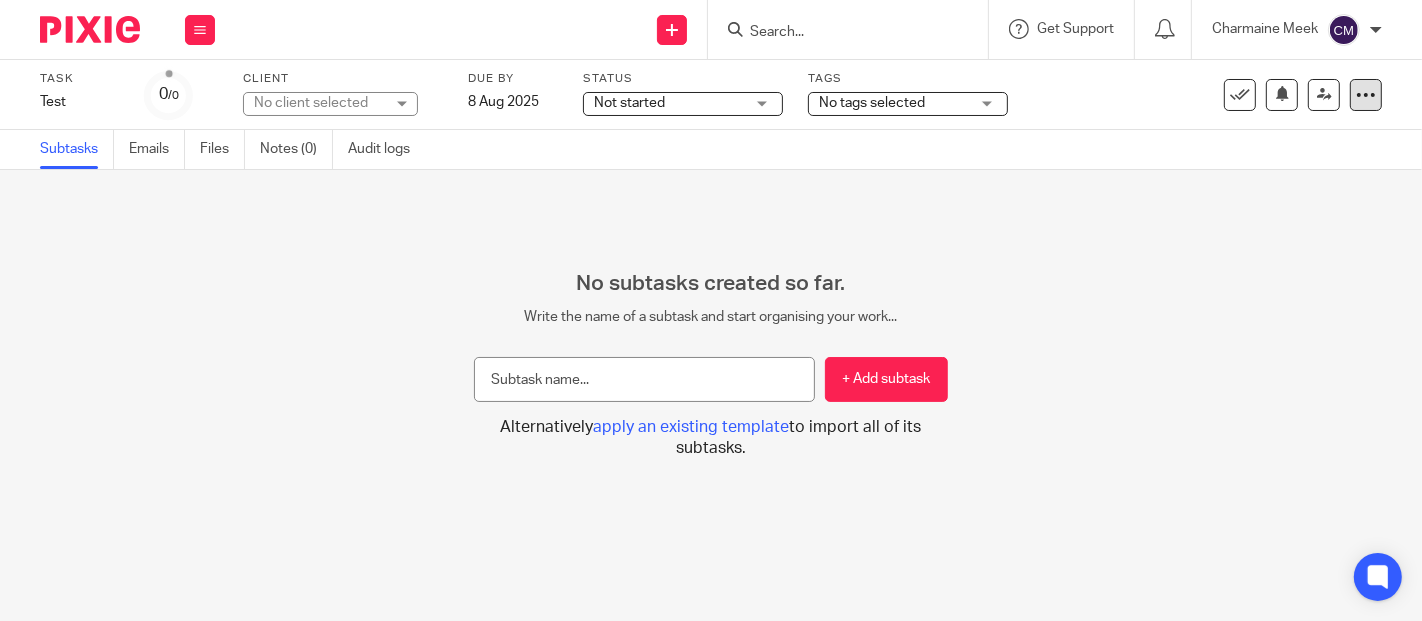 click at bounding box center [1366, 95] 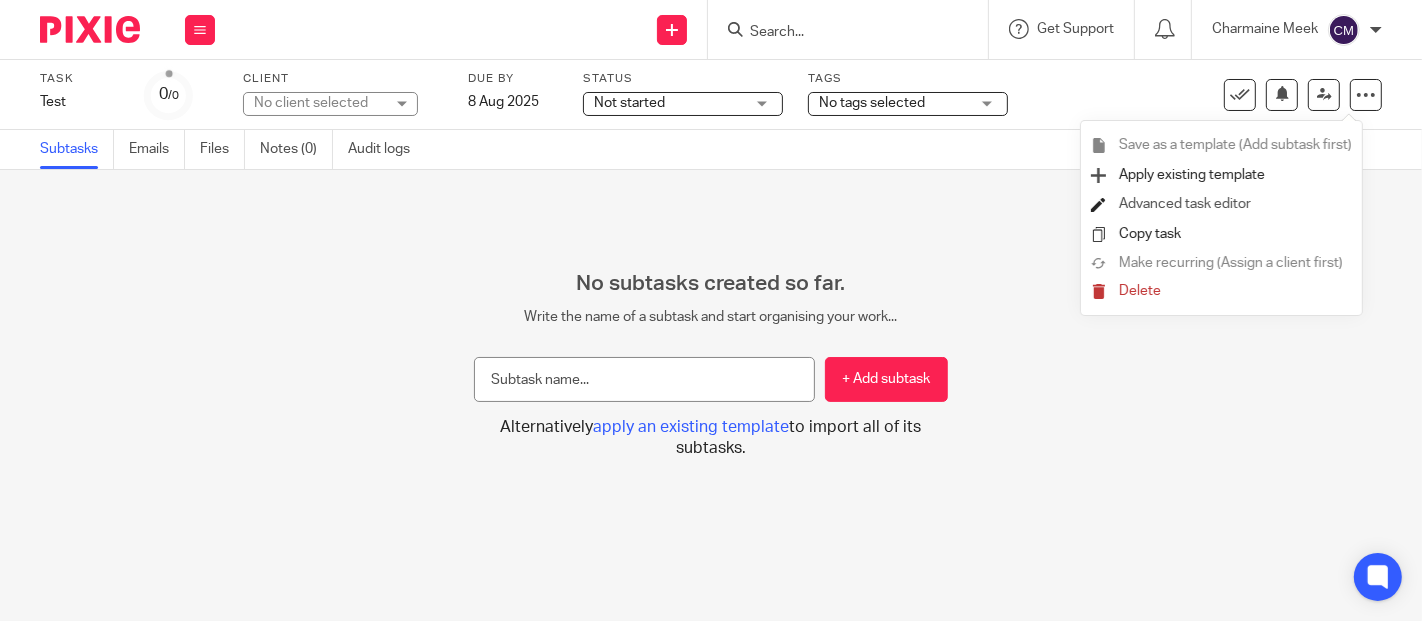 click on "Advanced task editor" at bounding box center (1185, 204) 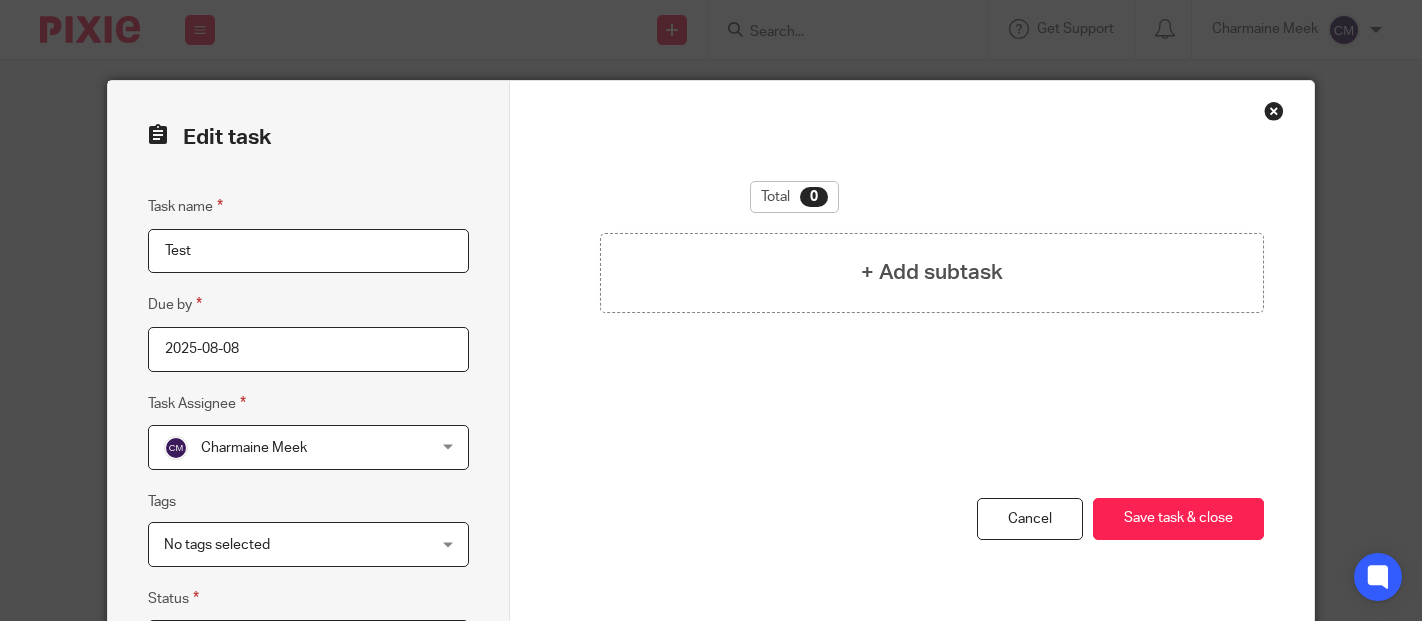 scroll, scrollTop: 0, scrollLeft: 0, axis: both 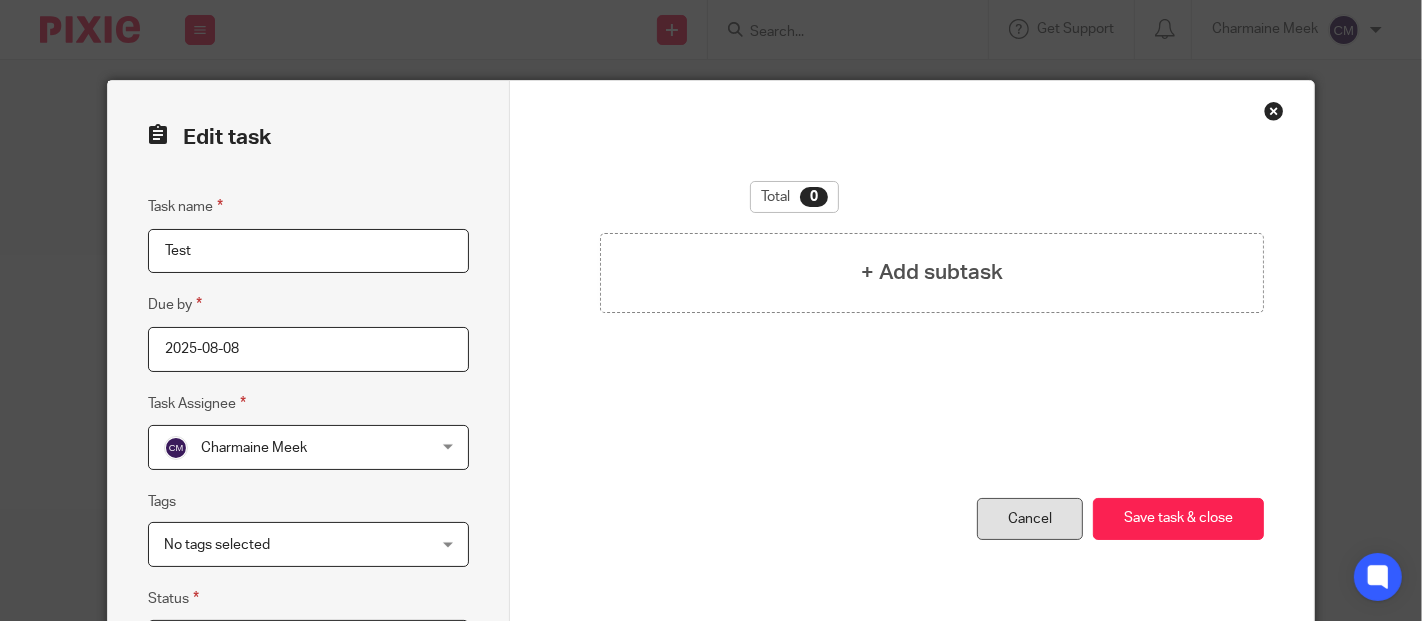 click on "Cancel" at bounding box center [1030, 519] 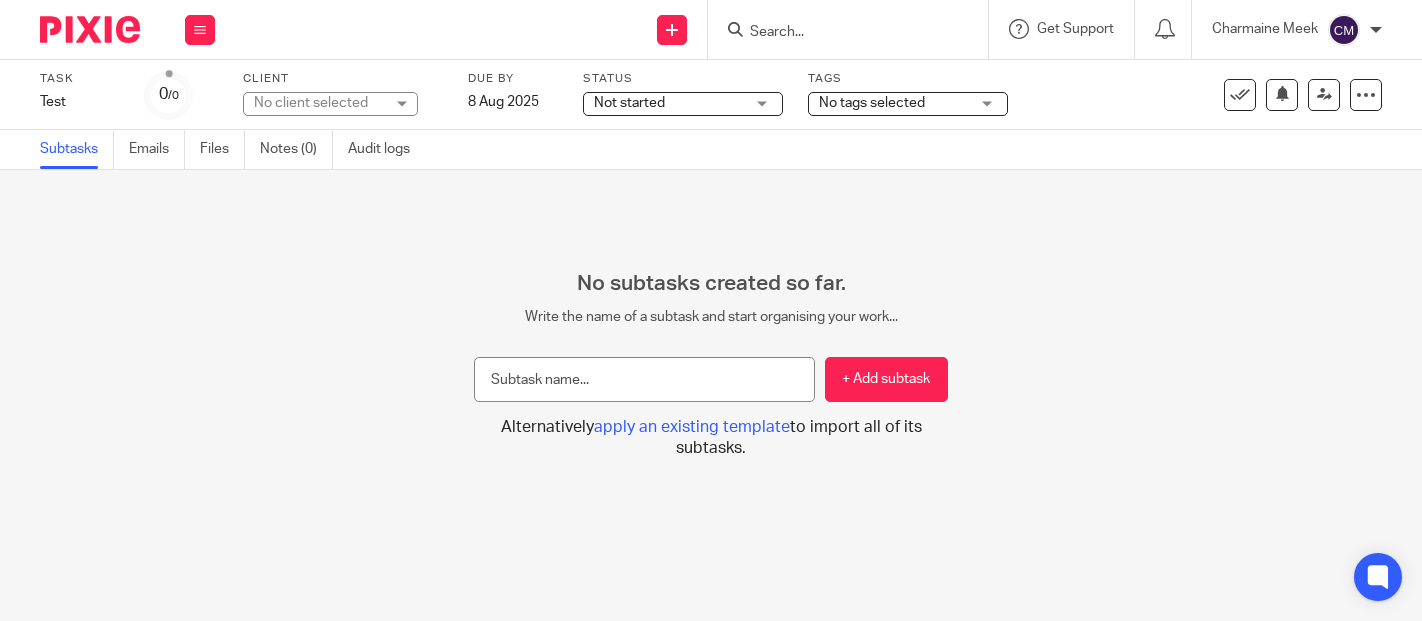 scroll, scrollTop: 0, scrollLeft: 0, axis: both 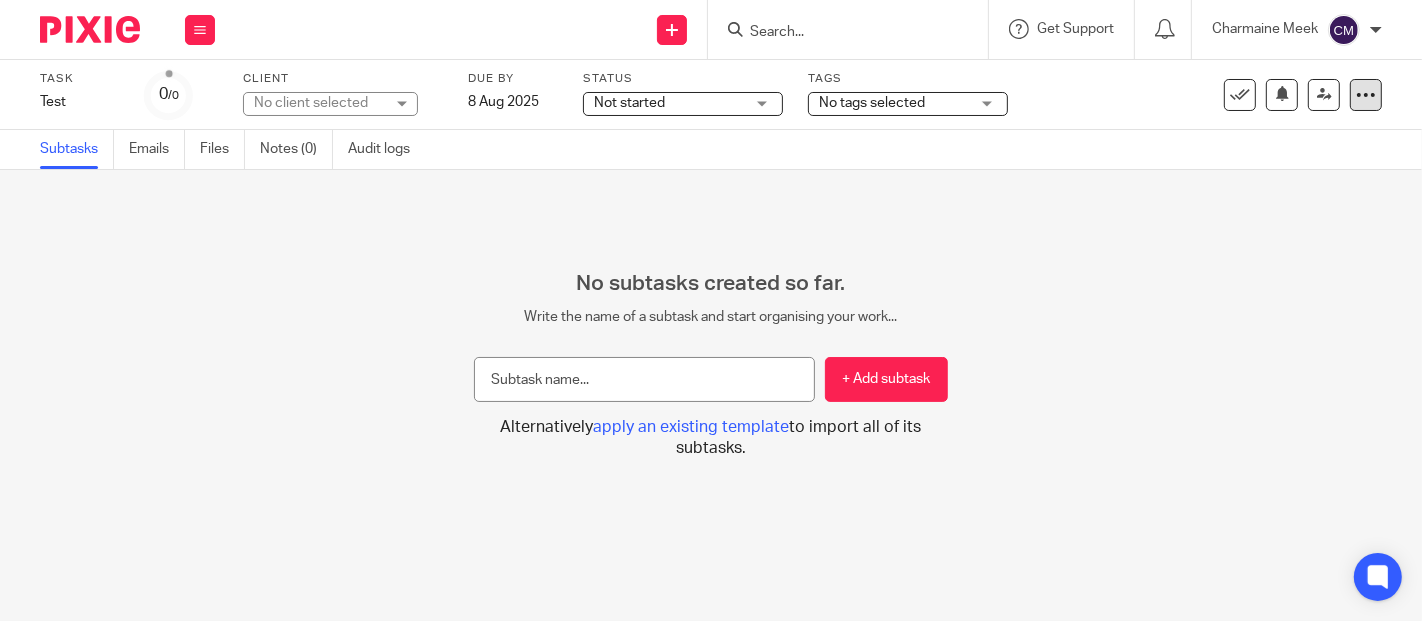 click at bounding box center (1366, 95) 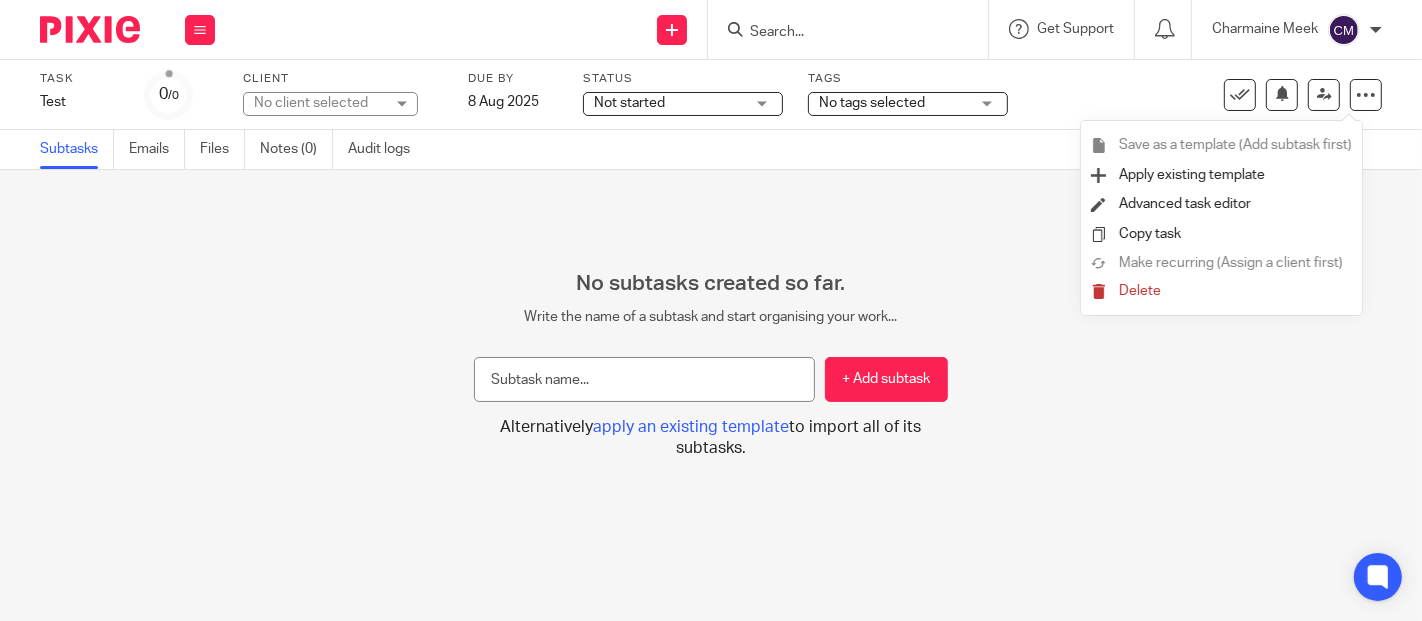 click on "Delete" at bounding box center [1221, 292] 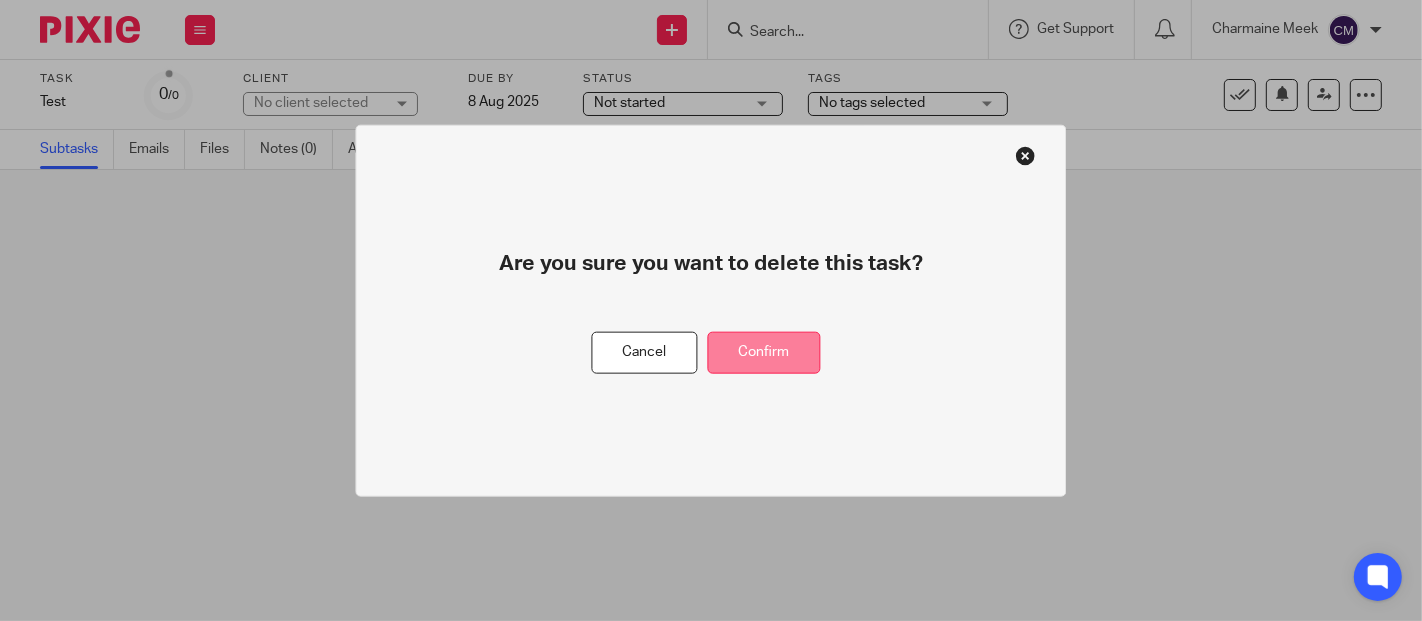 click on "Confirm" at bounding box center [764, 352] 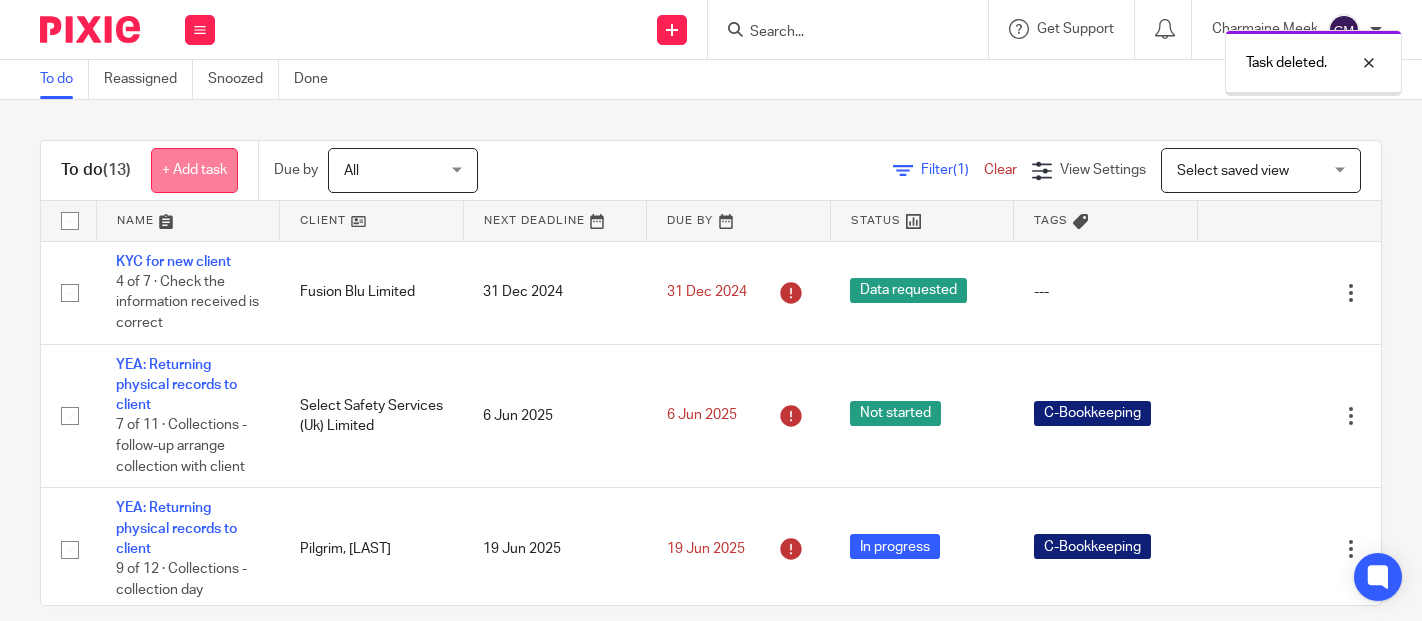 scroll, scrollTop: 0, scrollLeft: 0, axis: both 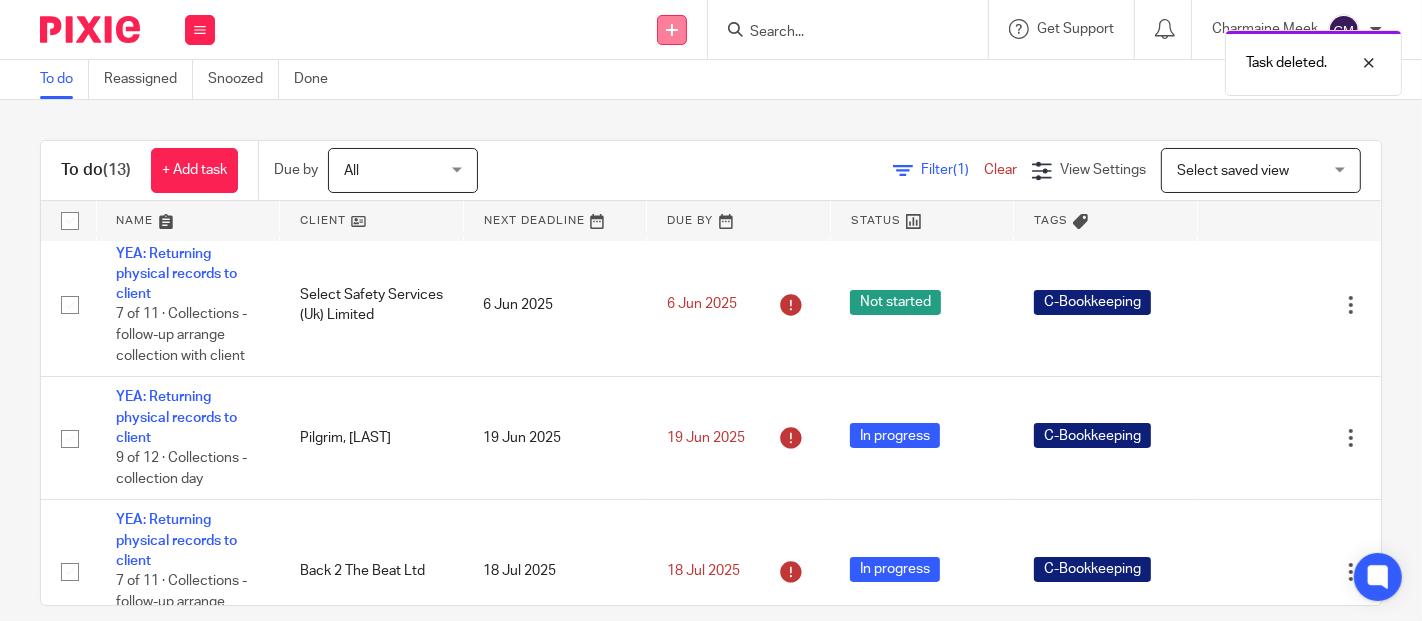 click at bounding box center [672, 30] 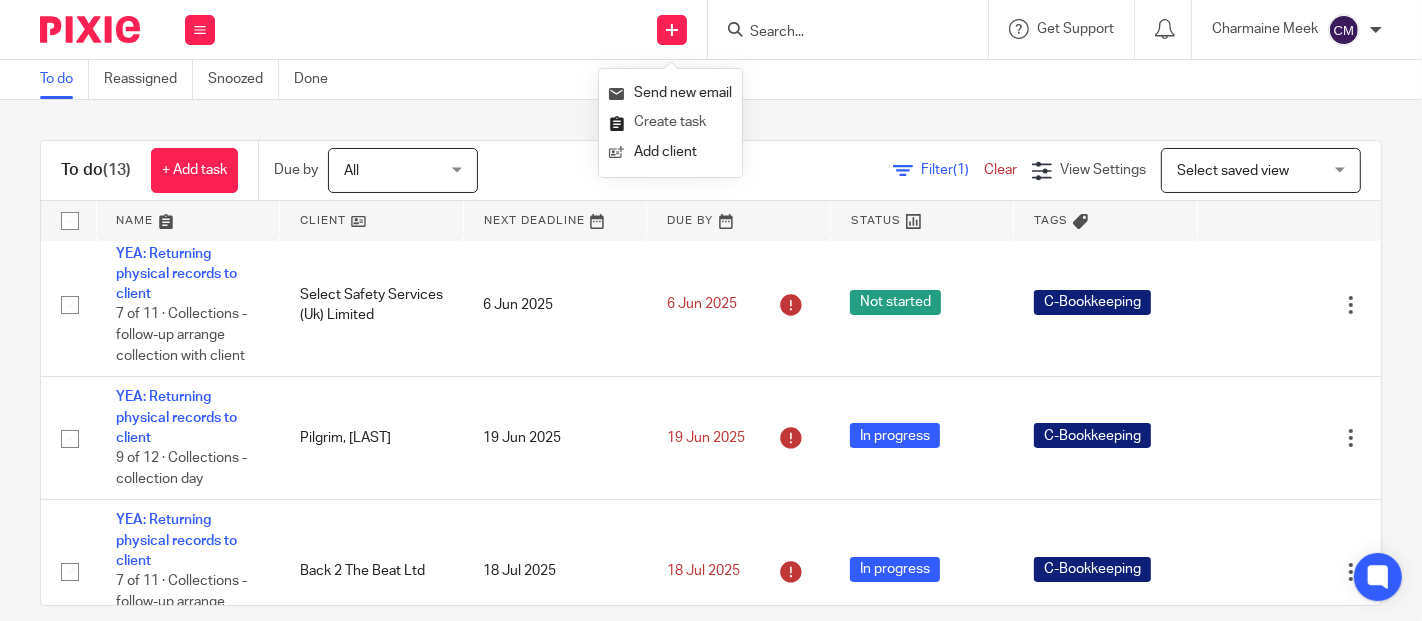 click on "Create task" at bounding box center [670, 122] 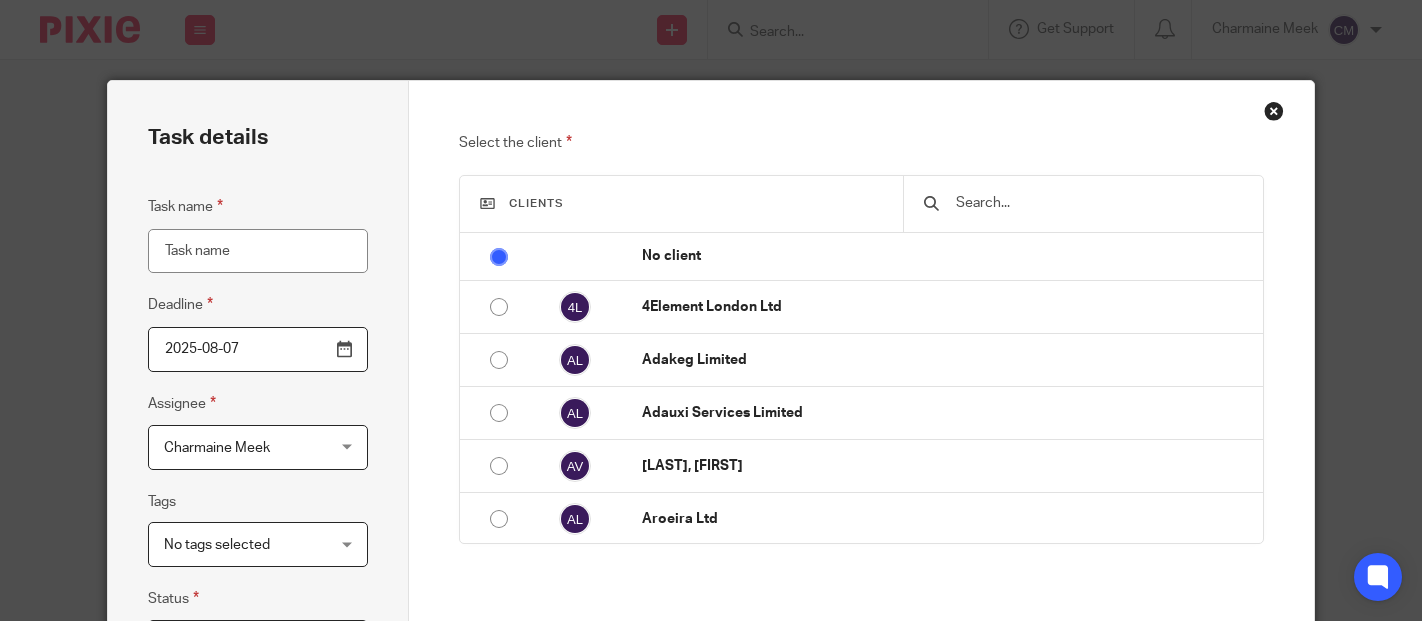 scroll, scrollTop: 0, scrollLeft: 0, axis: both 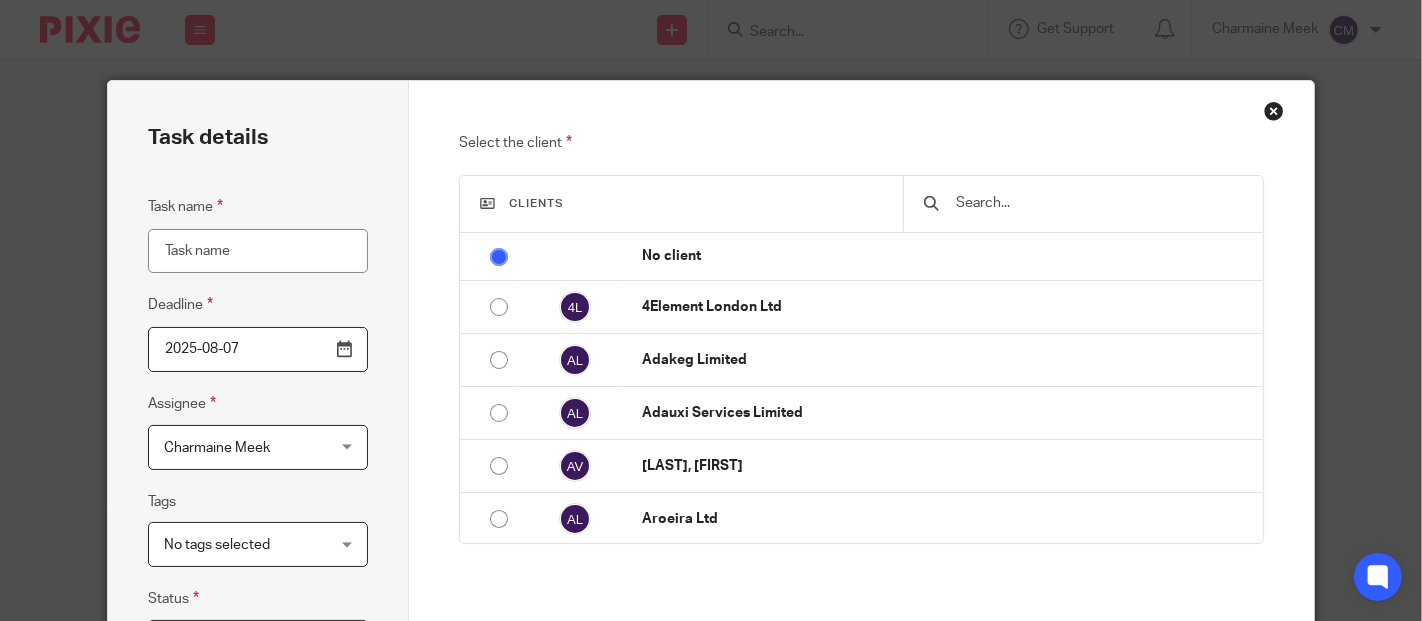 click at bounding box center [1098, 203] 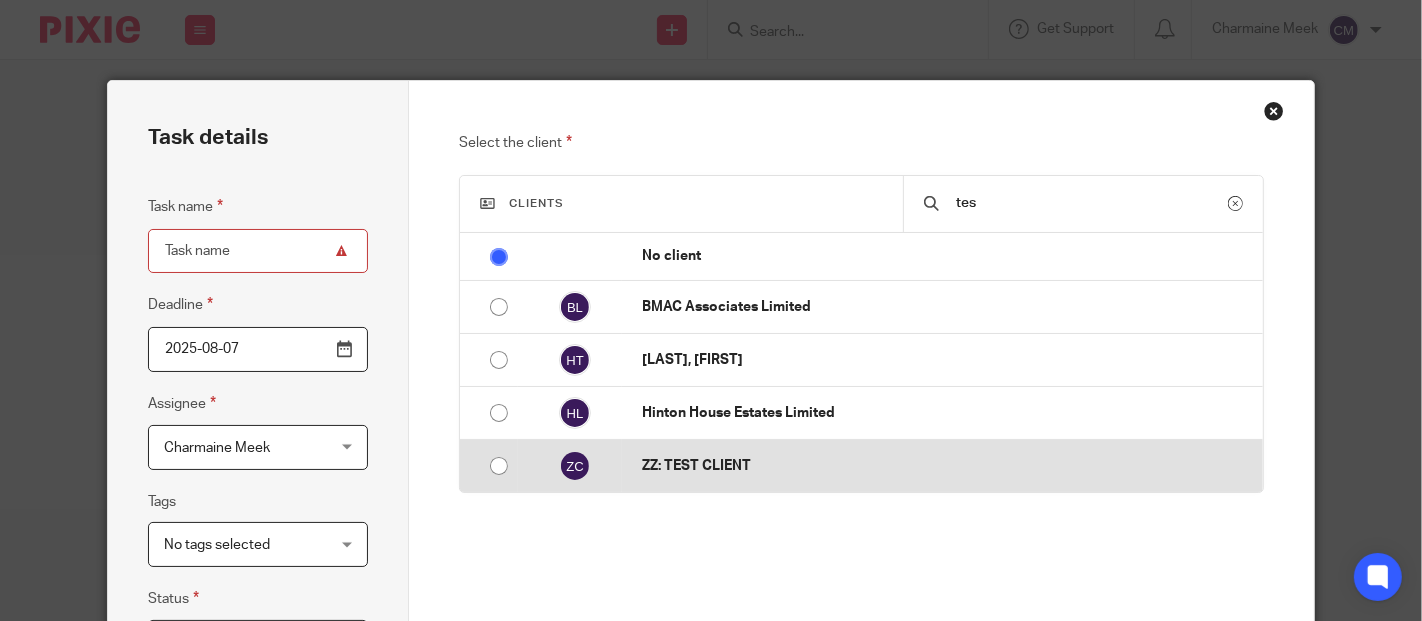 type on "tes" 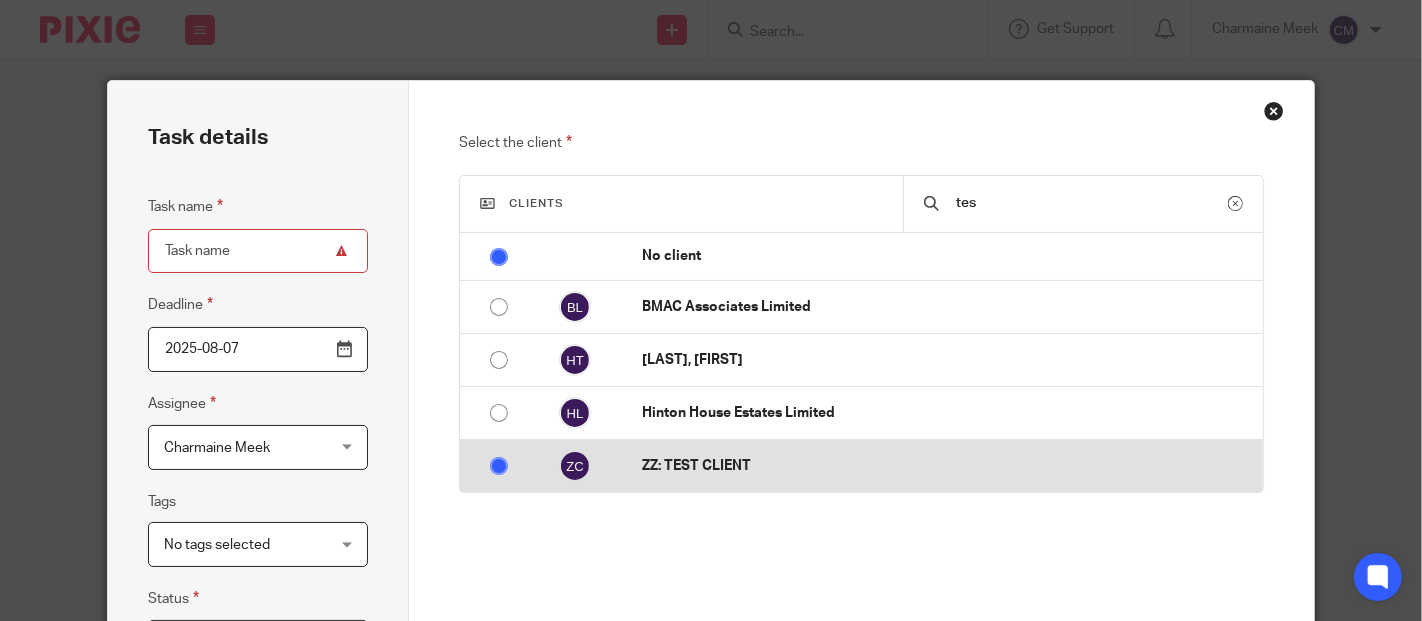 radio on "false" 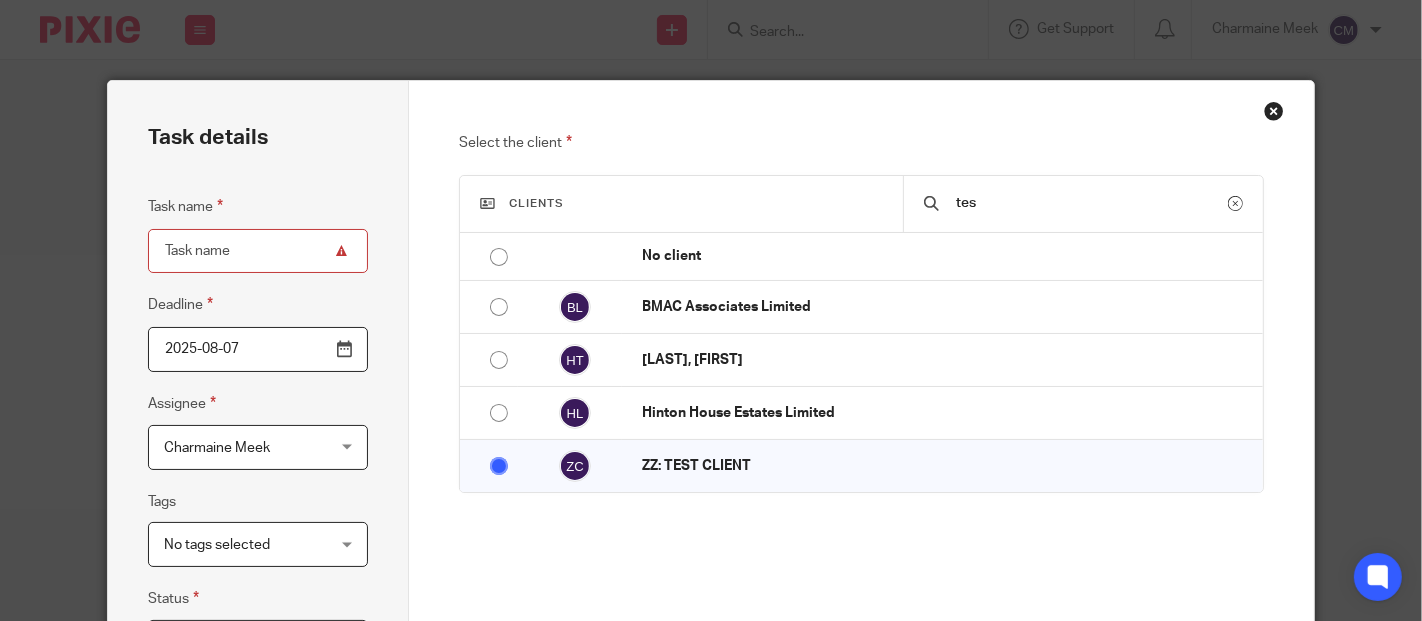 click on "Task name" at bounding box center (258, 251) 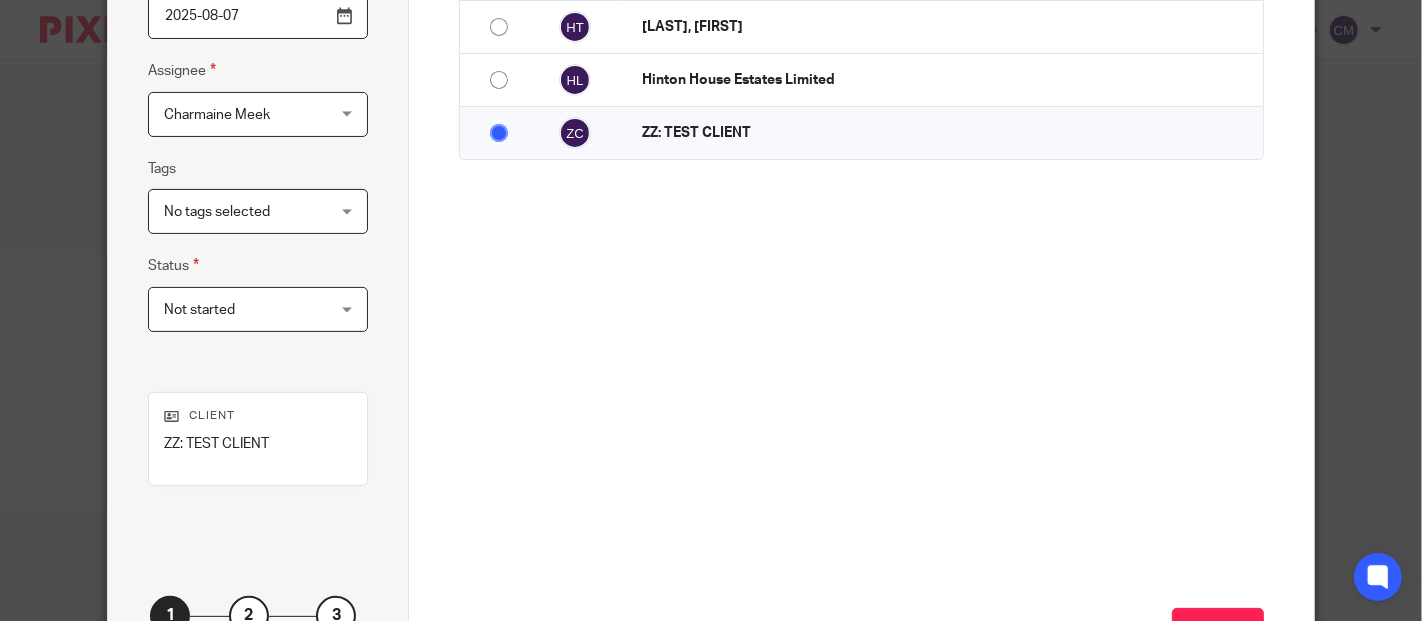 scroll, scrollTop: 444, scrollLeft: 0, axis: vertical 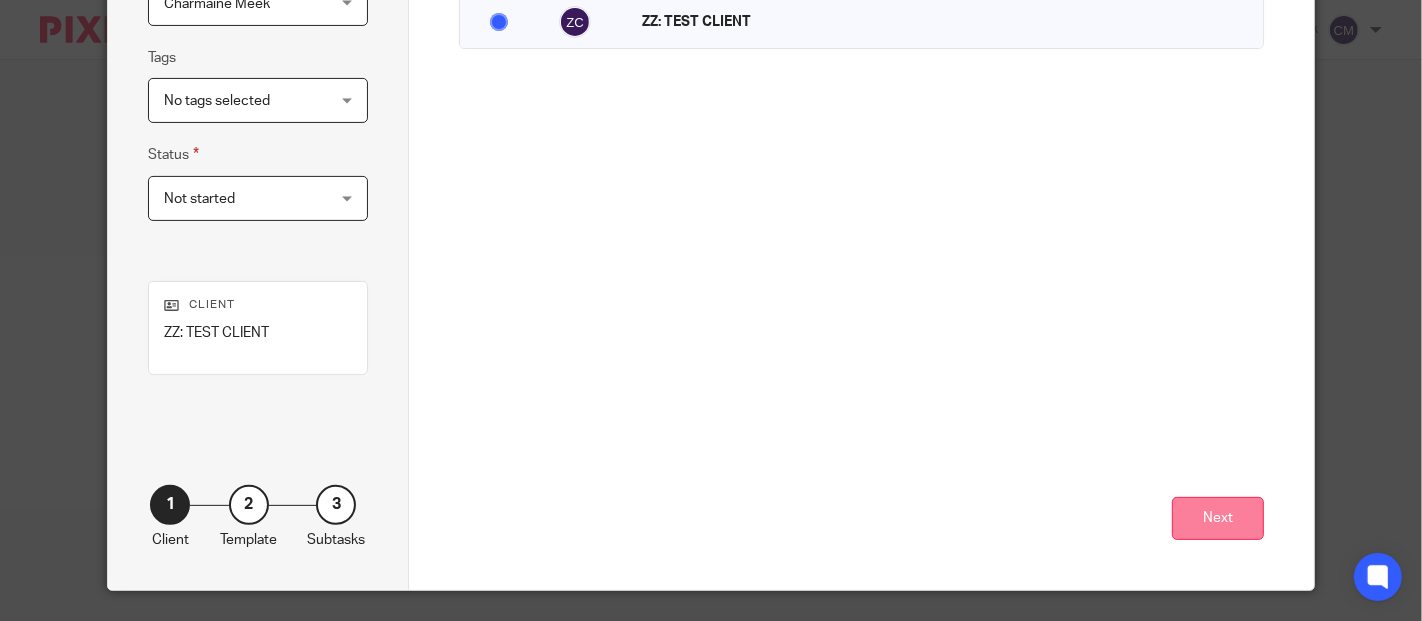type on "Test" 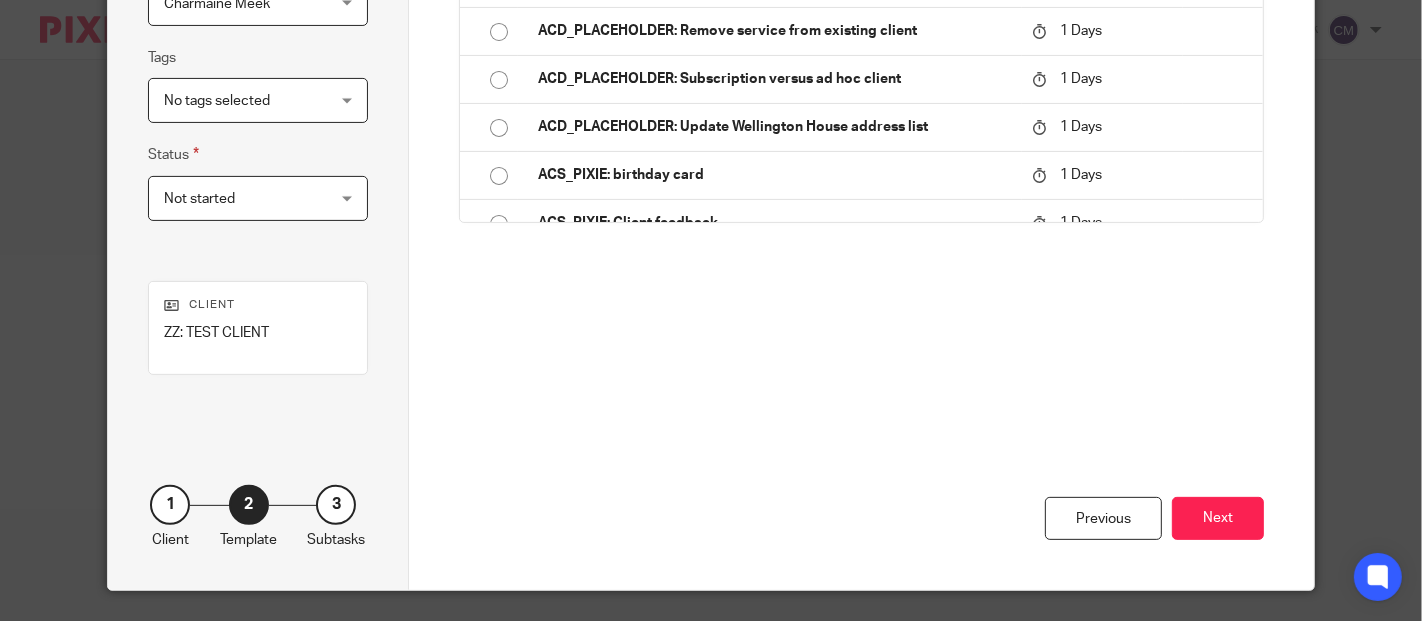 scroll, scrollTop: 111, scrollLeft: 0, axis: vertical 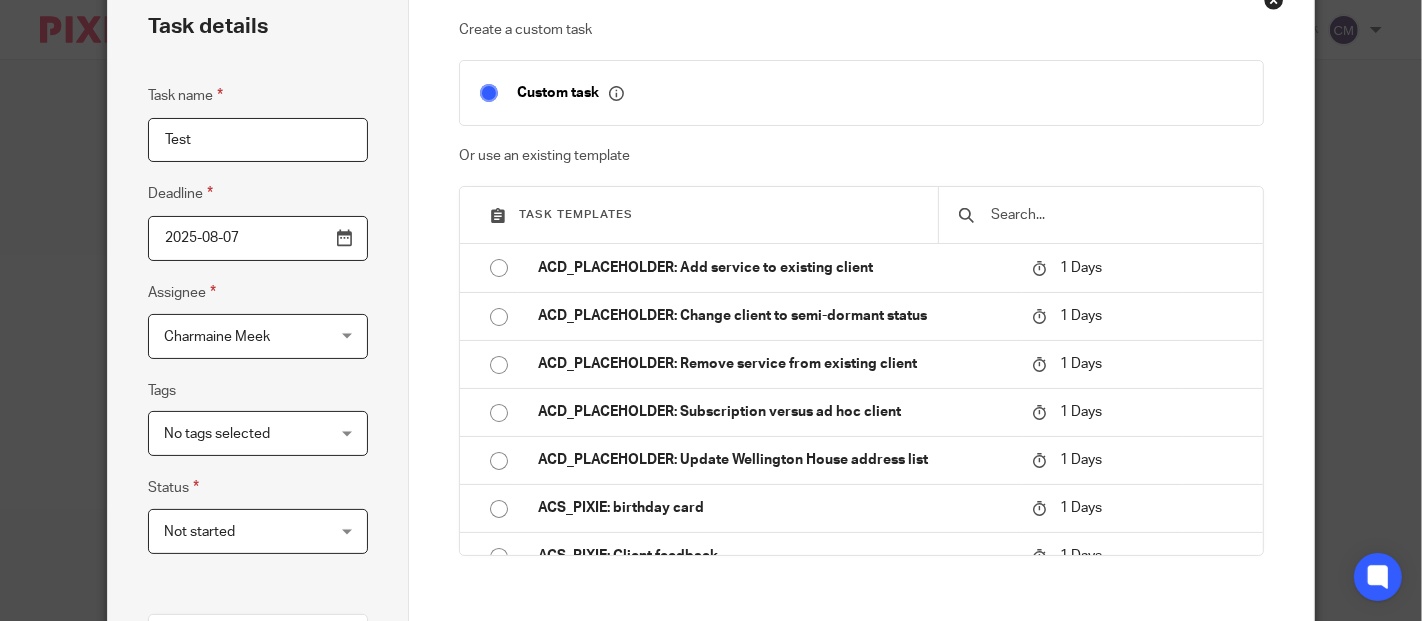 click at bounding box center [1116, 215] 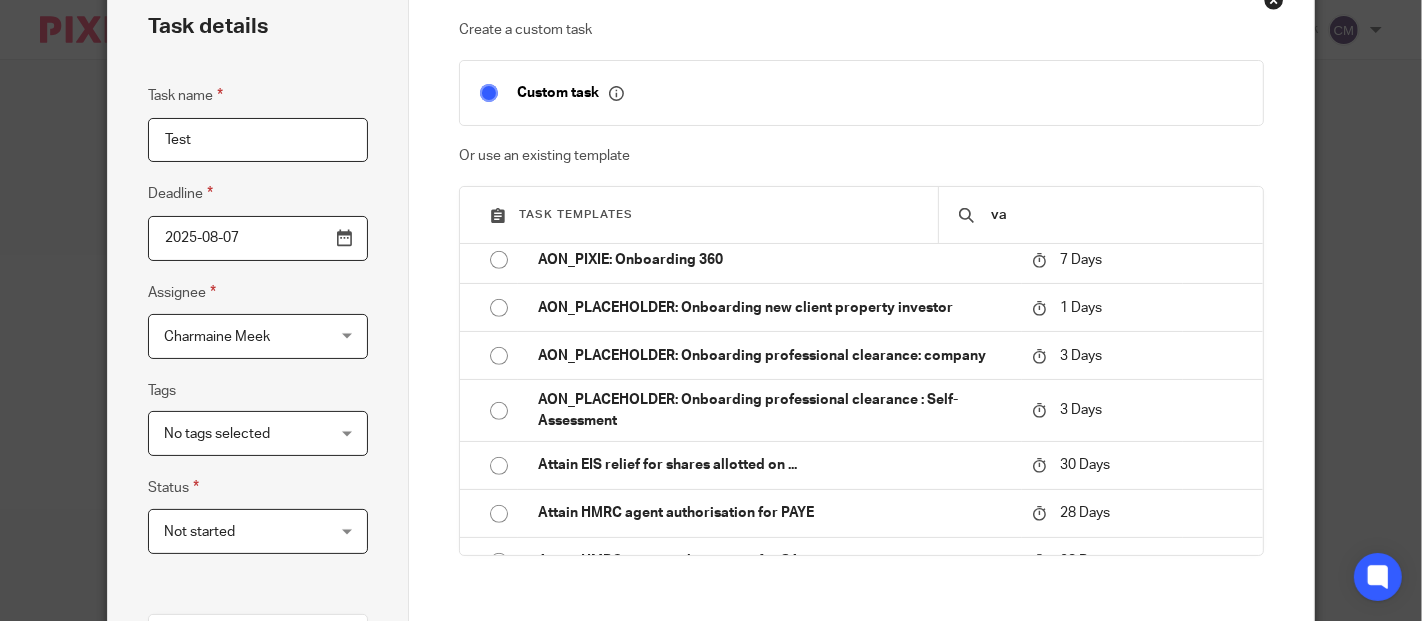 scroll, scrollTop: 0, scrollLeft: 0, axis: both 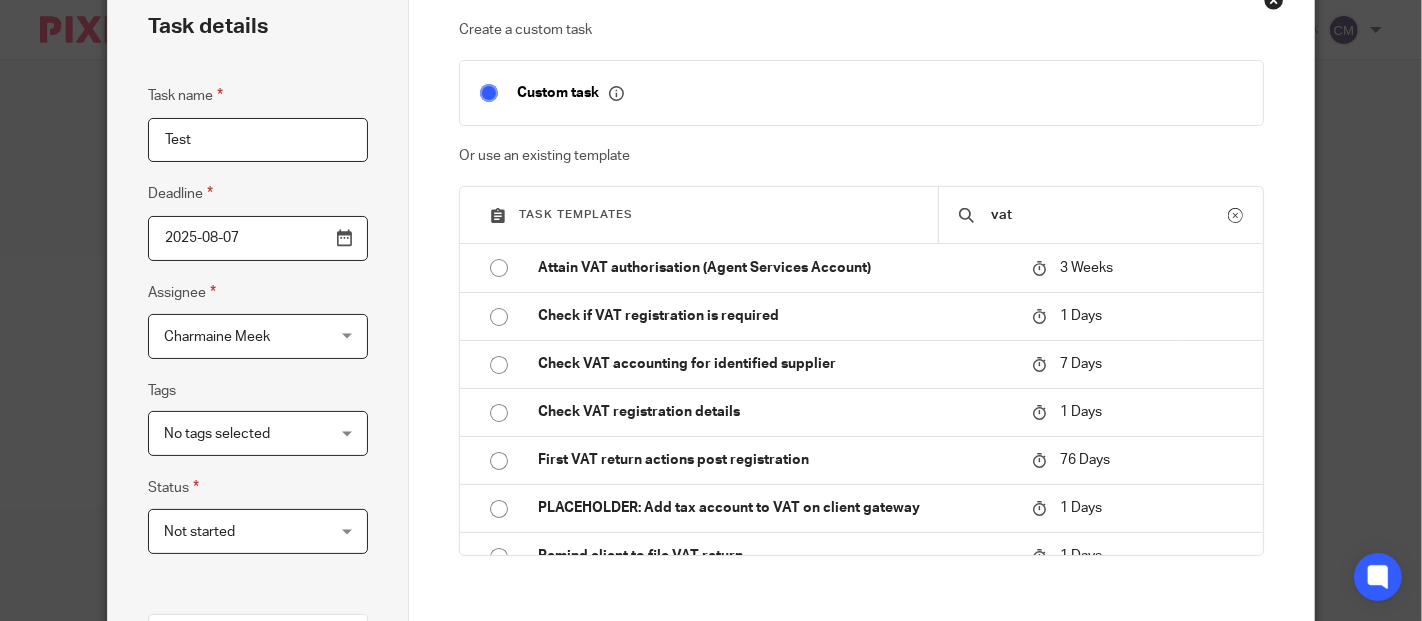 type on "vat t" 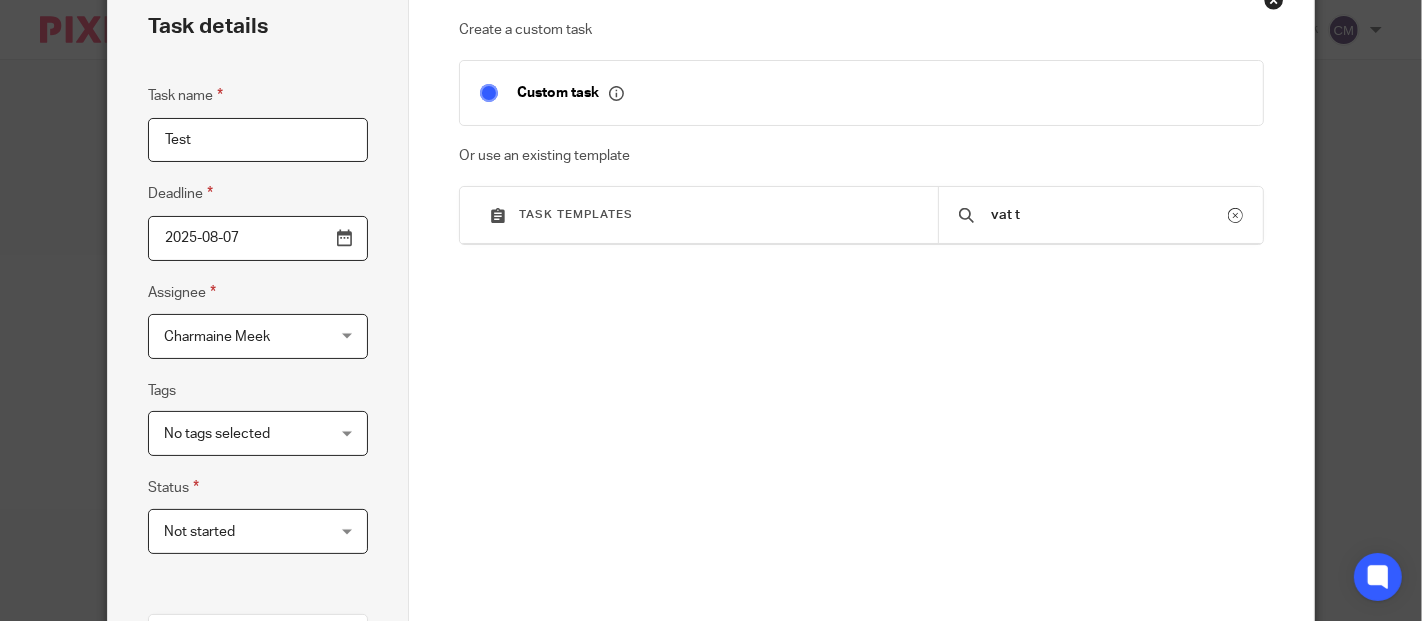 drag, startPoint x: 1000, startPoint y: 227, endPoint x: 975, endPoint y: 229, distance: 25.079872 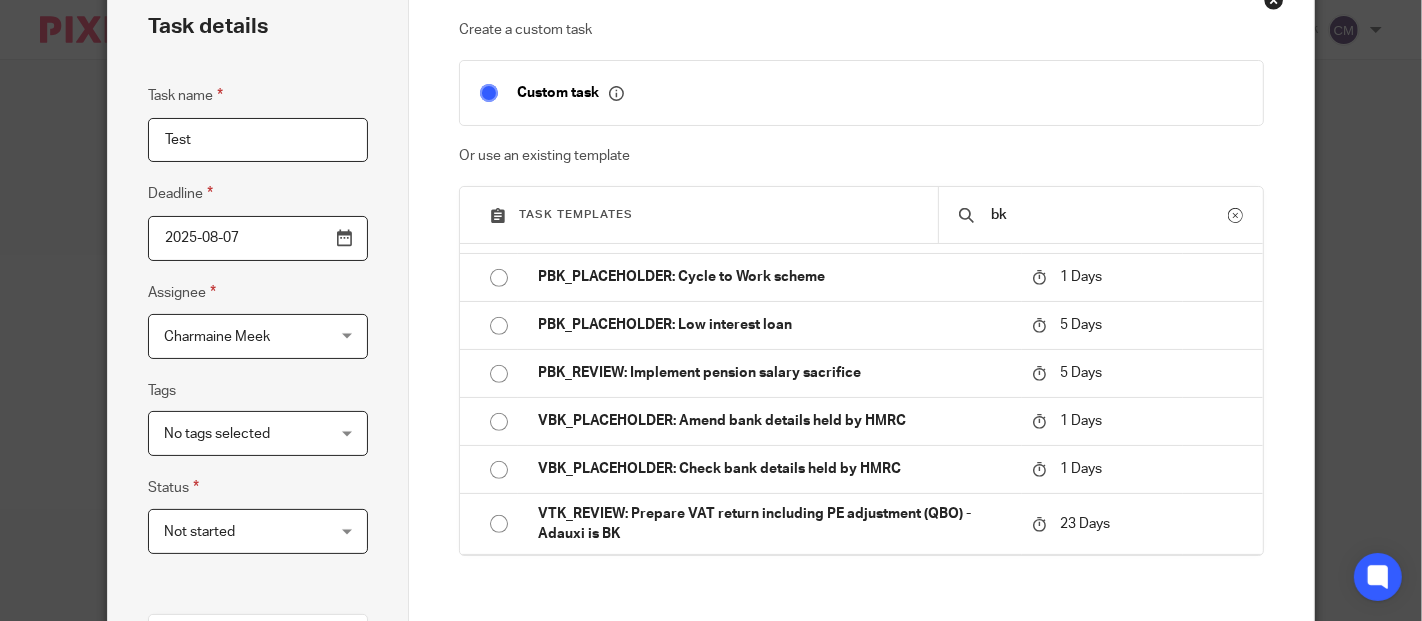 scroll, scrollTop: 443, scrollLeft: 0, axis: vertical 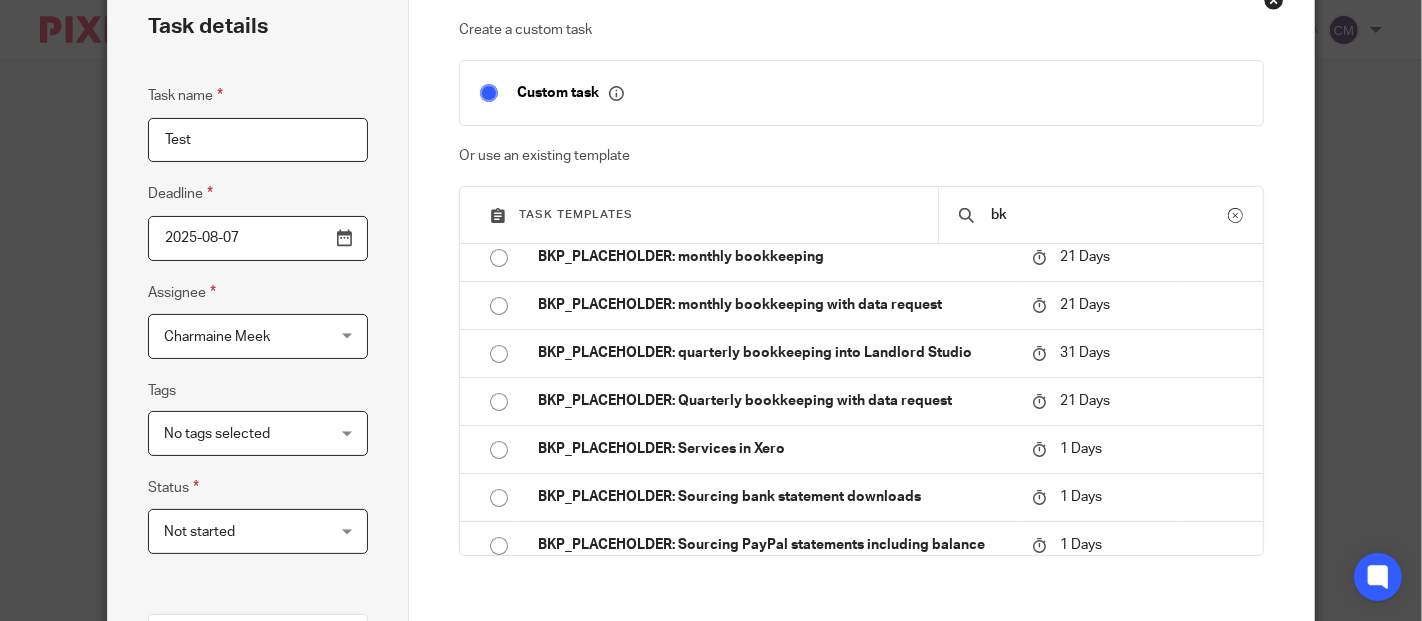 drag, startPoint x: 1004, startPoint y: 214, endPoint x: 970, endPoint y: 222, distance: 34.928497 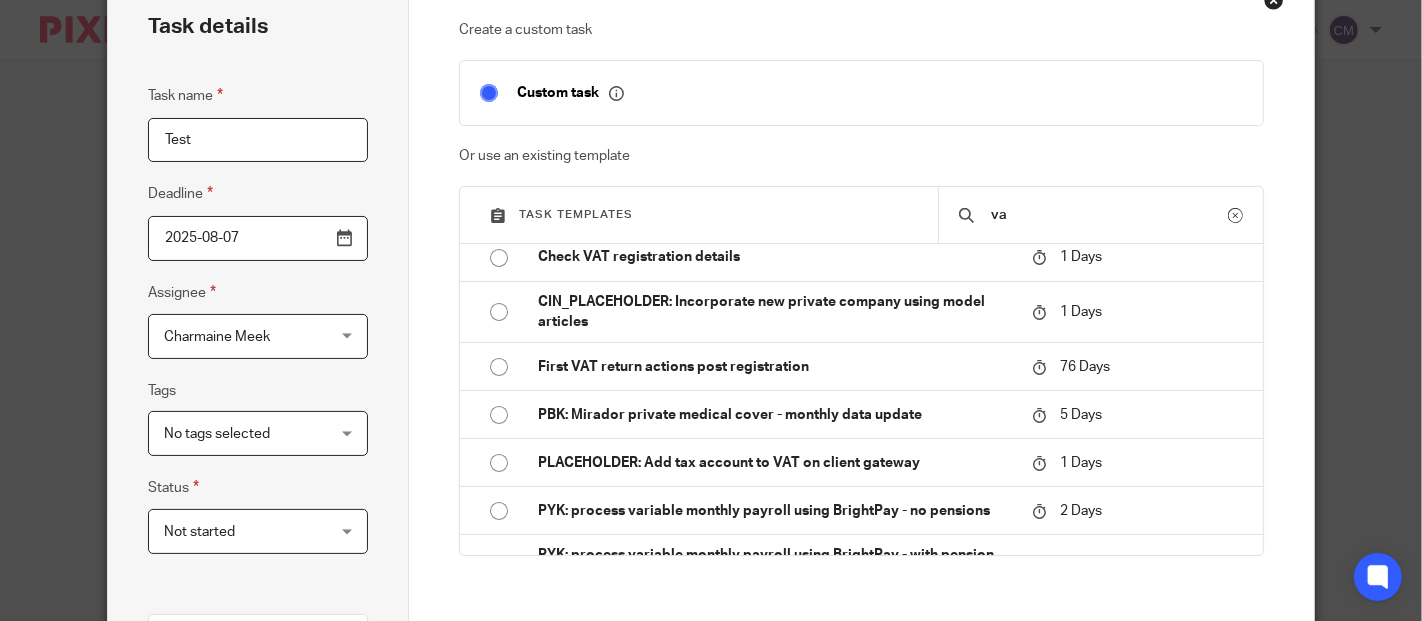 scroll, scrollTop: 0, scrollLeft: 0, axis: both 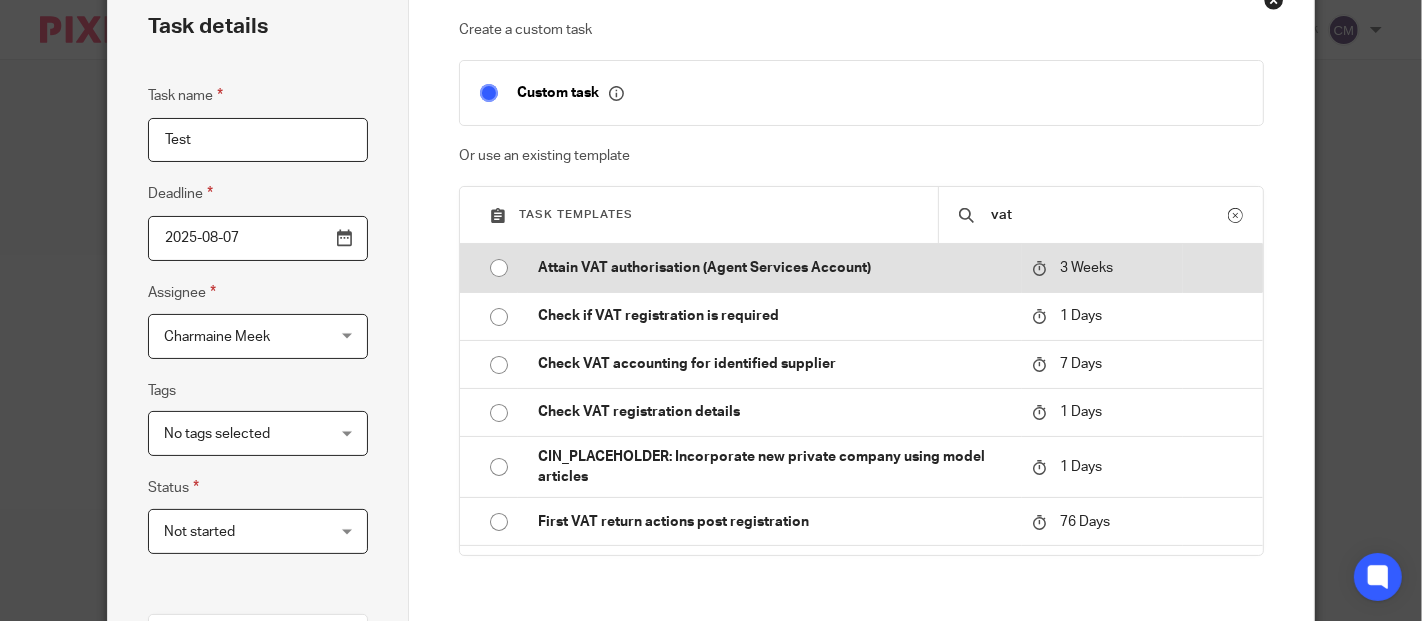 type on "vat" 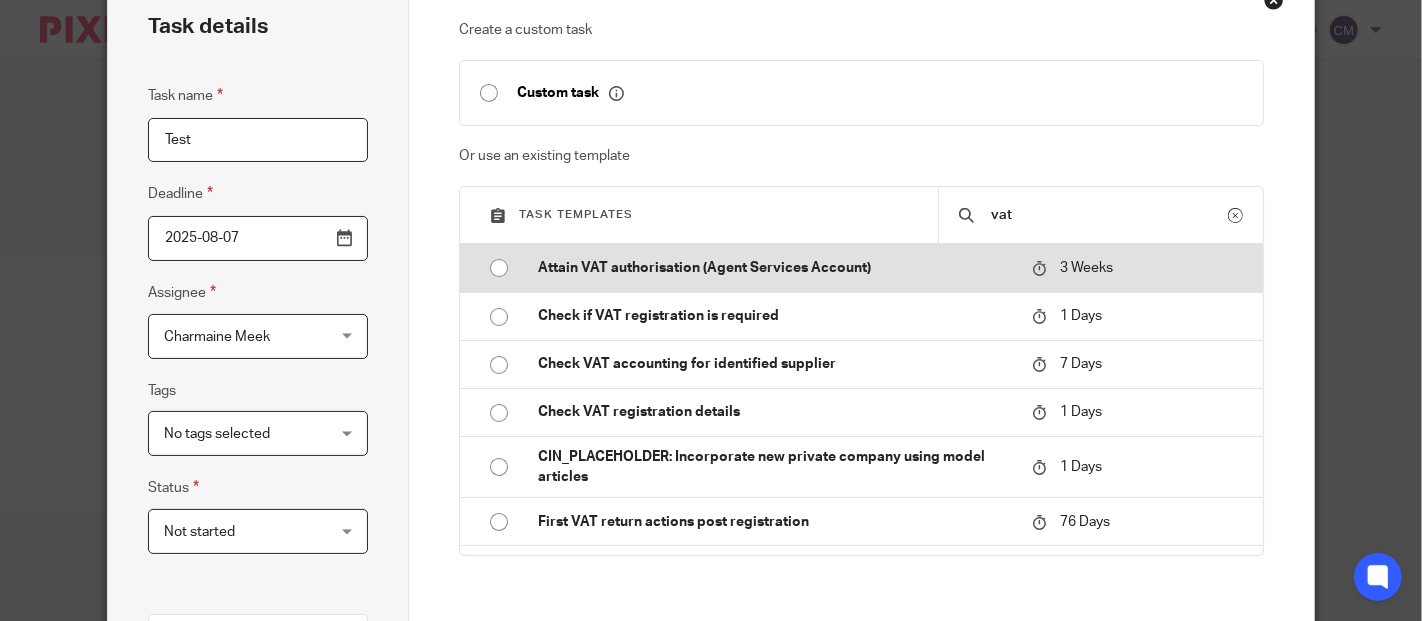 type on "2025-08-28" 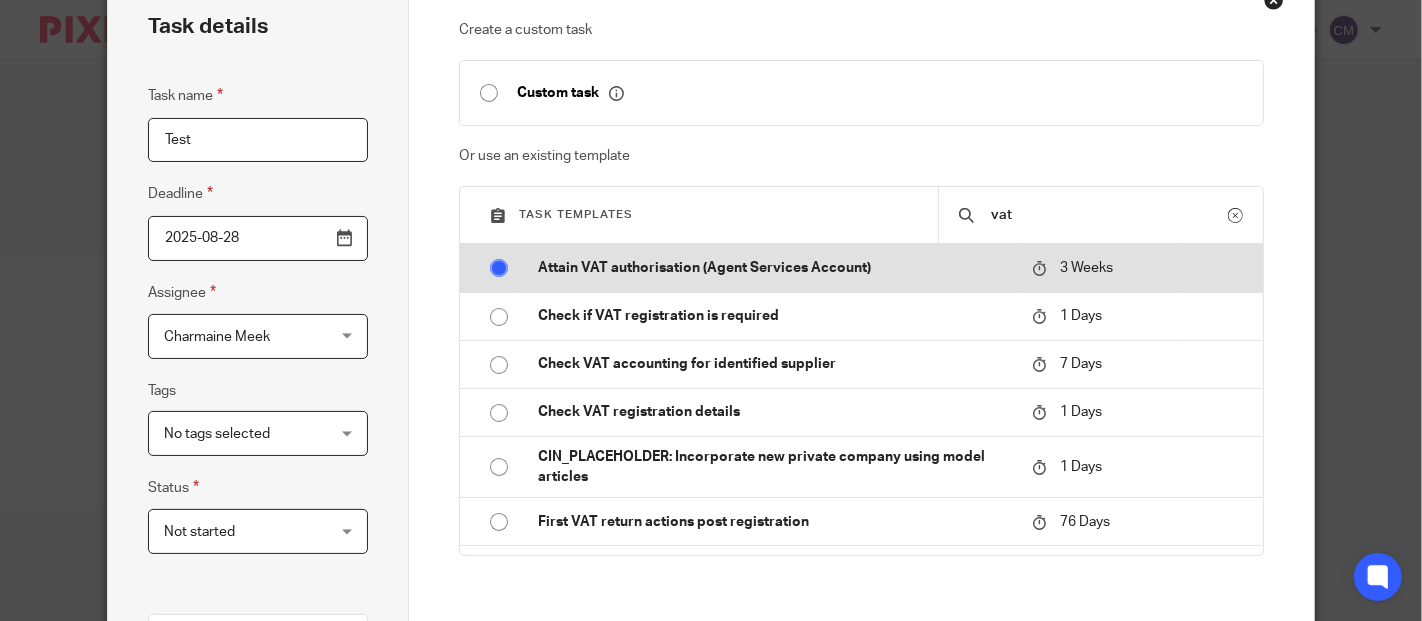 checkbox on "false" 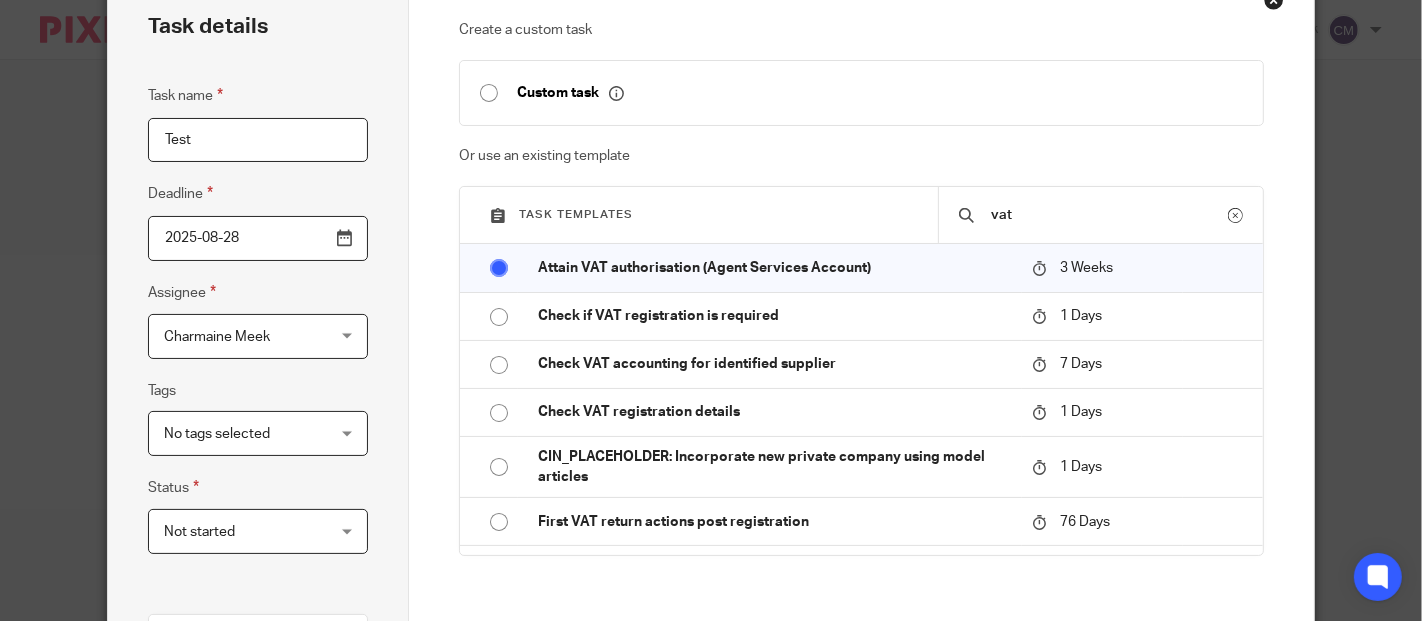scroll, scrollTop: 333, scrollLeft: 0, axis: vertical 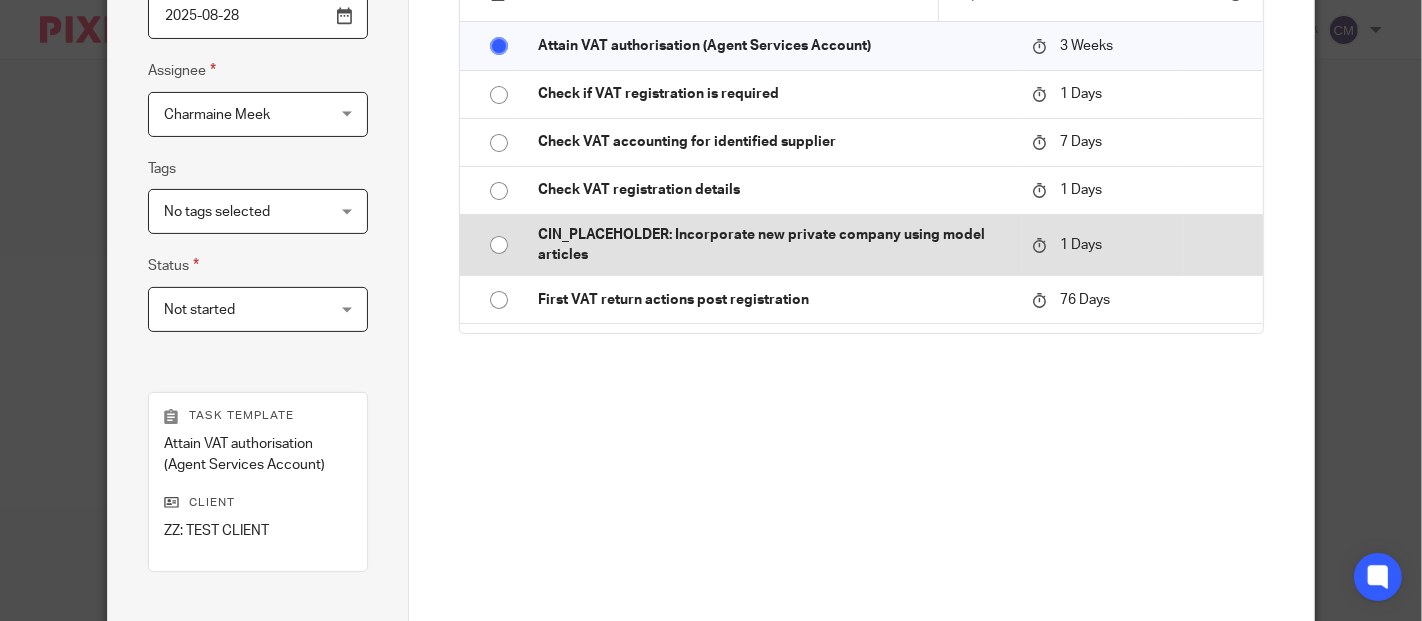 type on "charmaine@adauxi.com" 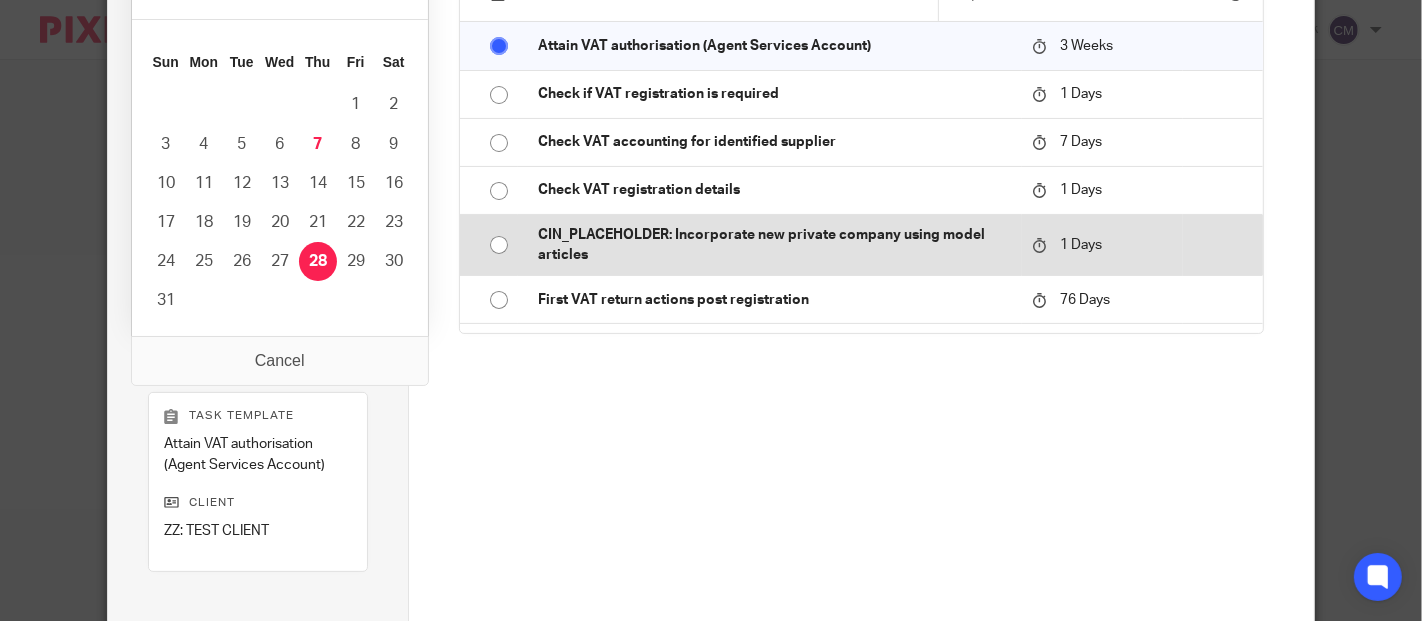 scroll, scrollTop: 0, scrollLeft: 0, axis: both 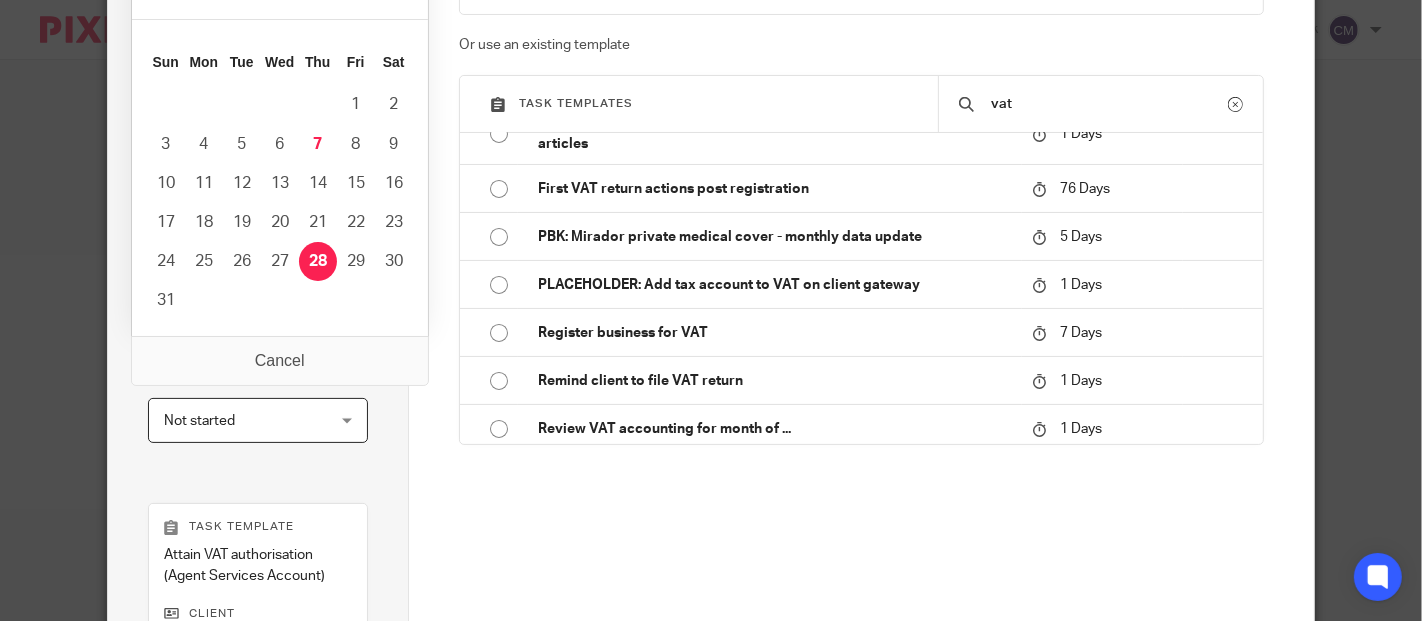 click on "Create a custom task
Custom task
Or use an existing template
Task templates
vat
ACD_PLACEHOLDER: Add service to existing client
1 Days
ACD_PLACEHOLDER: Change client to semi-dormant status
1 Days
ACD_PLACEHOLDER: Remove service from existing client
1 Days
ACD_PLACEHOLDER: Subscription versus ad hoc client
1 Days
ACD_PLACEHOLDER: Update Wellington House address list
1 Days
ACS_PIXIE: birthday card
1 Days
ACS_PIXIE: Client feedback
1 Days
ACS_PLACEHOLDER: Grading clients
1 Days" at bounding box center (861, 272) 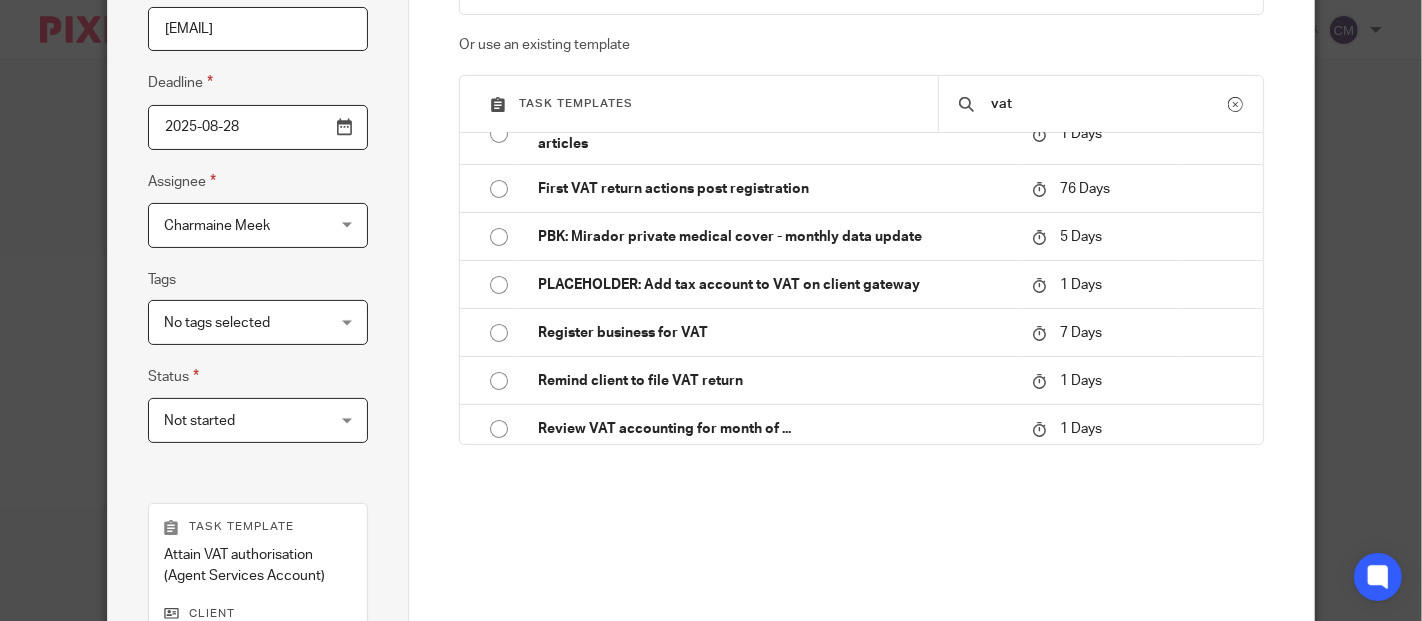 scroll, scrollTop: 111, scrollLeft: 0, axis: vertical 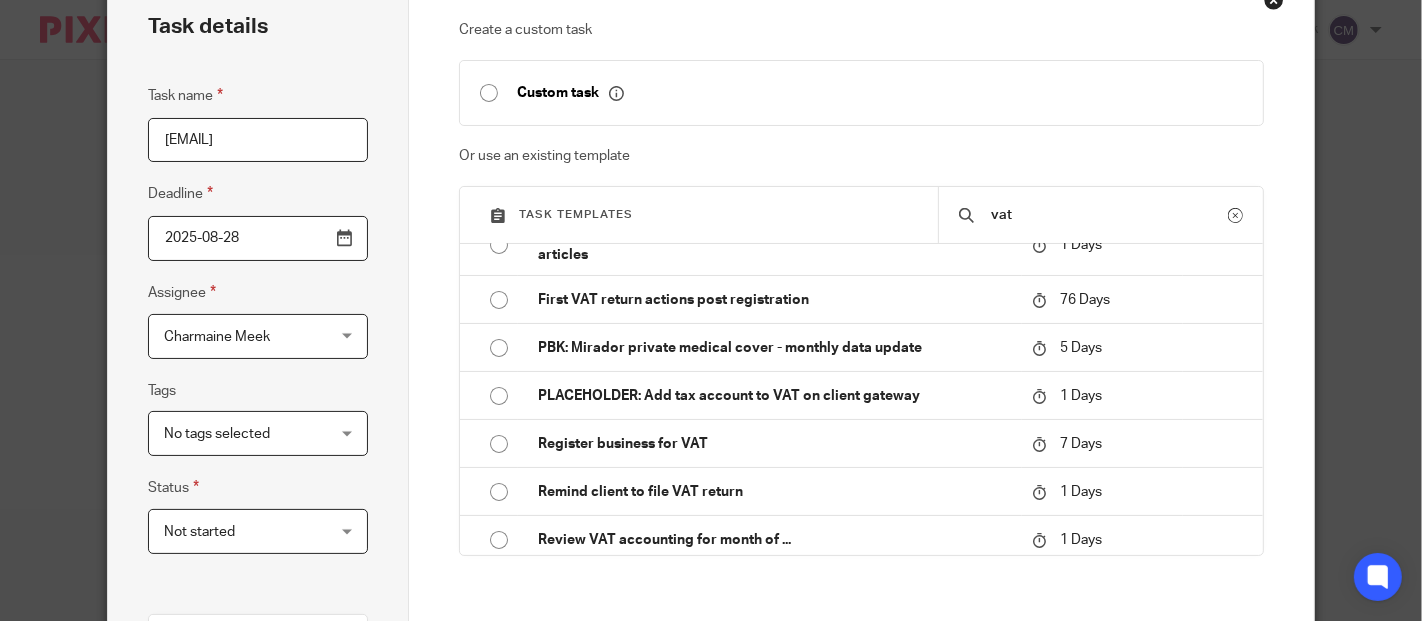 click on "vat" at bounding box center (1109, 215) 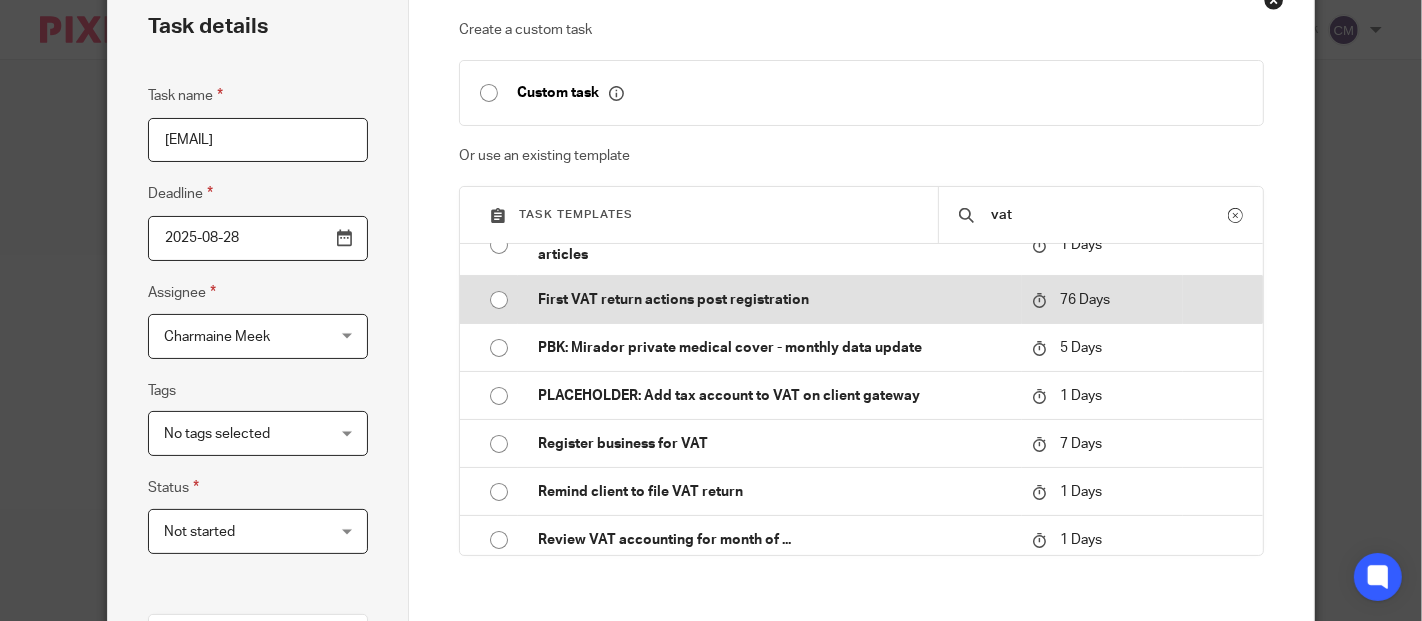 scroll, scrollTop: 0, scrollLeft: 0, axis: both 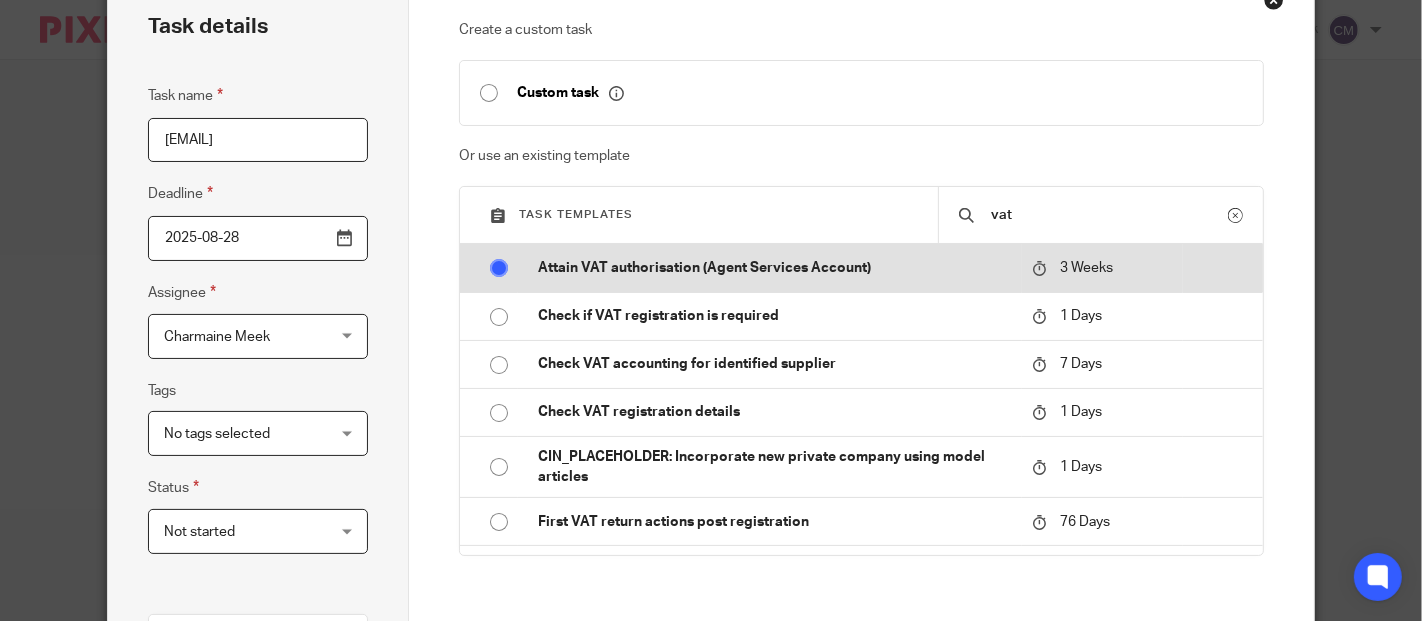 click on "Attain VAT authorisation (Agent Services Account)" at bounding box center [770, 268] 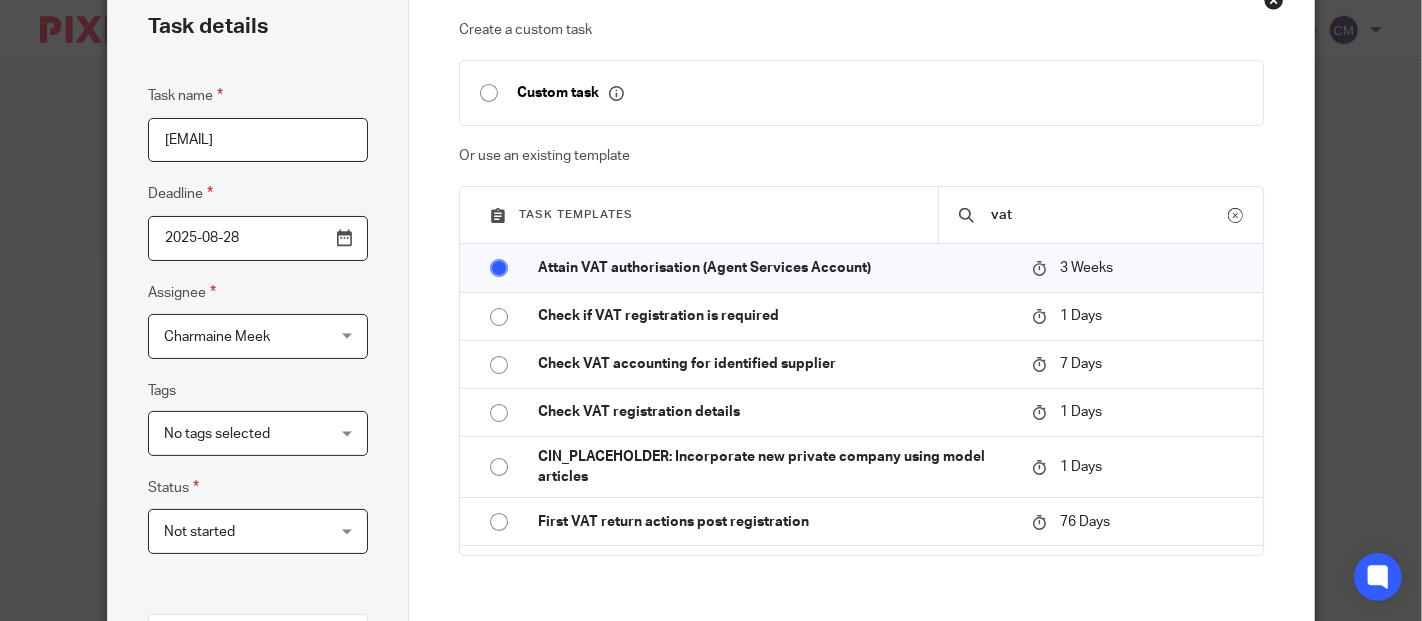 drag, startPoint x: 312, startPoint y: 139, endPoint x: 107, endPoint y: 129, distance: 205.24376 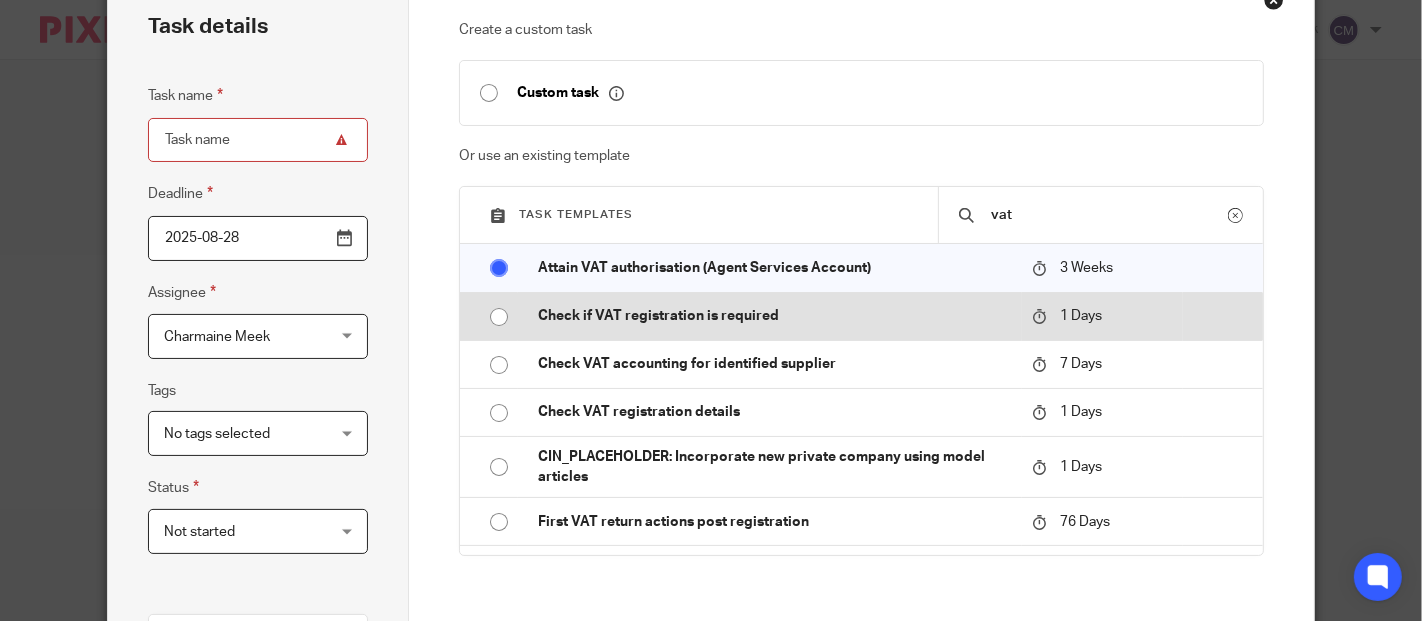 type 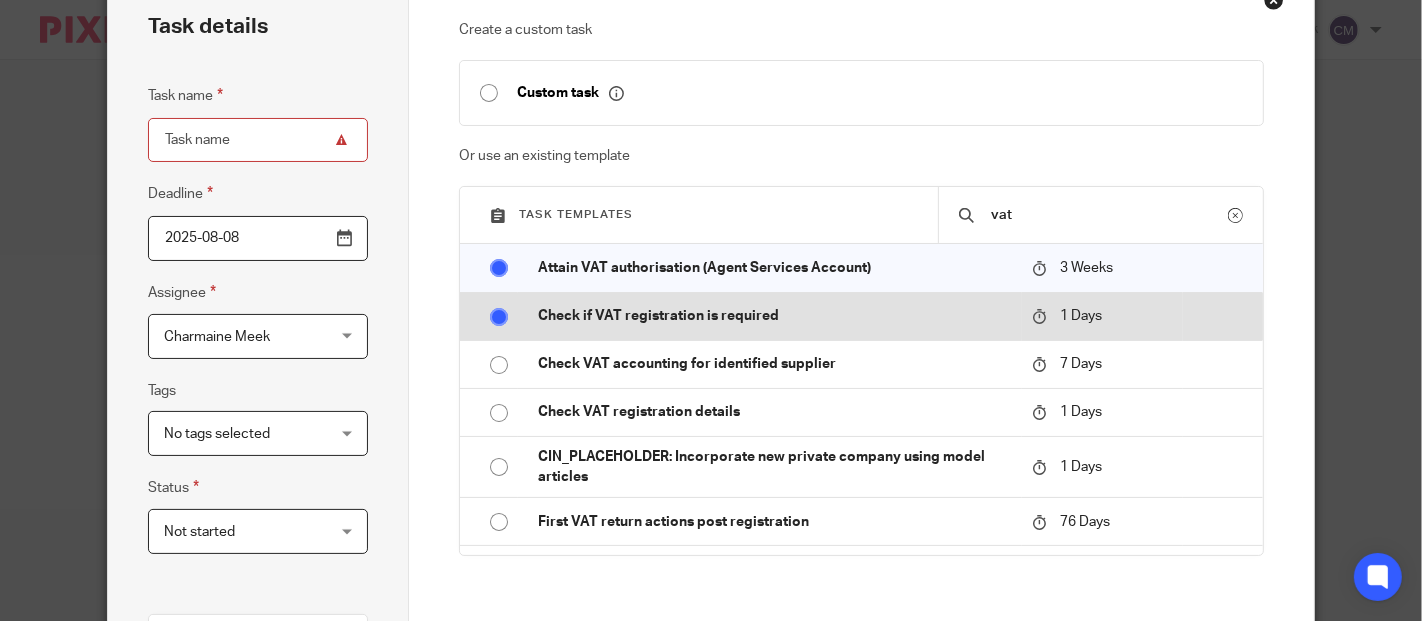 type on "Check if VAT registration is required" 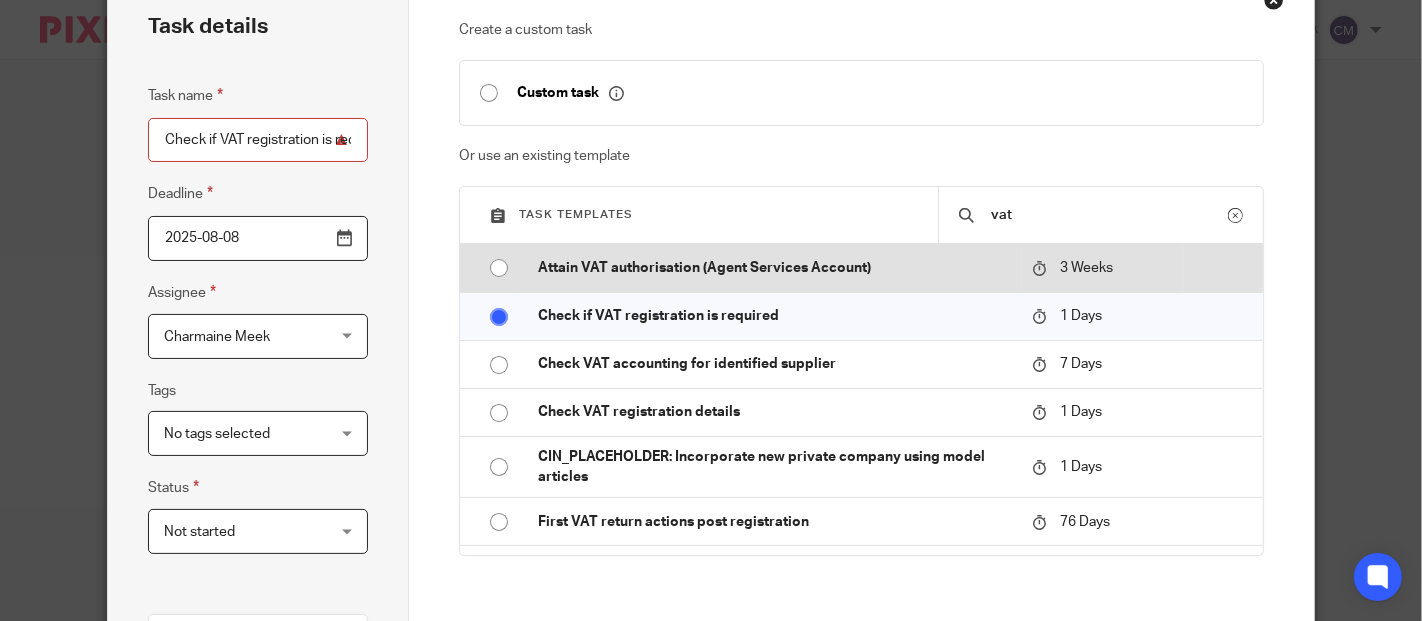 click on "Attain VAT authorisation (Agent Services Account)" at bounding box center (775, 268) 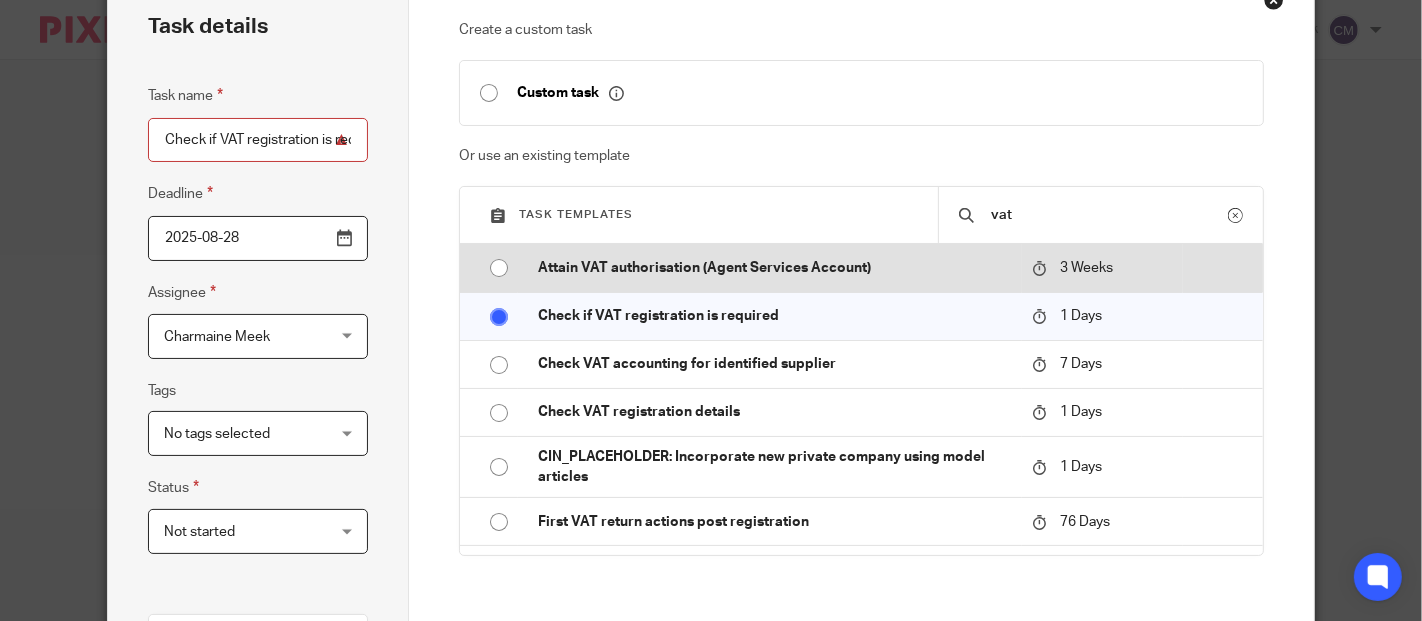 type on "Attain VAT authorisation (Agent Services Account)" 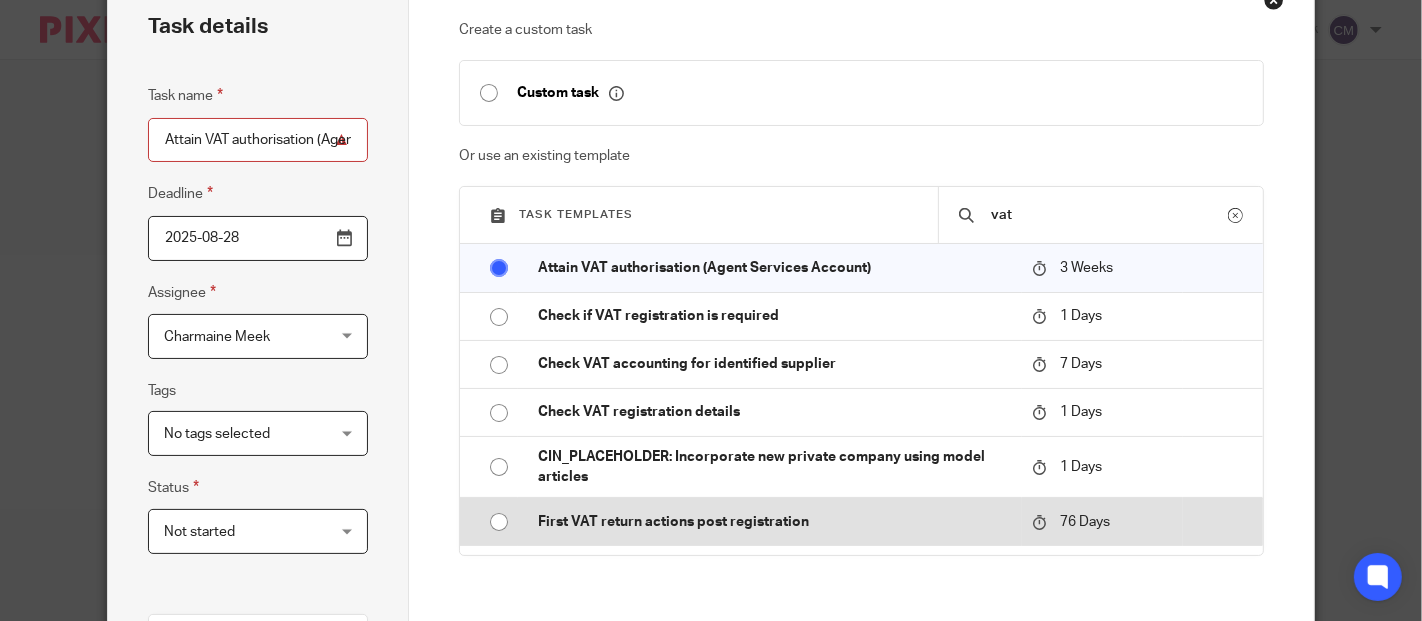 scroll, scrollTop: 111, scrollLeft: 0, axis: vertical 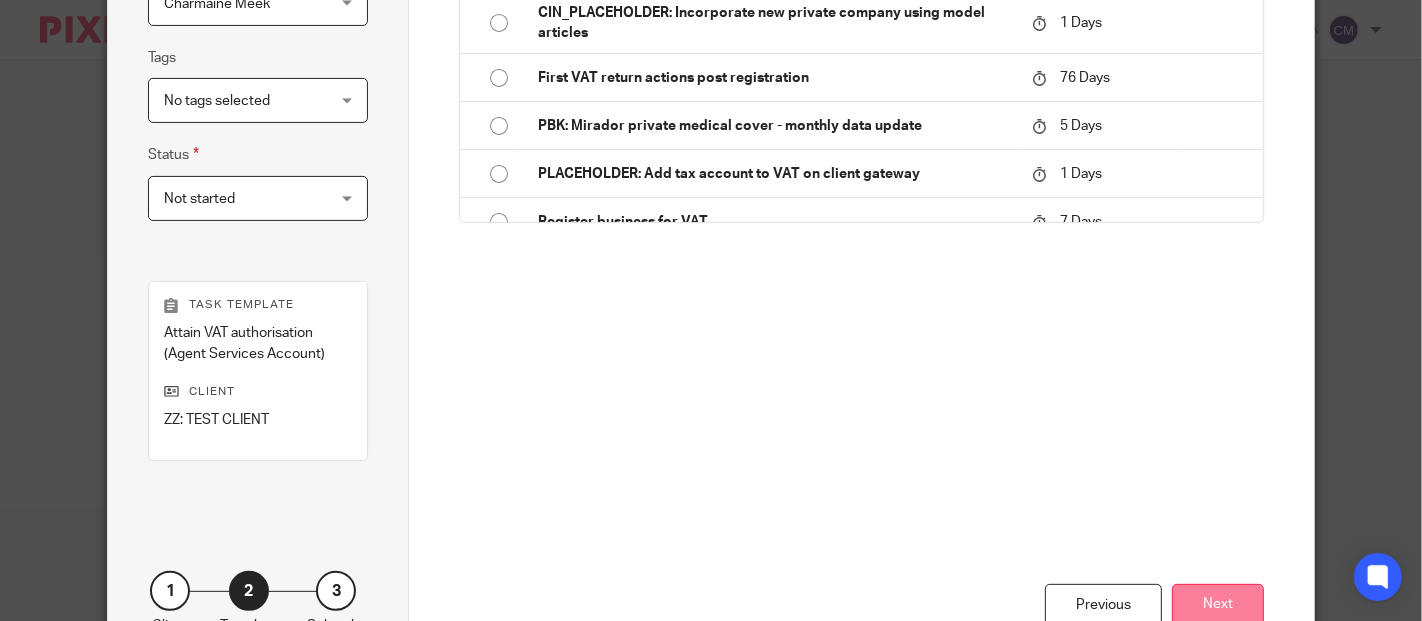 click on "Next" at bounding box center [1218, 605] 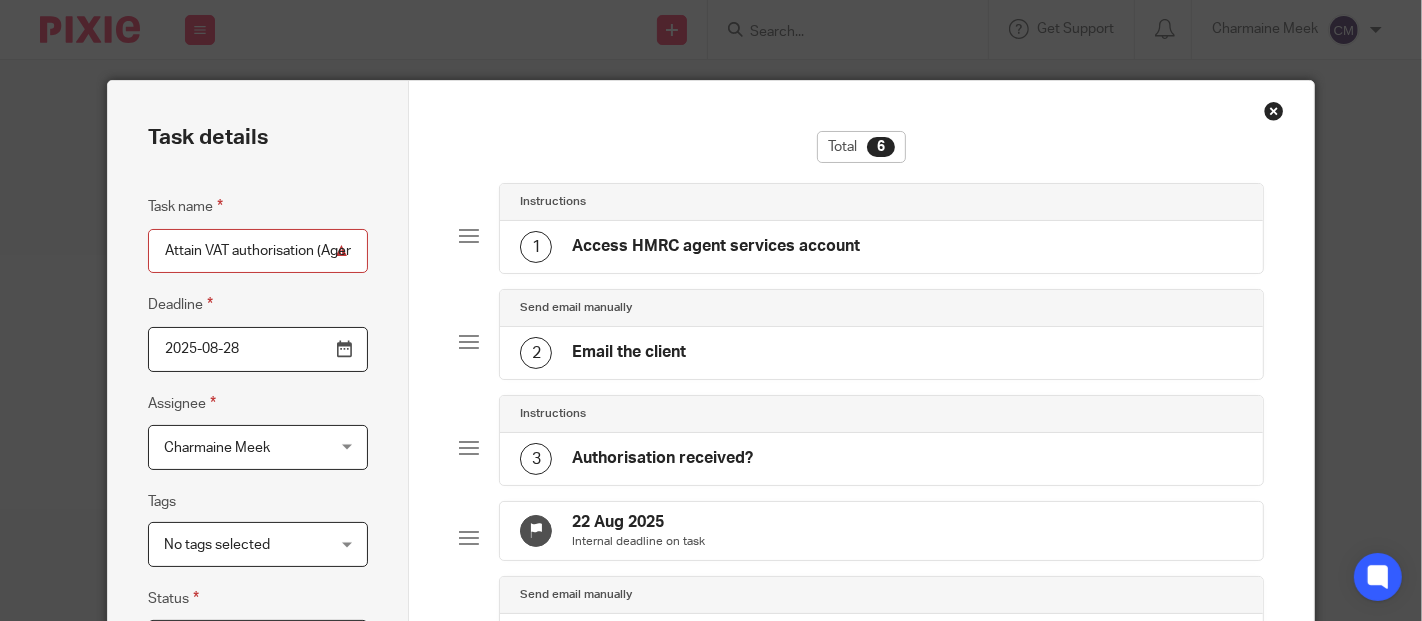 scroll, scrollTop: 555, scrollLeft: 0, axis: vertical 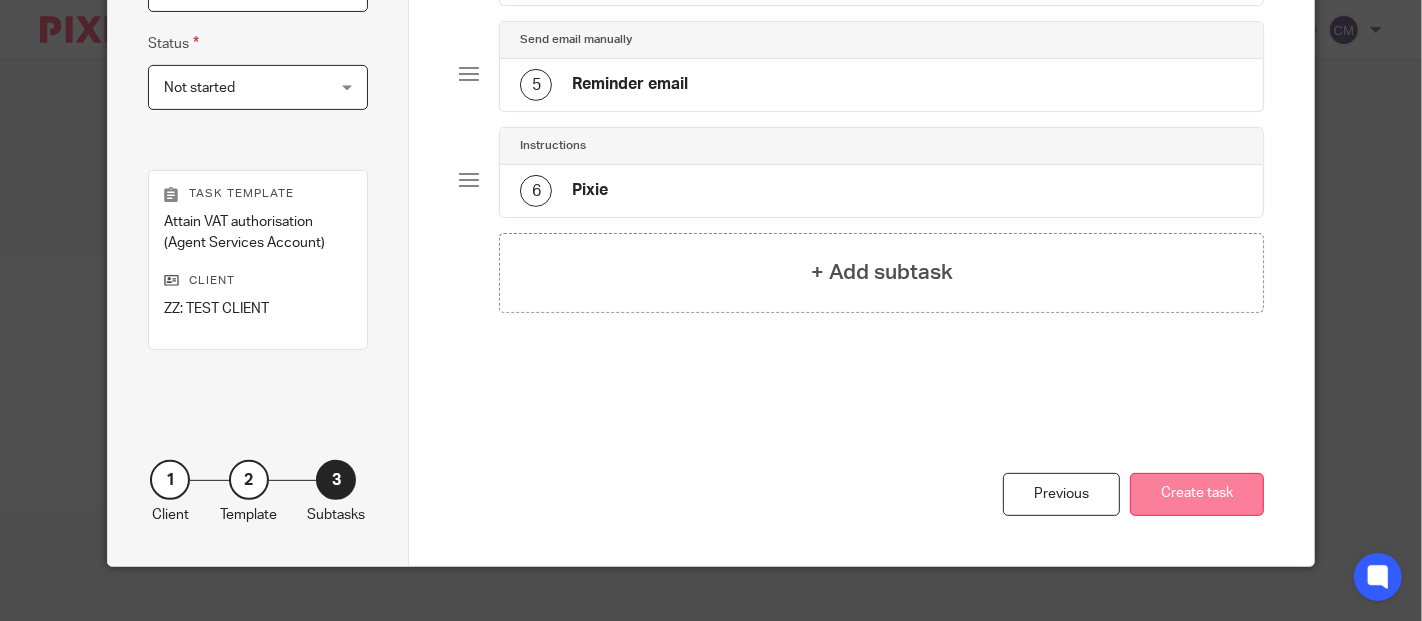 click on "Create task" at bounding box center [1197, 494] 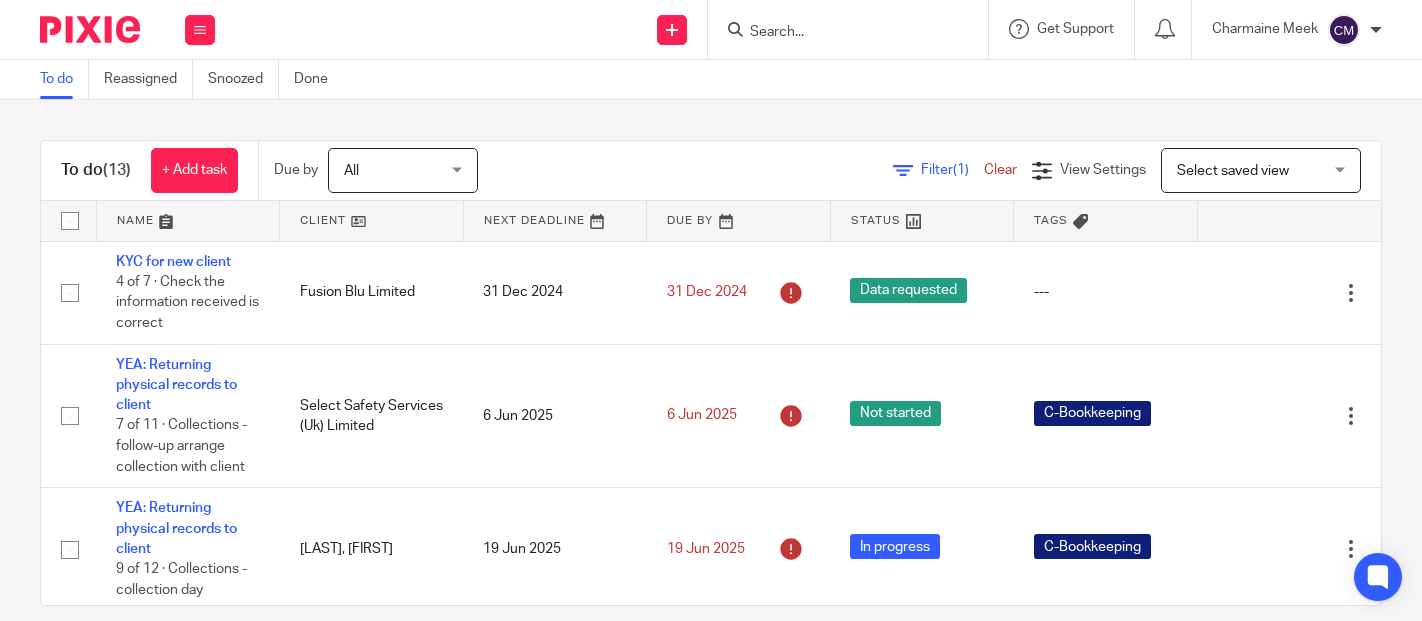click at bounding box center [838, 33] 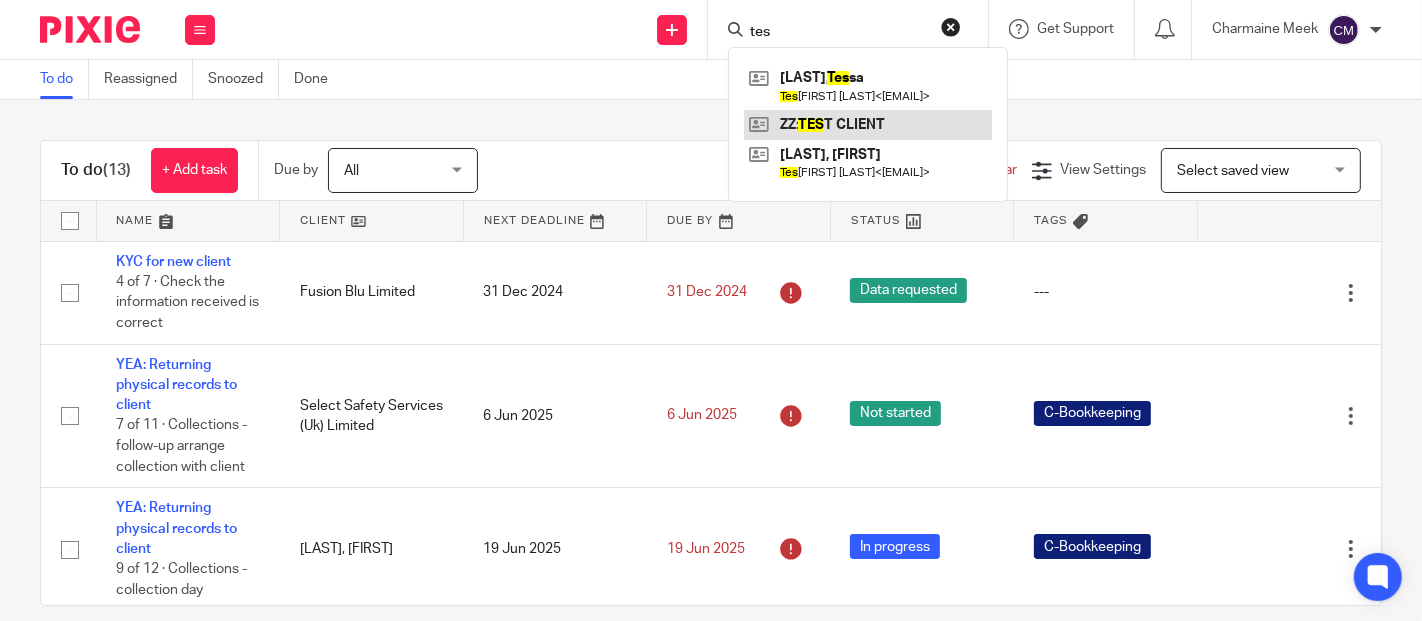 type on "tes" 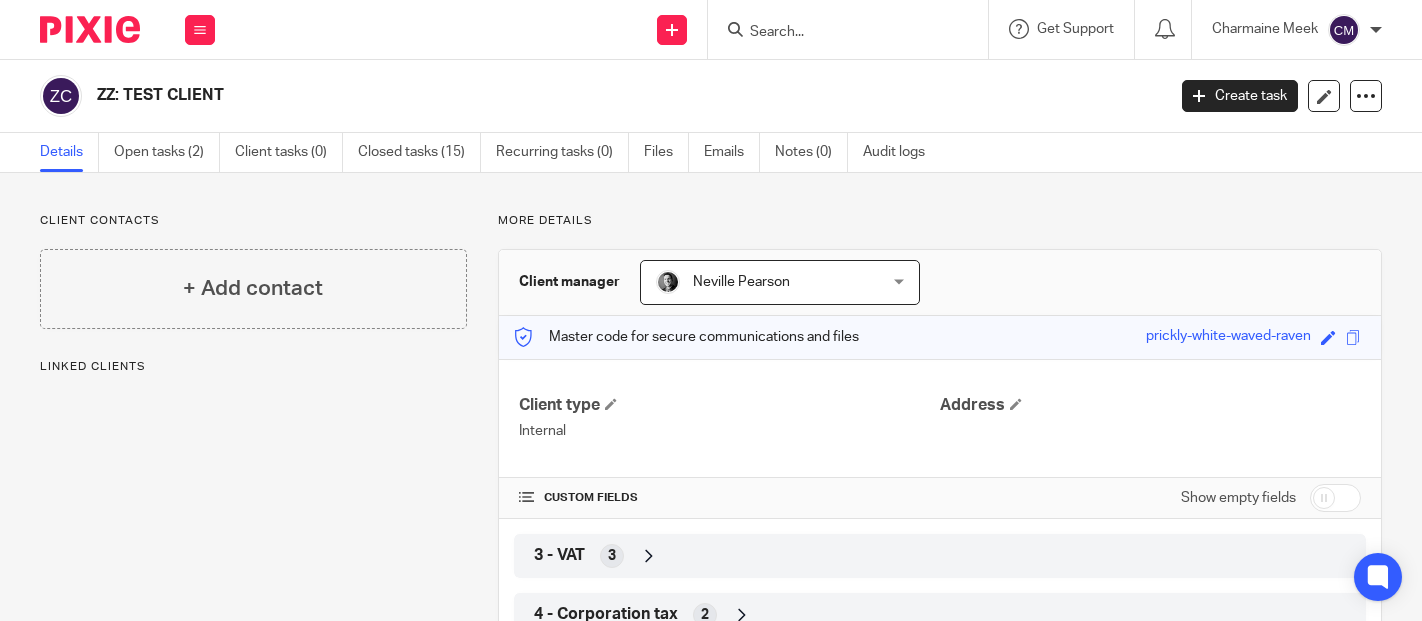 scroll, scrollTop: 0, scrollLeft: 0, axis: both 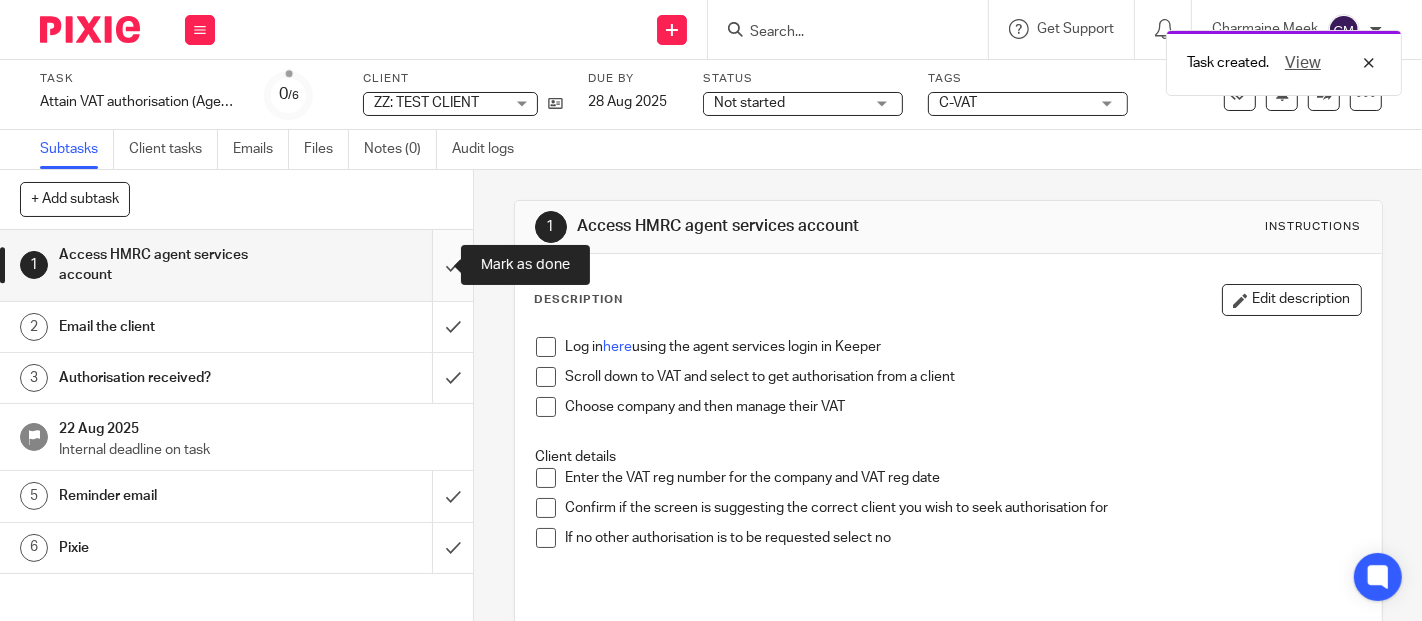 click at bounding box center (236, 265) 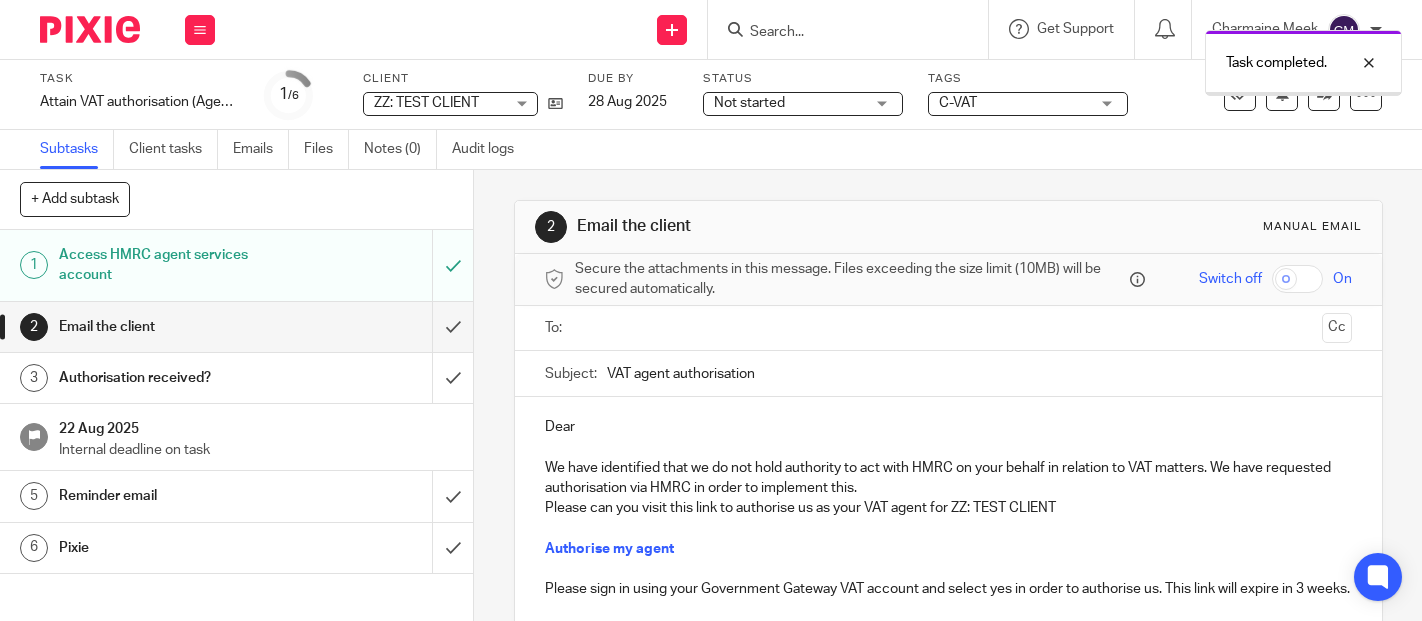 scroll, scrollTop: 0, scrollLeft: 0, axis: both 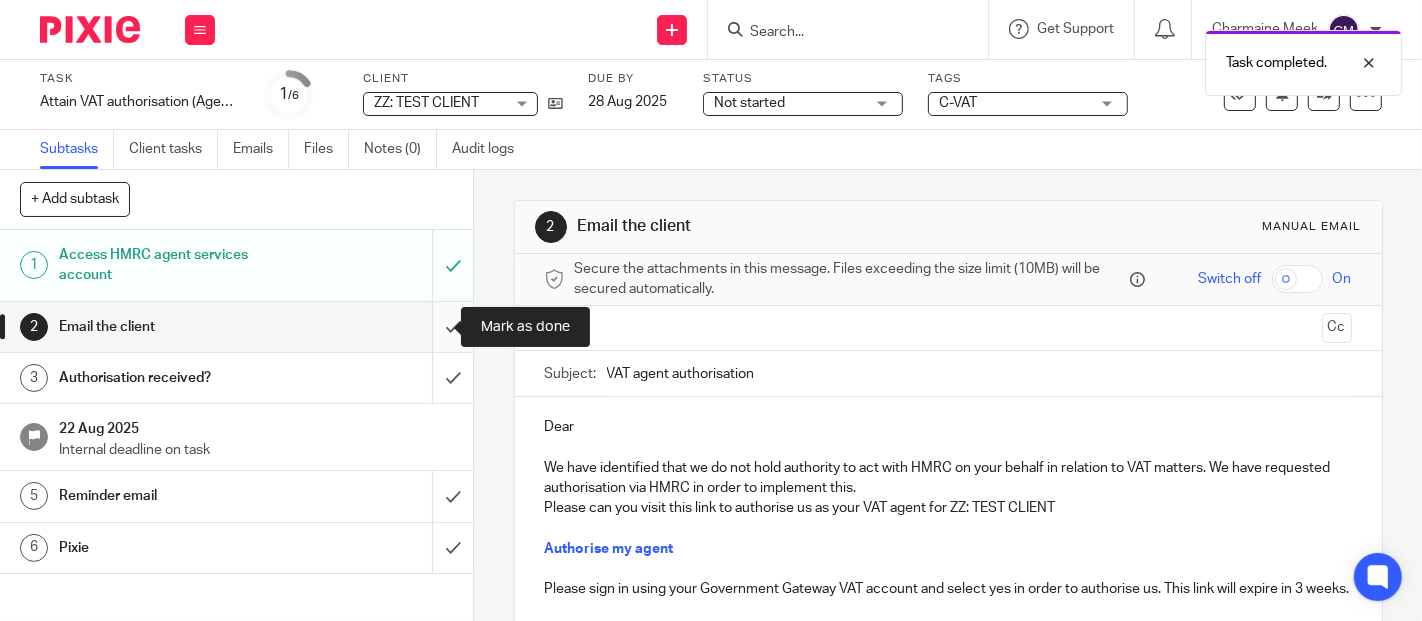 click at bounding box center [236, 327] 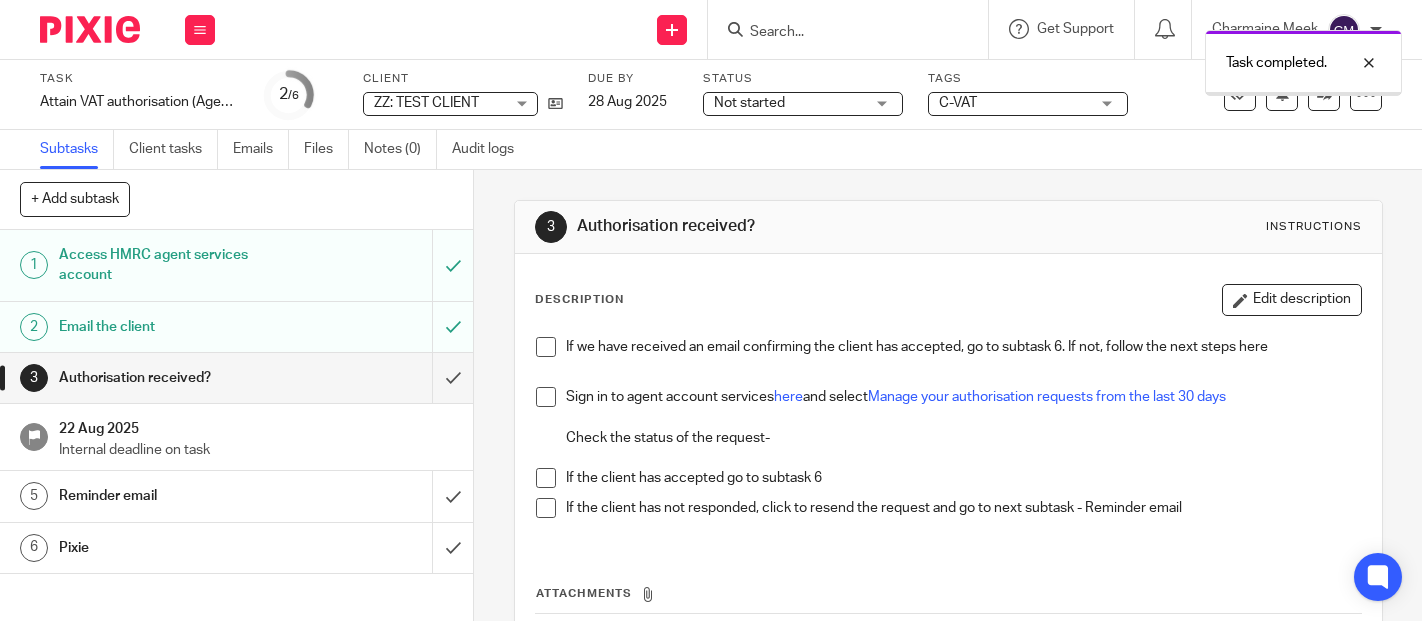 scroll, scrollTop: 0, scrollLeft: 0, axis: both 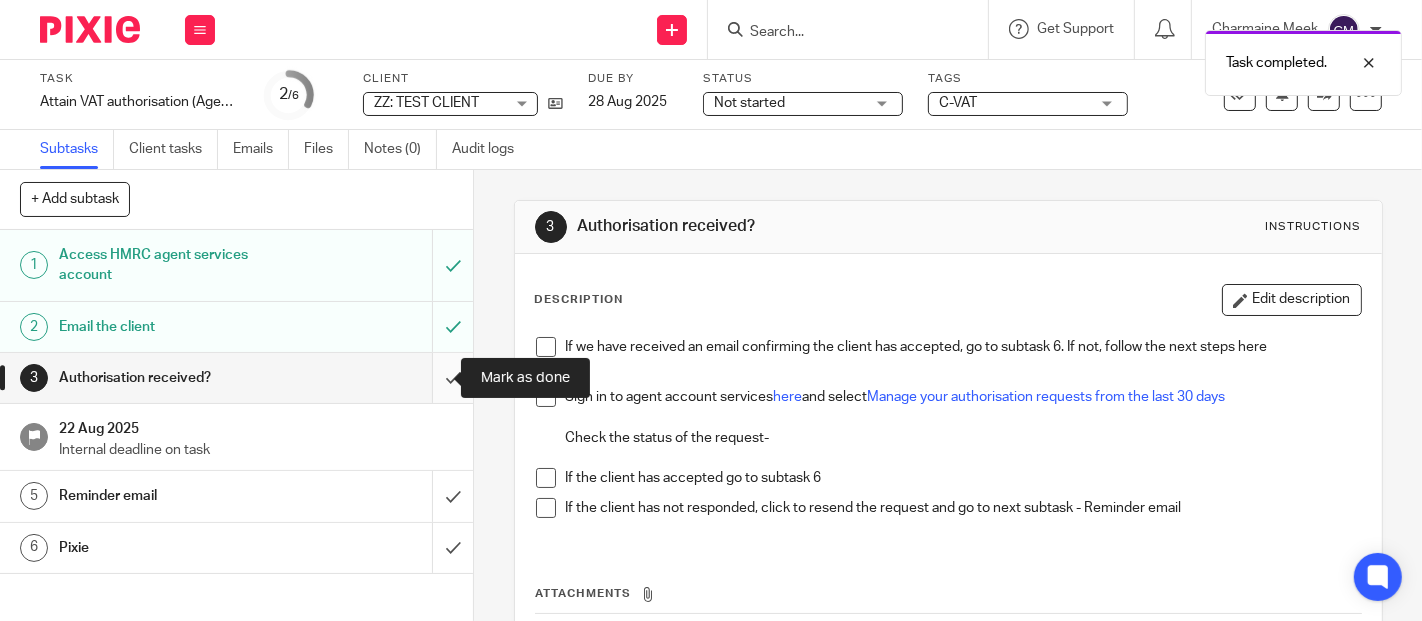 click at bounding box center (236, 378) 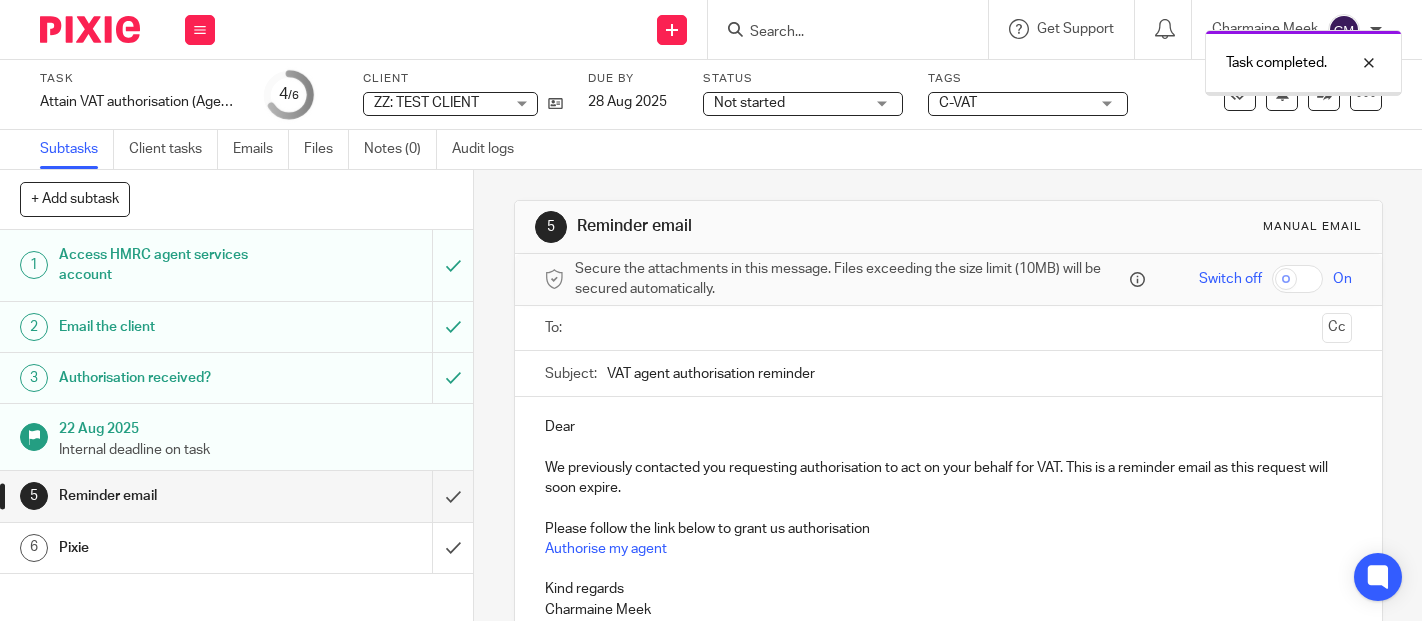 scroll, scrollTop: 0, scrollLeft: 0, axis: both 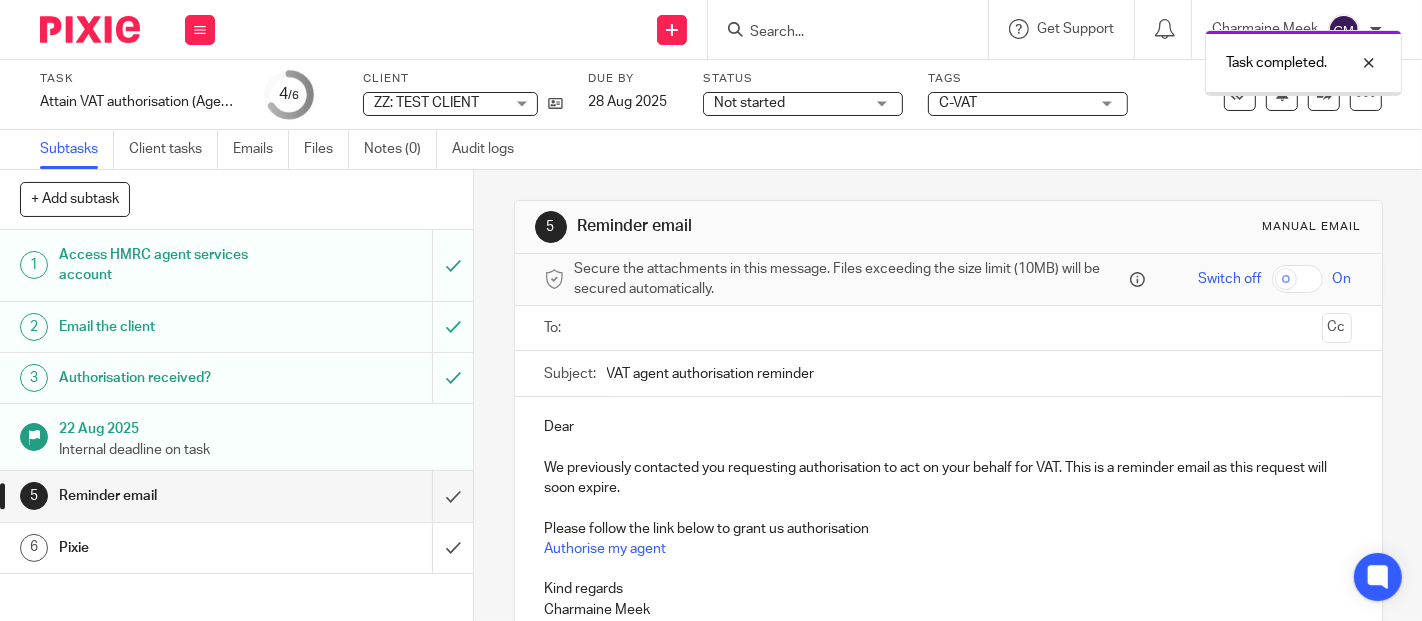 click at bounding box center [1303, 93] 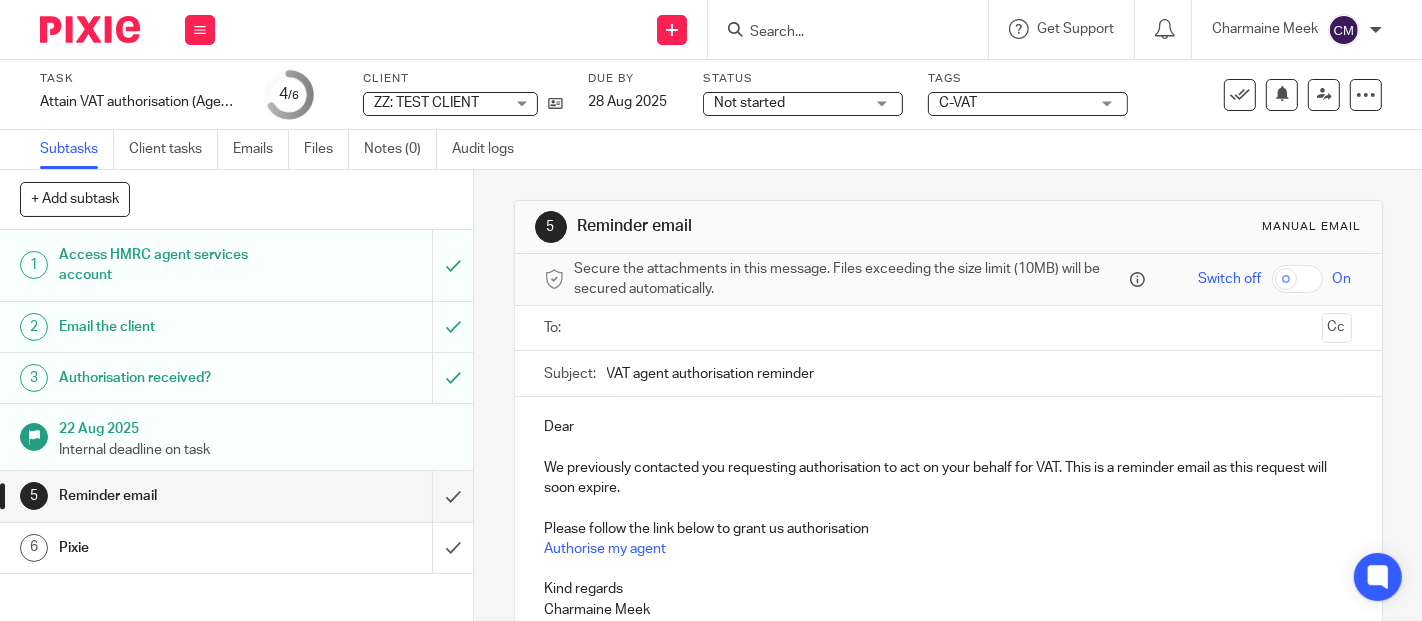 click on "Not started" at bounding box center [789, 103] 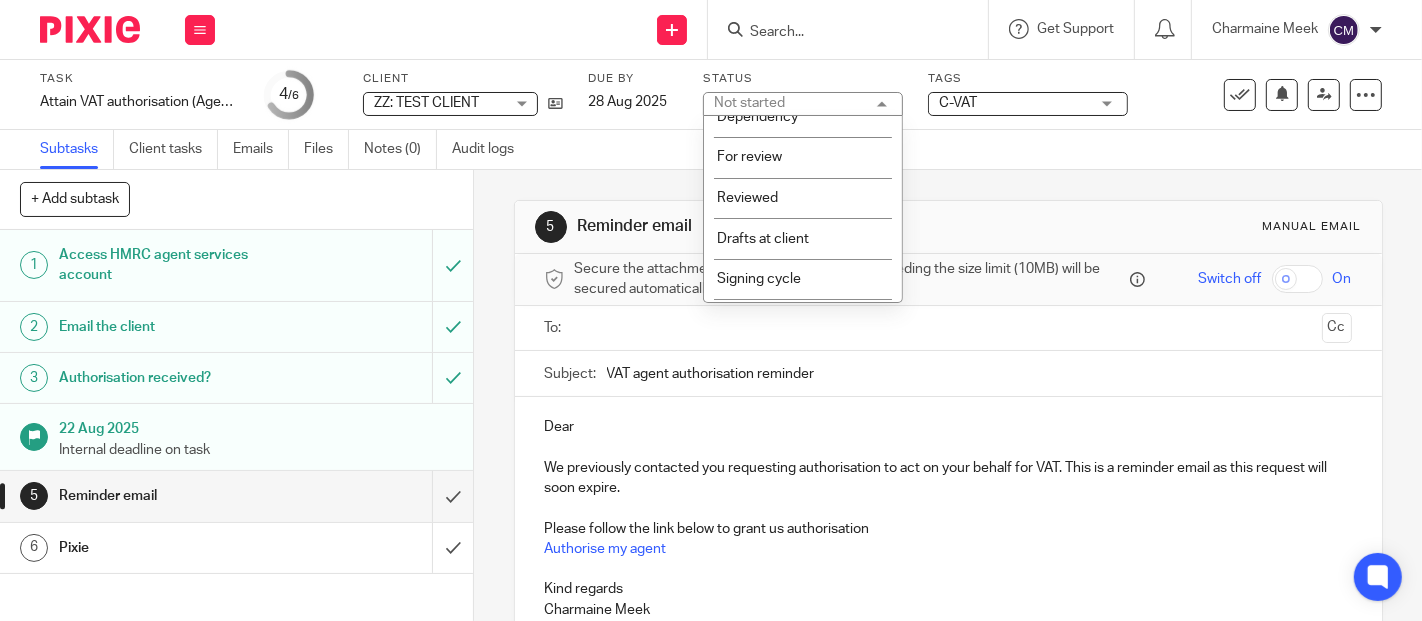 scroll, scrollTop: 262, scrollLeft: 0, axis: vertical 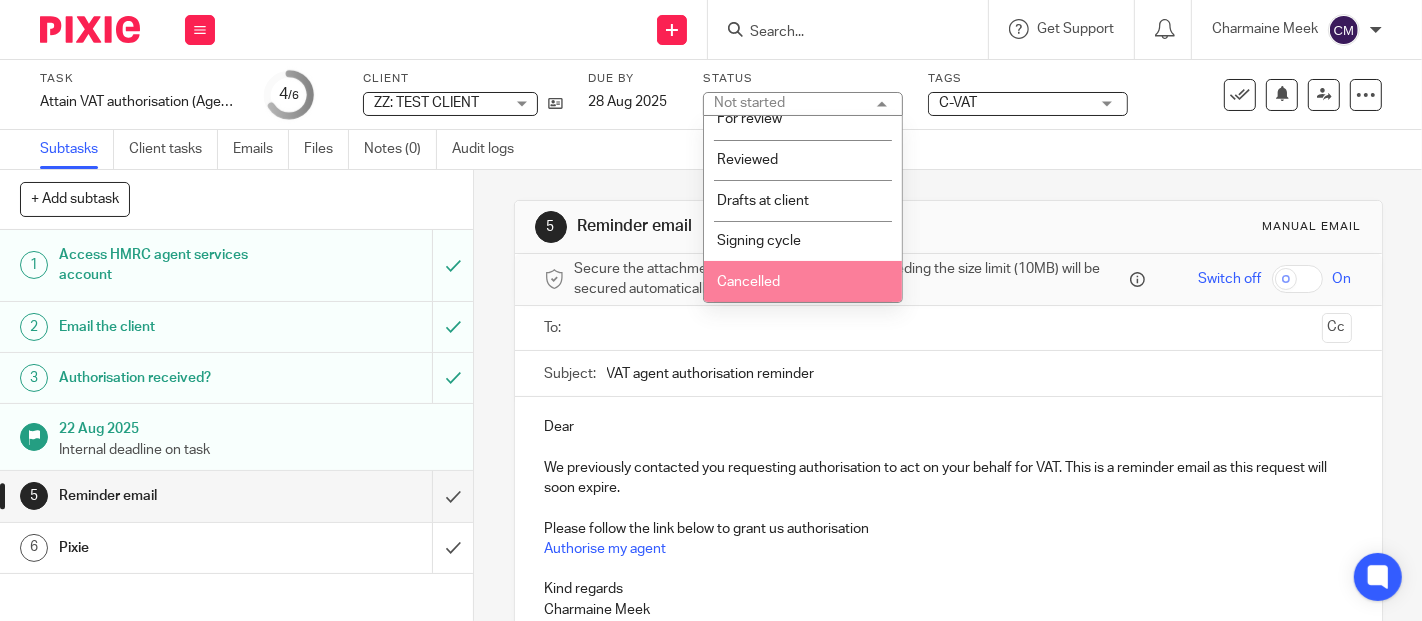 click on "Cancelled" at bounding box center [803, 281] 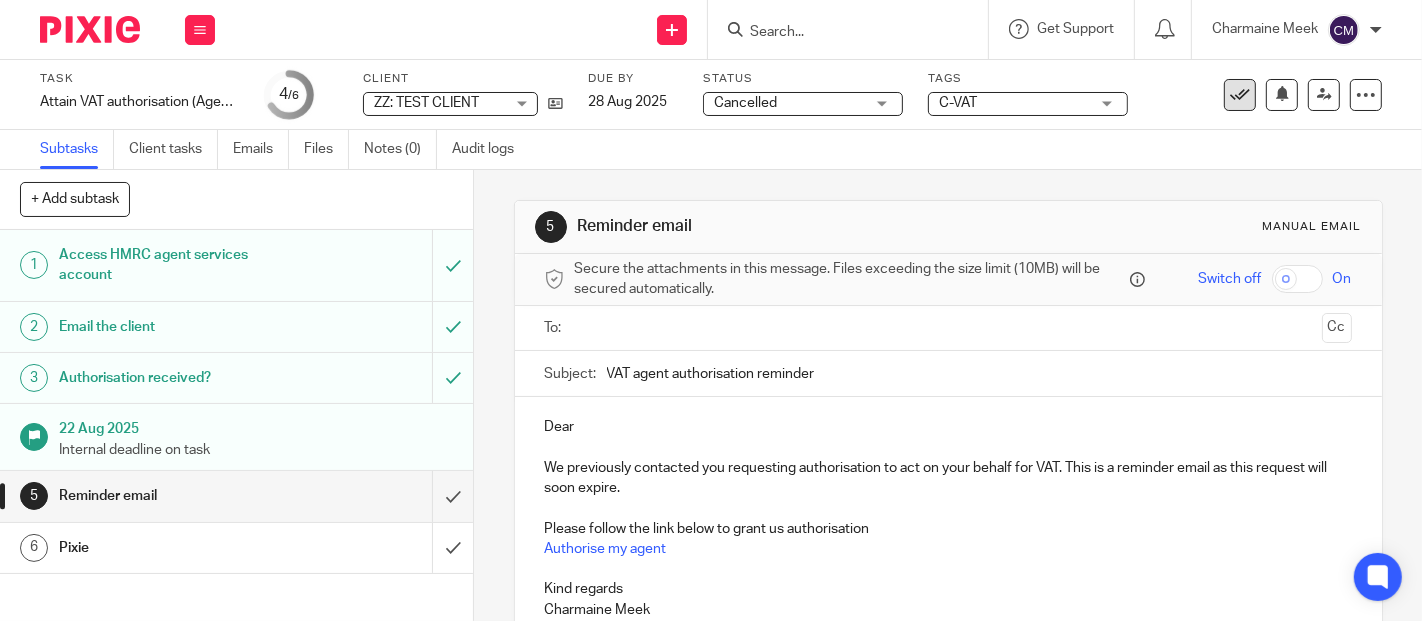 click at bounding box center (1240, 95) 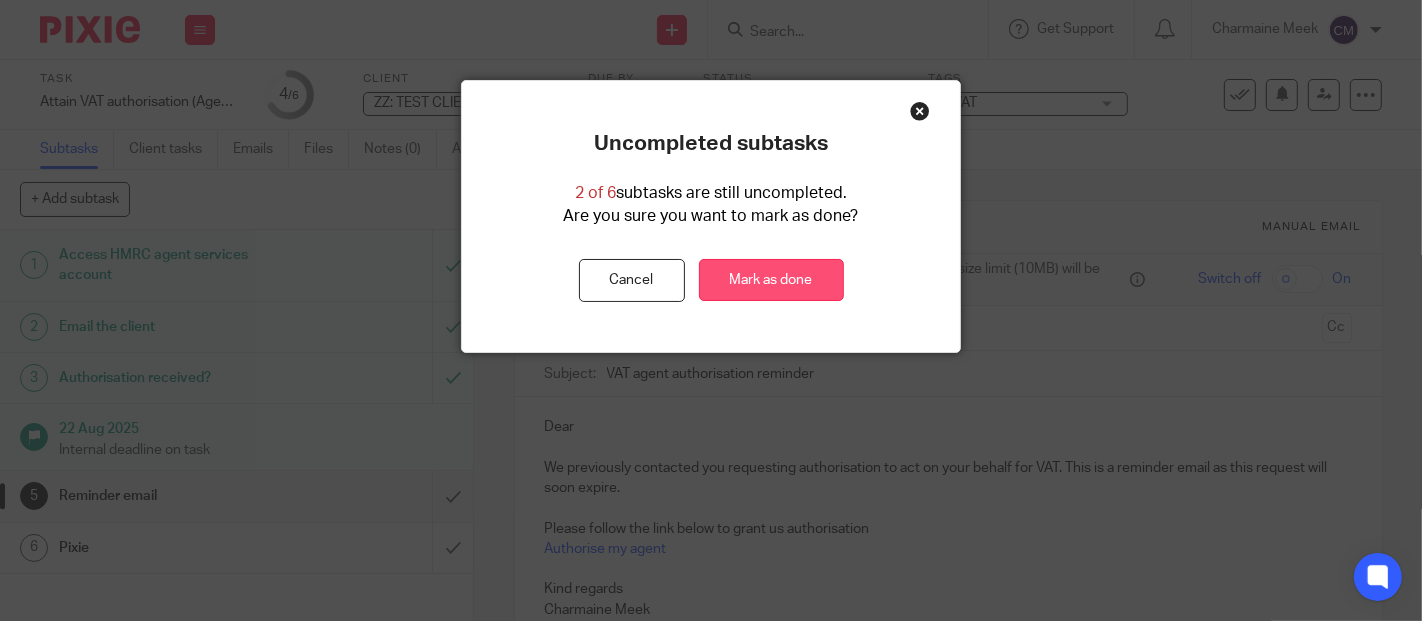 click on "Mark as done" at bounding box center [771, 280] 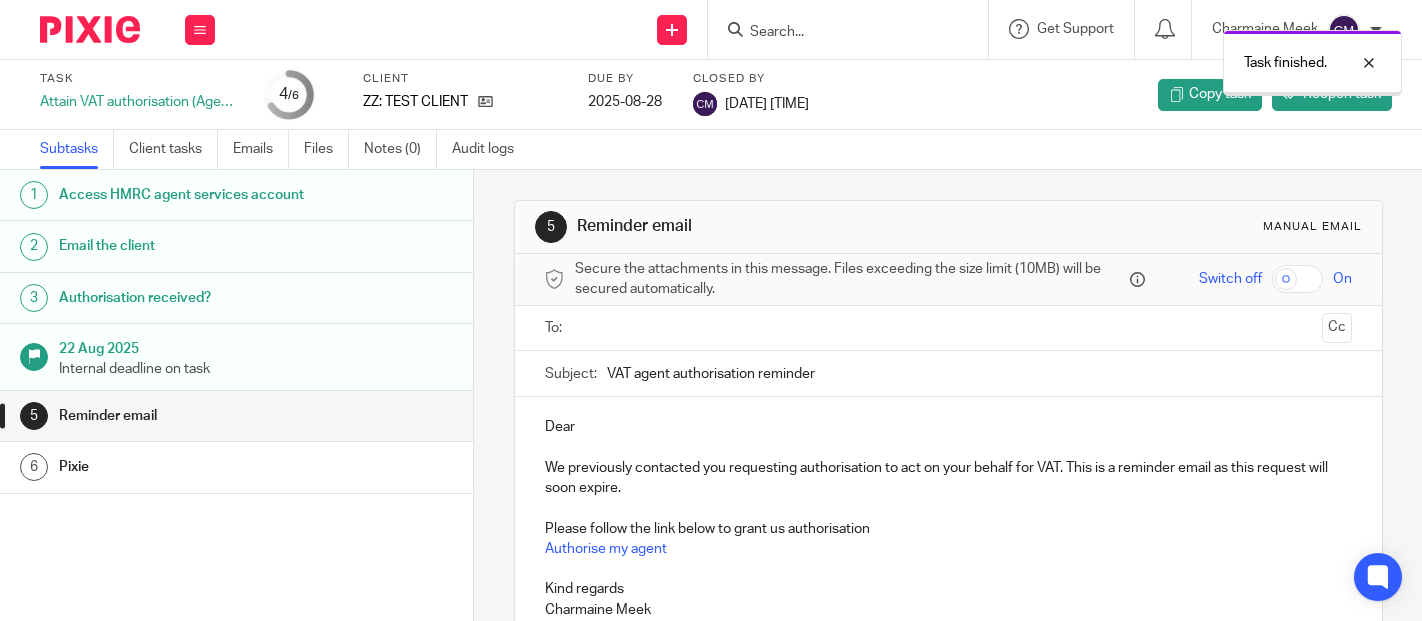 scroll, scrollTop: 0, scrollLeft: 0, axis: both 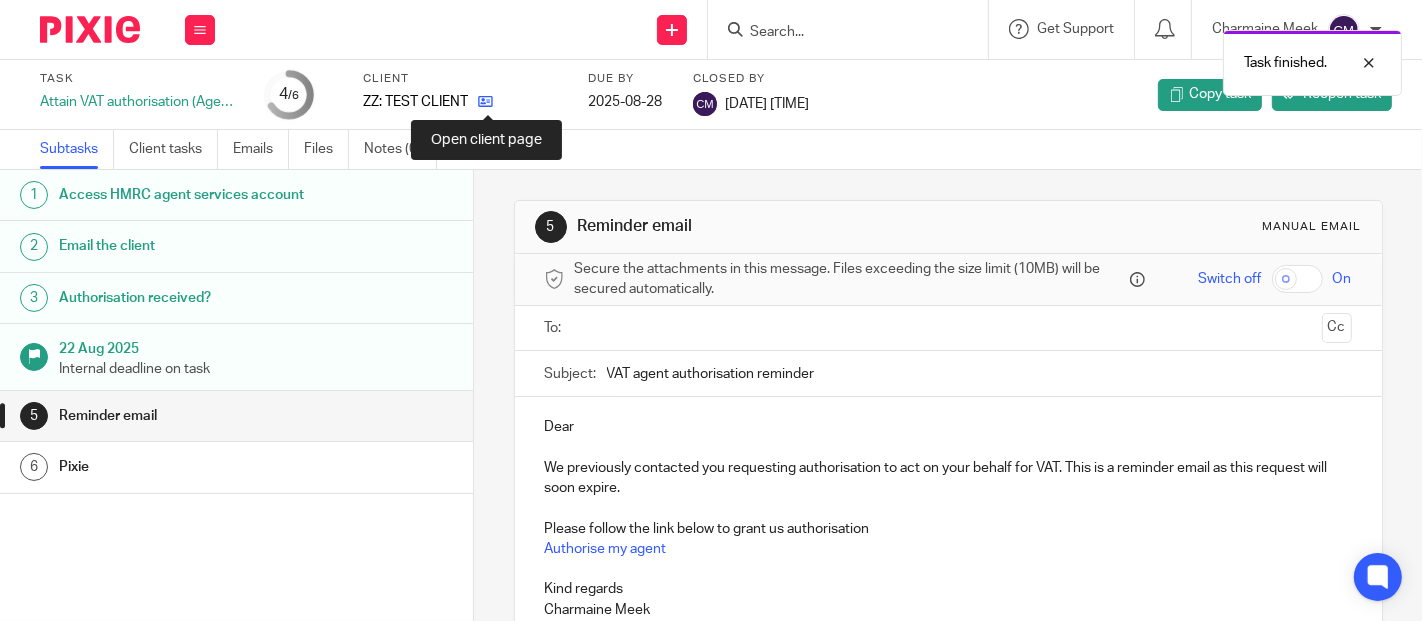 click at bounding box center [485, 101] 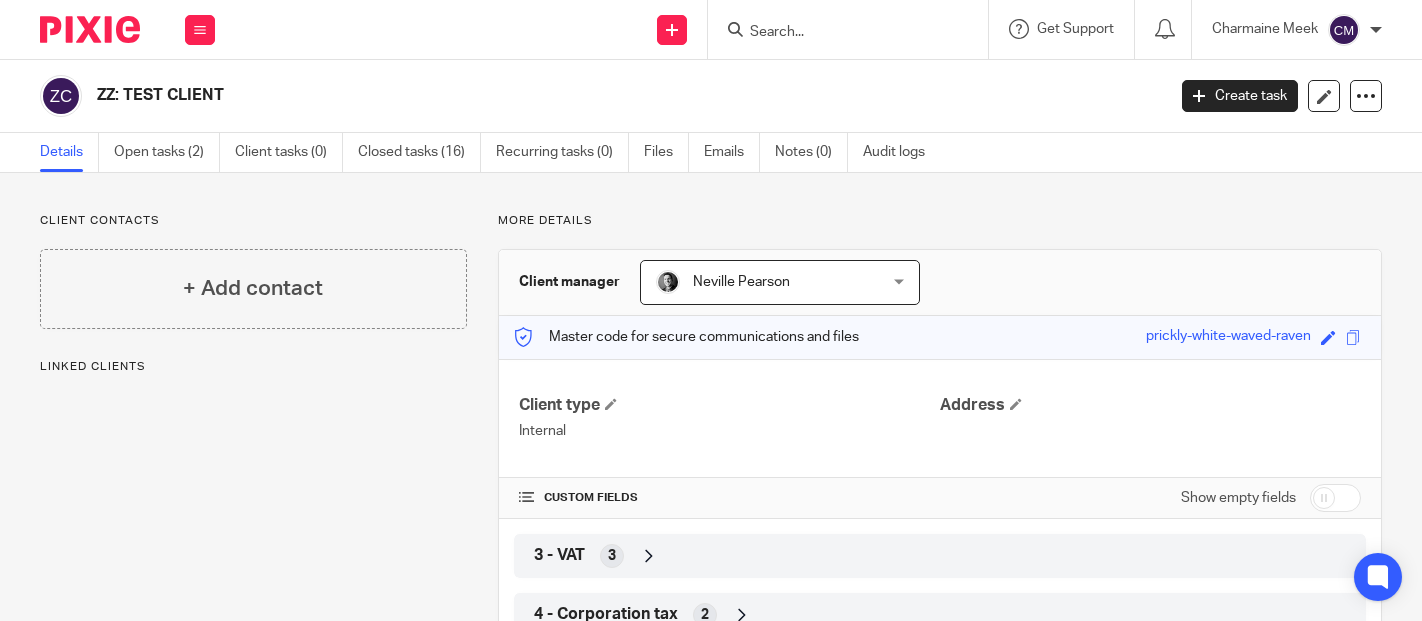 scroll, scrollTop: 0, scrollLeft: 0, axis: both 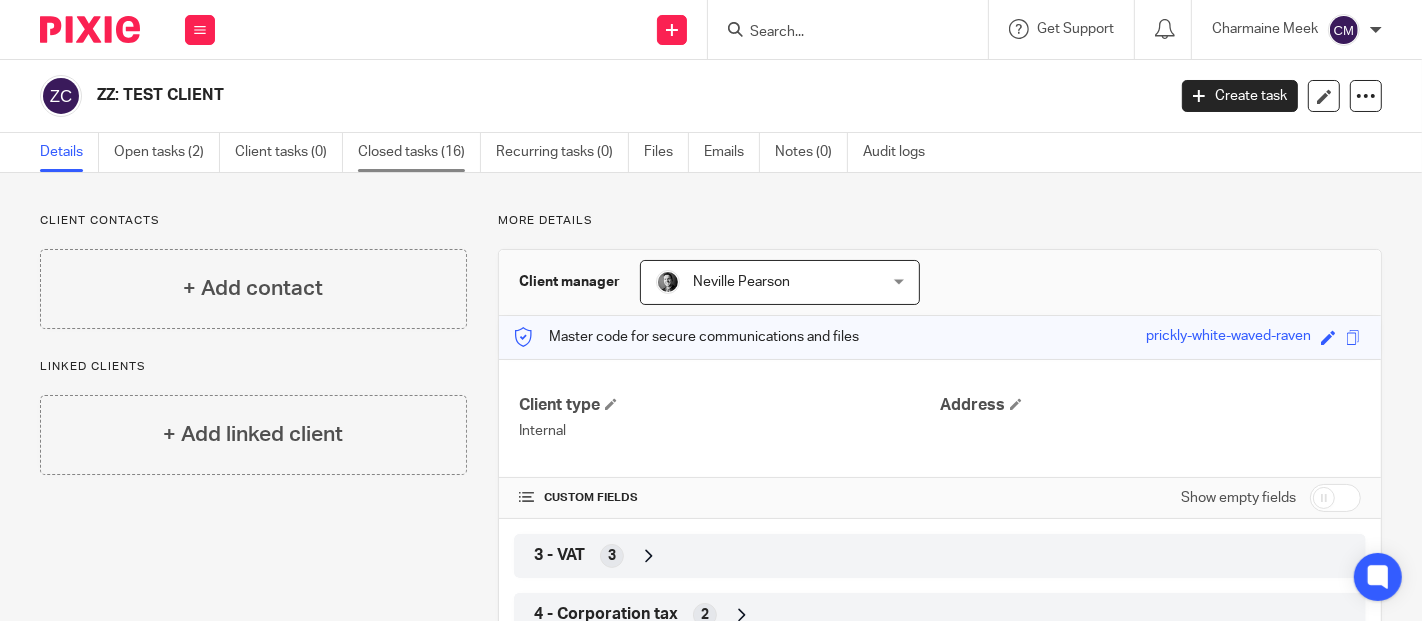 click on "Closed tasks (16)" at bounding box center (419, 152) 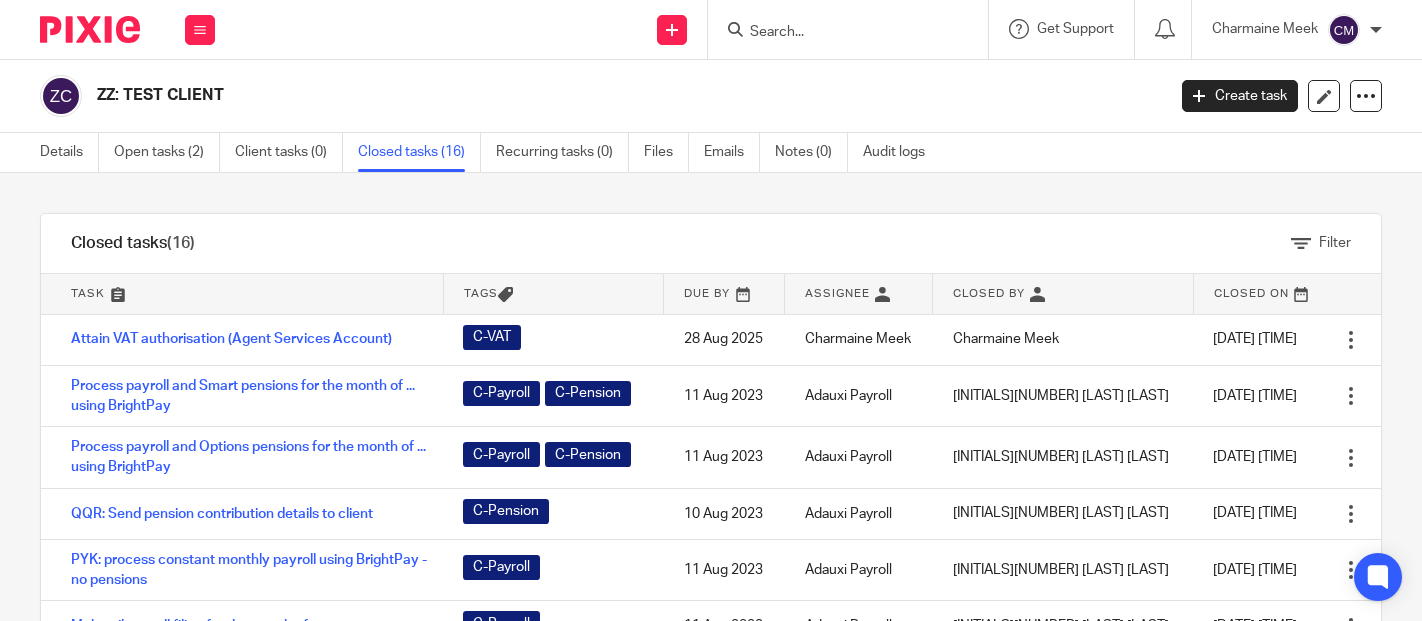 scroll, scrollTop: 0, scrollLeft: 0, axis: both 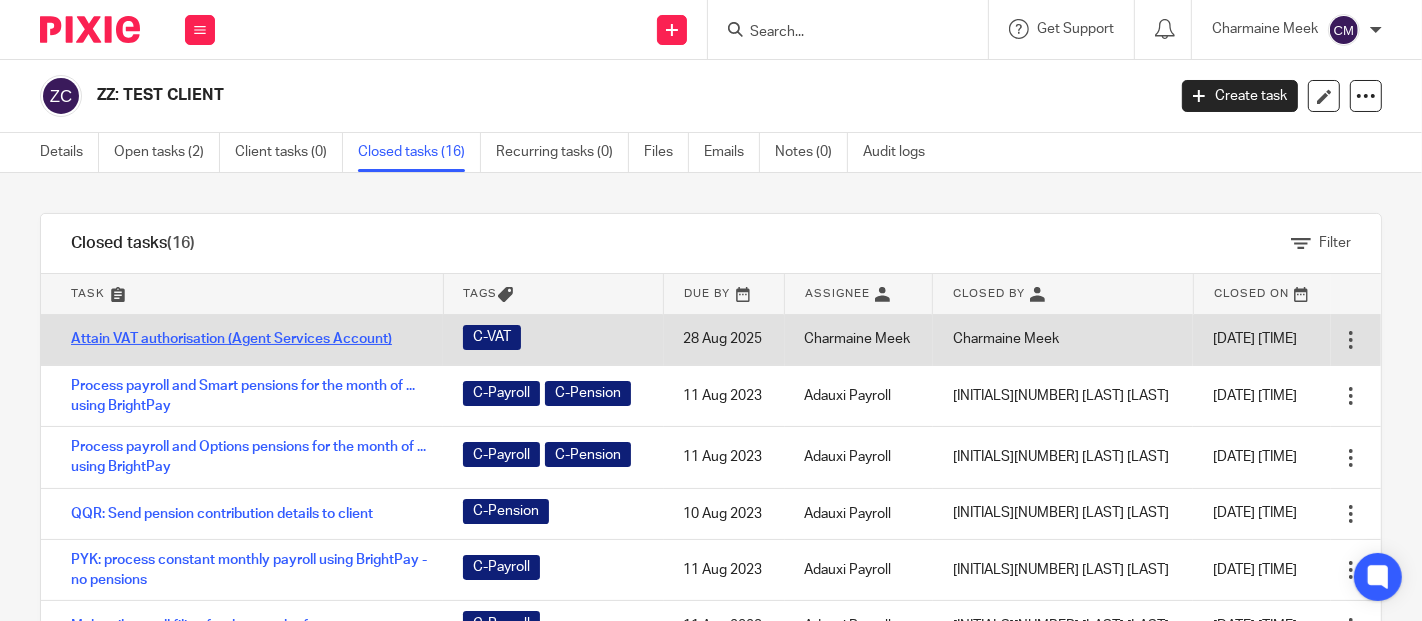 click on "Attain VAT authorisation (Agent Services Account)" at bounding box center (231, 339) 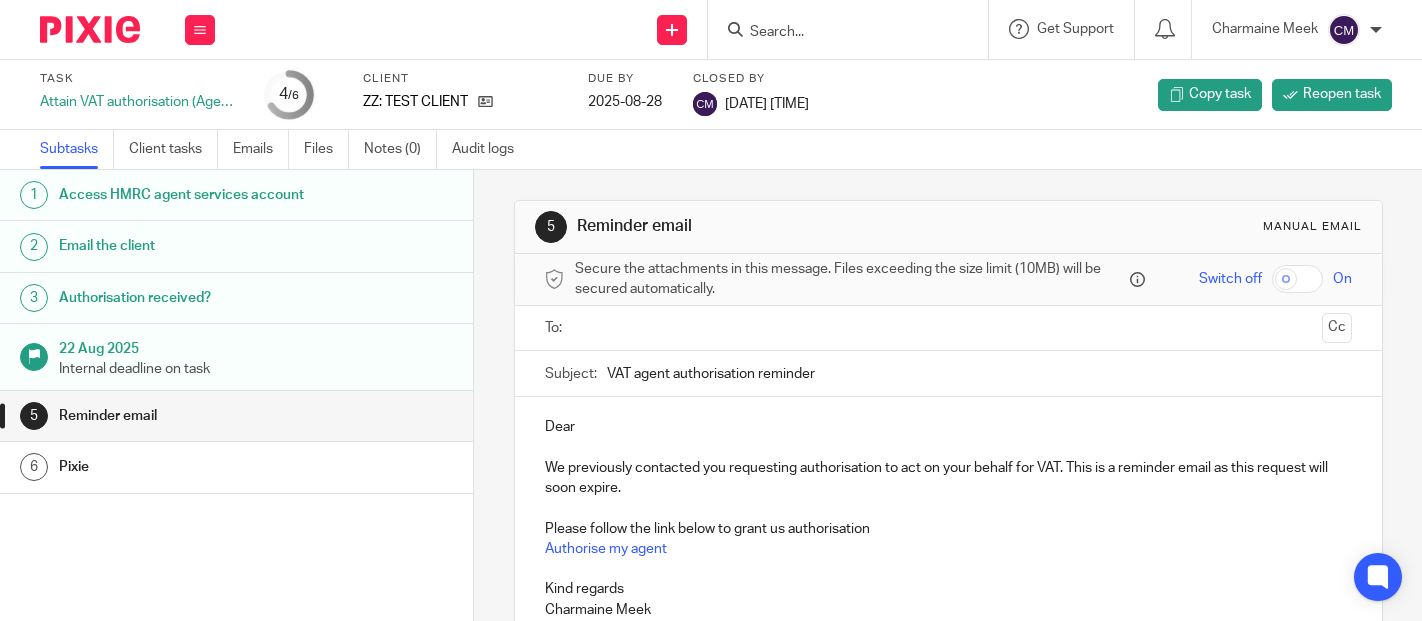 scroll, scrollTop: 0, scrollLeft: 0, axis: both 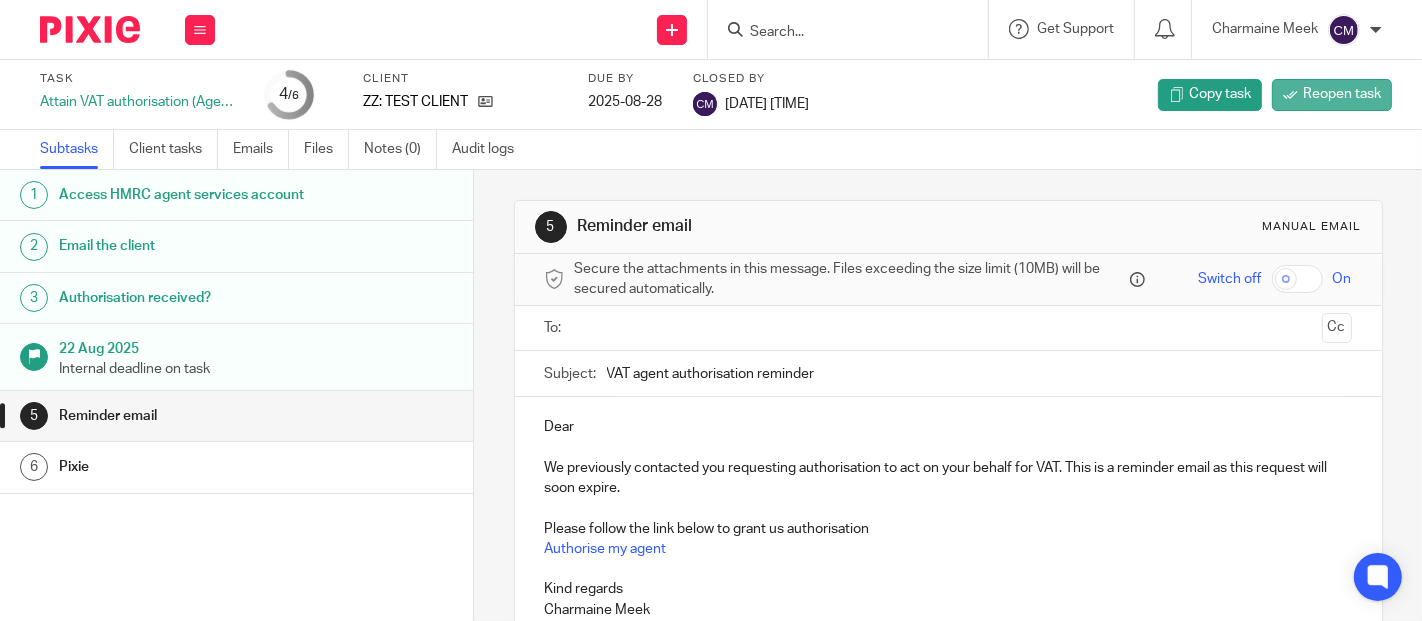 click on "Reopen task" at bounding box center [1342, 94] 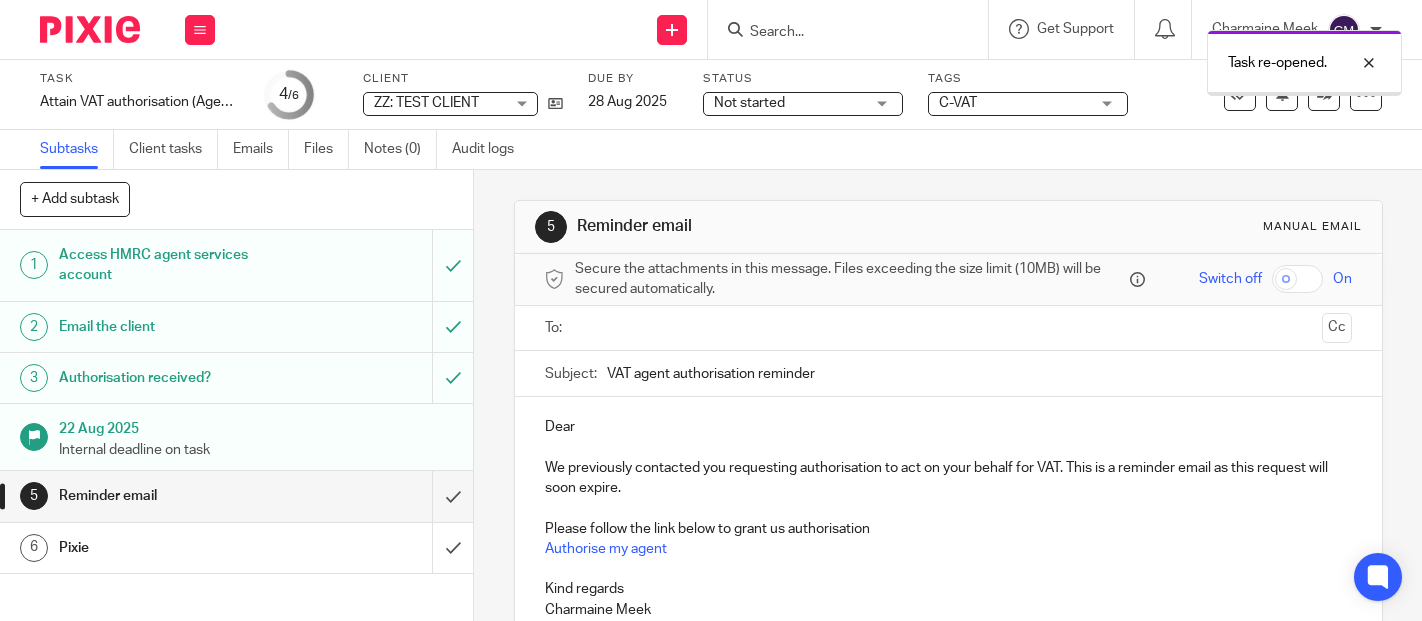 scroll, scrollTop: 0, scrollLeft: 0, axis: both 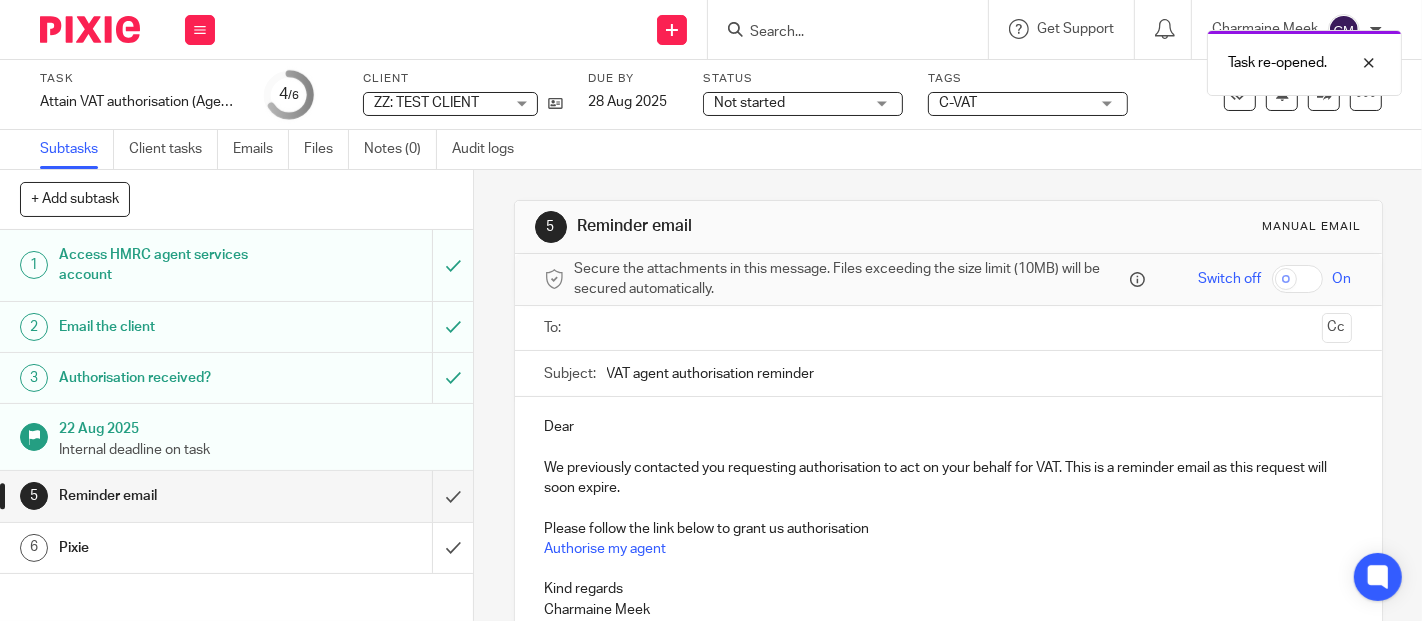 click on "Not started" at bounding box center (789, 103) 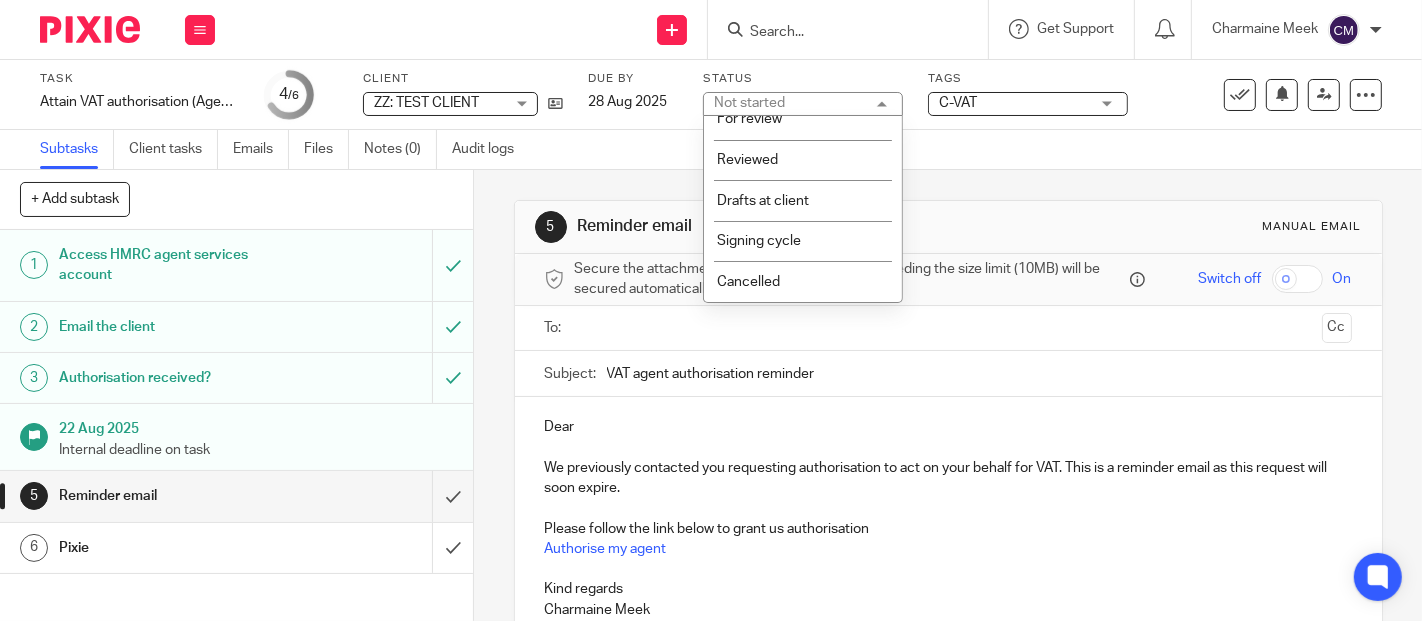 scroll, scrollTop: 0, scrollLeft: 0, axis: both 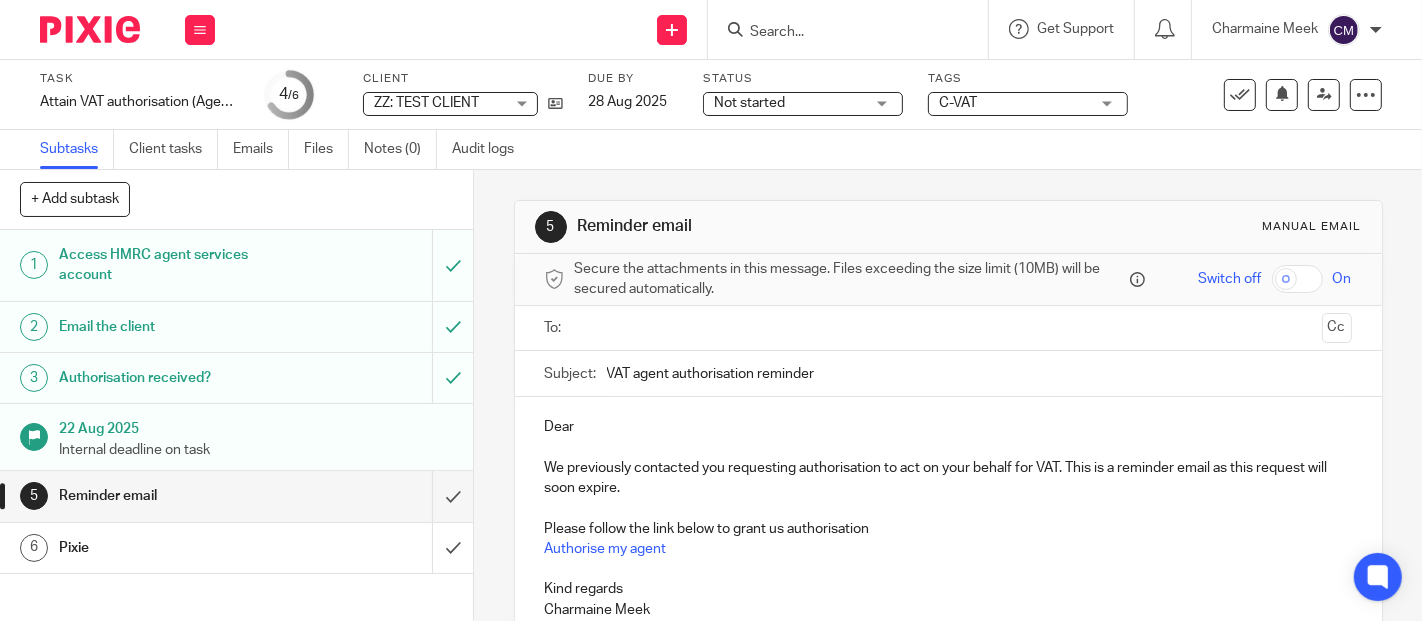 click on "[LAST], [FIRST] ([TITLE])
Manual email
Secure the attachments in this message. Files exceeding the size limit (10MB) will be secured automatically.
Switch off     On     To:
Cc
Subject:     VAT agent authorisation reminder     Dear We previously contacted you requesting authorisation to act on your behalf for VAT. This is a reminder email as this request will soon expire. Please follow the link below to grant us authorisation Authorise my agent Kind regards [FIRST] [LAST]           Attachments
Normal text size
Loading...
Remove" at bounding box center (948, 502) 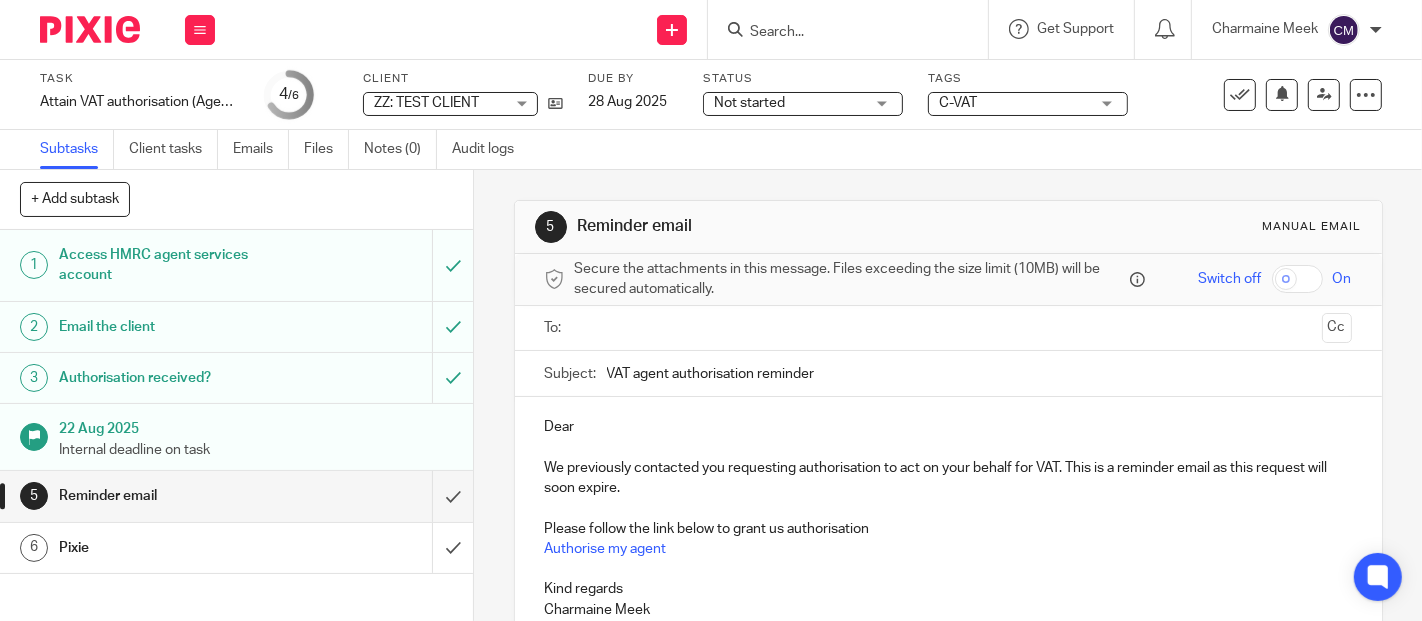 click on "Not started" at bounding box center [749, 103] 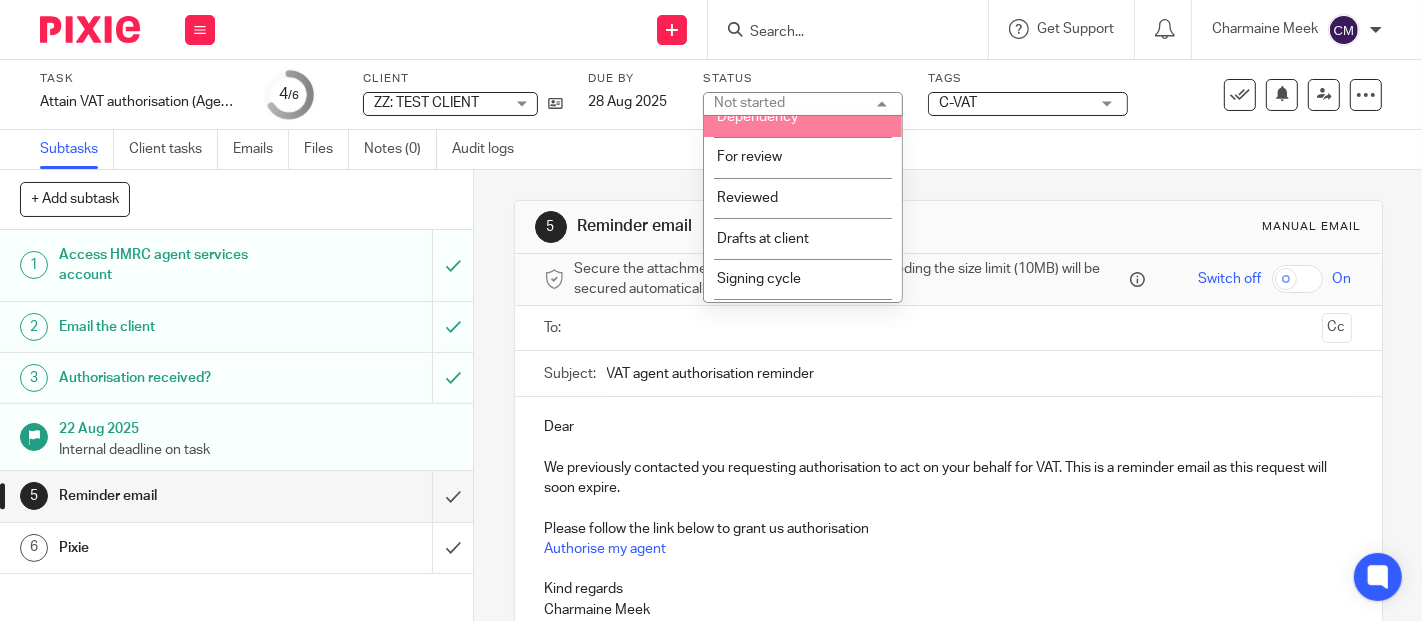 scroll, scrollTop: 262, scrollLeft: 0, axis: vertical 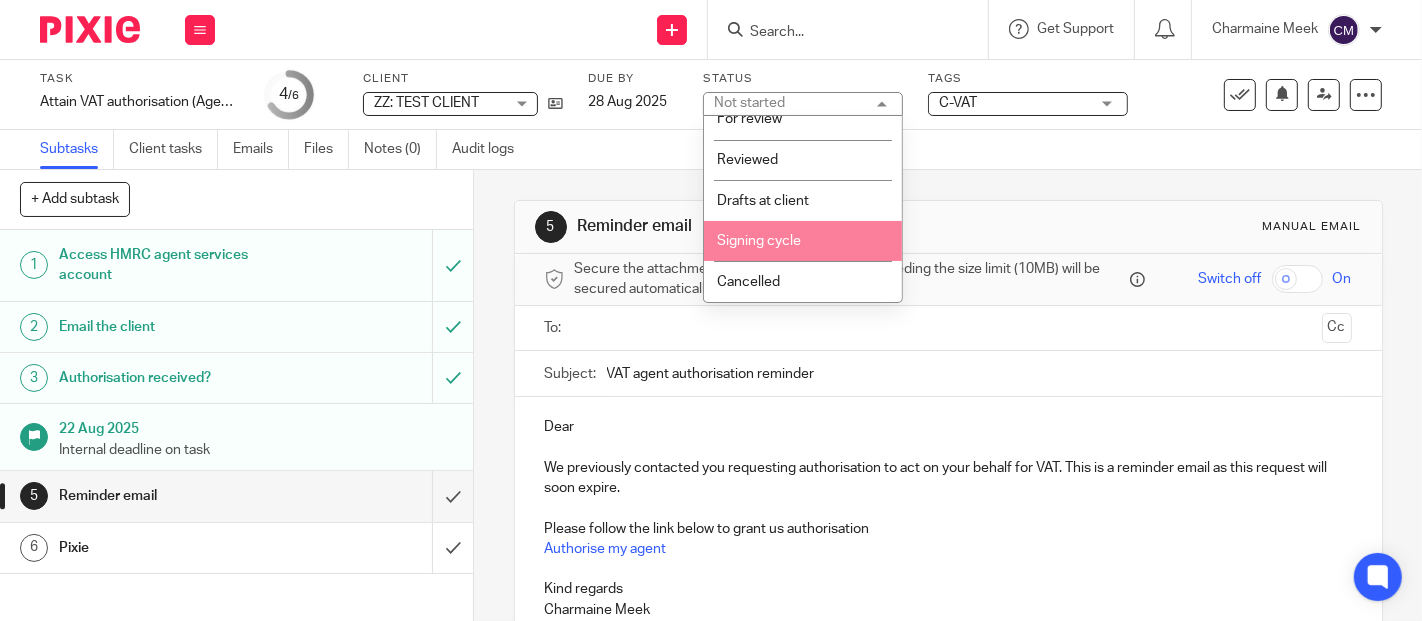 click on "5
Reminder email
Manual email
Secure the attachments in this message. Files exceeding the size limit (10MB) will be secured automatically.
Switch off     On     To:
Cc
Subject:     VAT agent authorisation reminder     Dear We previously contacted you requesting authorisation to act on your behalf for VAT. This is a reminder email as this request will soon expire. Please follow the link below to grant us authorisation Authorise my agent Kind regards Charmaine Meek           Attachments
Normal text size
Loading...
Remove" at bounding box center [948, 502] 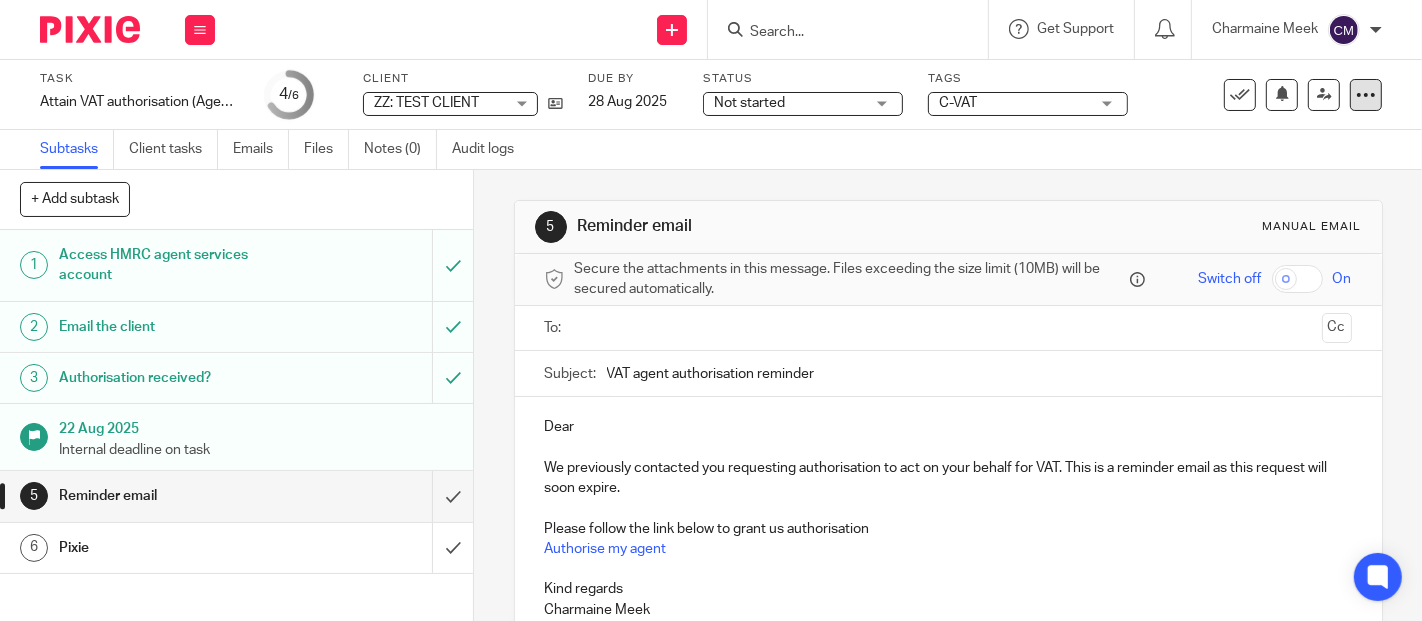 click at bounding box center [1366, 95] 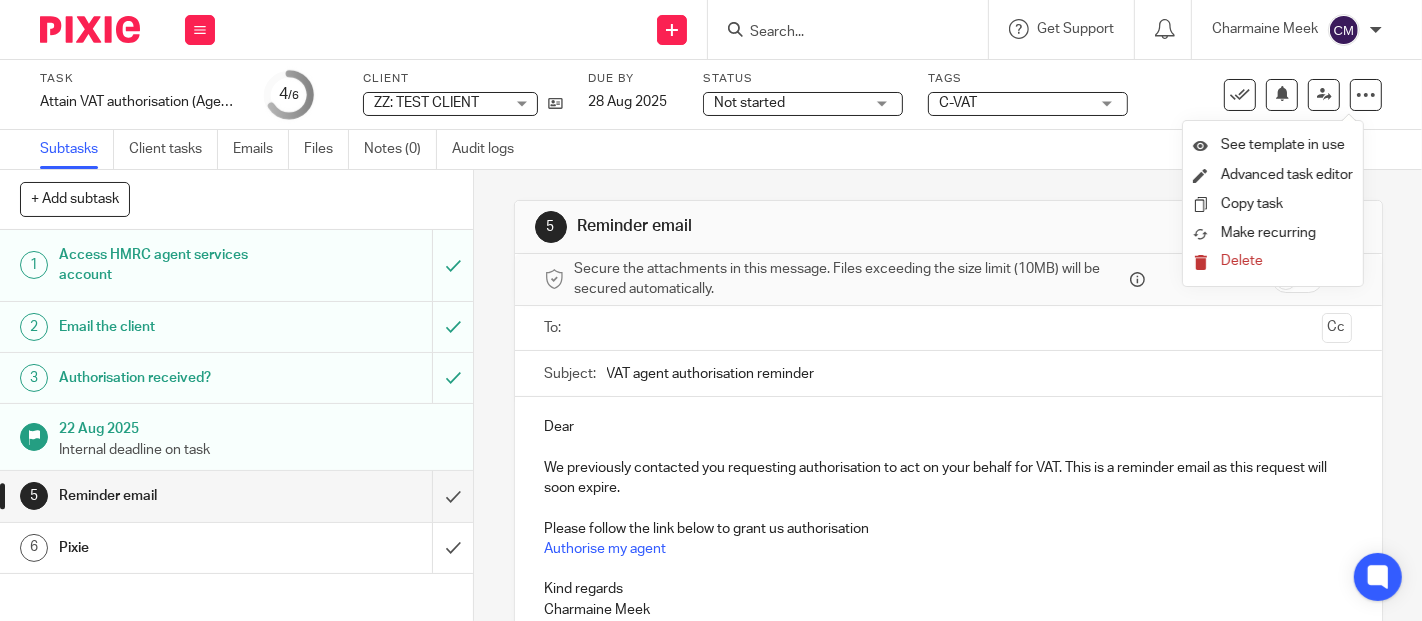 click on "Delete" at bounding box center [1242, 261] 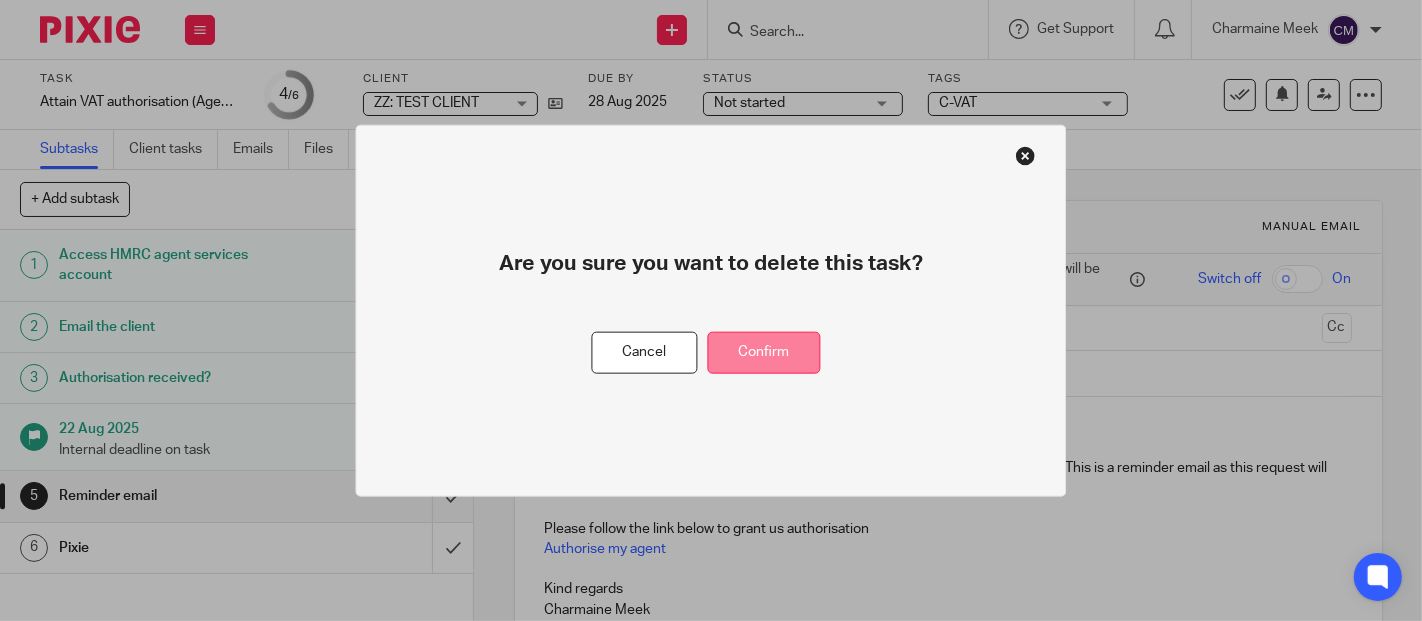 click on "Confirm" at bounding box center [764, 352] 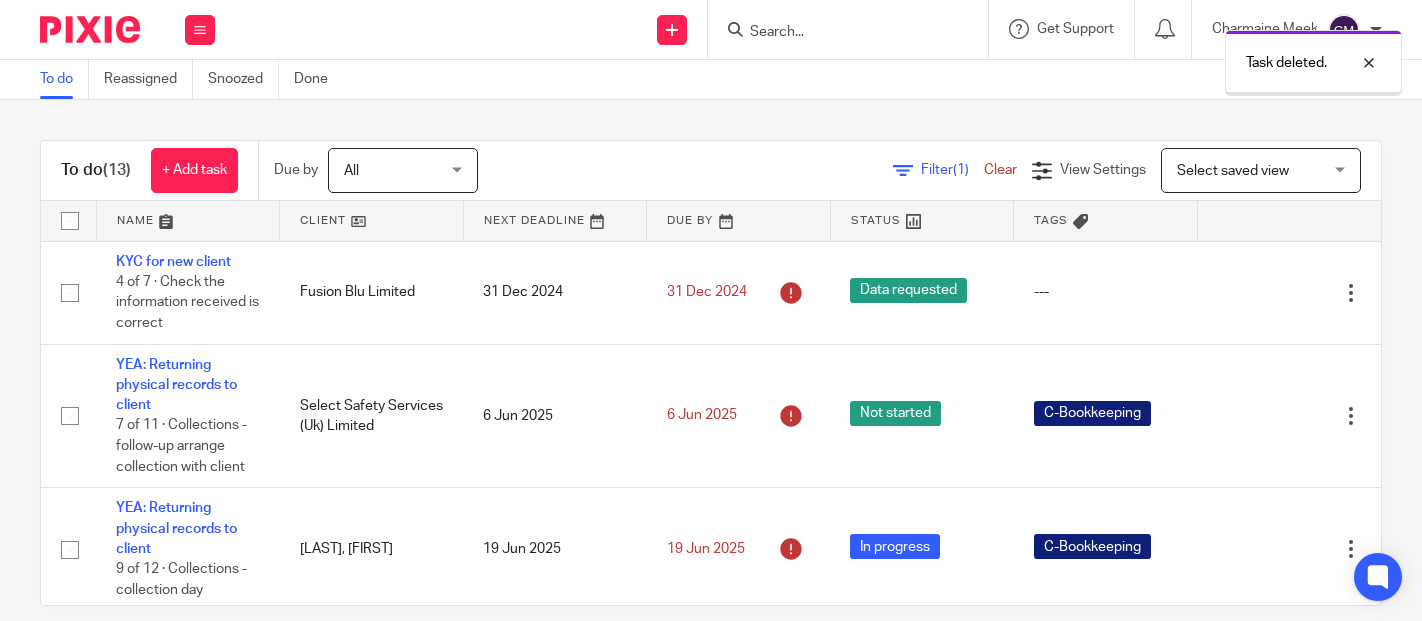 scroll, scrollTop: 0, scrollLeft: 0, axis: both 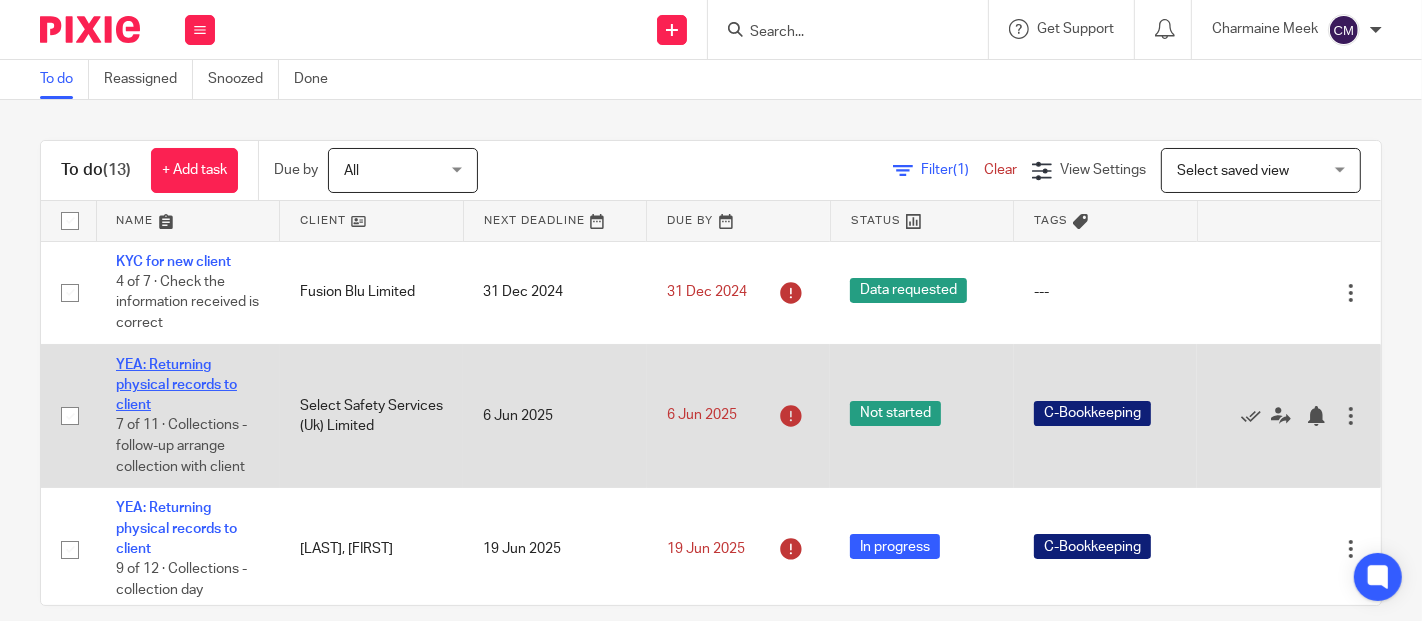 click on "YEA: Returning physical records to client" at bounding box center [176, 385] 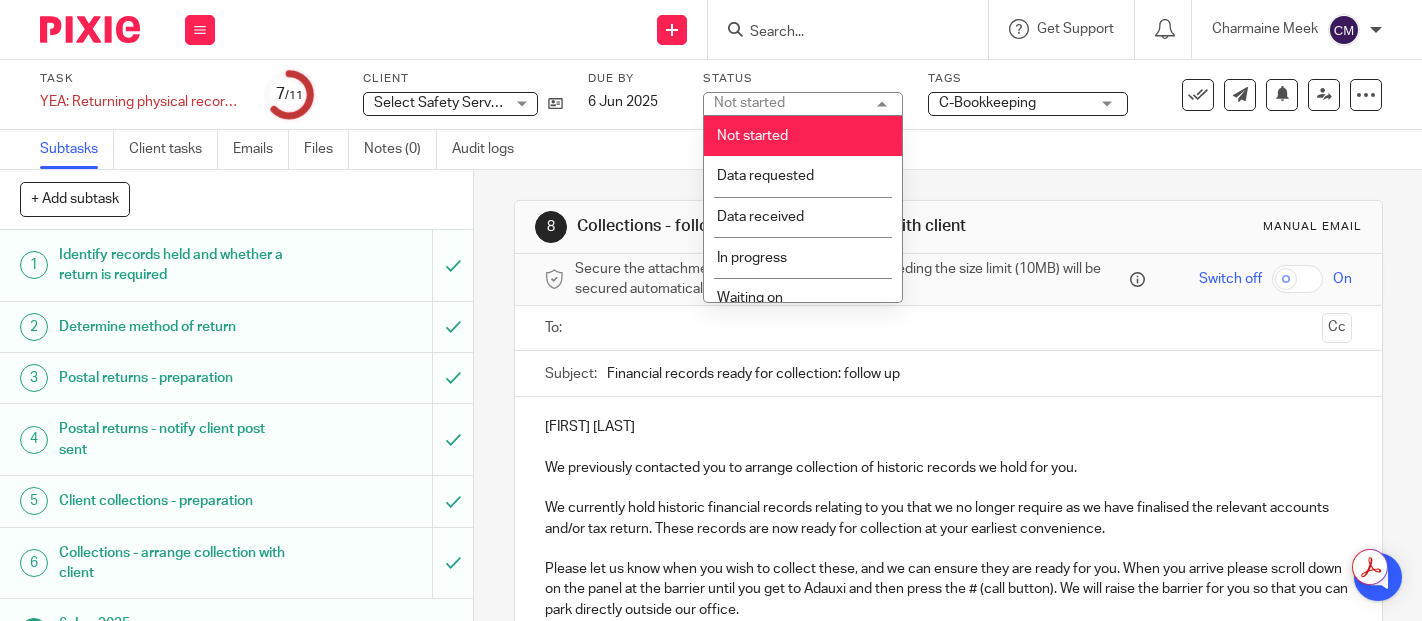 scroll, scrollTop: 0, scrollLeft: 0, axis: both 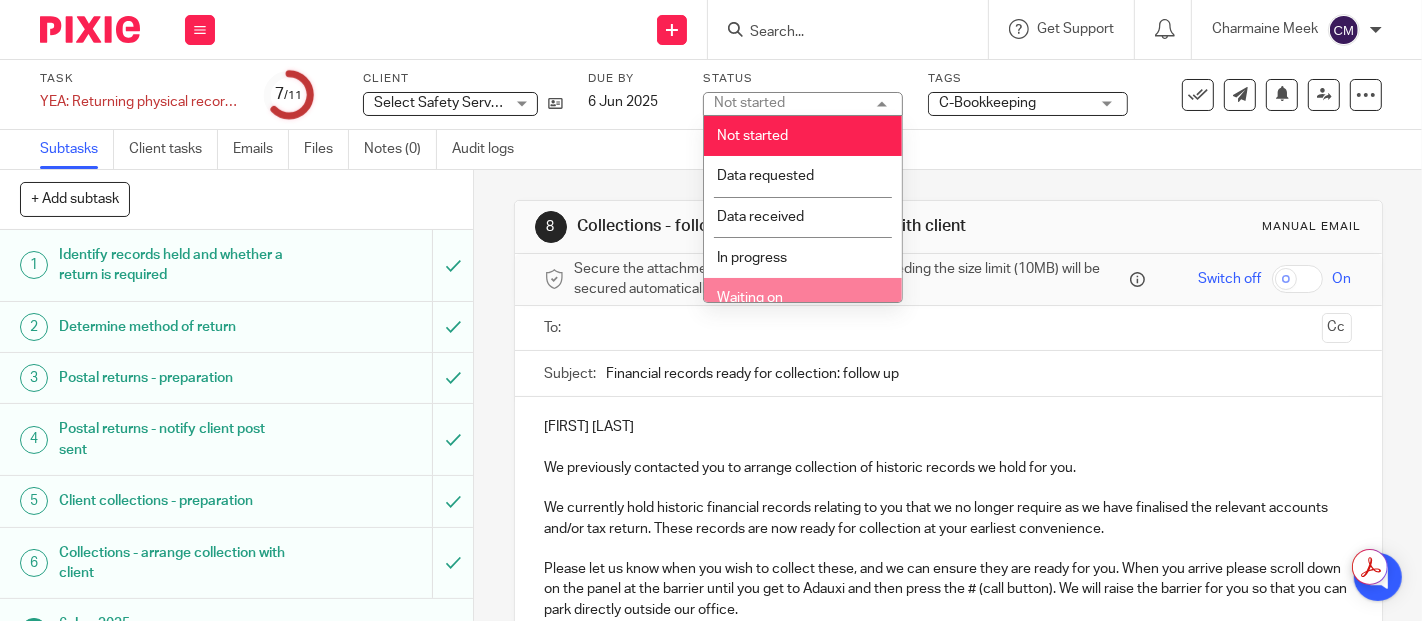 click on "Waiting on" at bounding box center [803, 298] 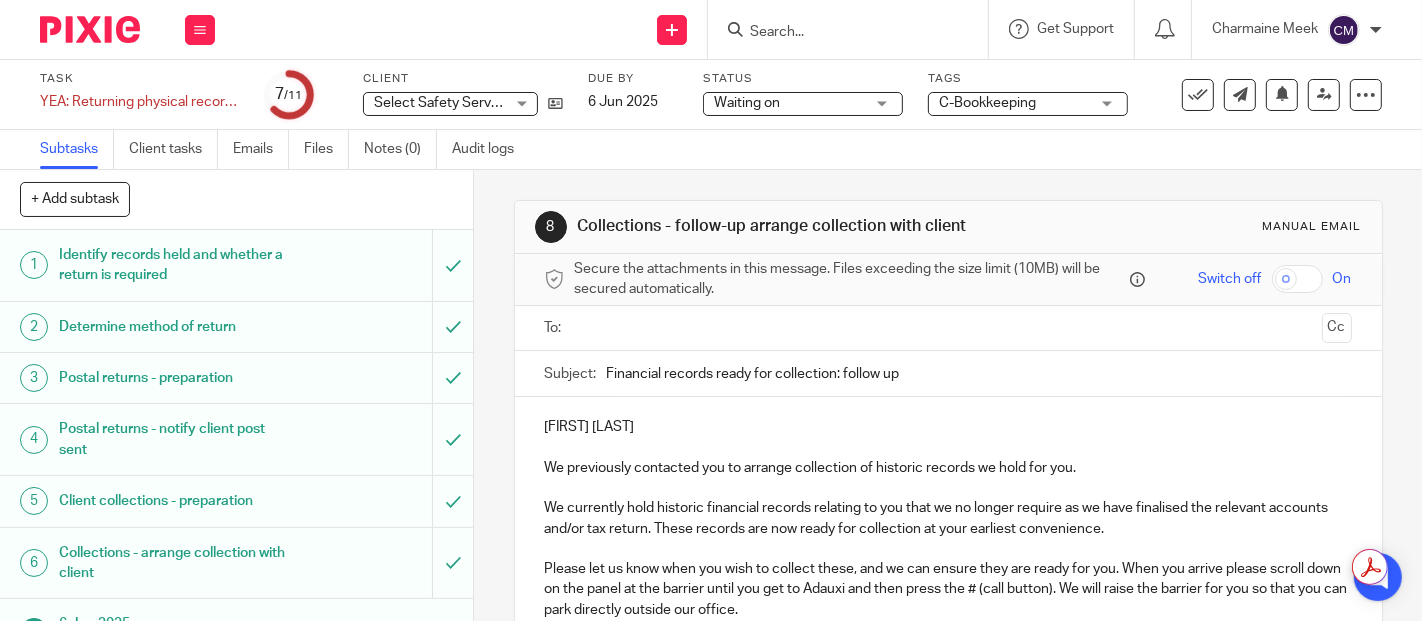 click on "C-Bookkeeping" at bounding box center (1014, 103) 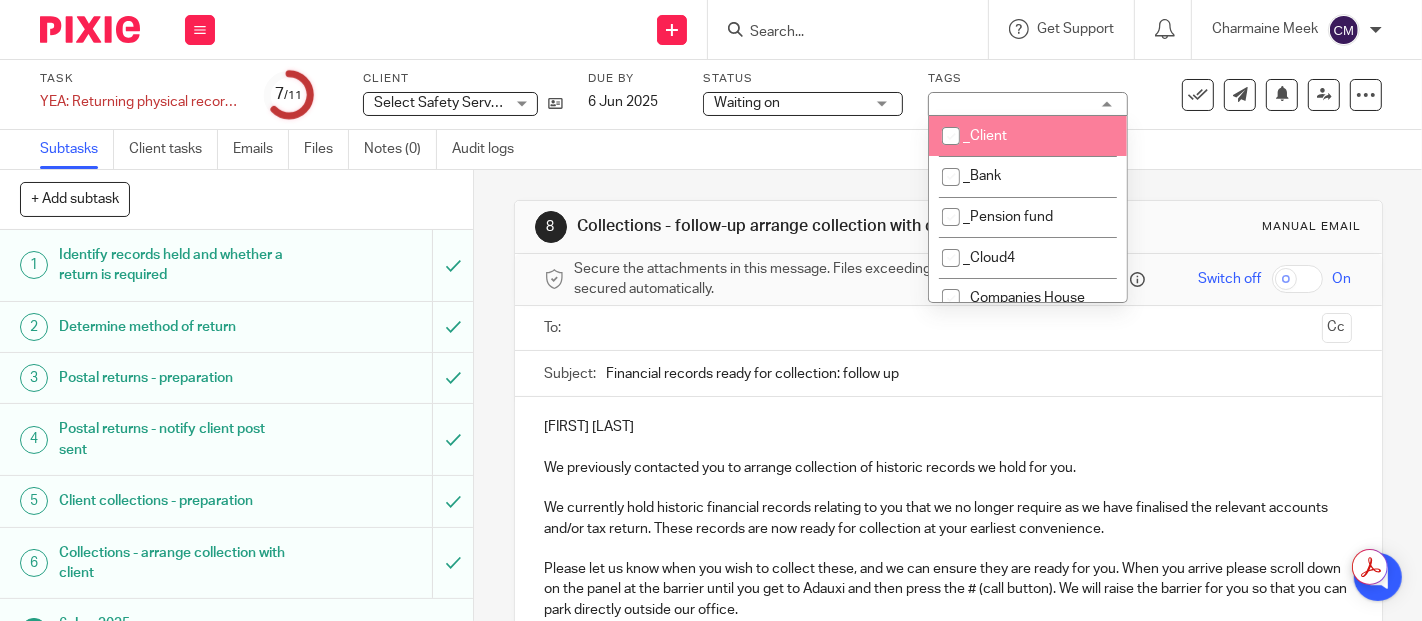 click on "_Client" at bounding box center [1028, 136] 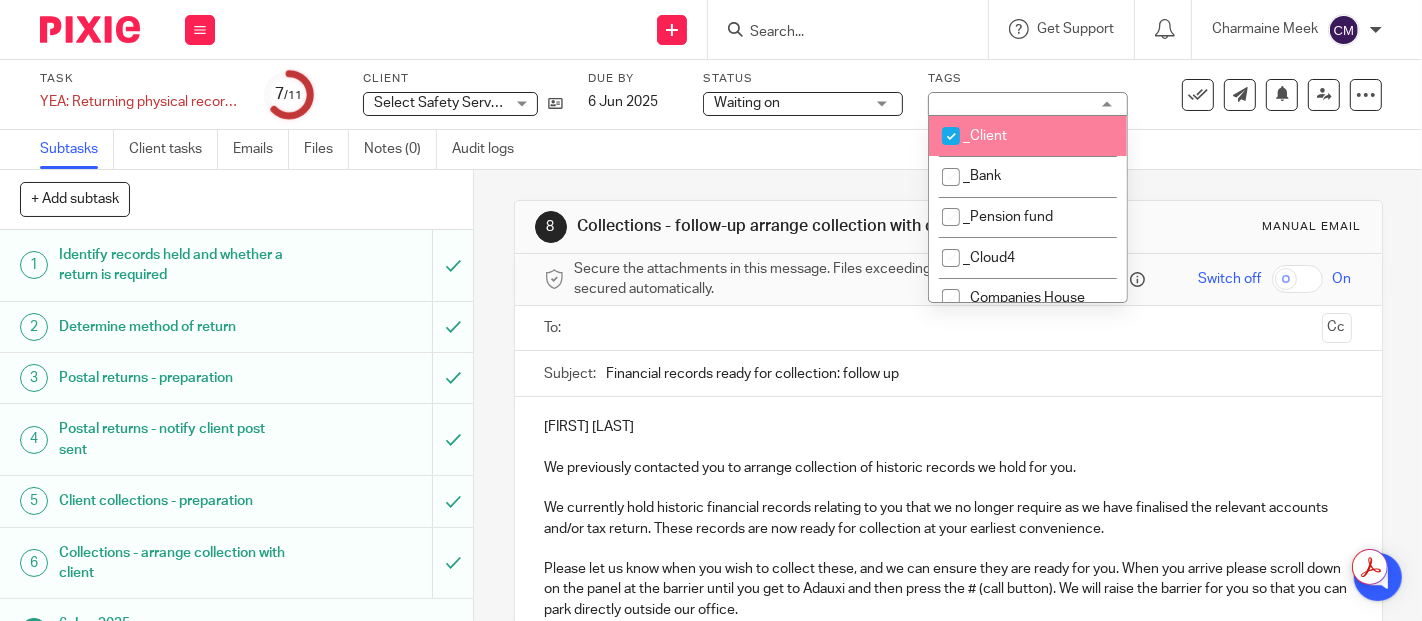 checkbox on "true" 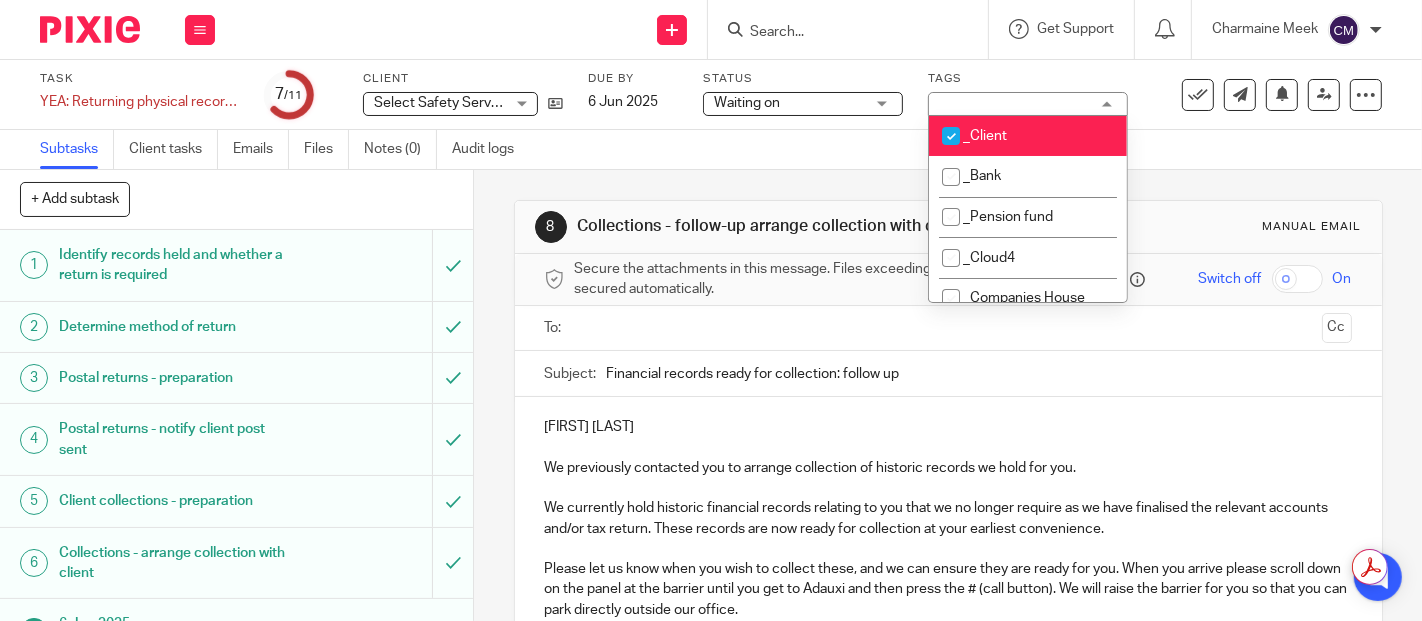 click on "Subtasks
Client tasks
Emails
Files
Notes (0)
Audit logs" at bounding box center [711, 150] 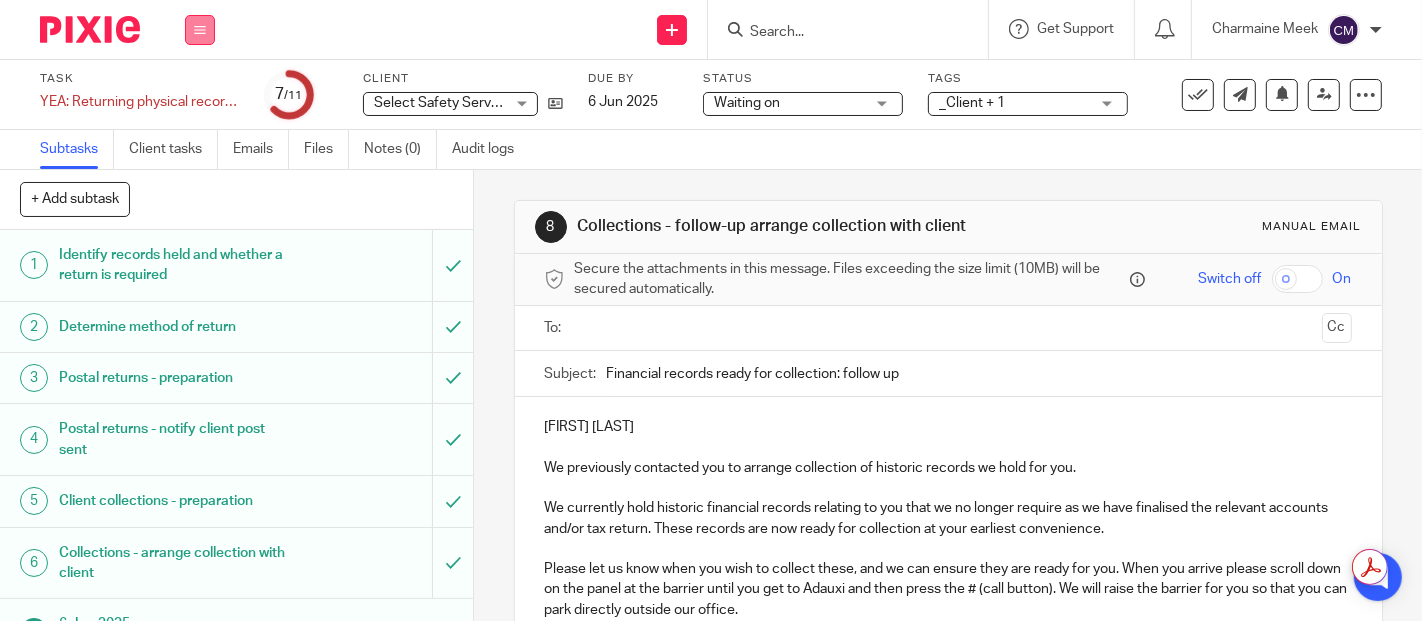 click at bounding box center (200, 30) 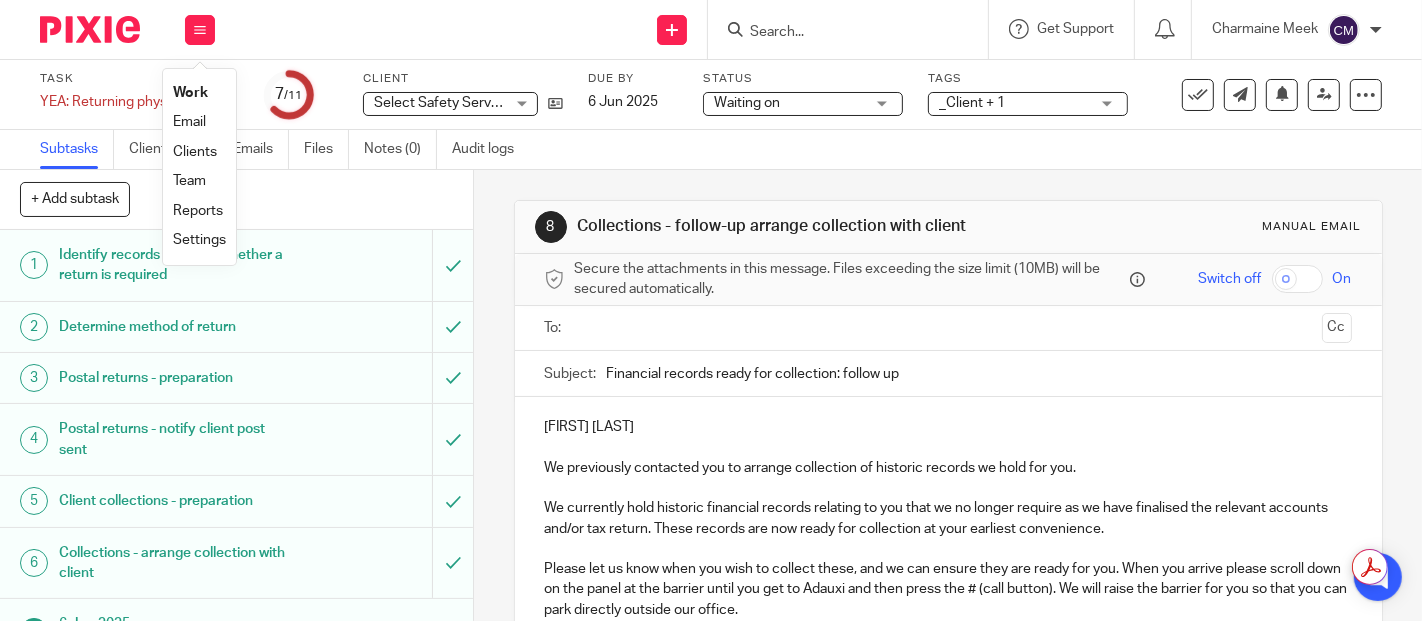 click on "Work" at bounding box center [190, 93] 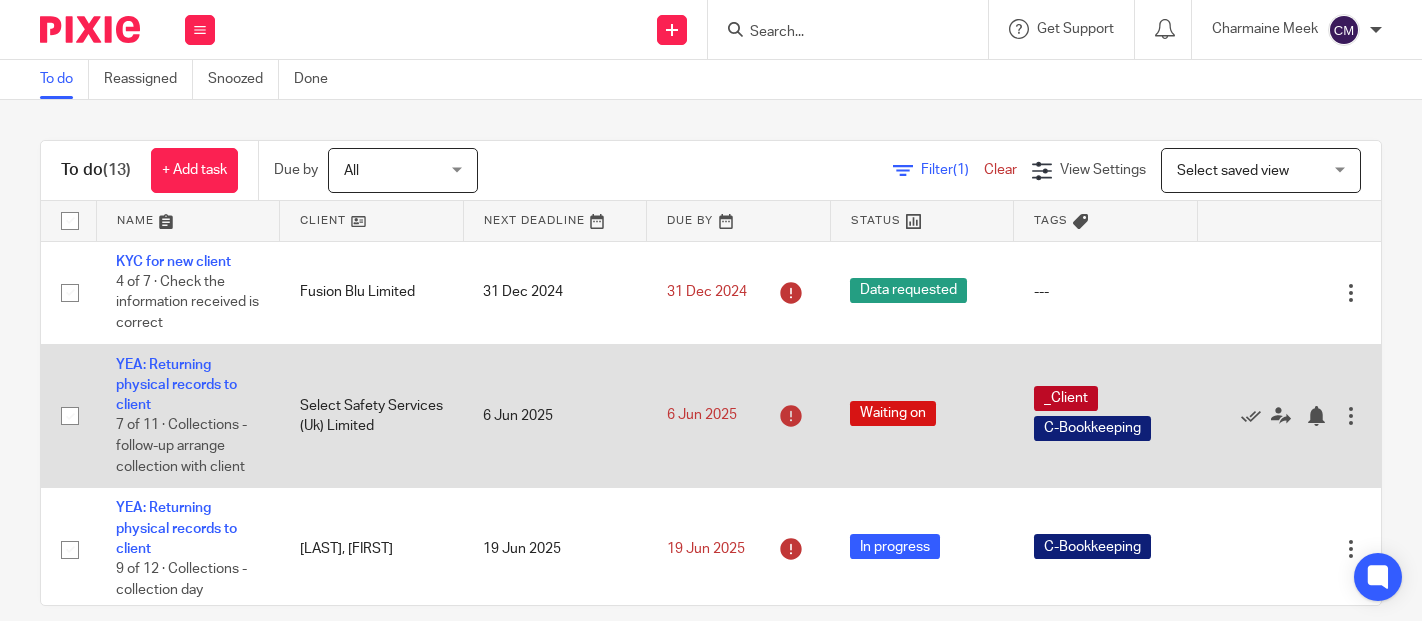 scroll, scrollTop: 0, scrollLeft: 0, axis: both 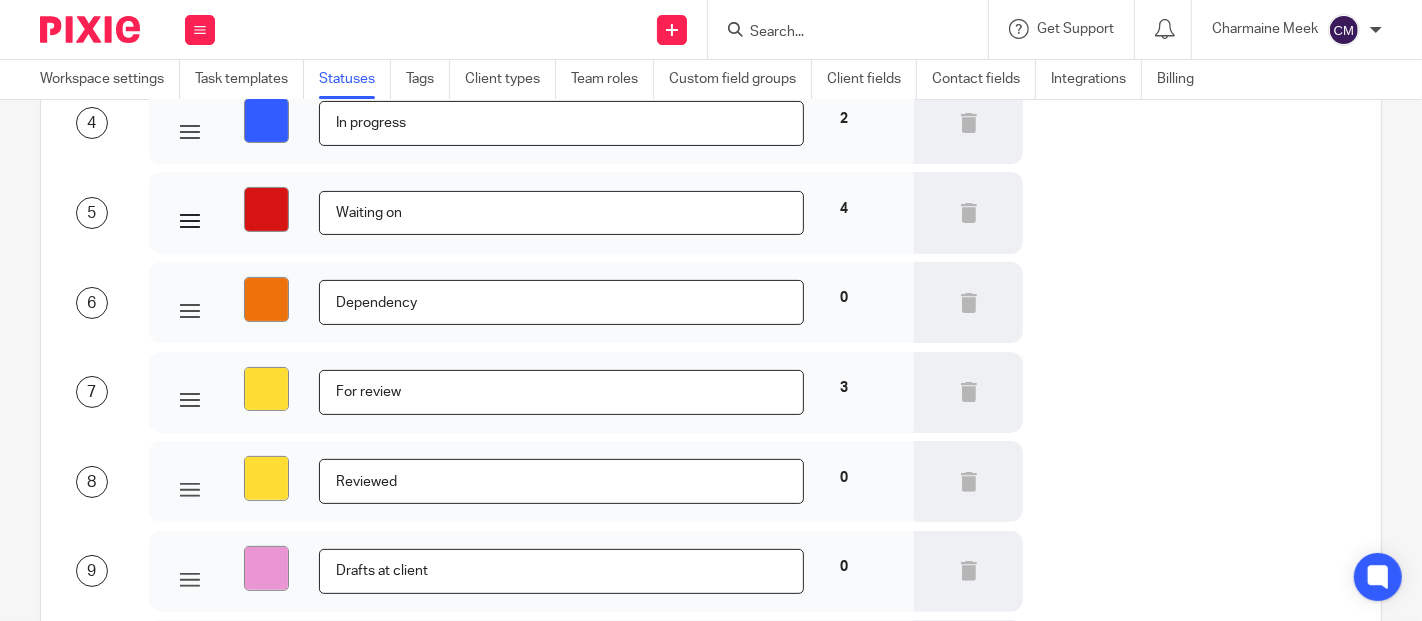 click on "#d71414" at bounding box center [266, 209] 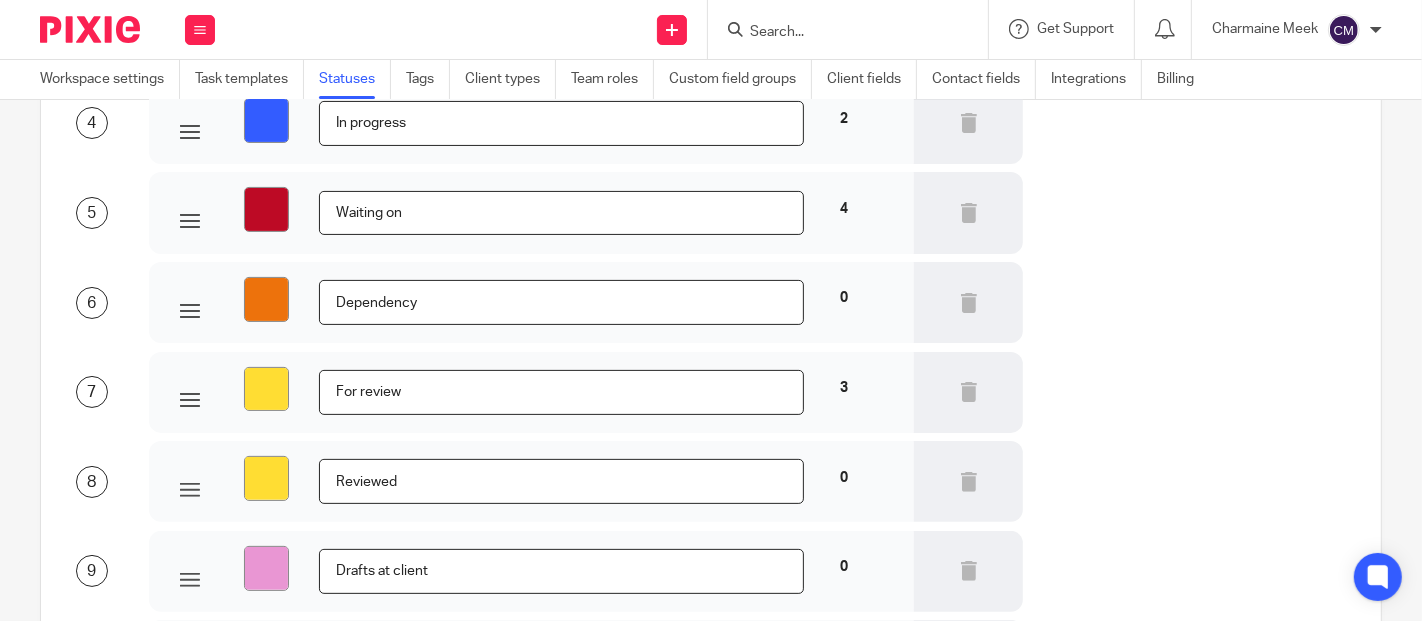 type on "#bd0a25" 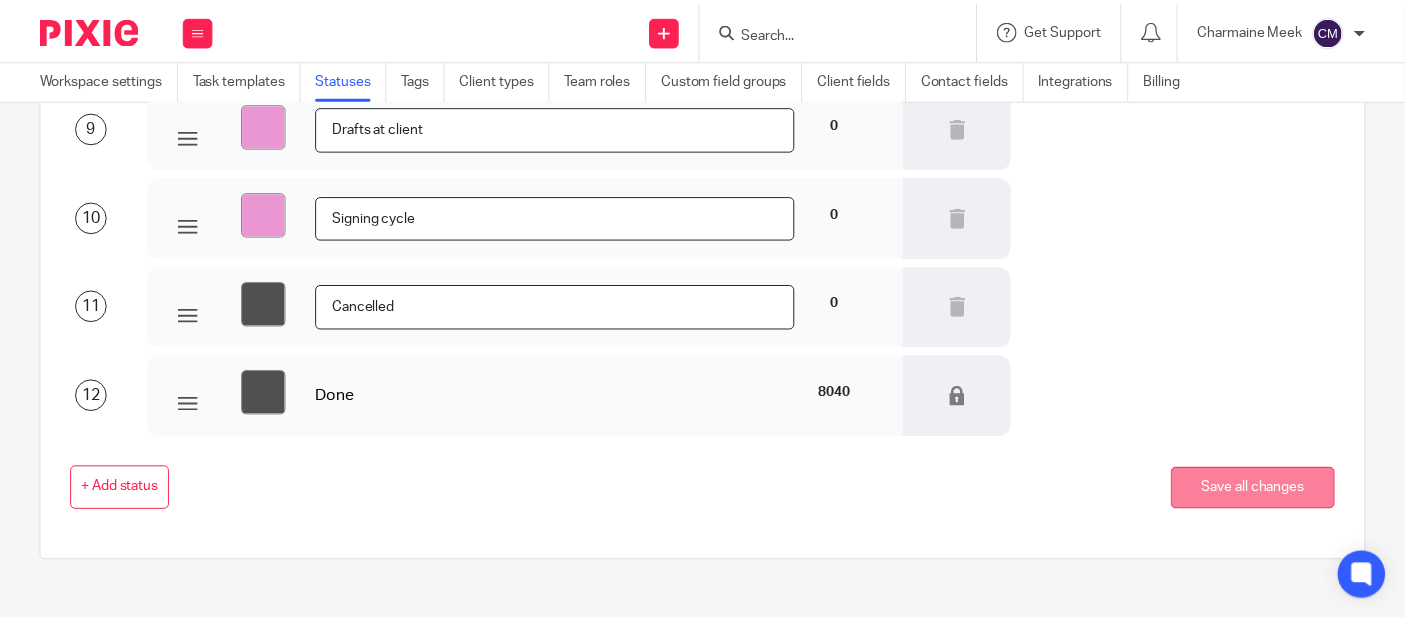 scroll, scrollTop: 899, scrollLeft: 0, axis: vertical 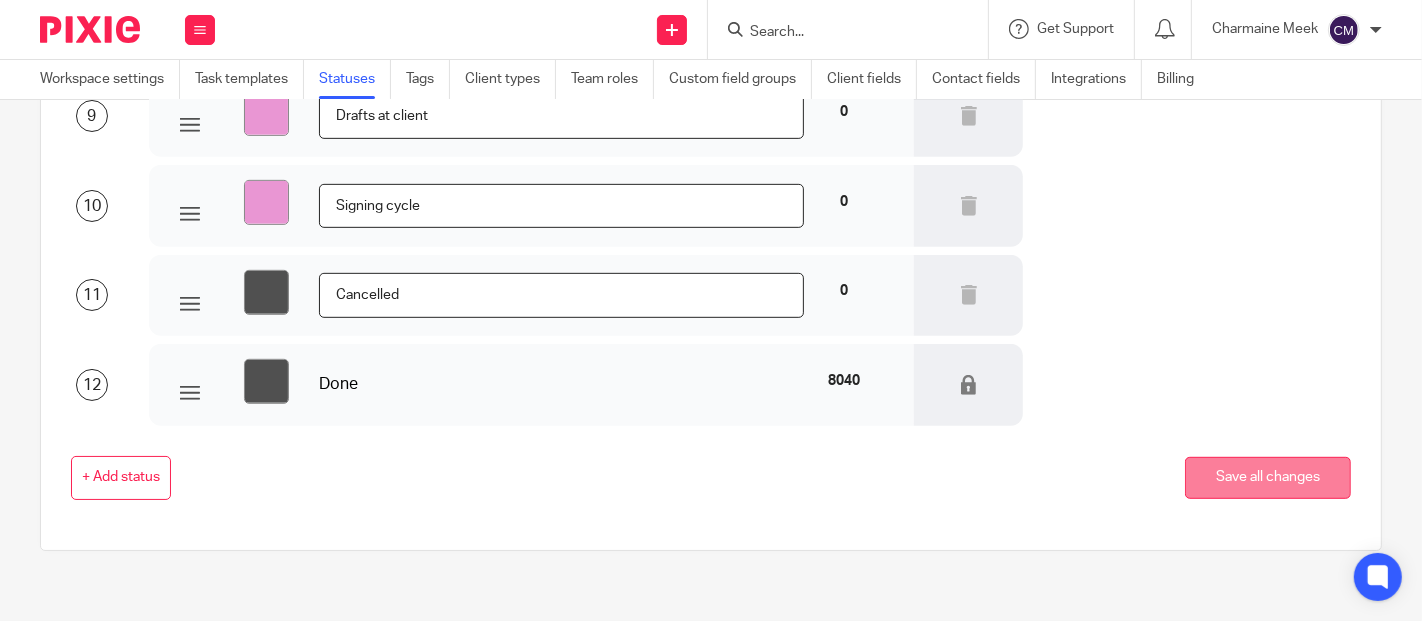 click on "Save all changes" at bounding box center (1268, 478) 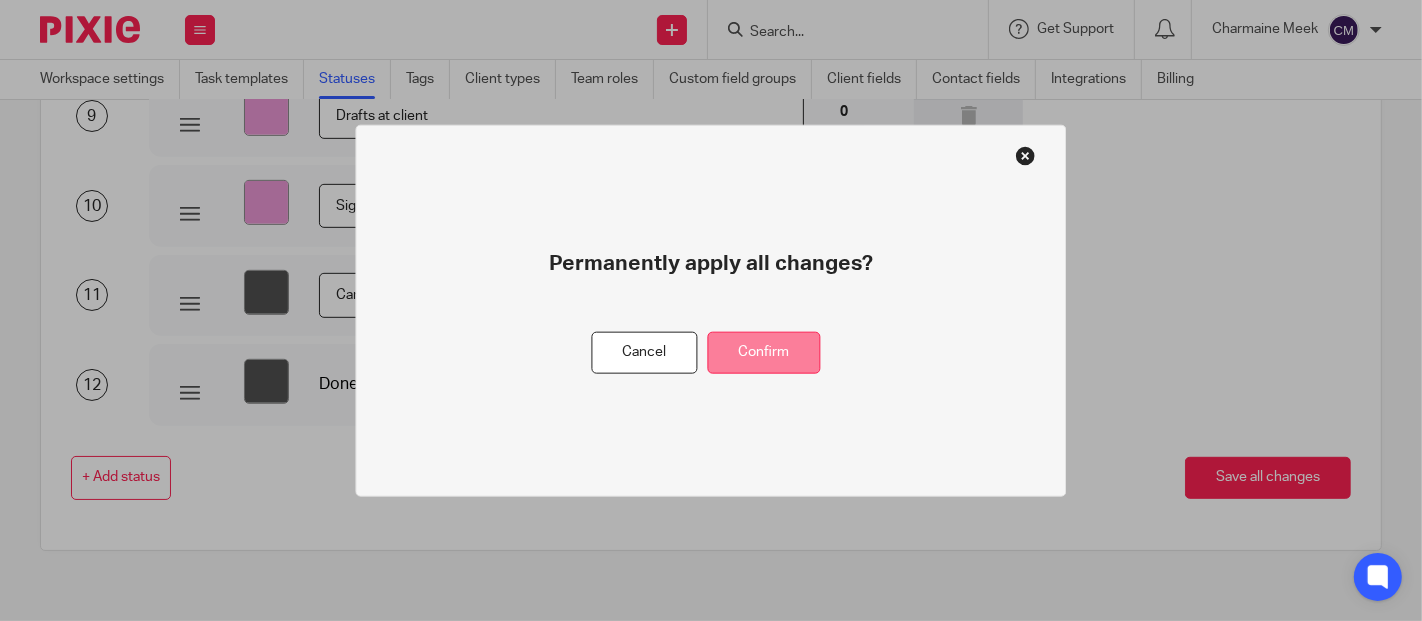 click on "Confirm" at bounding box center [764, 352] 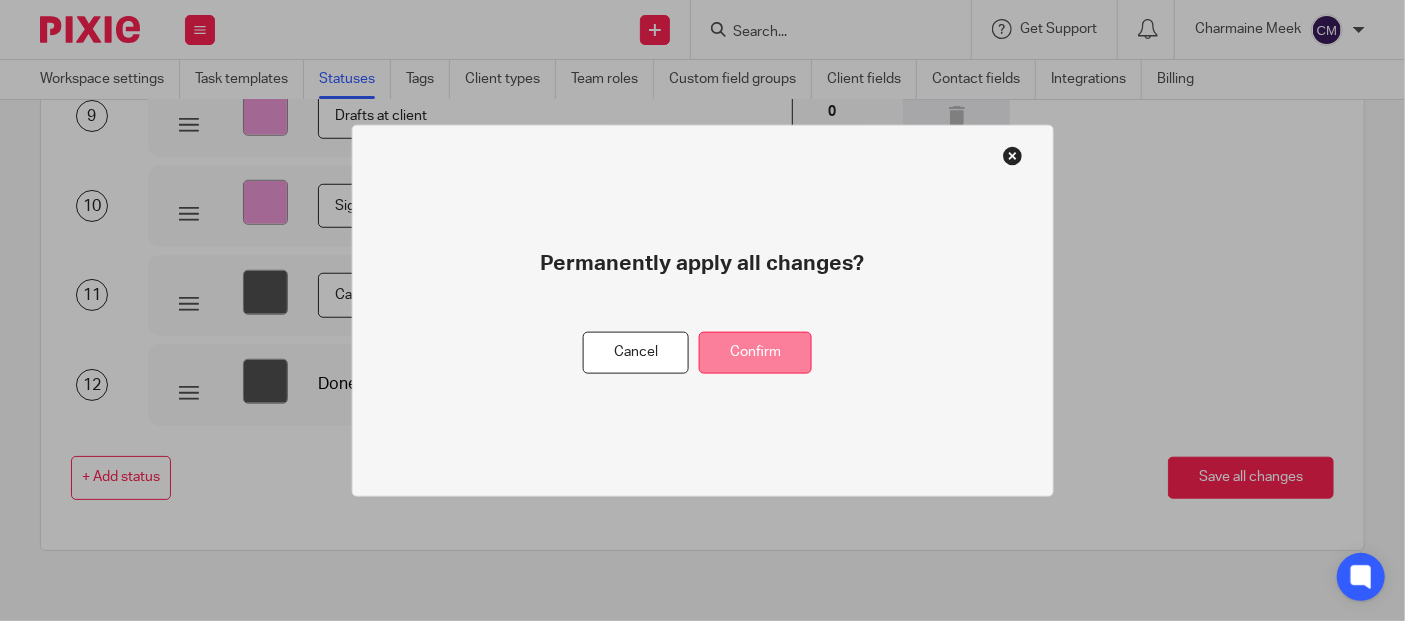 scroll, scrollTop: 0, scrollLeft: 0, axis: both 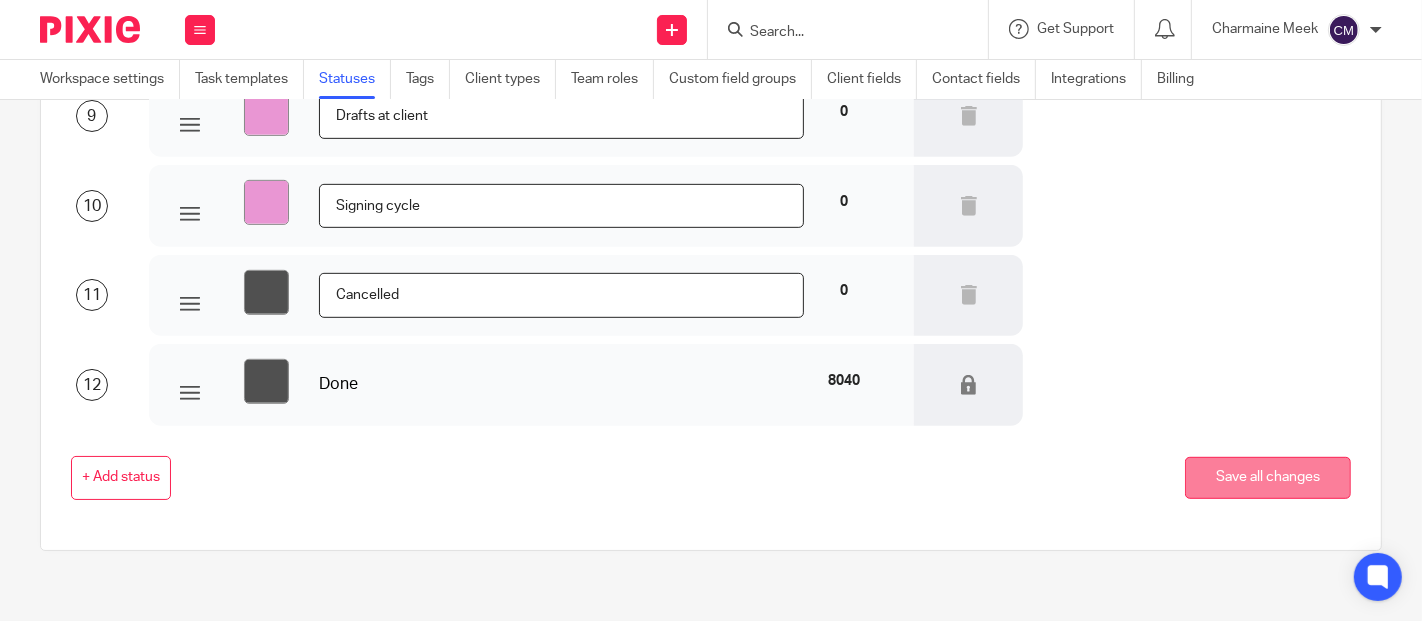 click on "Save all changes" at bounding box center (1268, 478) 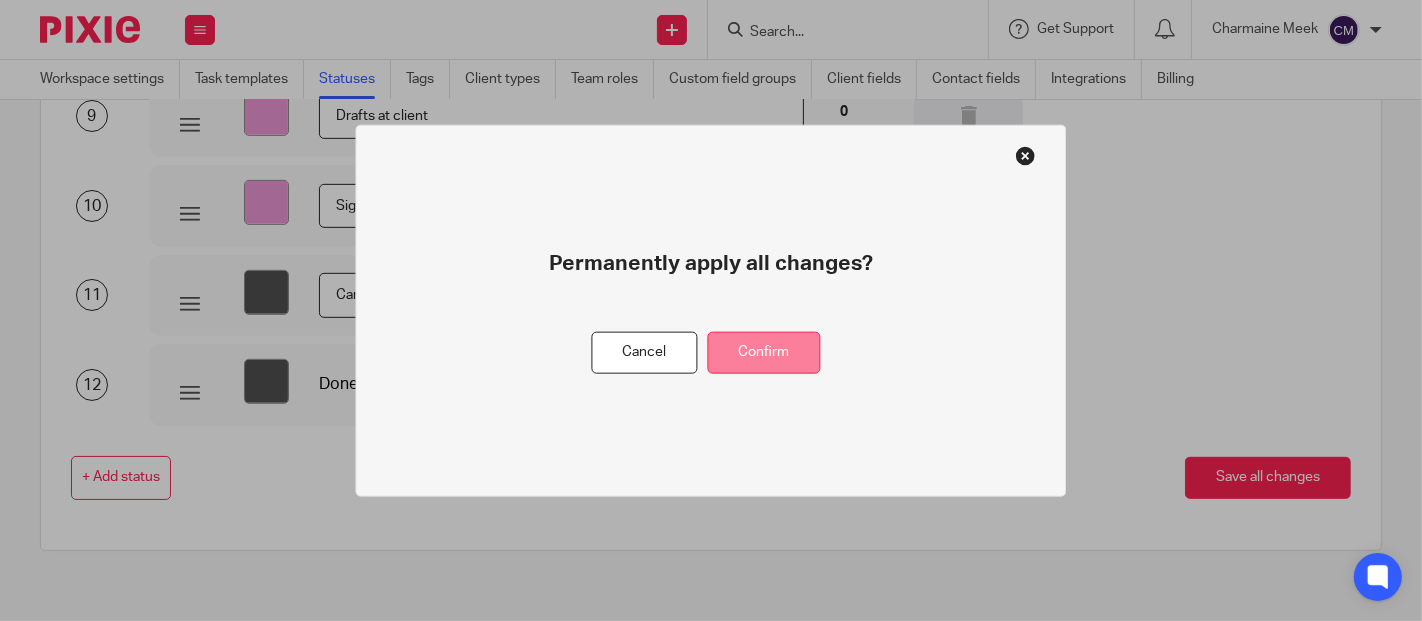 click on "Confirm" at bounding box center (764, 352) 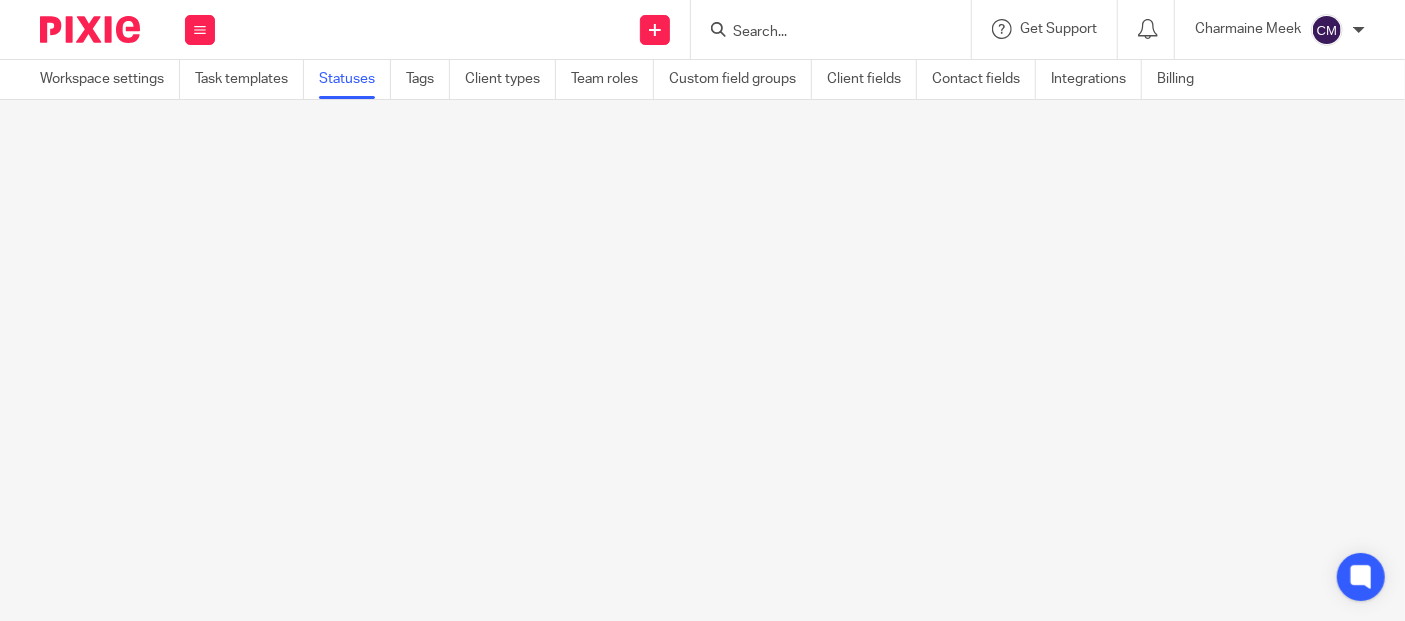 scroll, scrollTop: 0, scrollLeft: 0, axis: both 